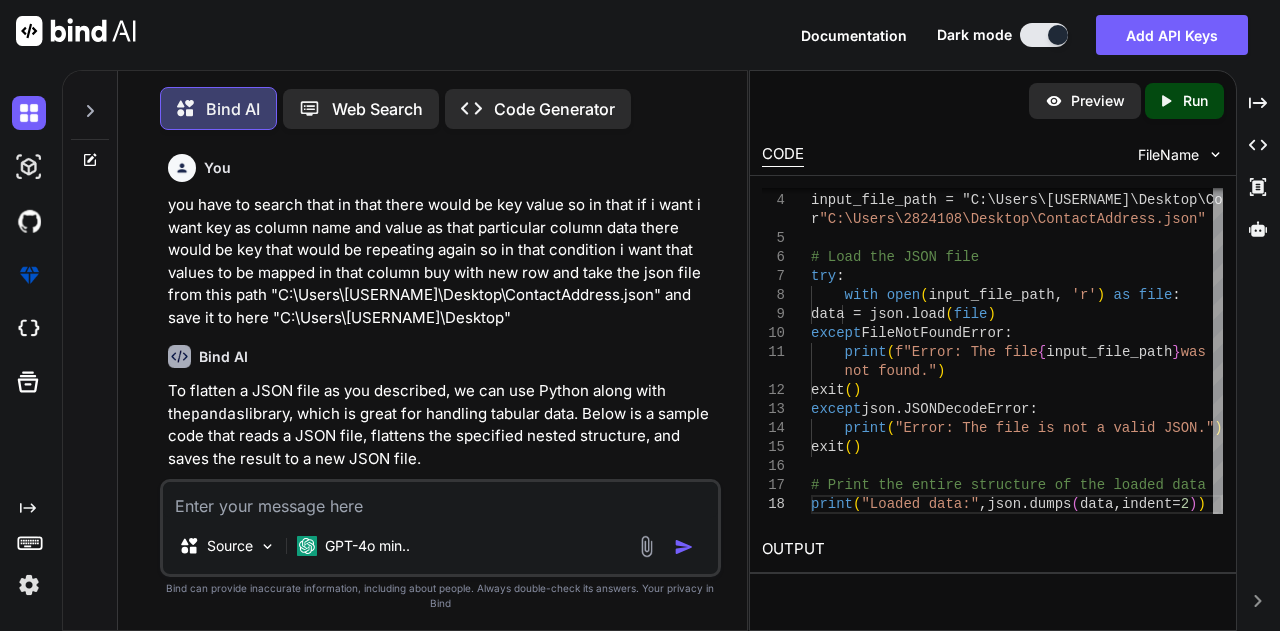 scroll, scrollTop: 0, scrollLeft: 0, axis: both 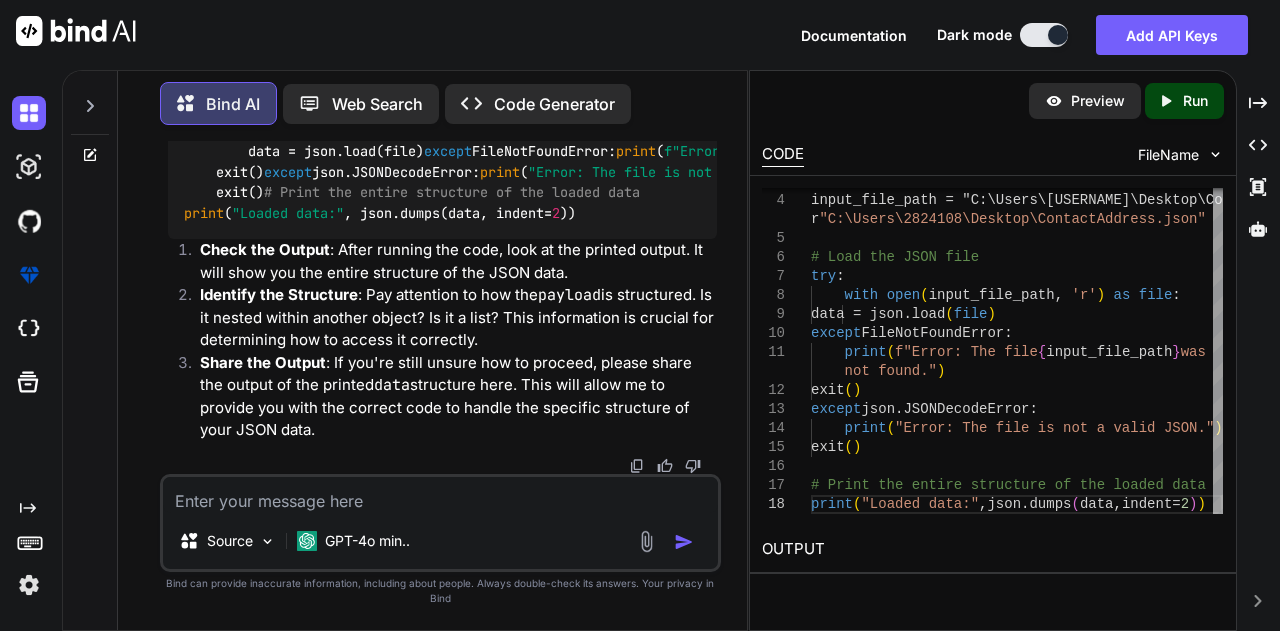 click 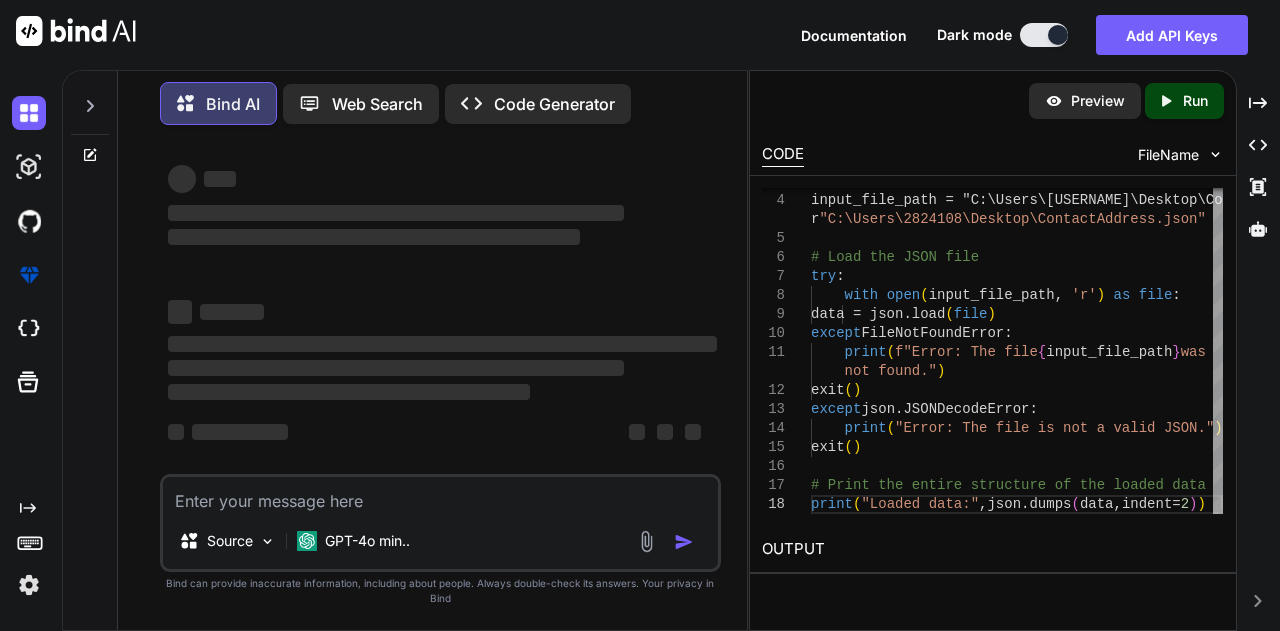 type on "x" 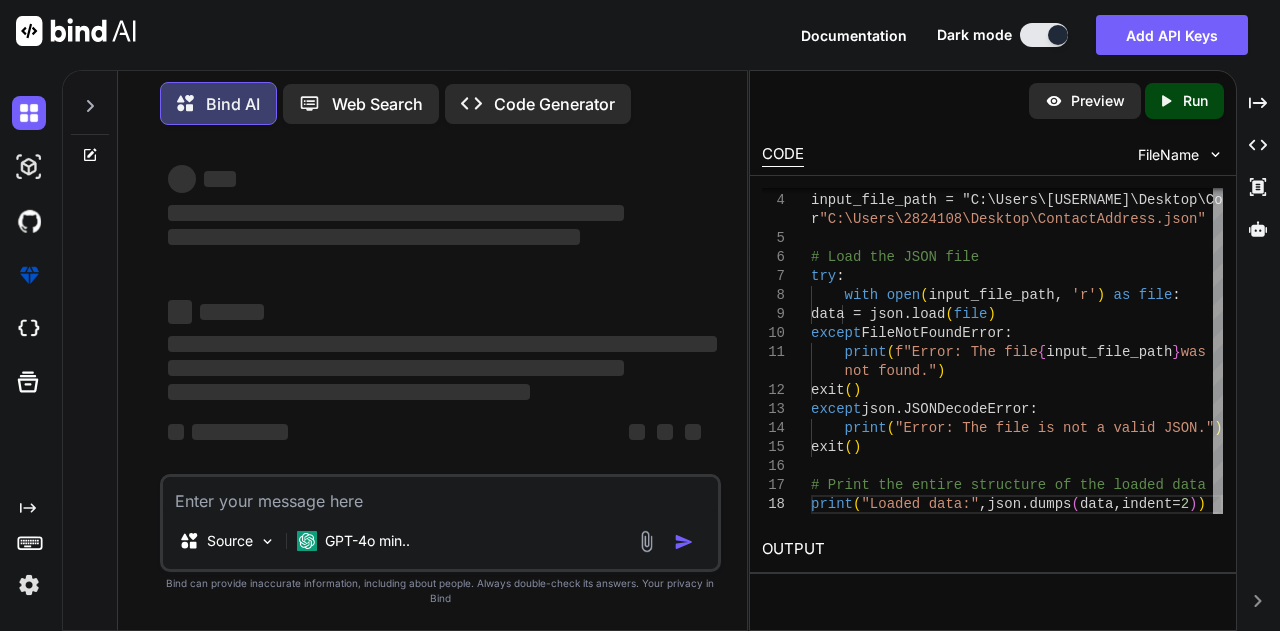 scroll, scrollTop: 0, scrollLeft: 0, axis: both 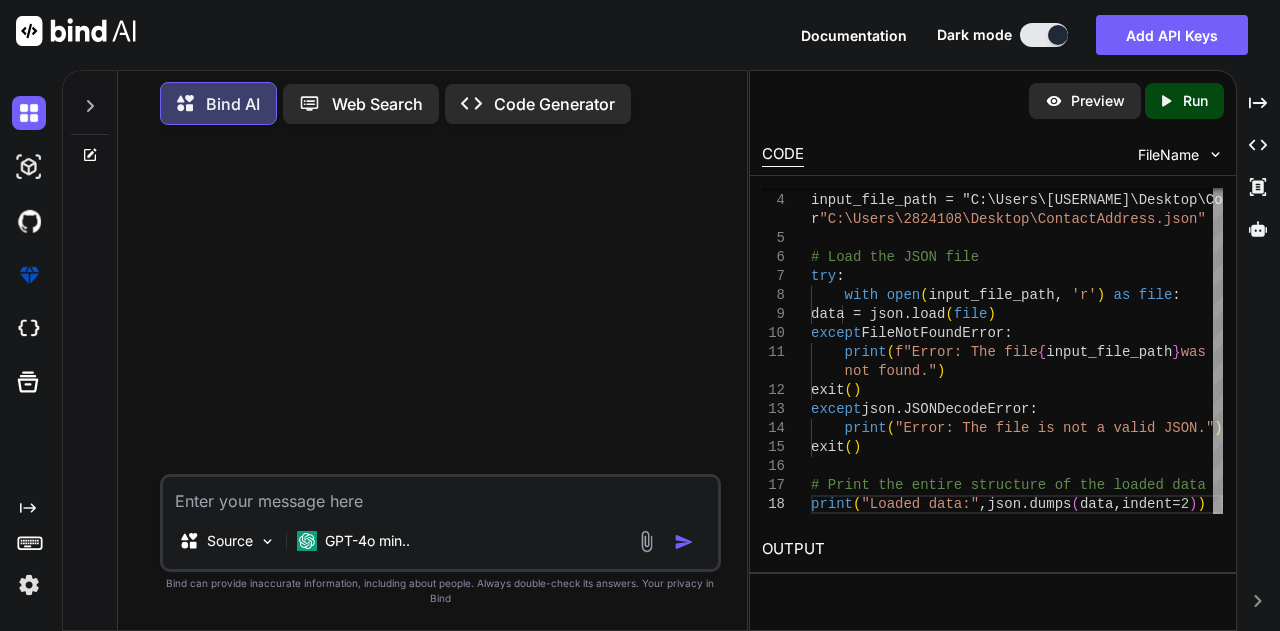 click at bounding box center [441, 495] 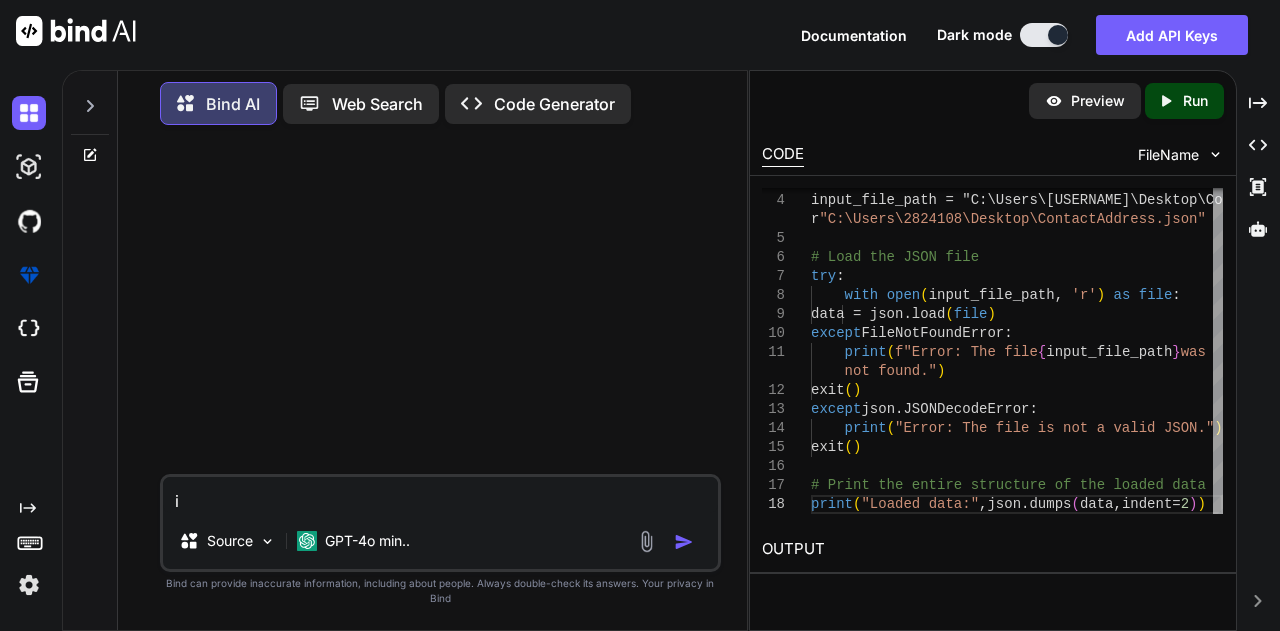 type on "i" 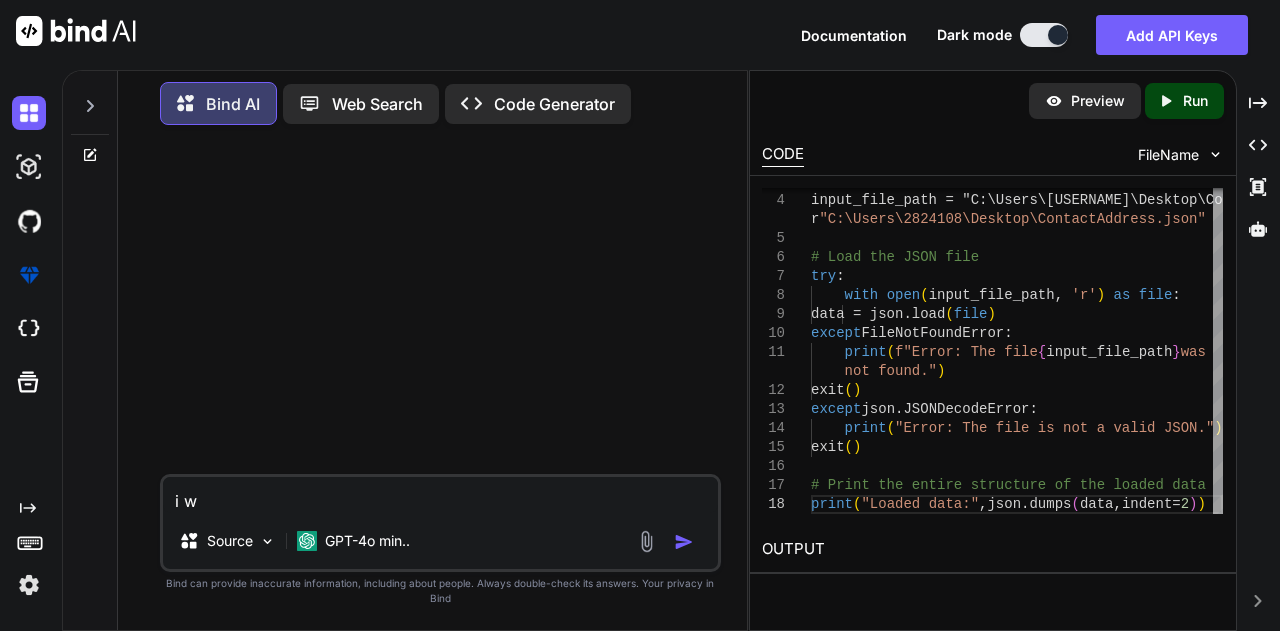 type on "i wa" 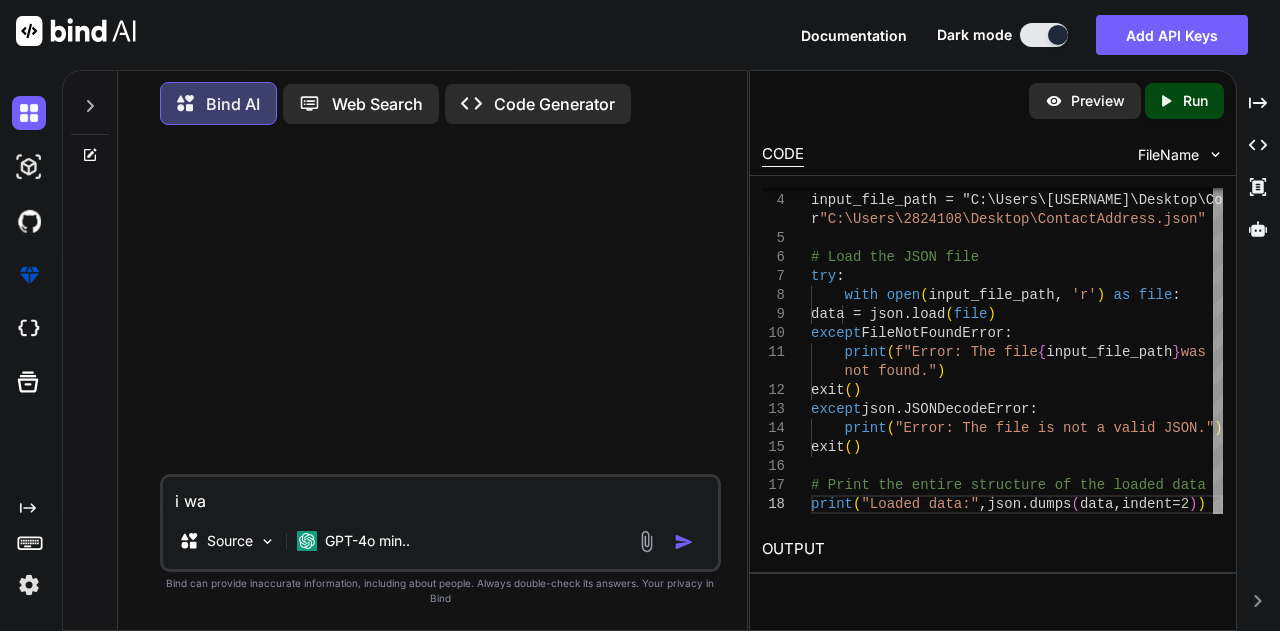 type on "i wan" 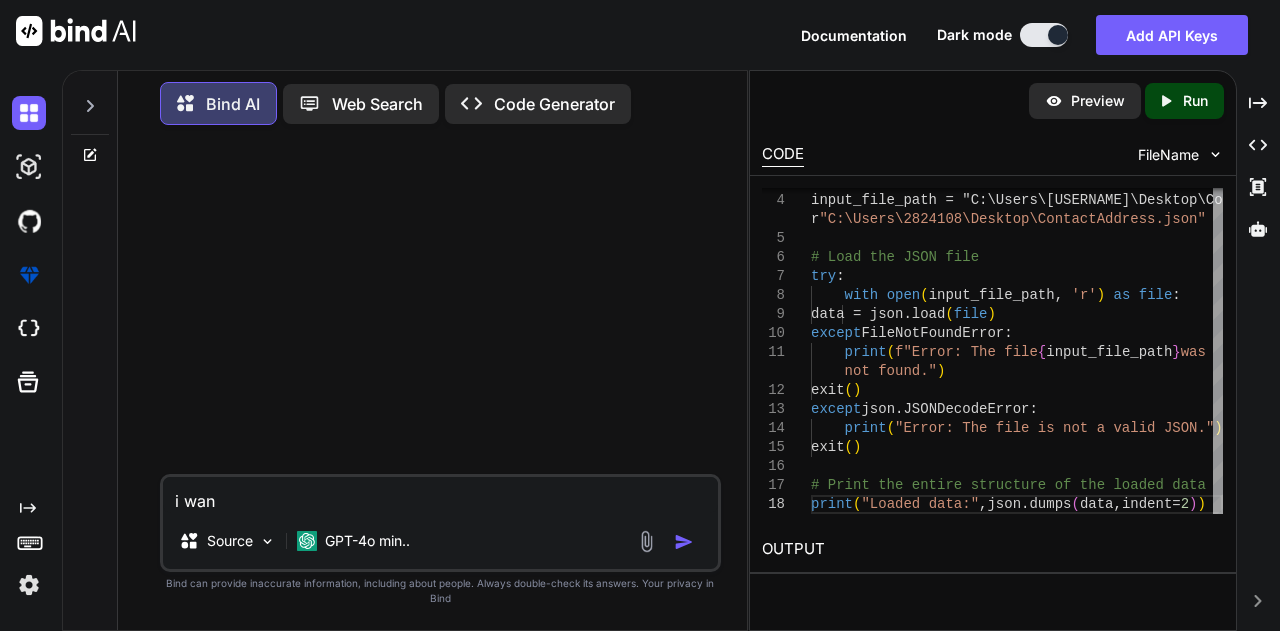 type on "i want" 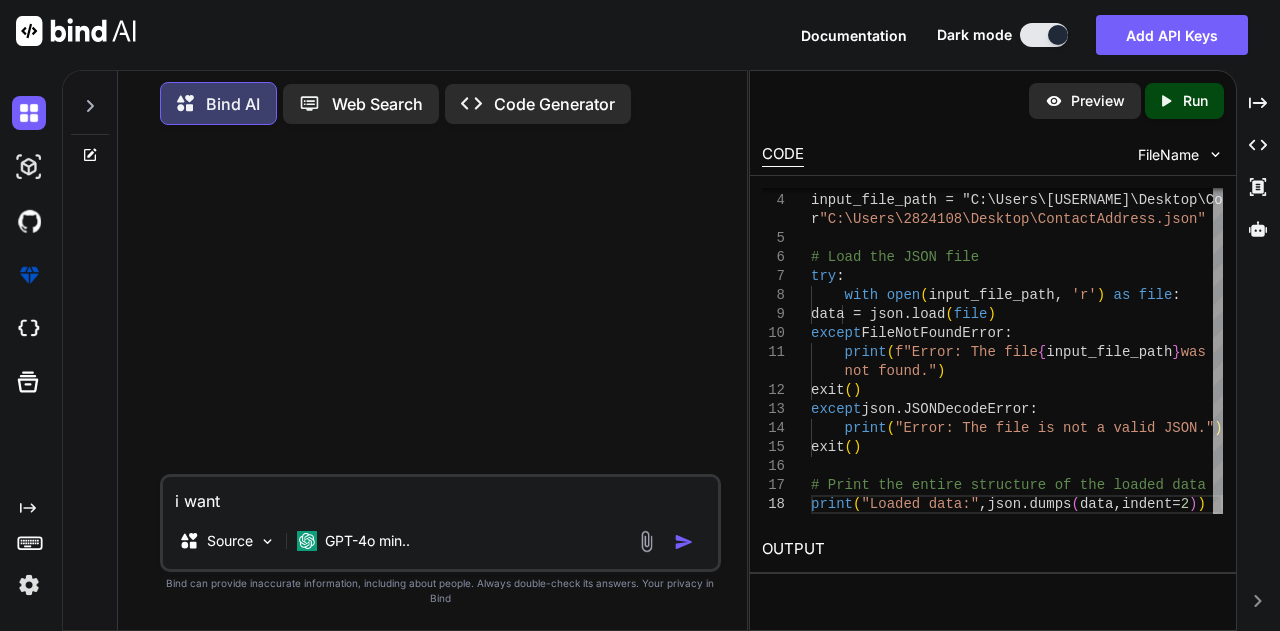 type on "i want" 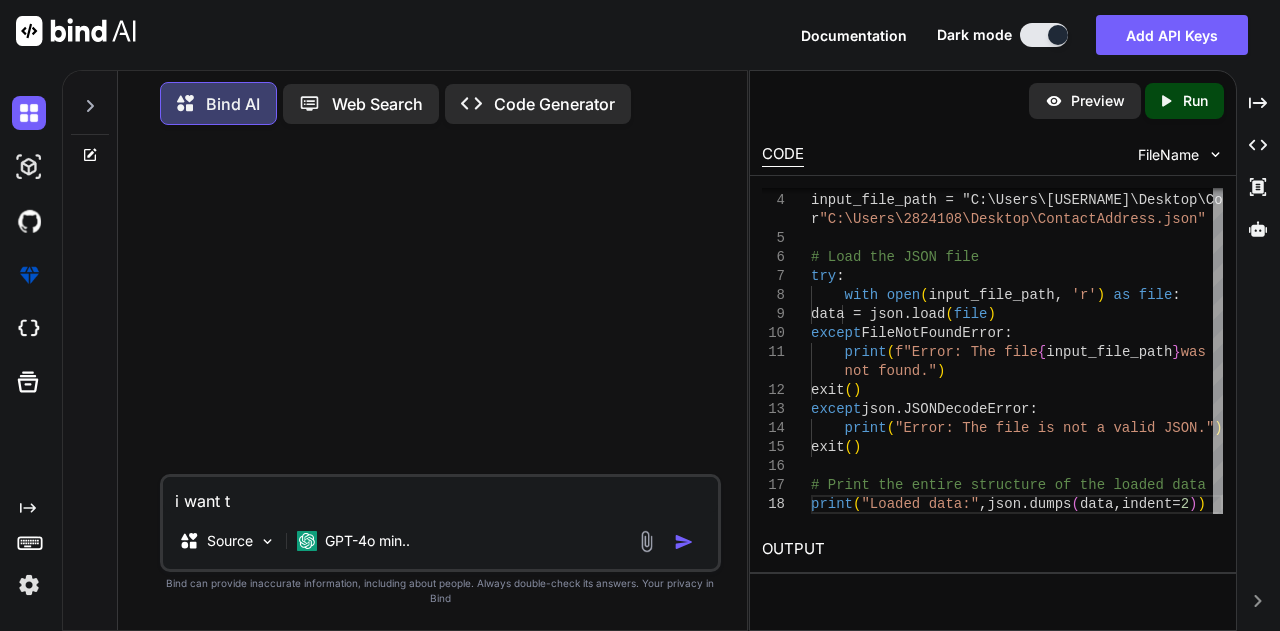 type on "i want to" 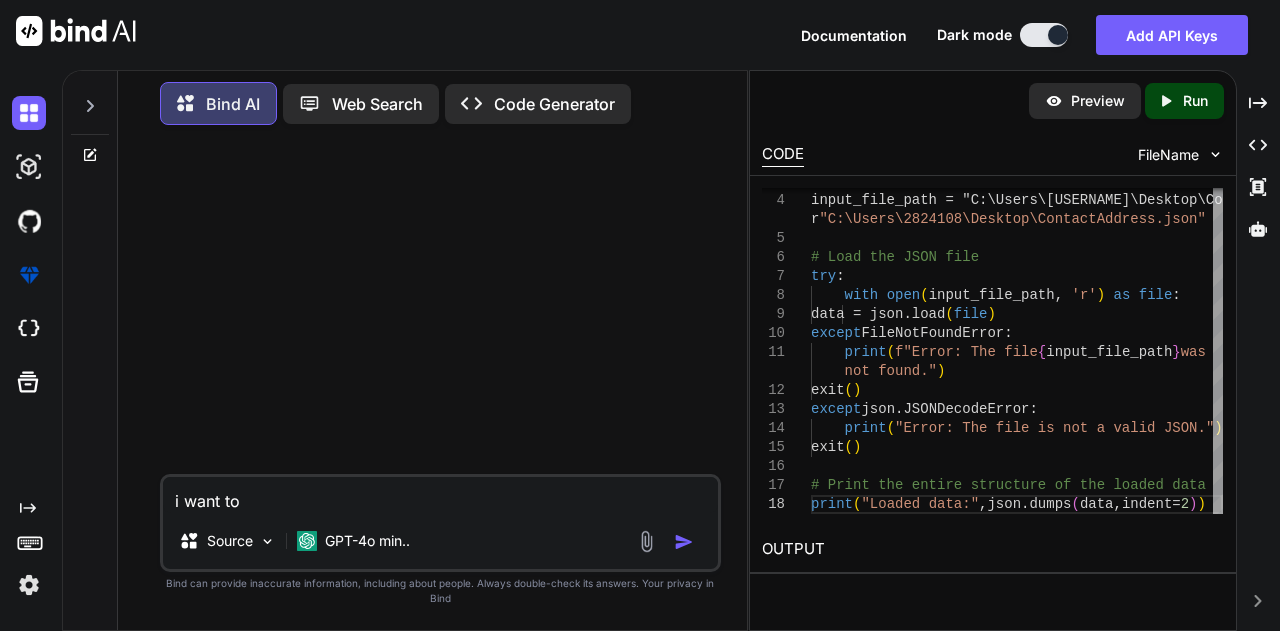 type on "i want to" 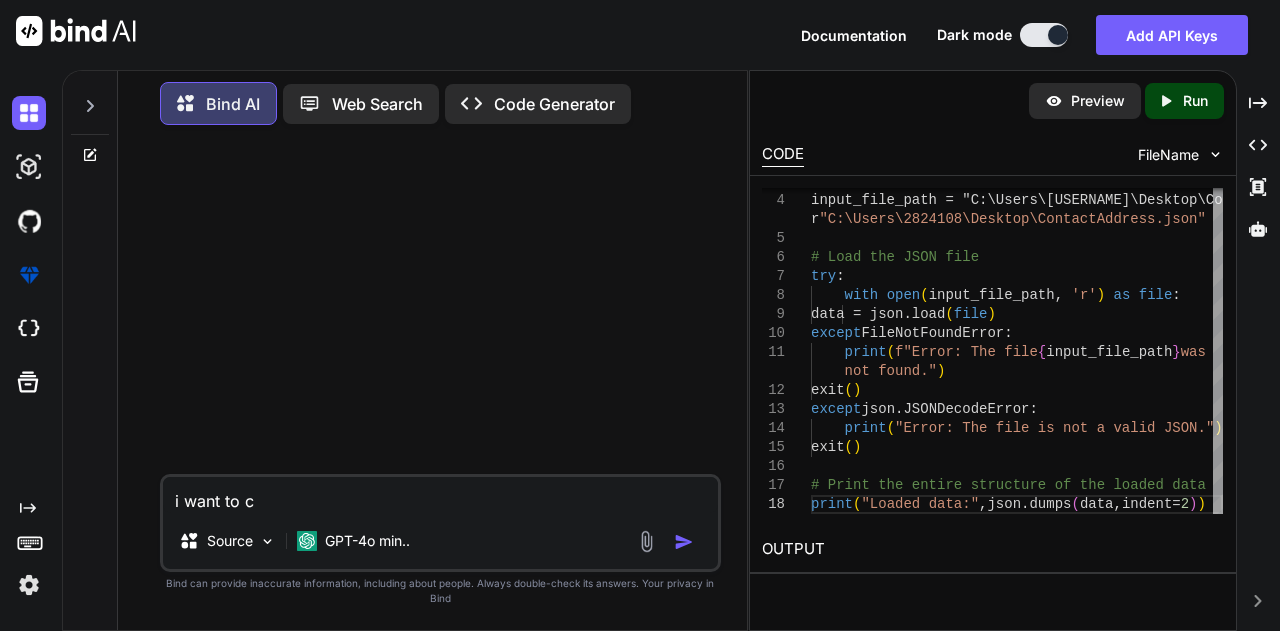 type on "i want to cr" 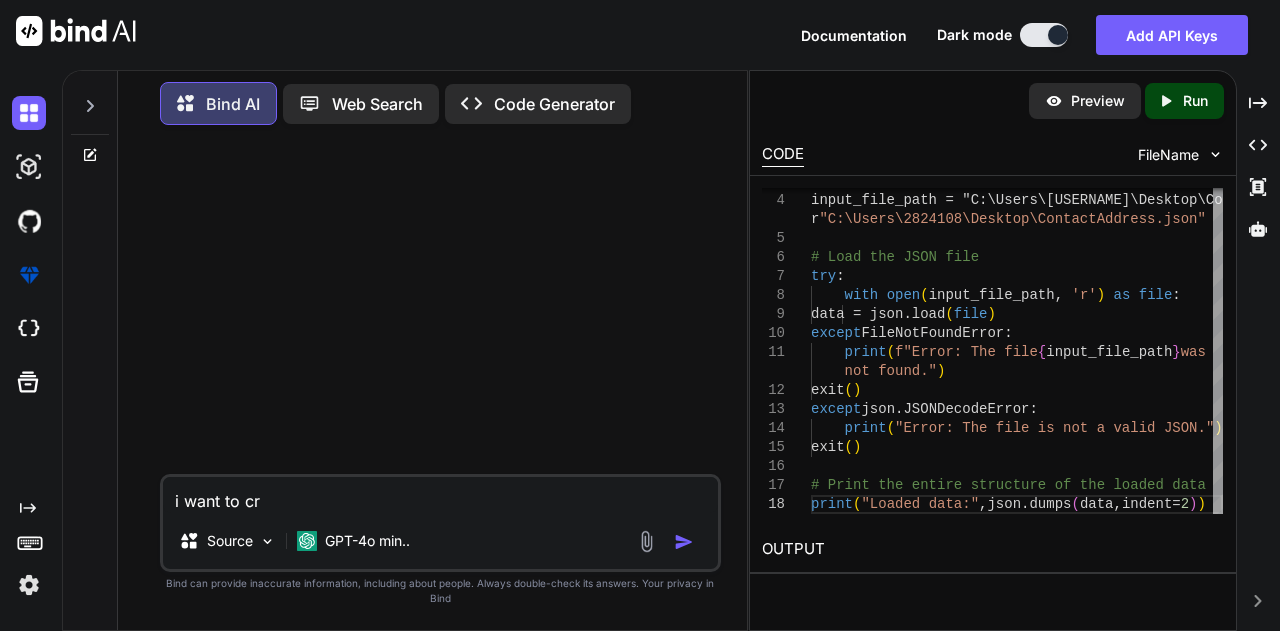 type on "i want to cre" 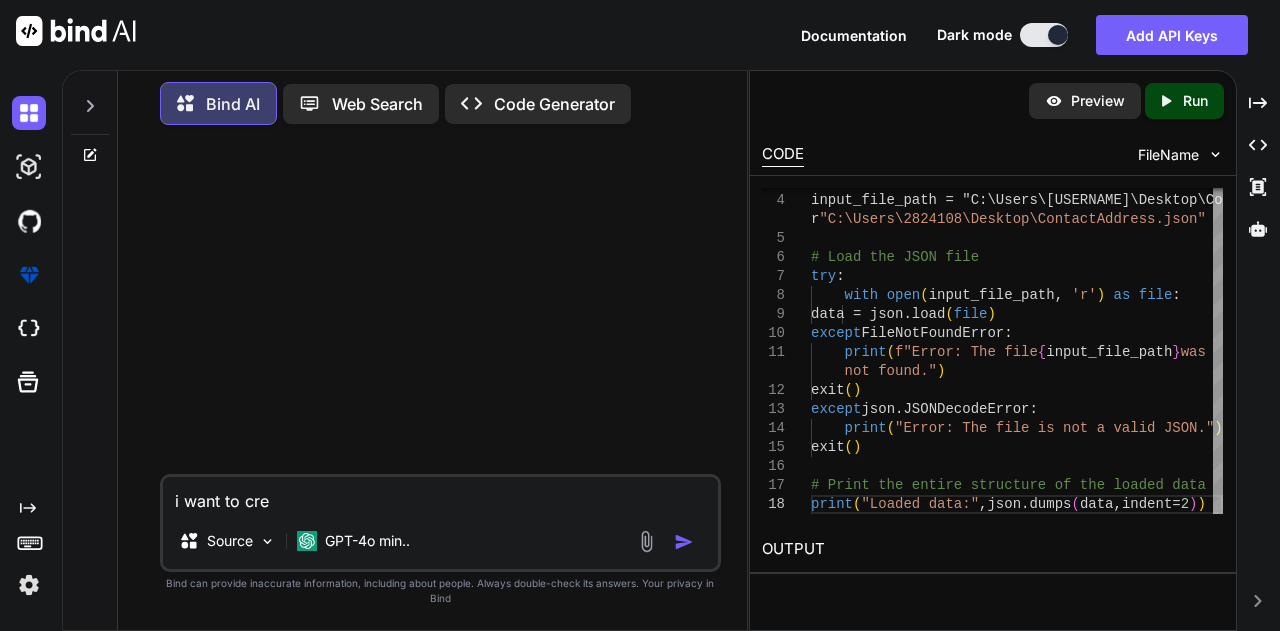 type on "i want to crea" 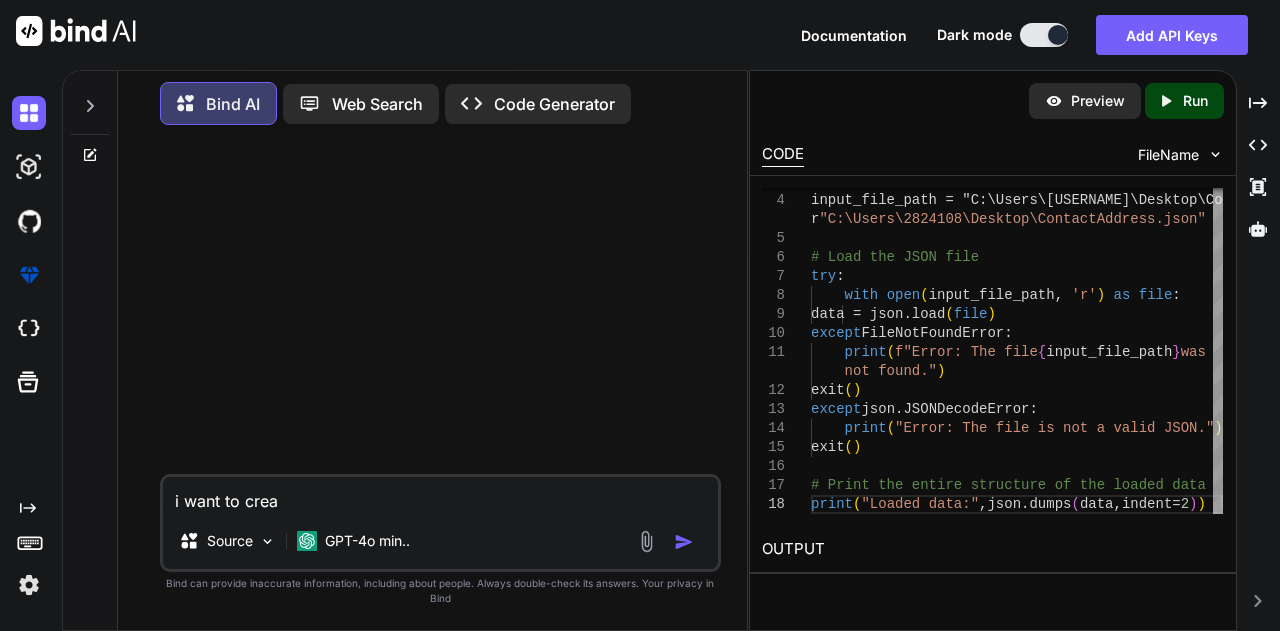 type on "i want to creat" 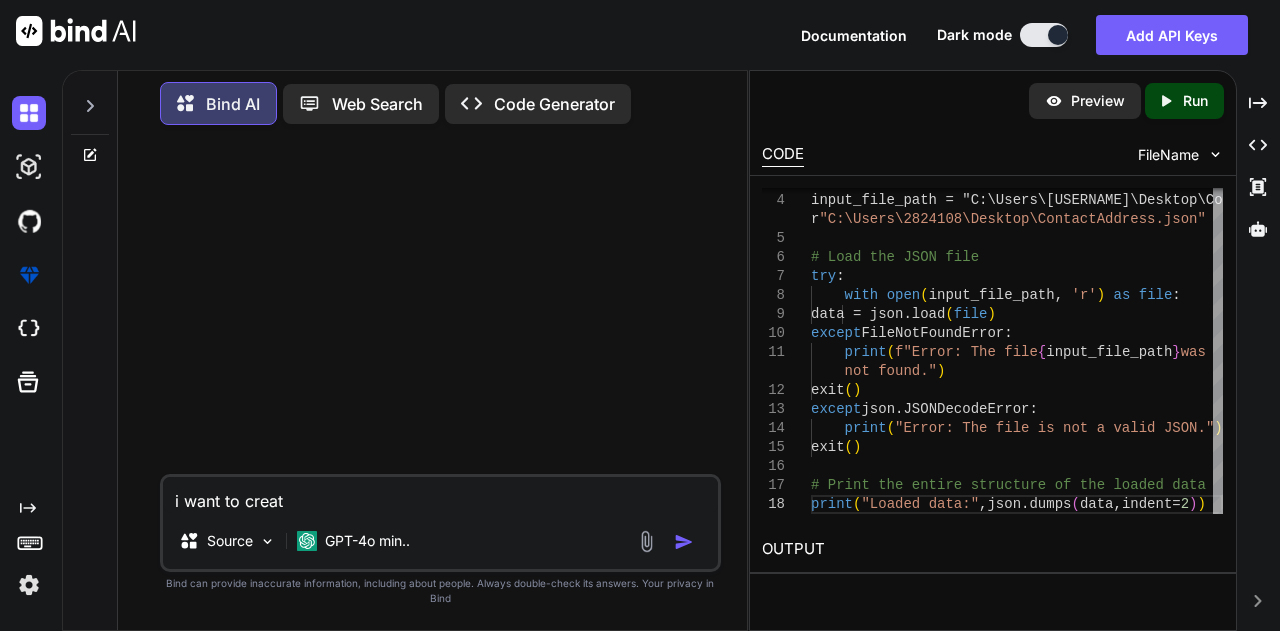 type on "x" 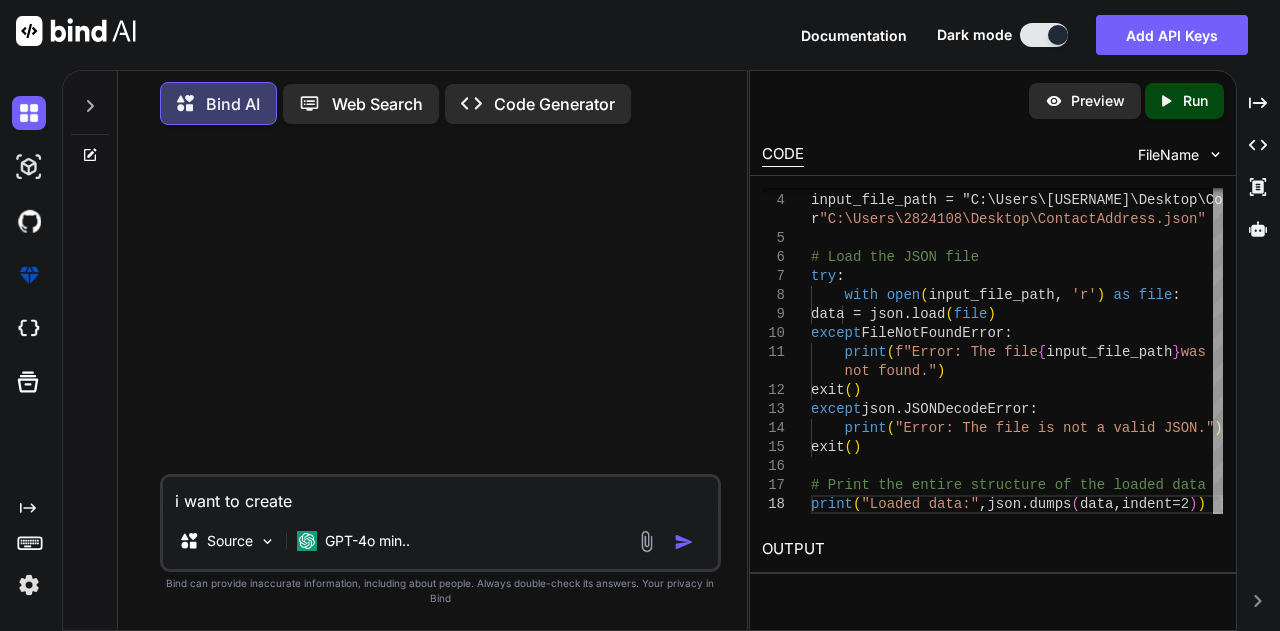type on "i want to create" 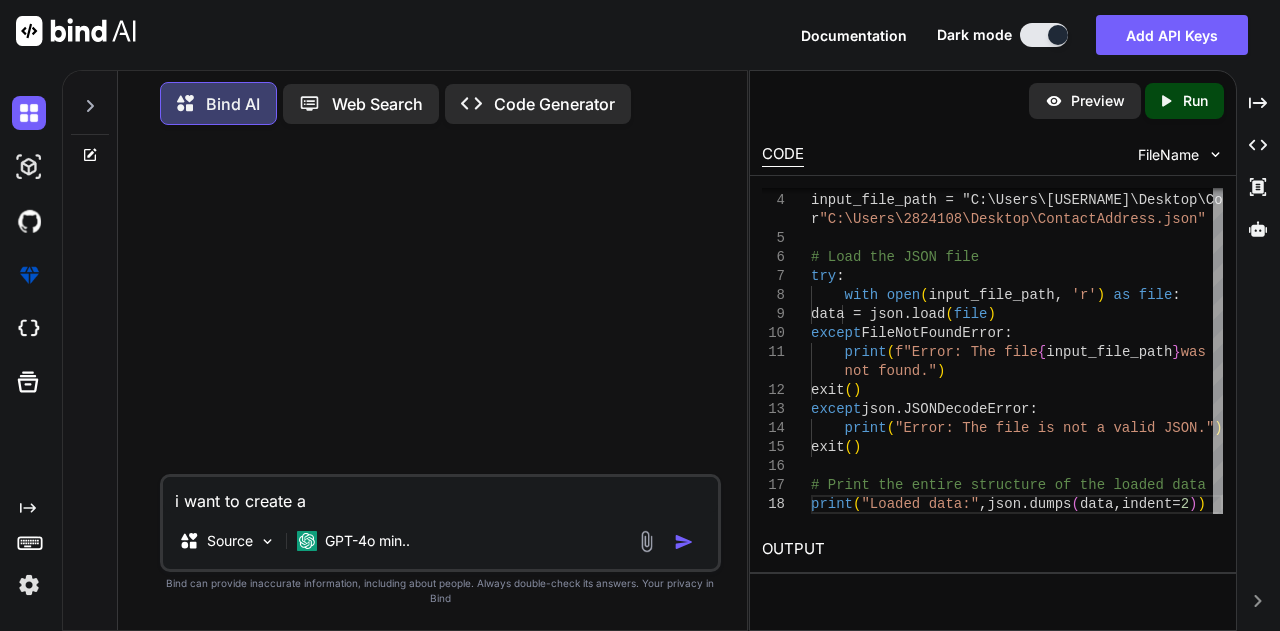 type on "i want to create a" 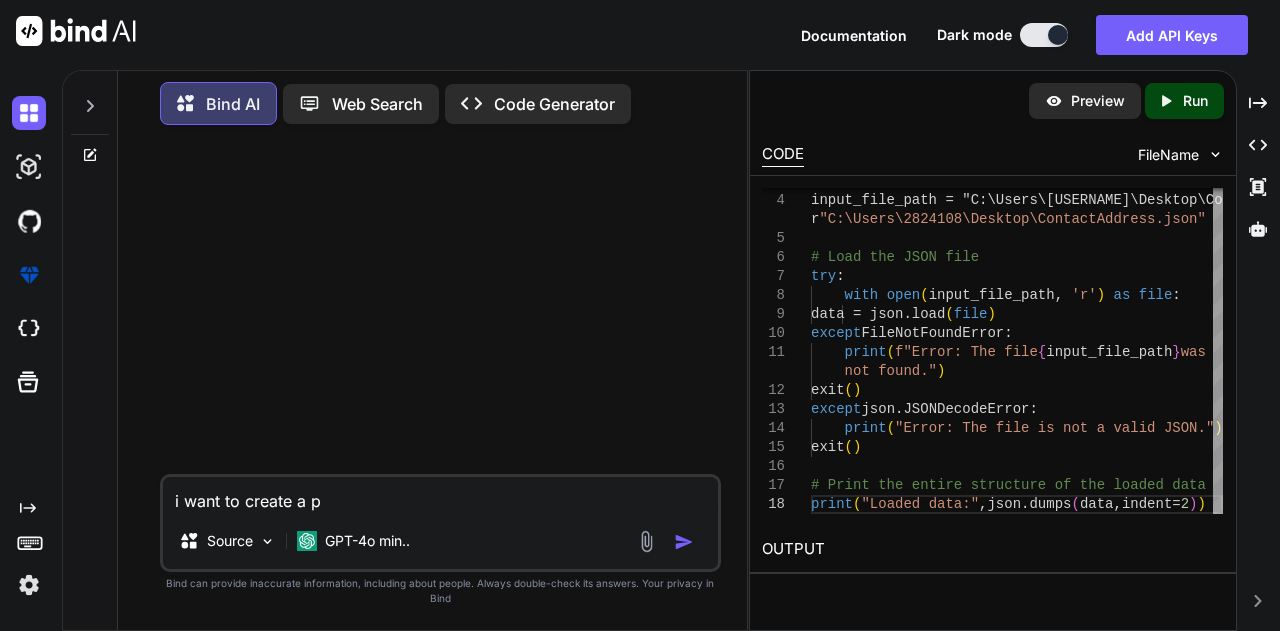 type on "i want to create a py" 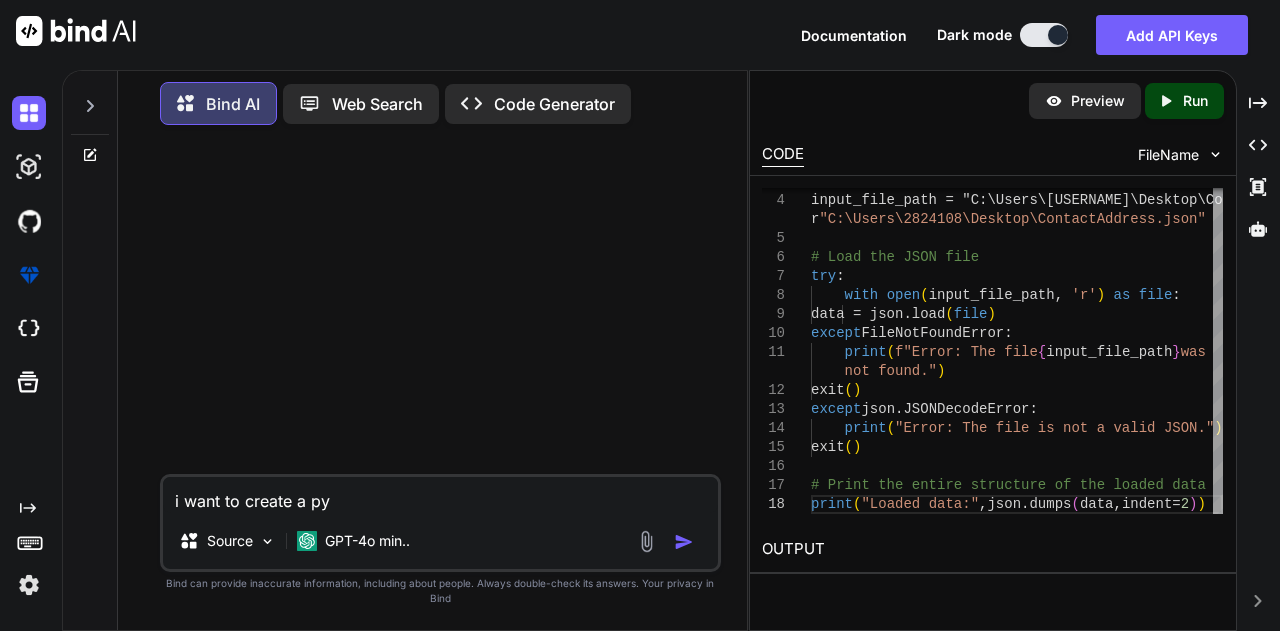 type on "i want to create a pyt" 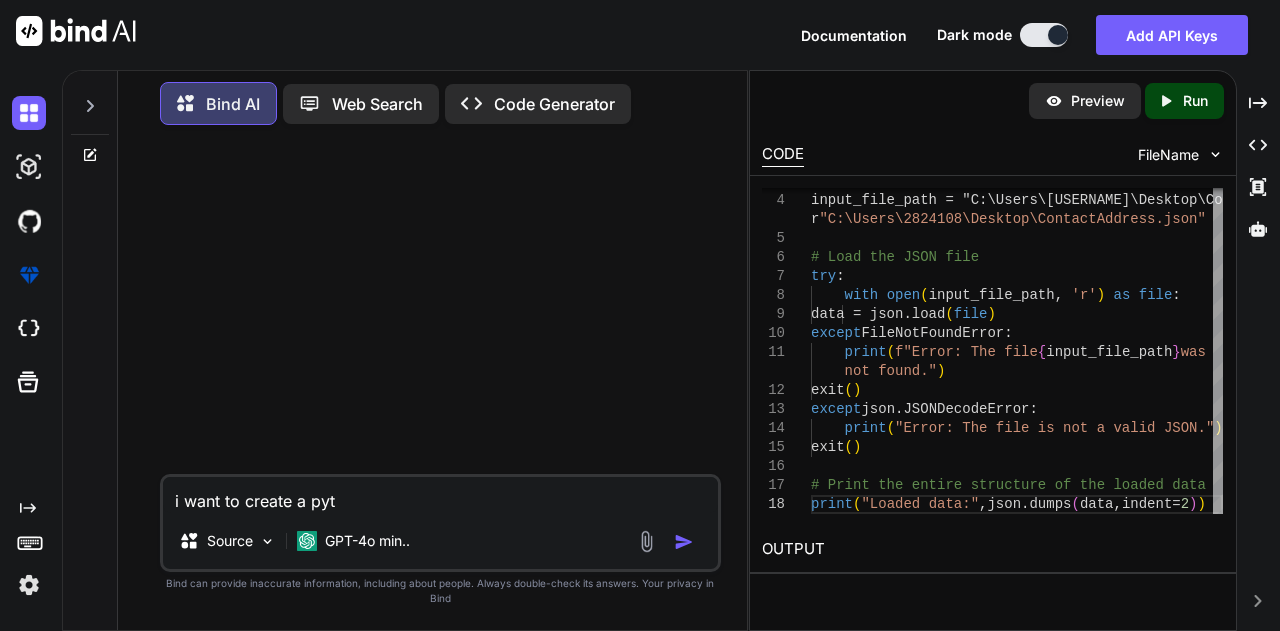 type on "i want to create a pyth" 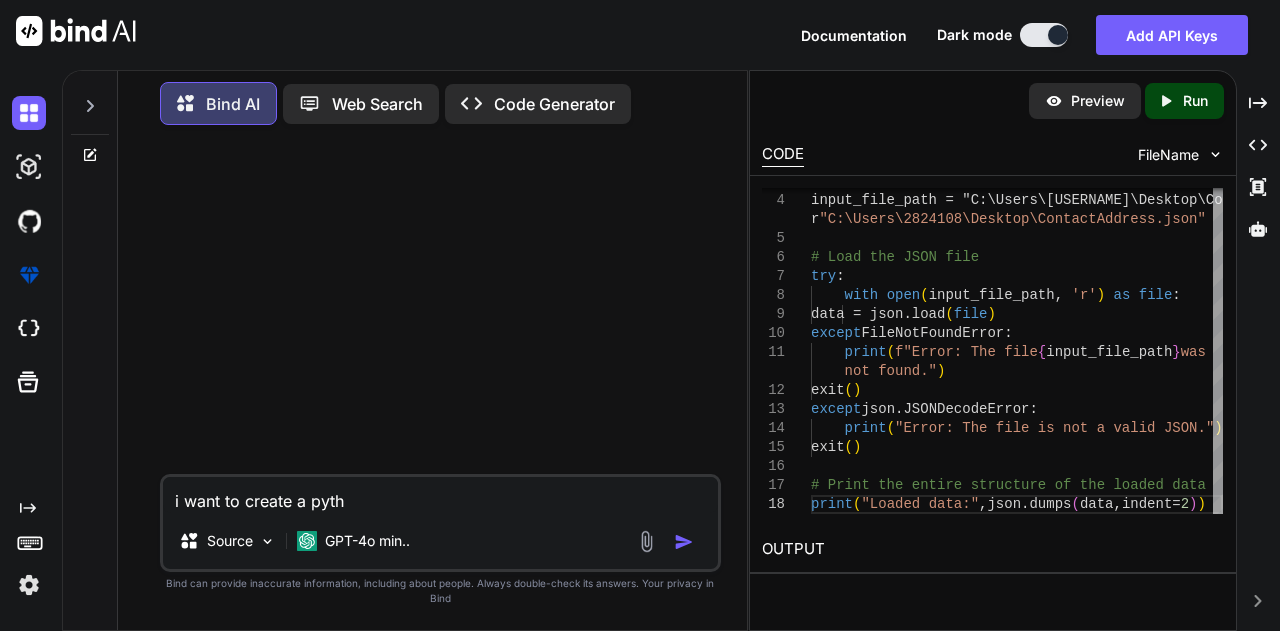 type on "i want to create a pytho" 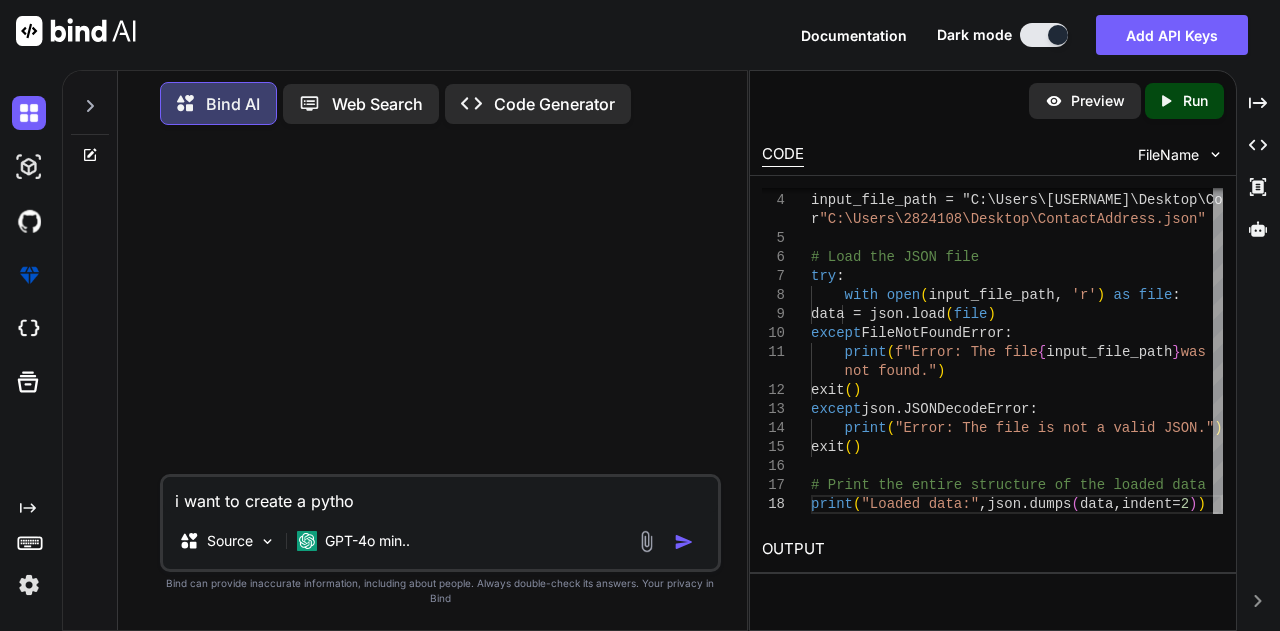 type on "i want to create a python" 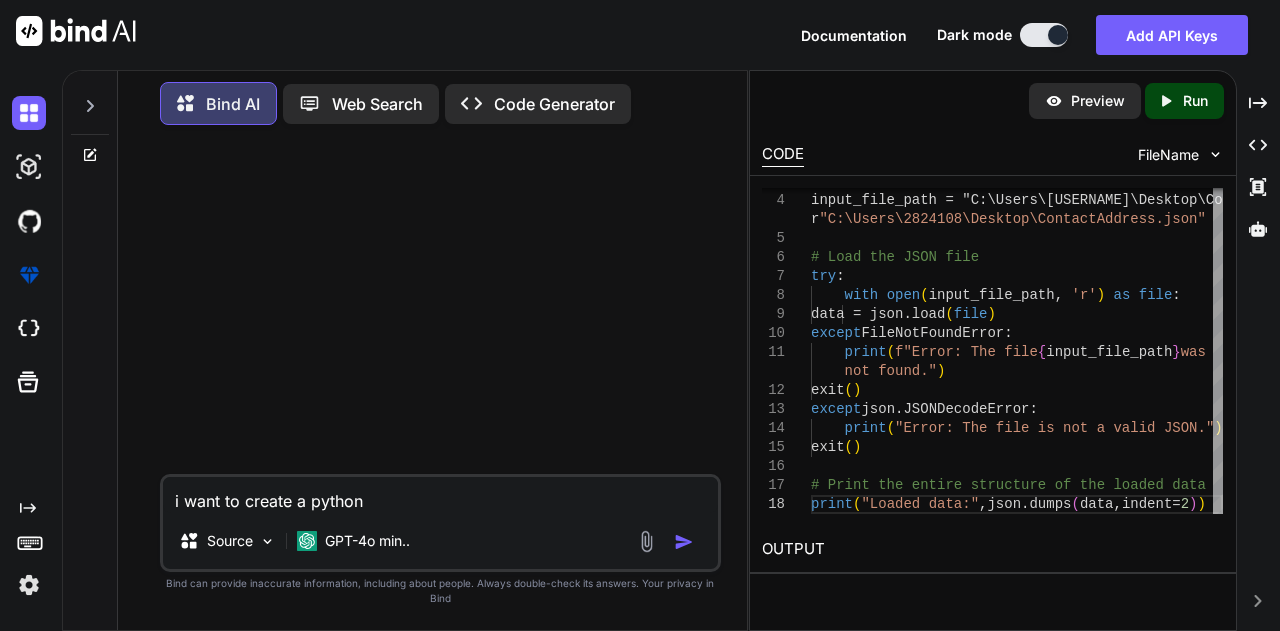 type on "i want to create a python" 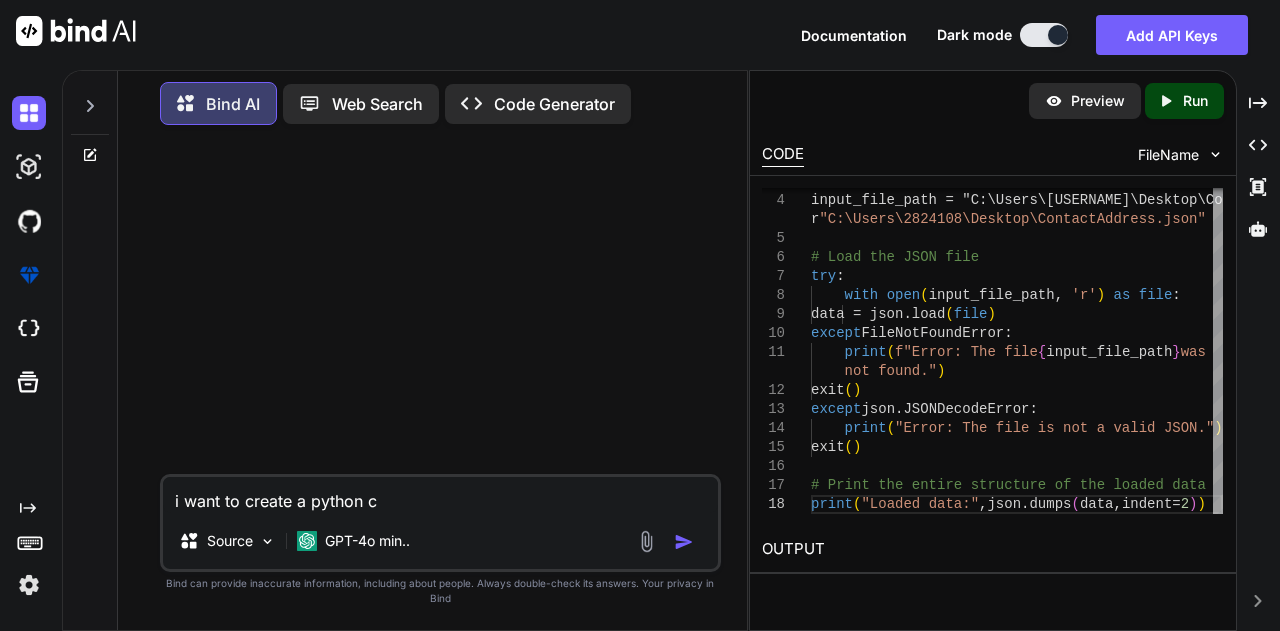type on "i want to create a python co" 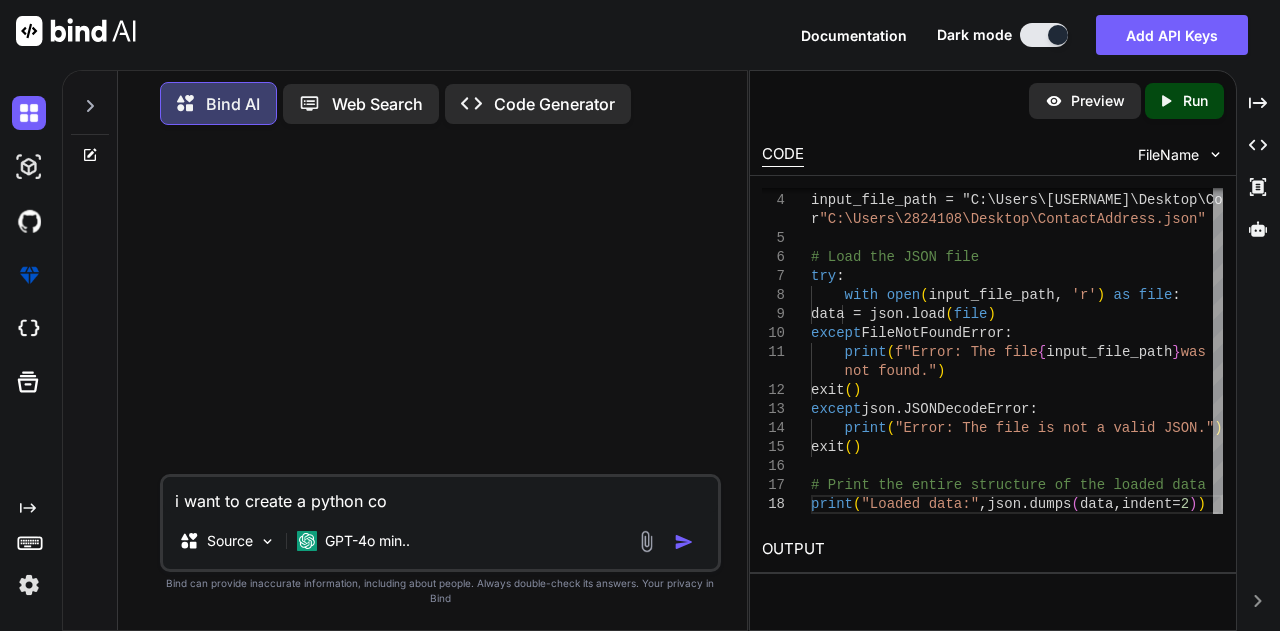 type on "i want to create a python cod" 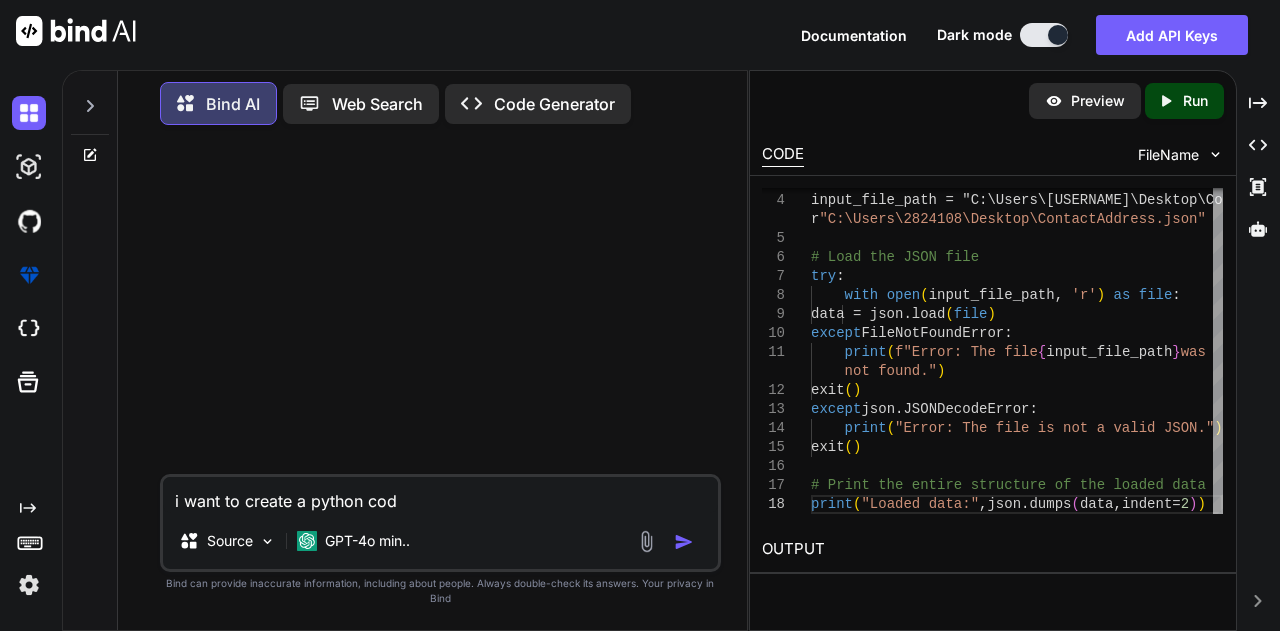 type on "i want to create a python code" 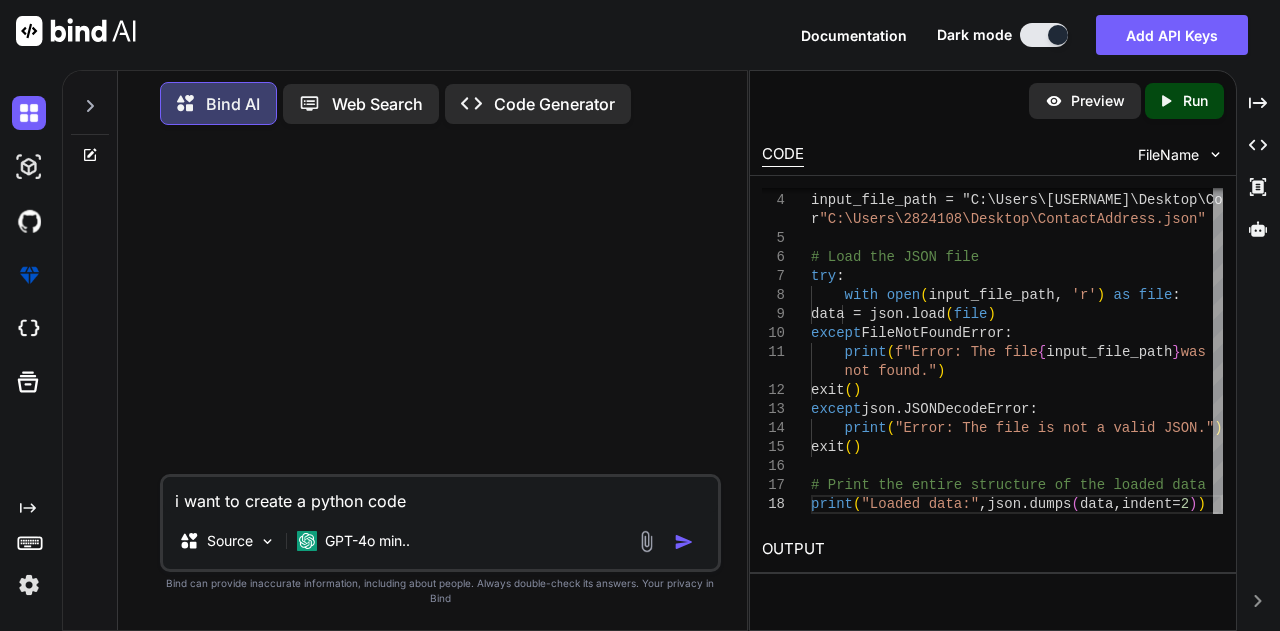 type on "i want to create a python code" 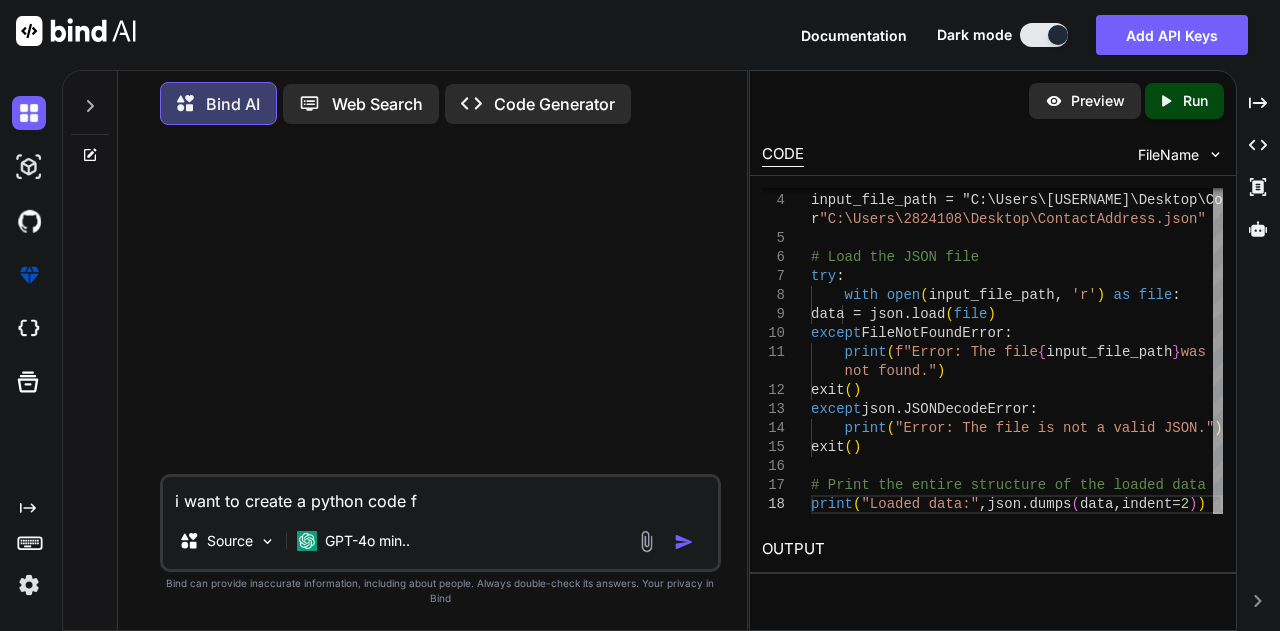 type on "i want to create a python code fo" 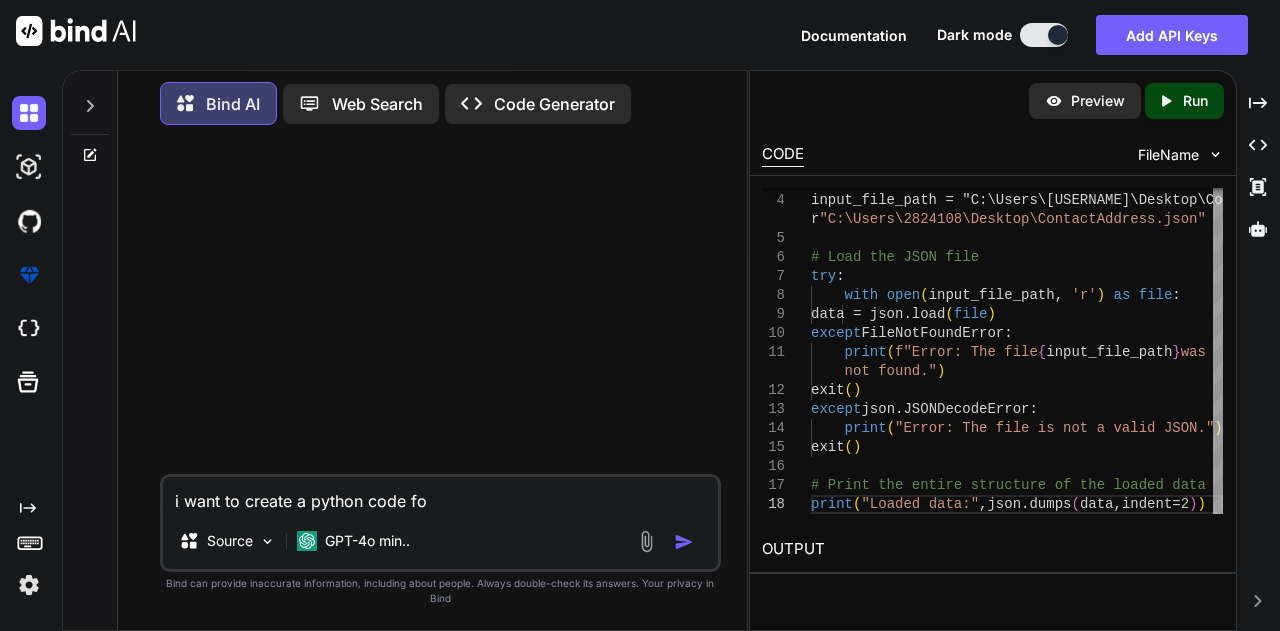 type on "i want to create a python code for" 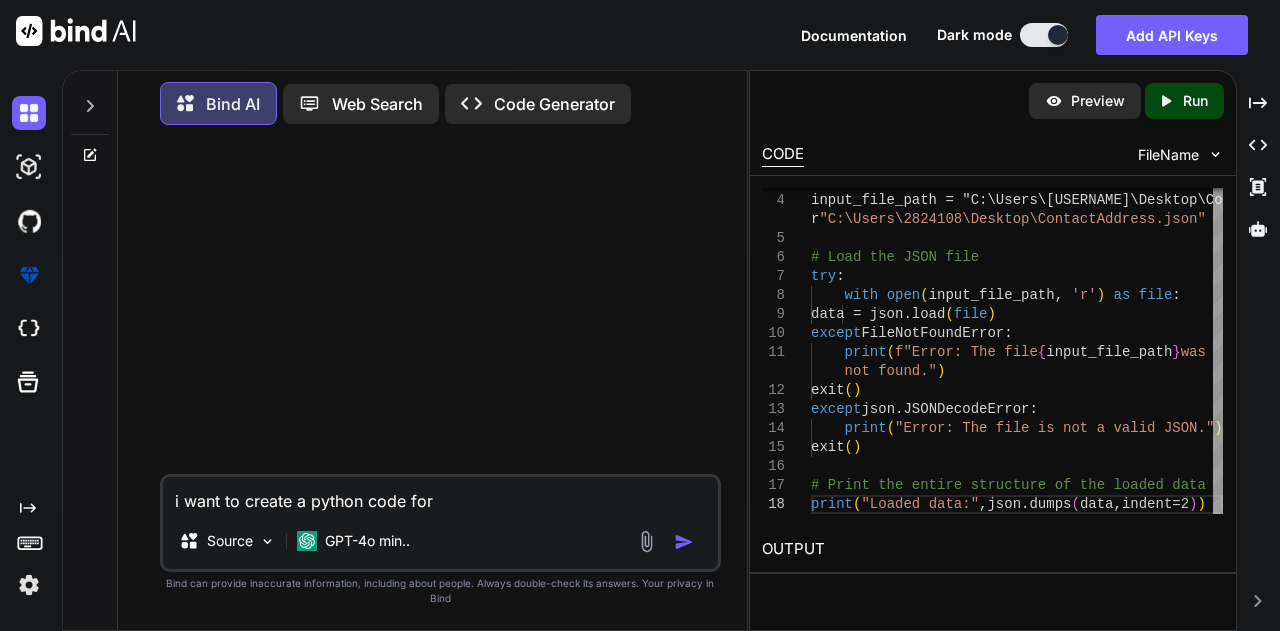type on "i want to create a python code for" 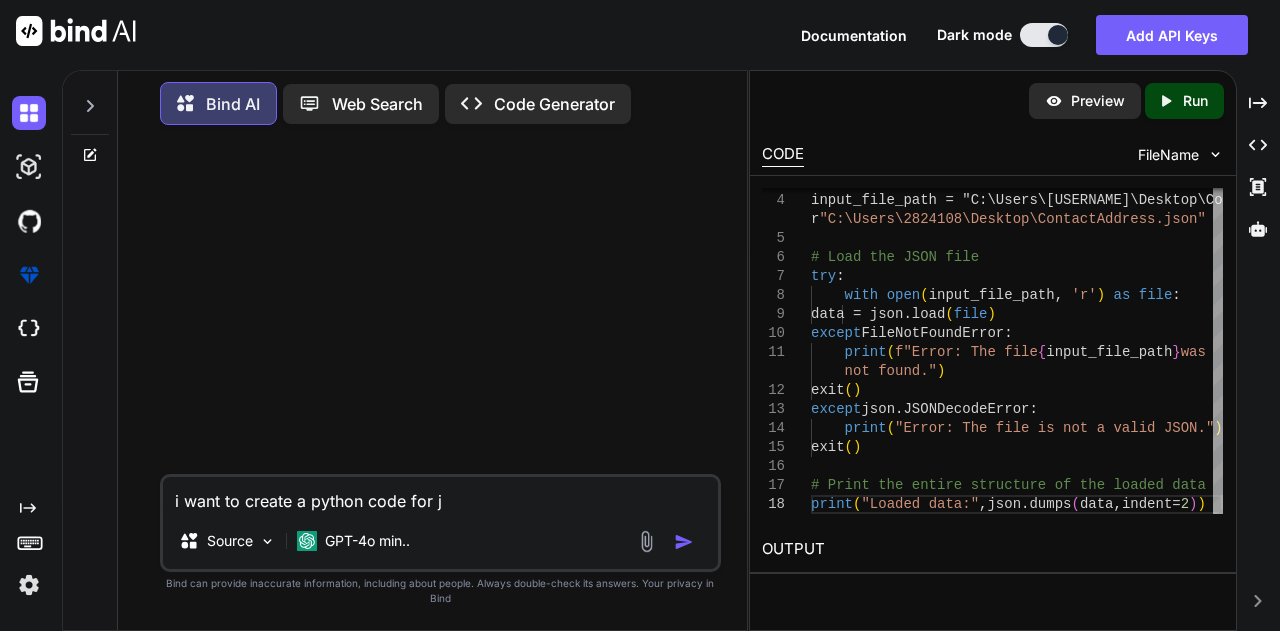 type on "i want to create a python code for js" 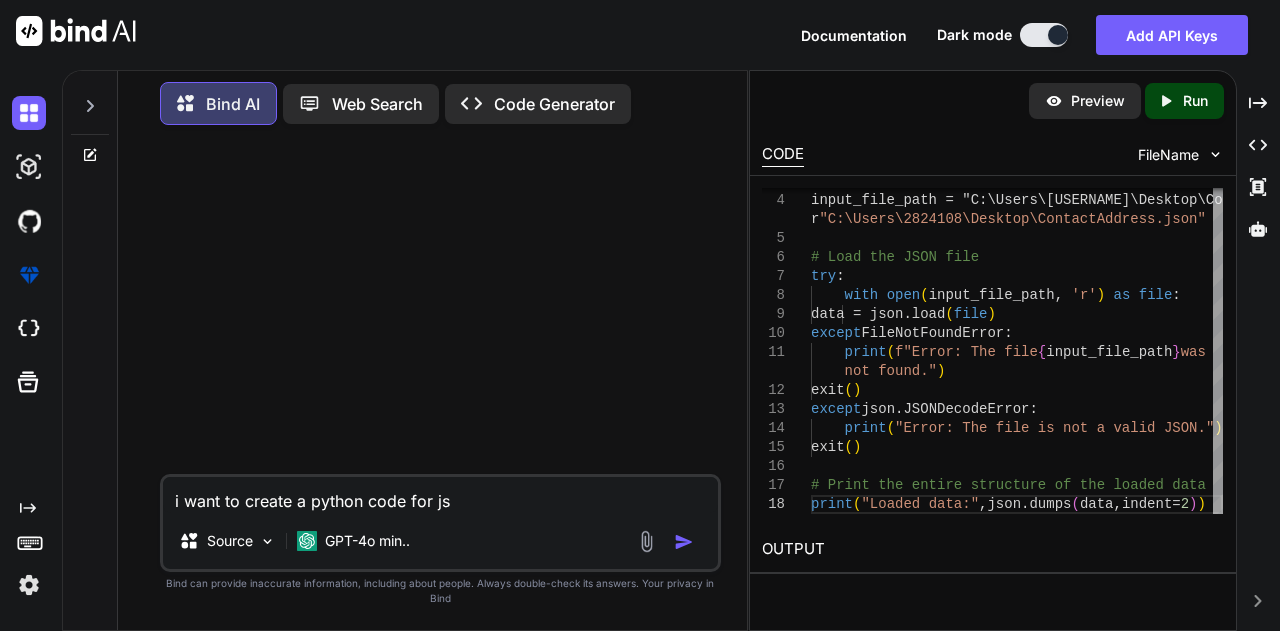 type on "i want to create a python code for json to csv then we will convert the code to json to dataframe now for the code
i have a json in which there will be authorization, response body etc now you have to search payload in that payload that payload will be in nested json form in that nested json i have addressDetails and partyDetails in those values you will have a list in that list you will have json like
i am giving this for refe" 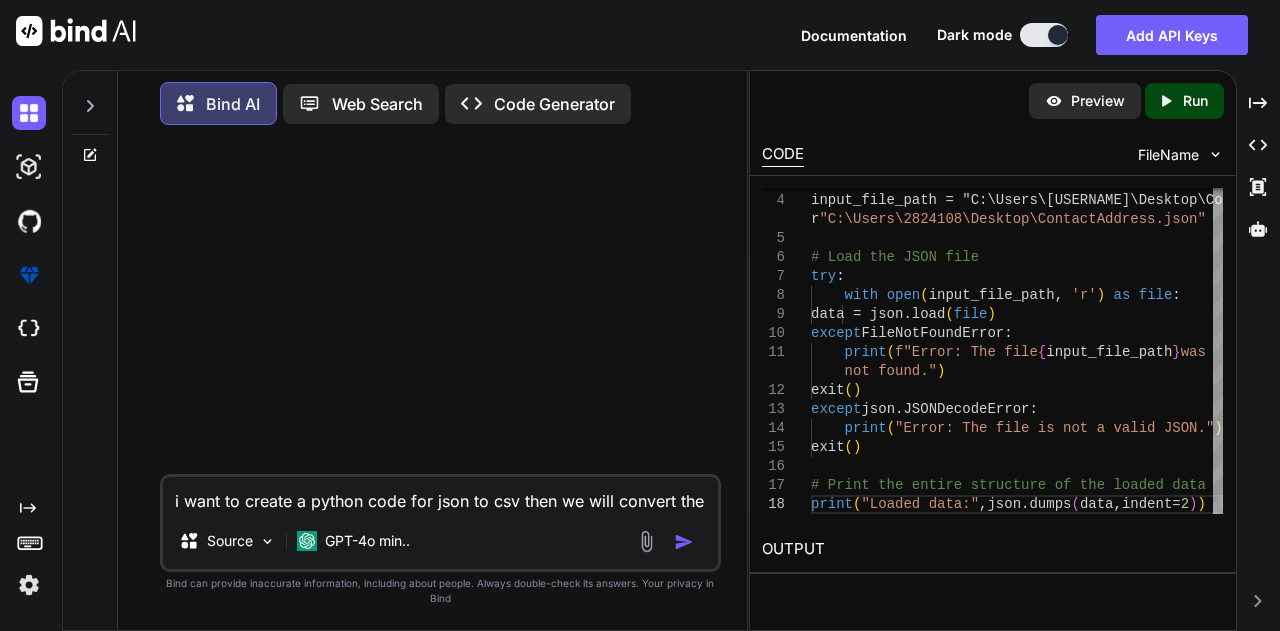 type on "i want to create a python code for json" 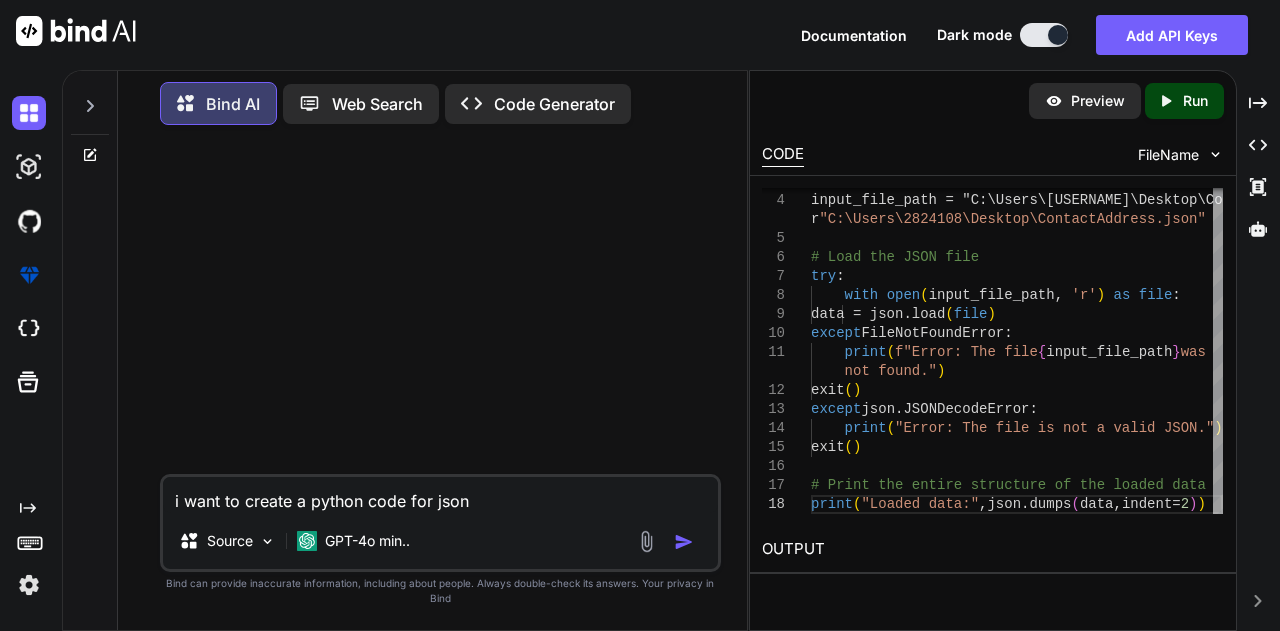 type on "i want to create a python code for json" 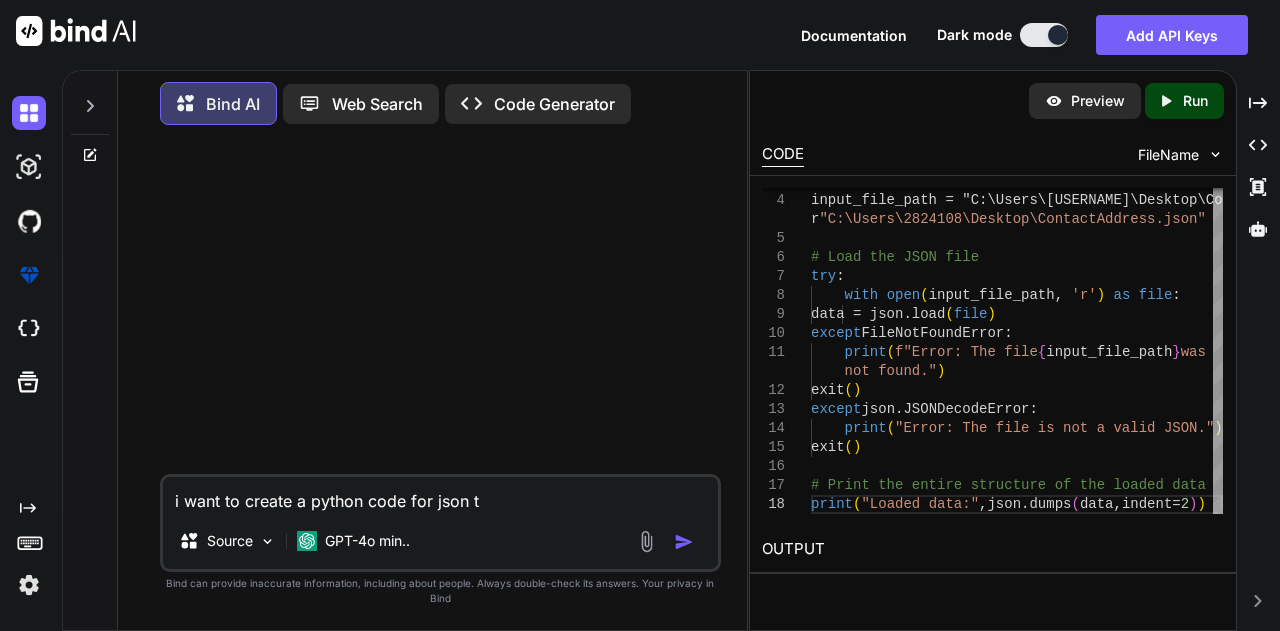 type on "x" 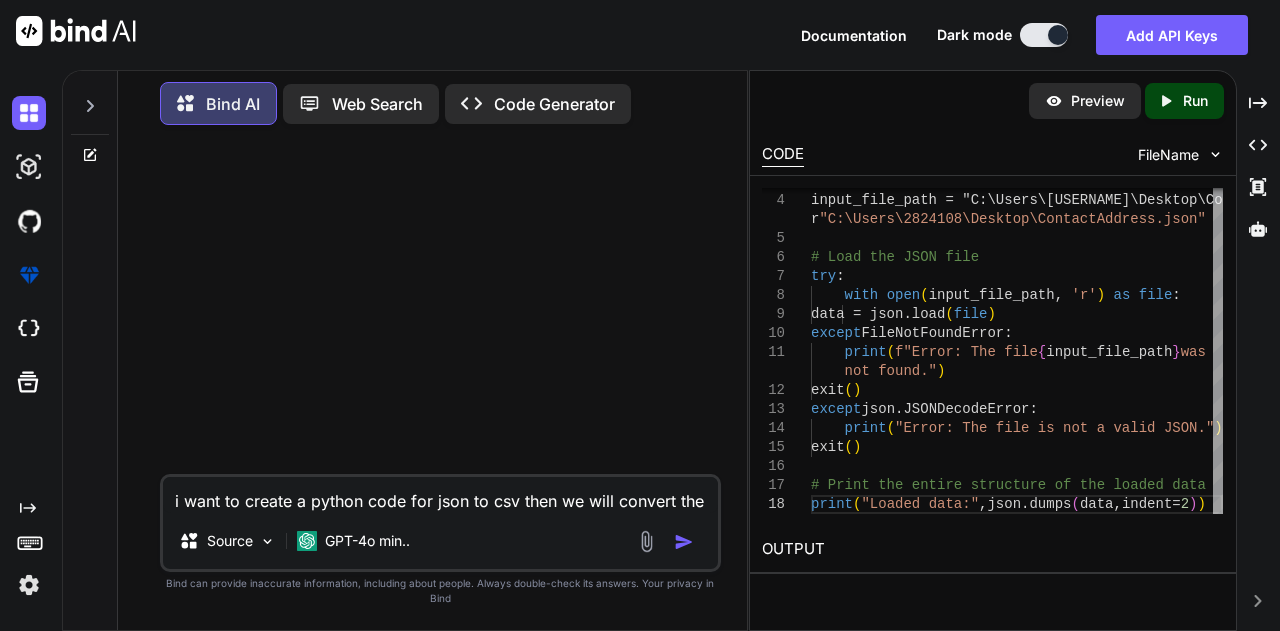 type on "i want to create a python code for json to csv then we will convert the code to json to dataframe now for the code
i have a json in which there will be authorization, response body etc now you have to search payload in that payload that payload will be in nested json form in that nested json i have addressDetails and partyDetails in those values you will have a list in that list you will have json like
i am giving this fo" 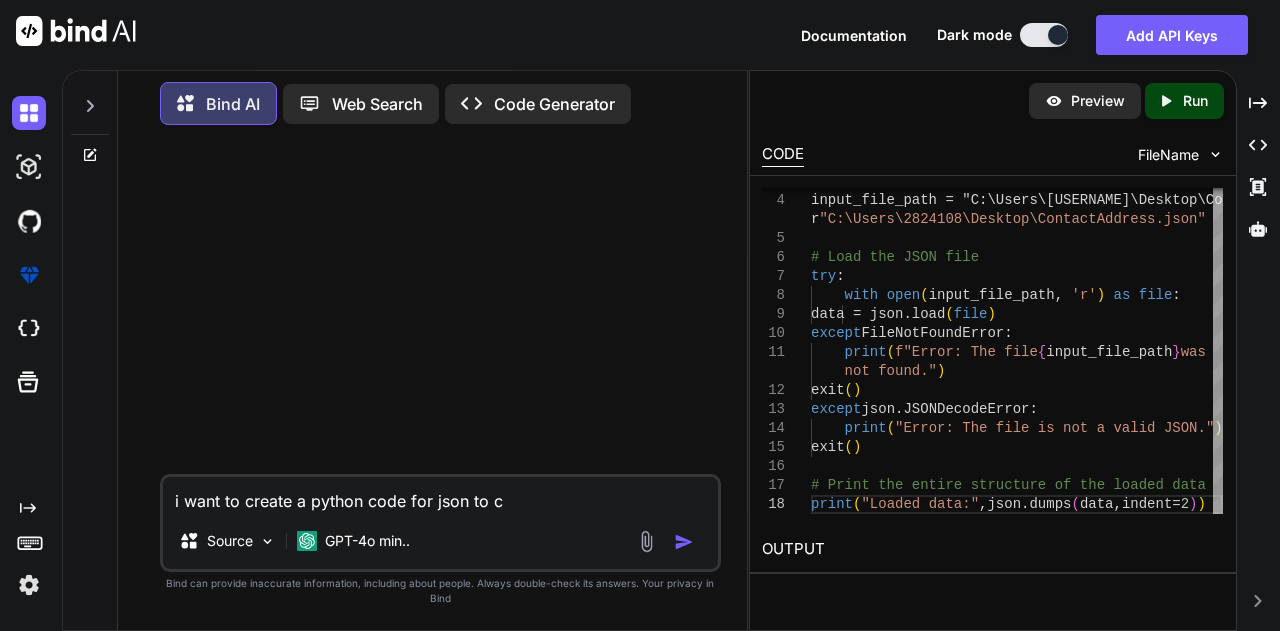 type on "x" 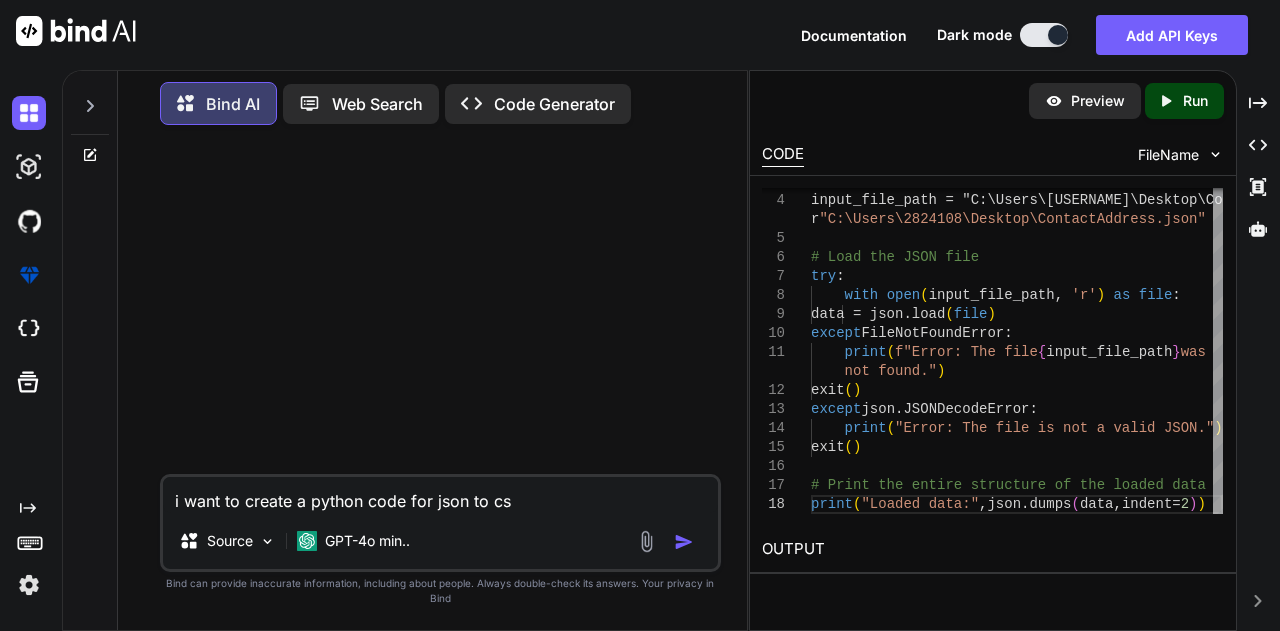 type on "i want to create a python code for json to csv" 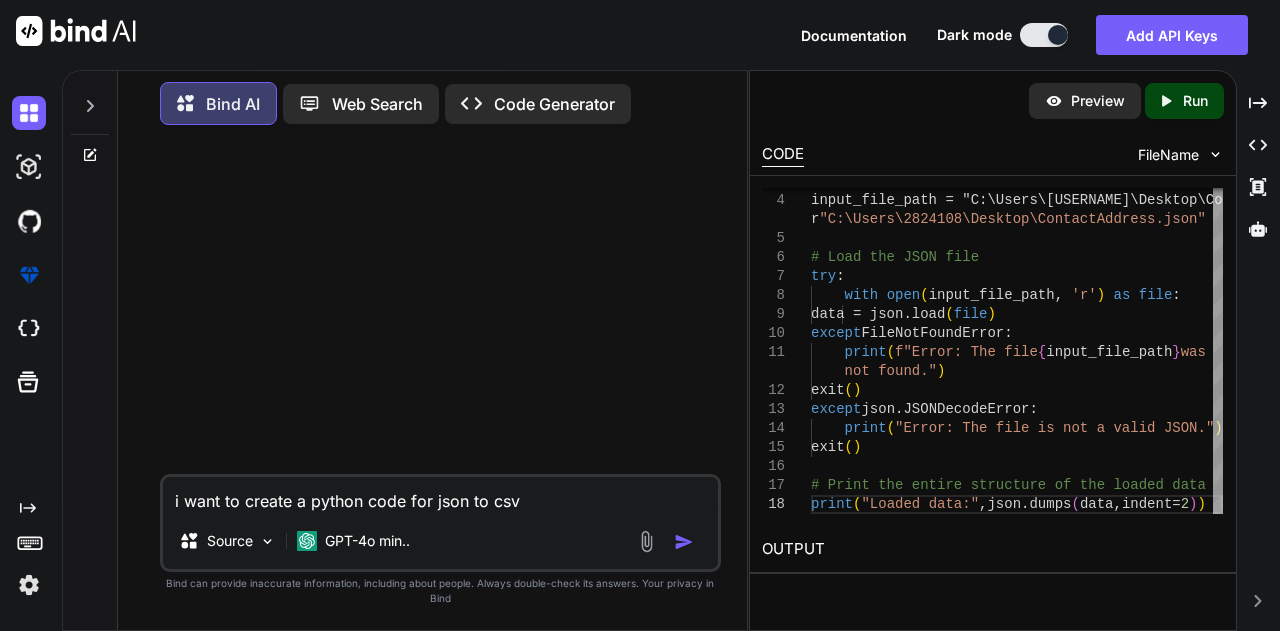 type on "i want to create a python code for json to csv" 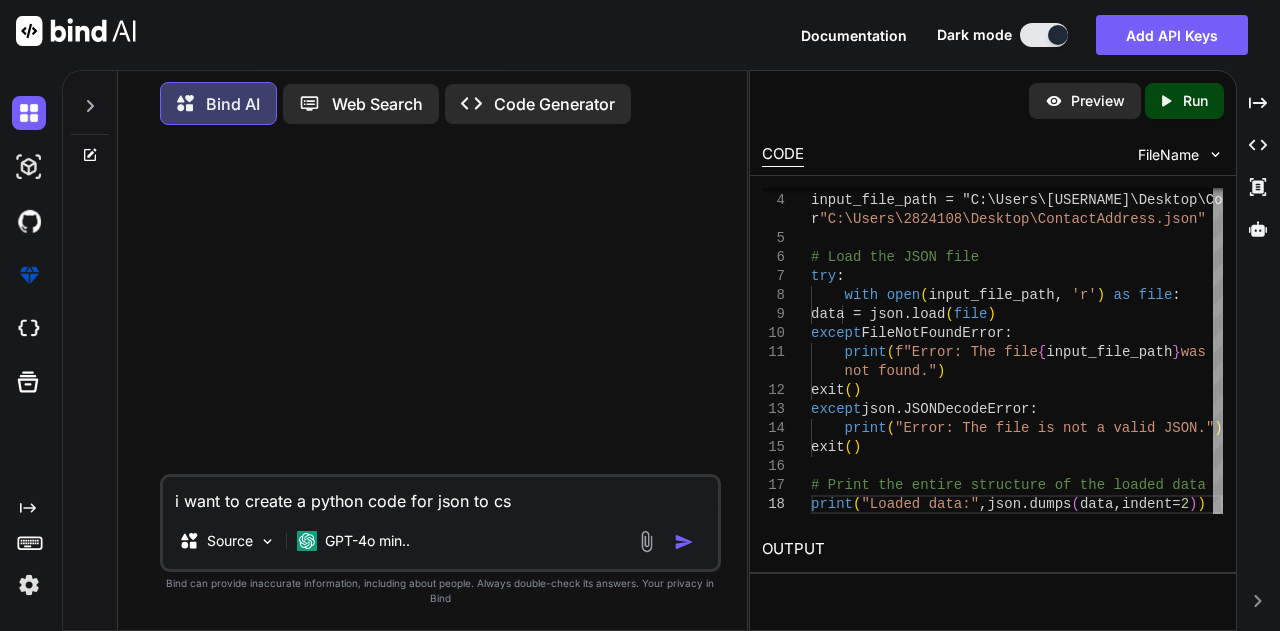 type on "i want to create a python code for json to c" 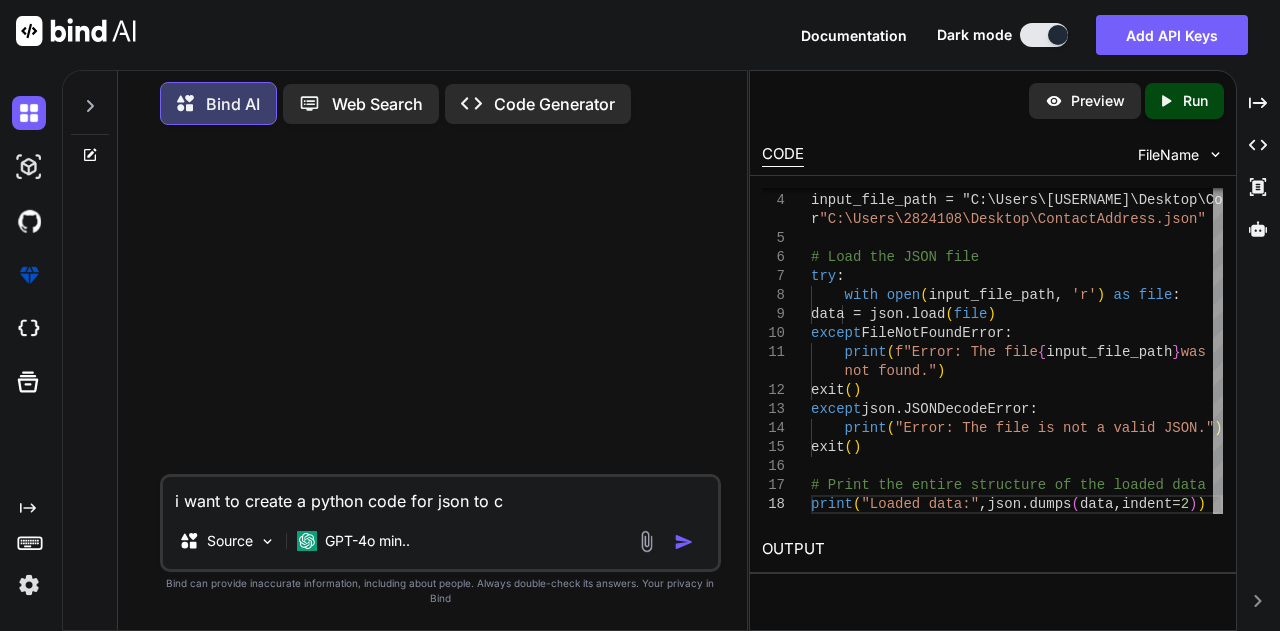 type on "i want to create a python code for json to csv then we will convert the code to json to dataframe now for the code
i have a json in which there will be authorization, response body etc now you have to search payload in that payload that payload will be in nested json form in that nested json i have addressDetails and partyDetails in those values you will have a list in that list you will have json like
i am giving this fo" 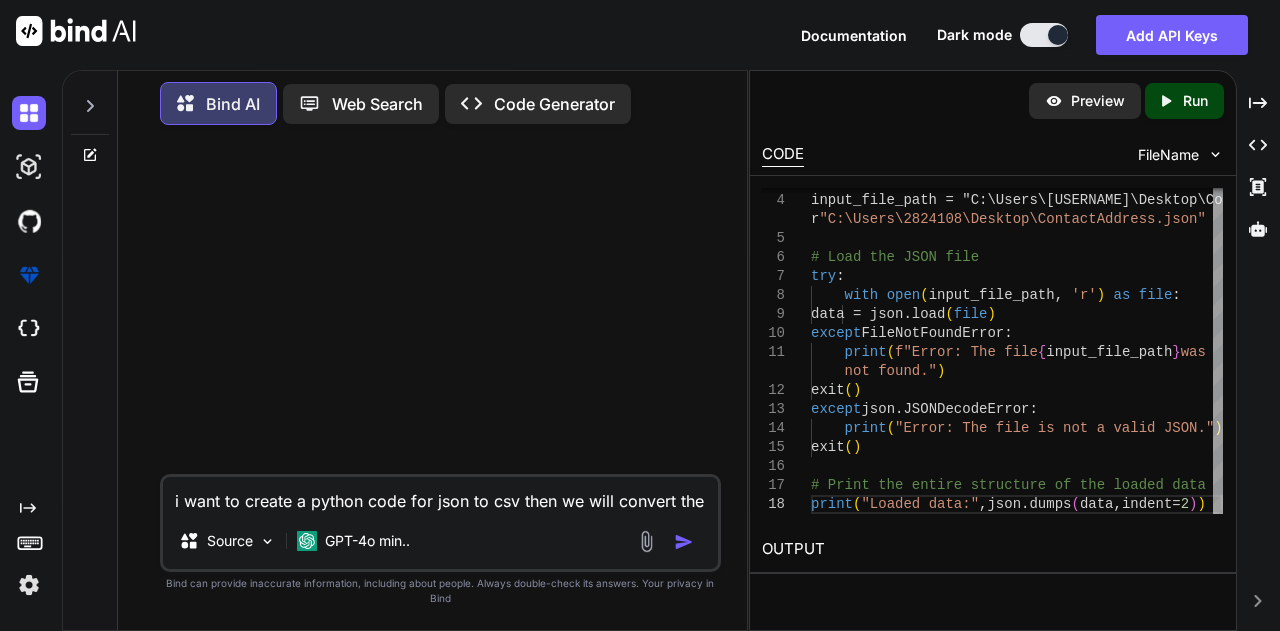 type on "i want to create a python code for json to csv then we will convert the code to json to dataframe now for the code
i have a json in which there will be authorization, response body etc now you have to search payload in that payload that payload will be in nested json form in that nested json i have addressDetails and partyDetails in those values you will have a list in that list you will have json like
i am giving this fo" 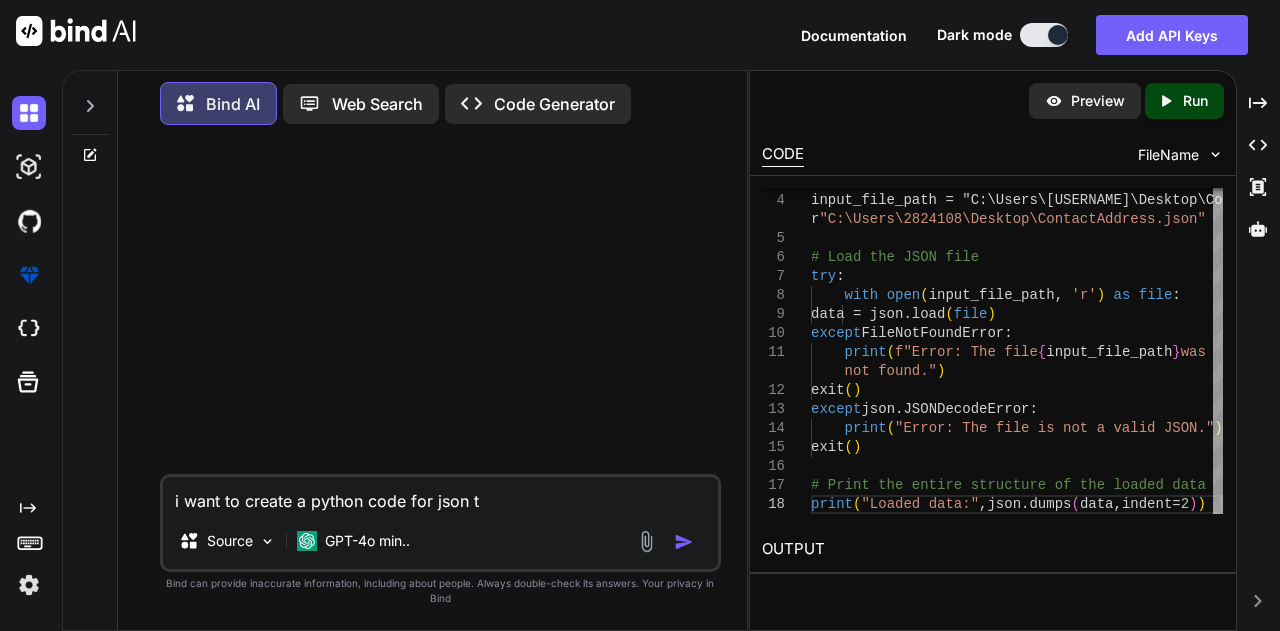 type on "i want to create a python code for json" 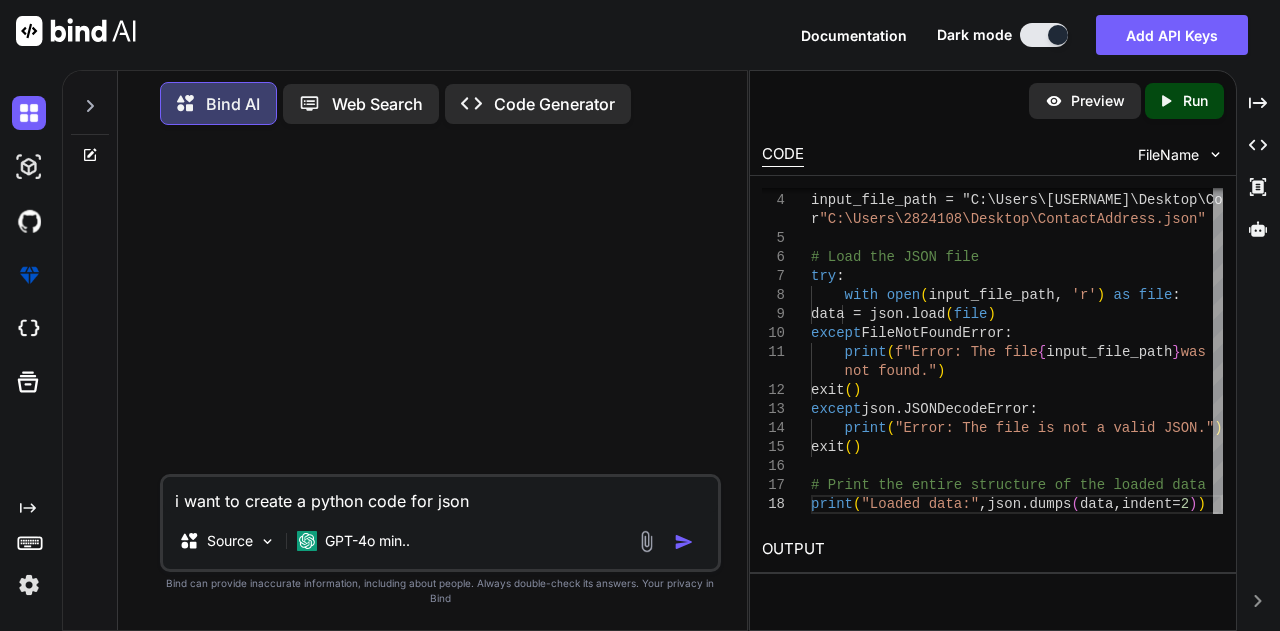 type on "i want to create a python code for json t" 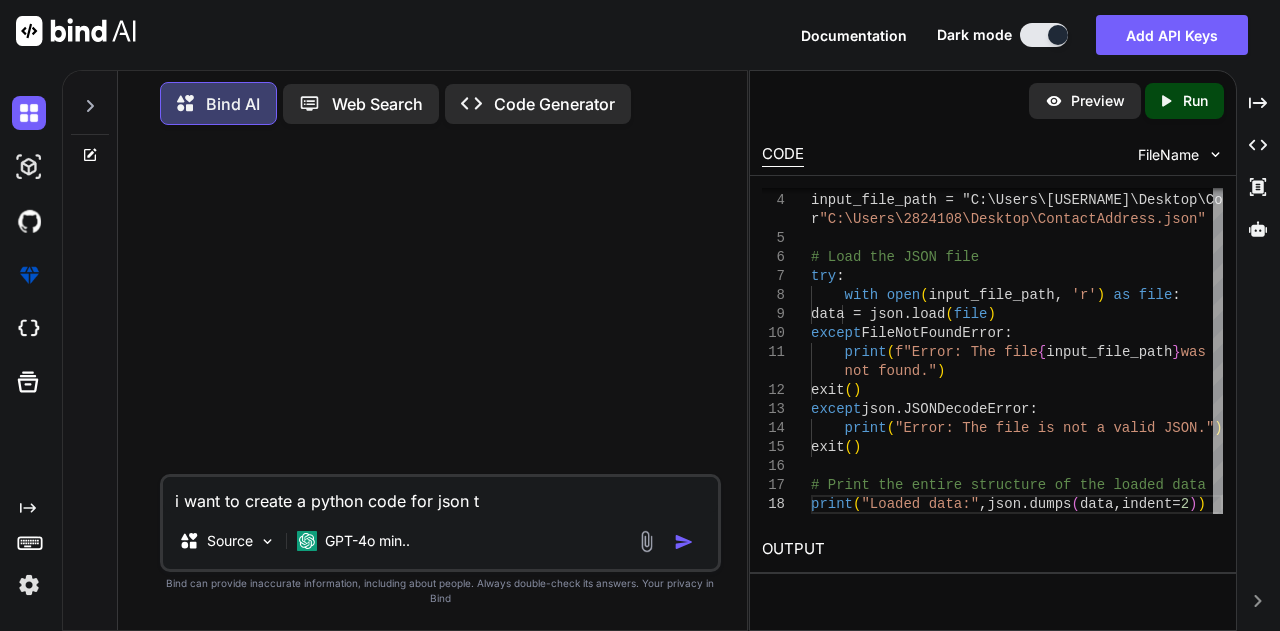 type on "i want to create a python code for json to csv then we will convert the code to json to dataframe now for the code
i have a json in which there will be authorization, response body etc now you have to search payload in that payload that payload will be in nested json form in that nested json i have addressDetails and partyDetails in those values you will have a list in that list you will have json like
i am giving this fo" 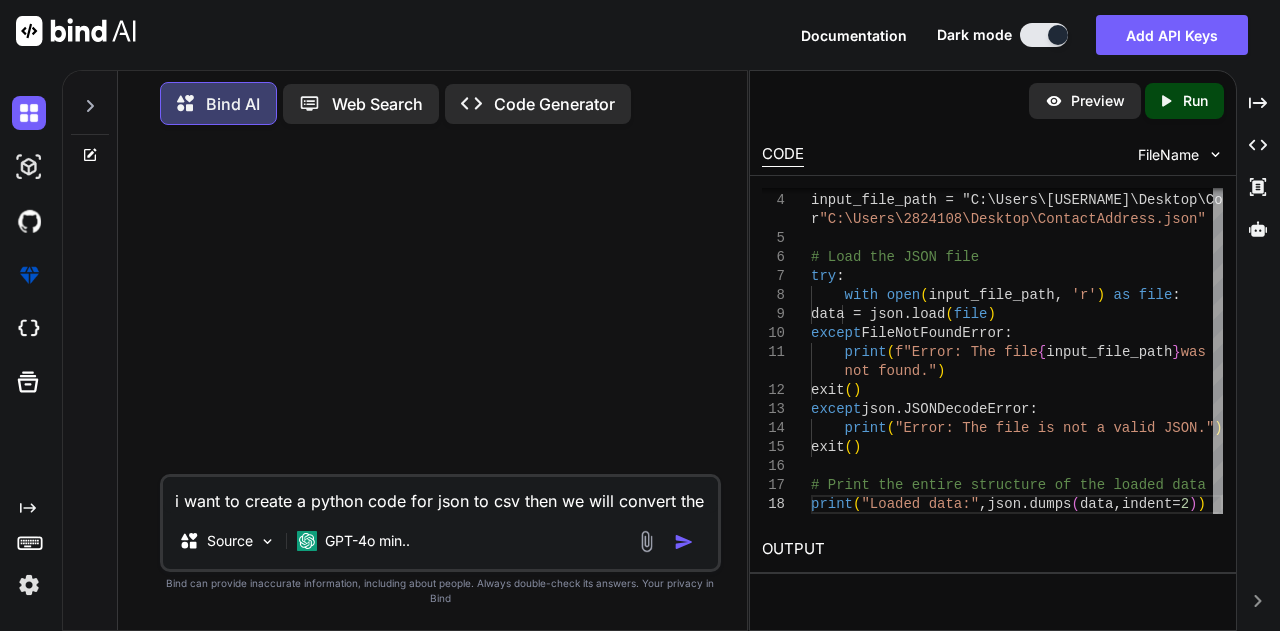 type on "i want to create a python code for json to csv then we will convert the code to json to dataframe now for the code
i have a json in which there will be authorization, response body etc now you have to search payload in that payload that payload will be in nested json form in that nested json i have addressDetails and partyDetails in those values you will have a list in that list you will have json like
i am giving this fo" 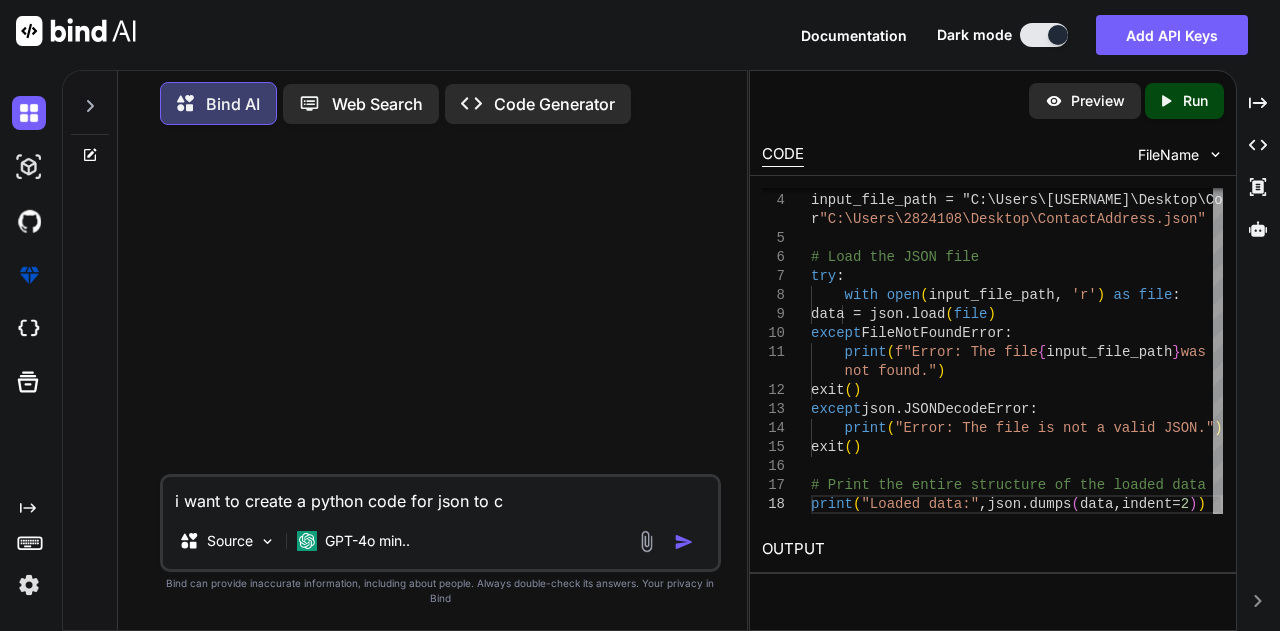 type on "i want to create a python code for json to cs" 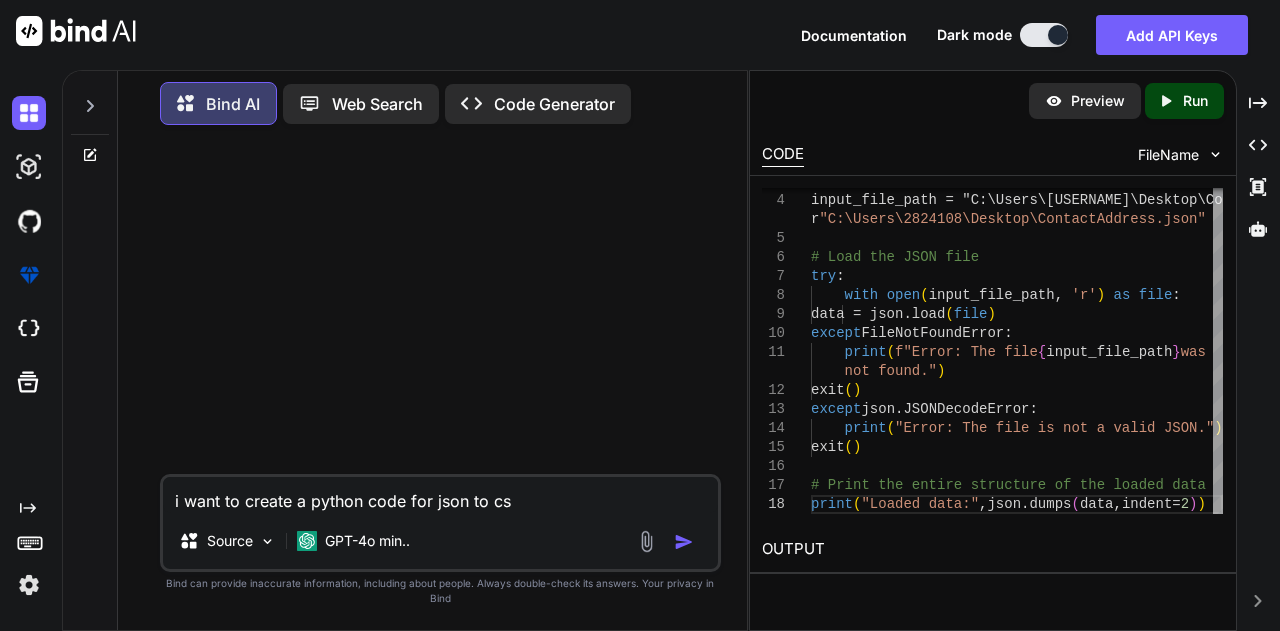type on "i want to create a python code for json to csv" 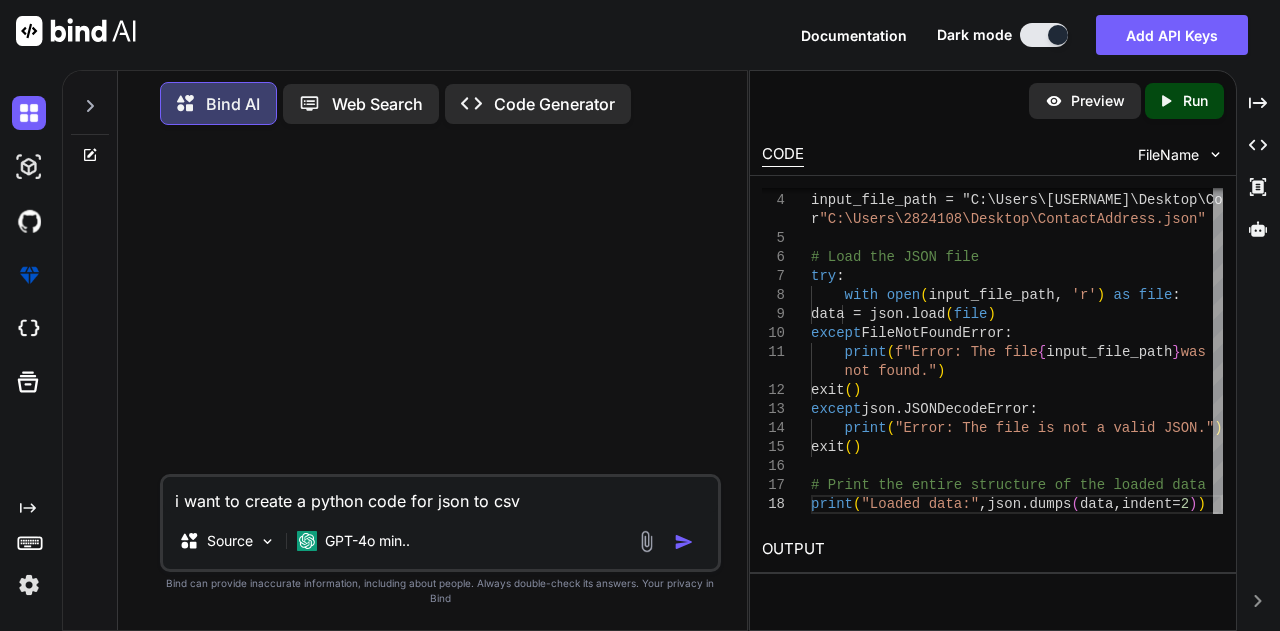 type on "i want to create a python code for json to csv" 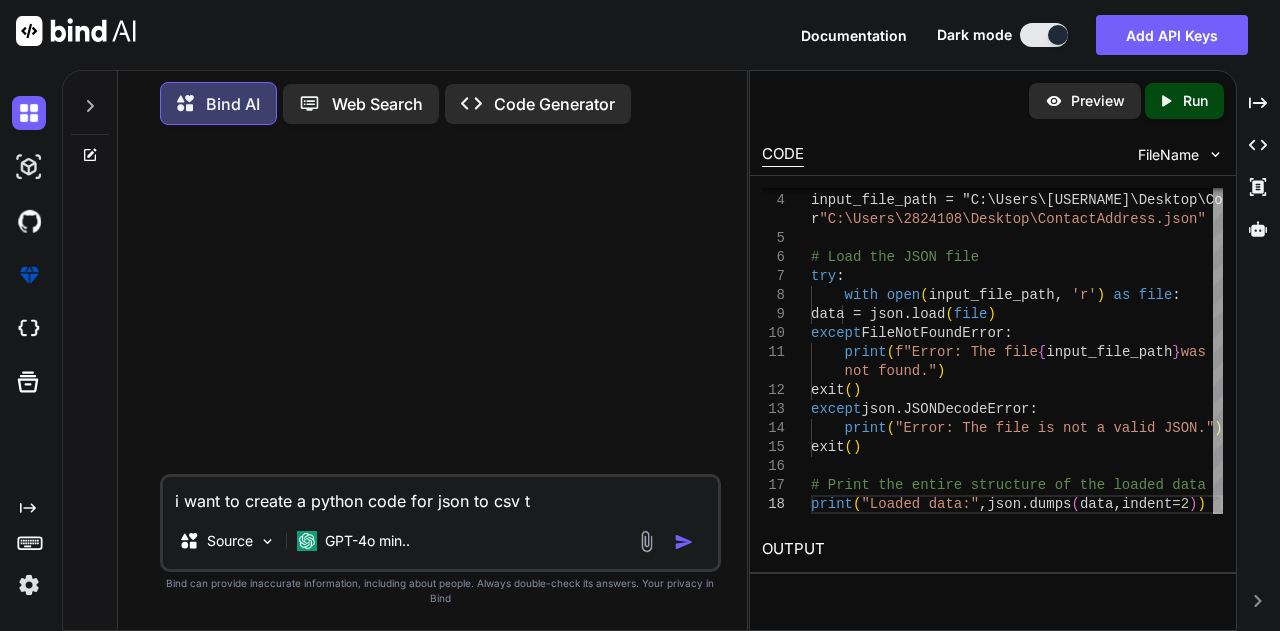 type on "i want to create a python code for json to csv th" 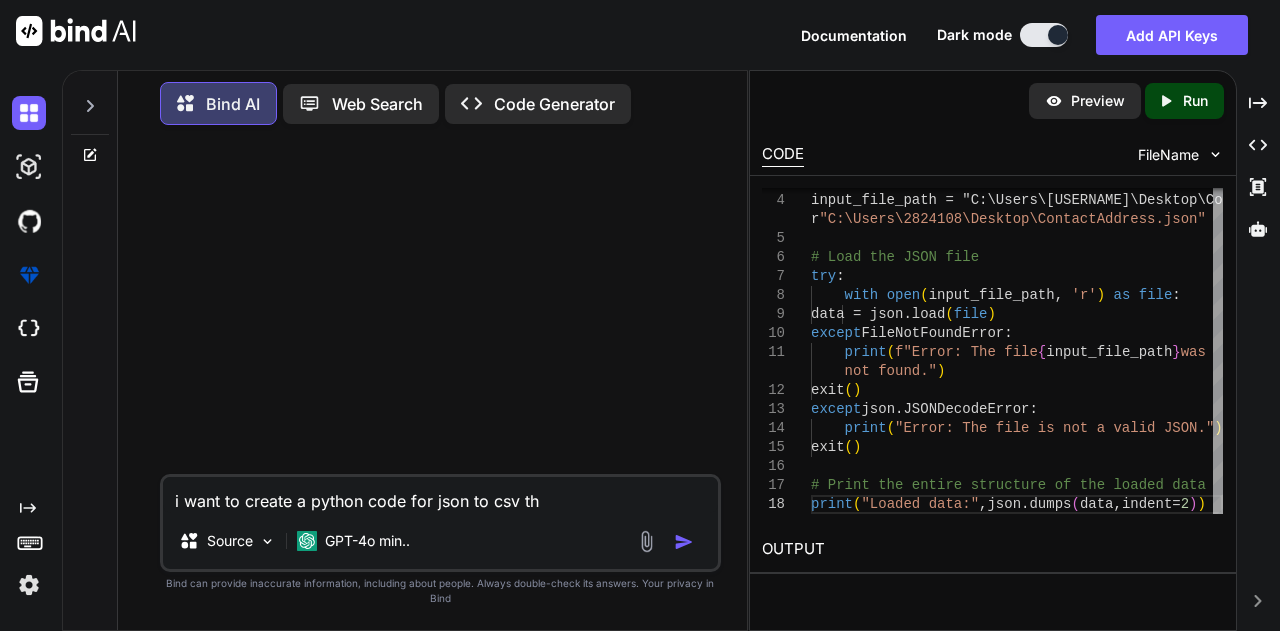 type on "i want to create a python code for json to csv the" 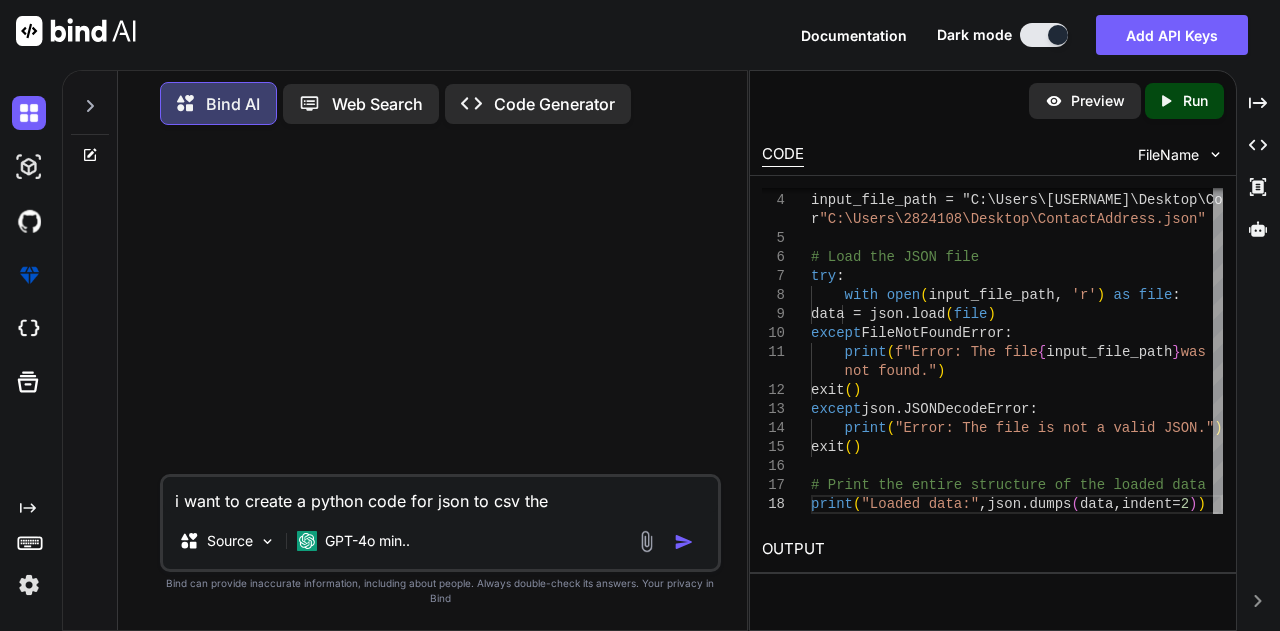 type on "i want to create a python code for json to csv then" 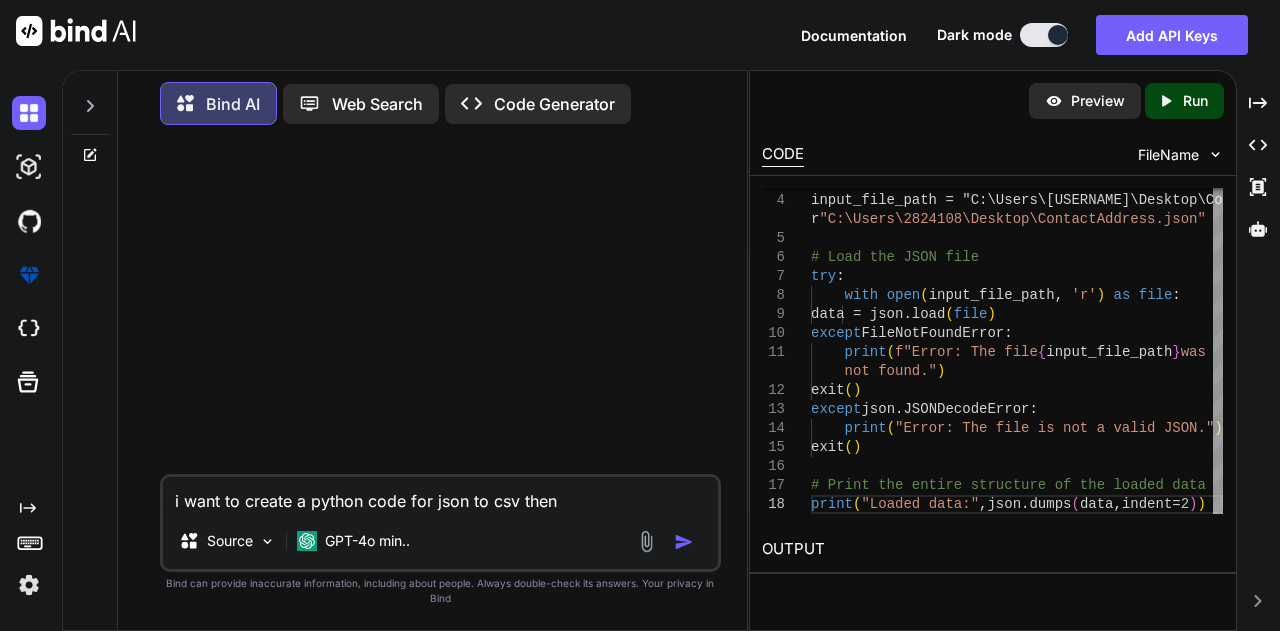 type on "i want to create a python code for json to csv then" 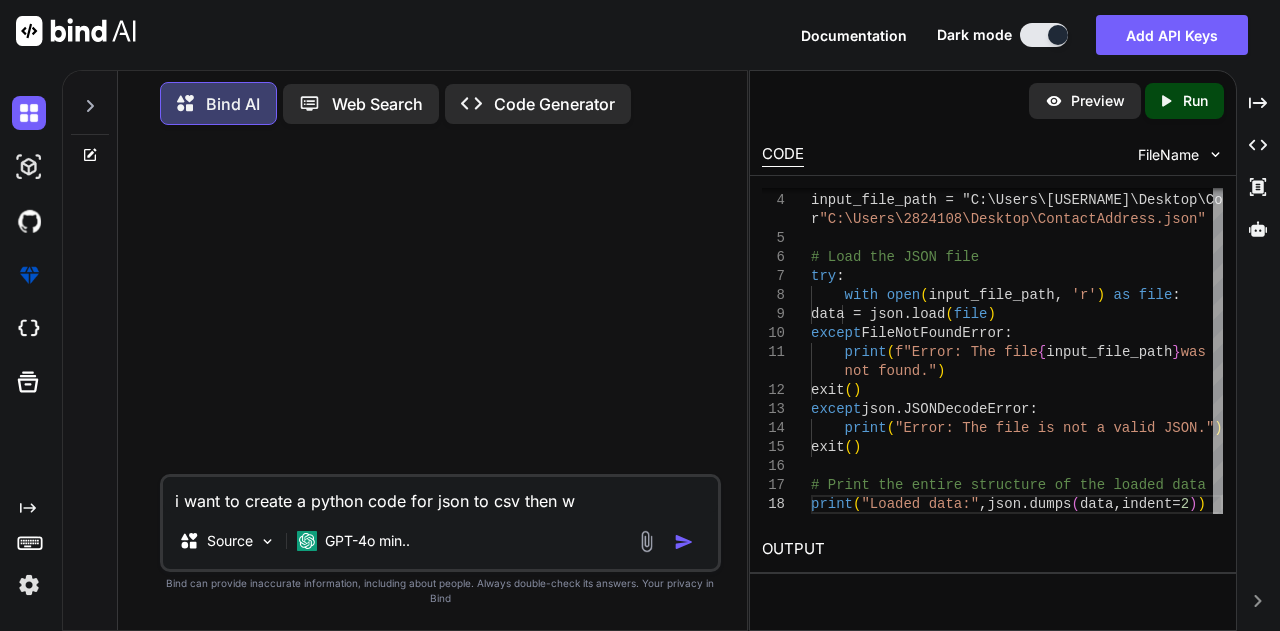 type on "i want to create a python code for json to csv then we will" 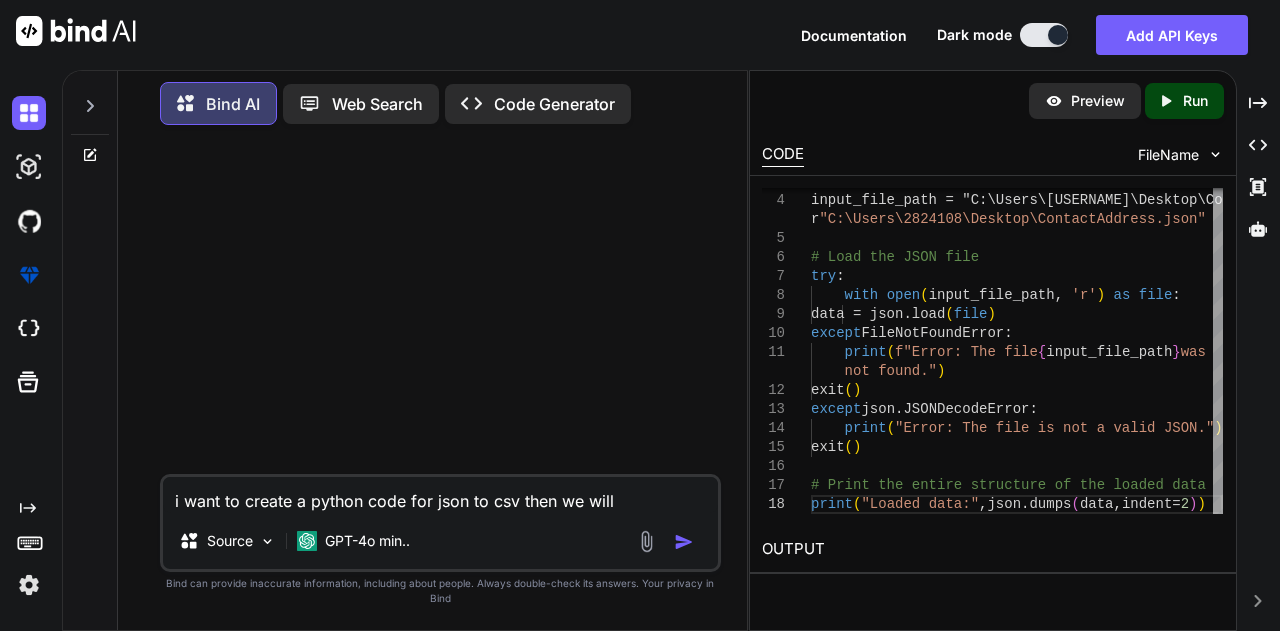 type on "i want to create a python code for json to csv then we will" 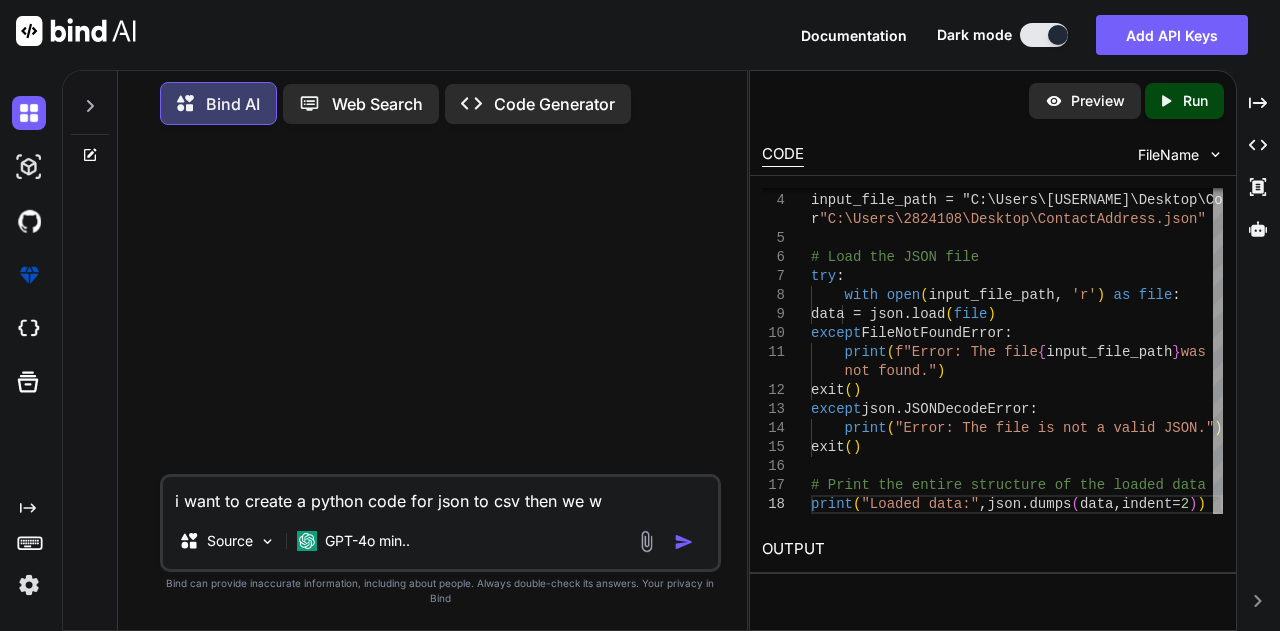 type on "i want to create a python code for json to csv then we wi" 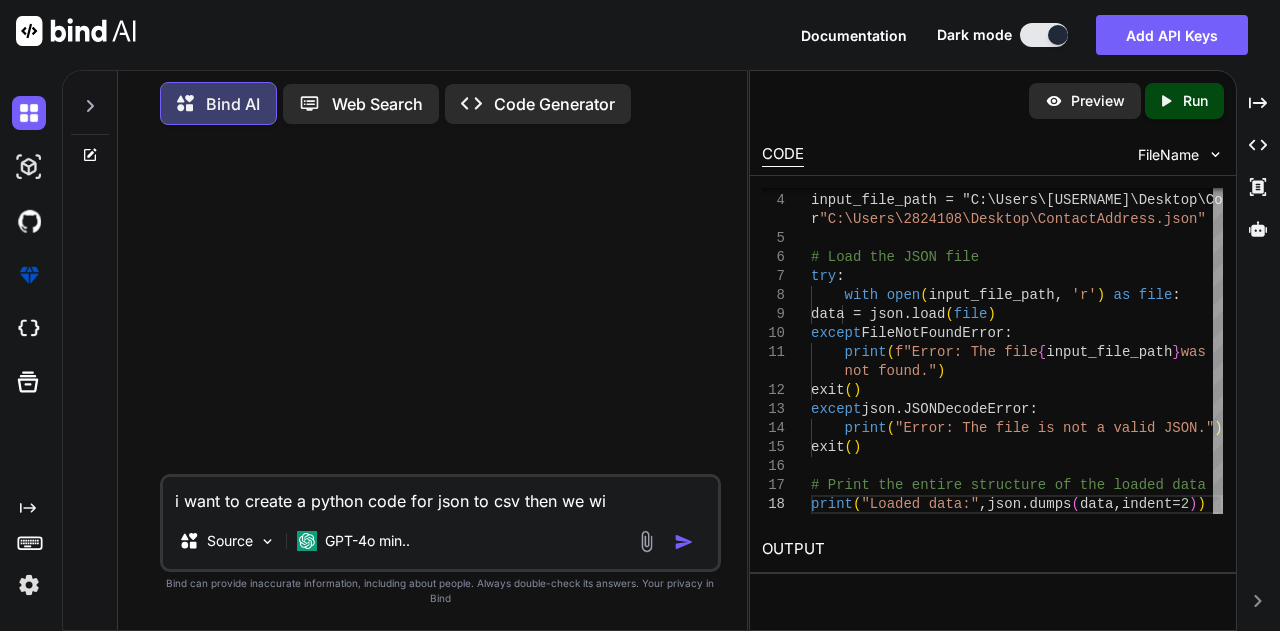 type on "i want to create a python code for json to csv then we wil" 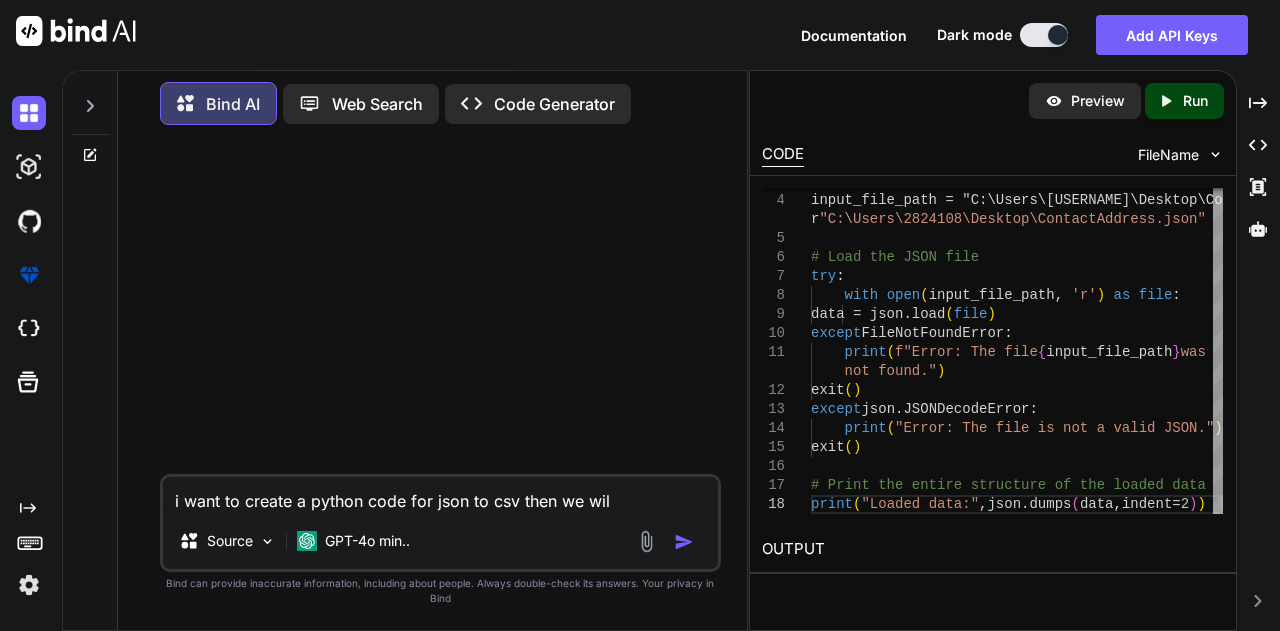 type on "i want to create a python code for json to csv then we will" 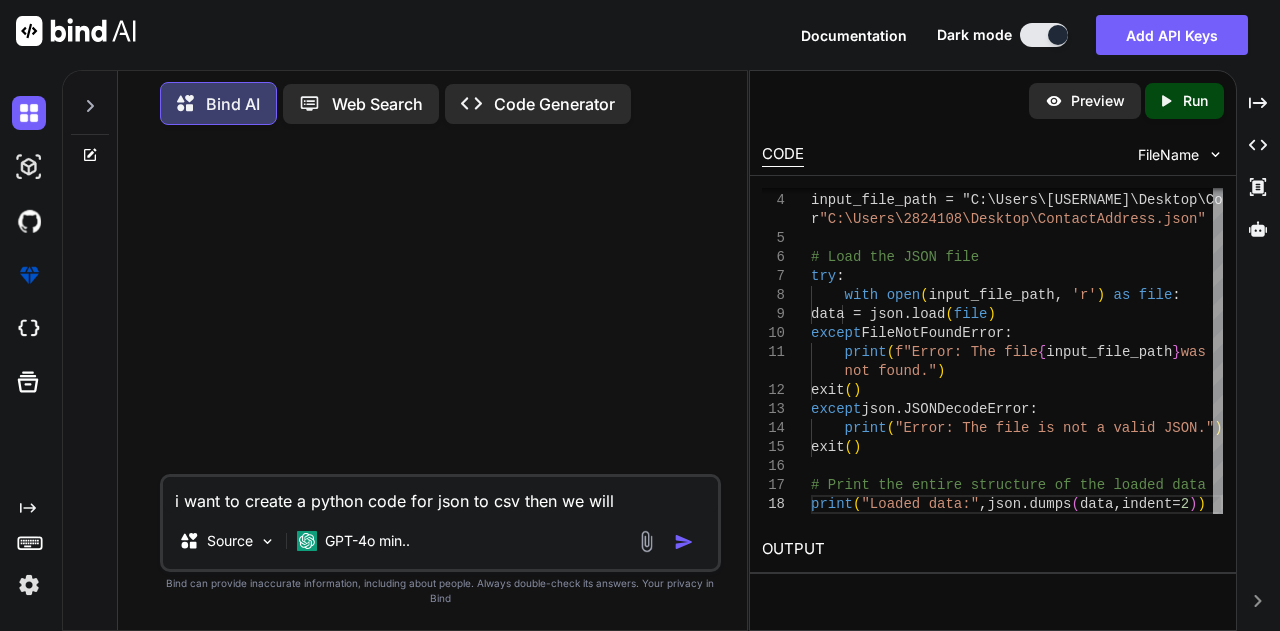 type on "i want to create a python code for json to csv then we will" 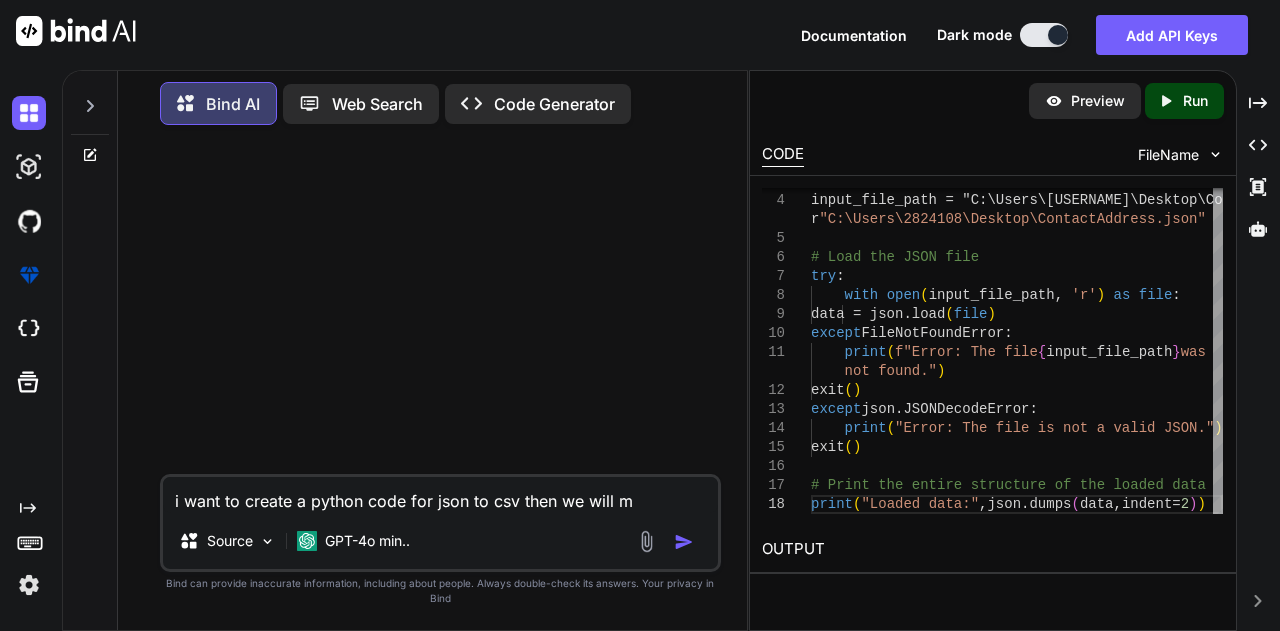 type on "i want to create a python code for json to csv then we will mi" 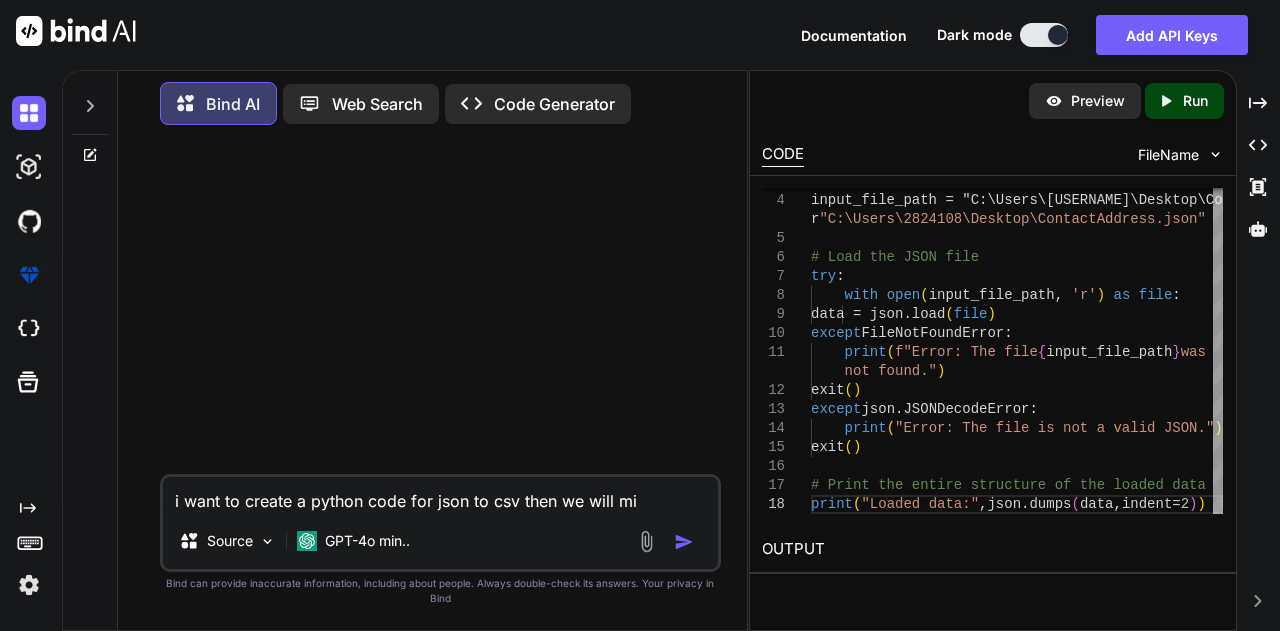 type on "i want to create a python code for json to csv then we will m" 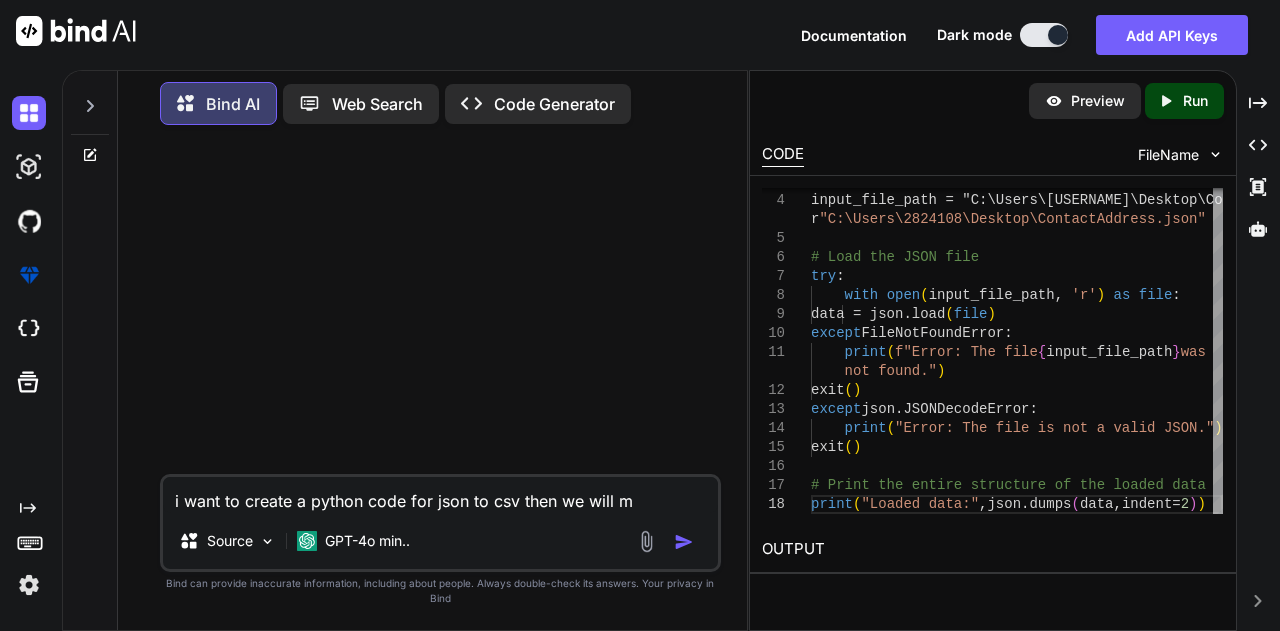 type on "i want to create a python code for json to csv then we will" 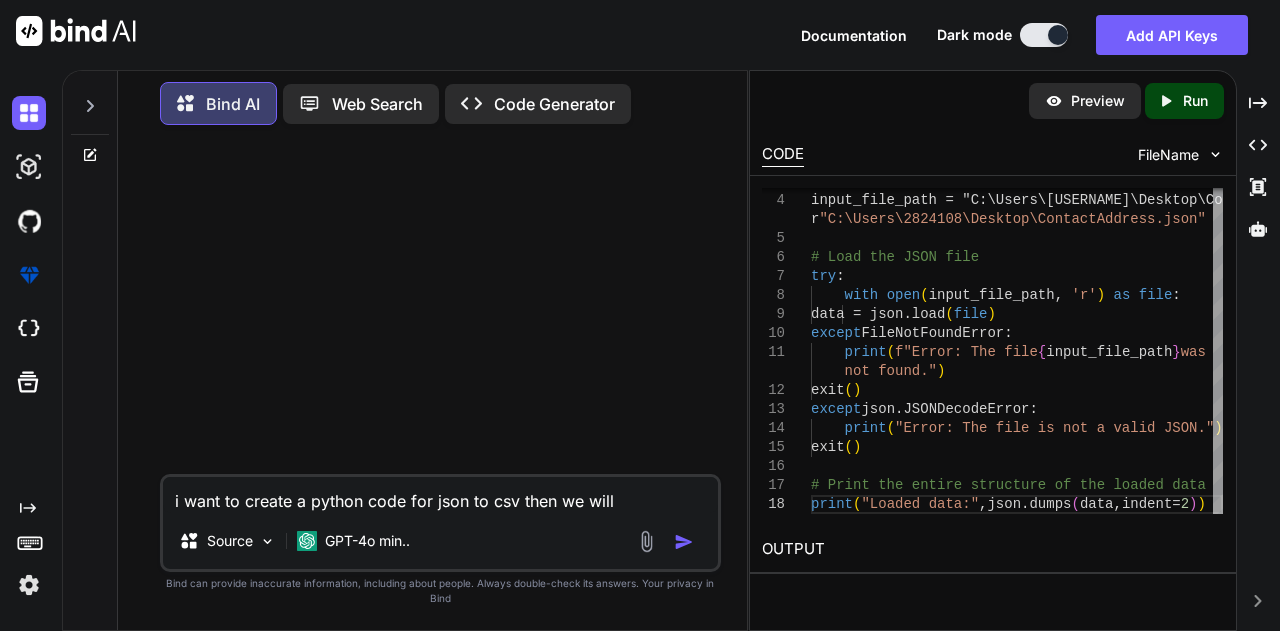 type on "i want to create a python code for json to csv then we will c" 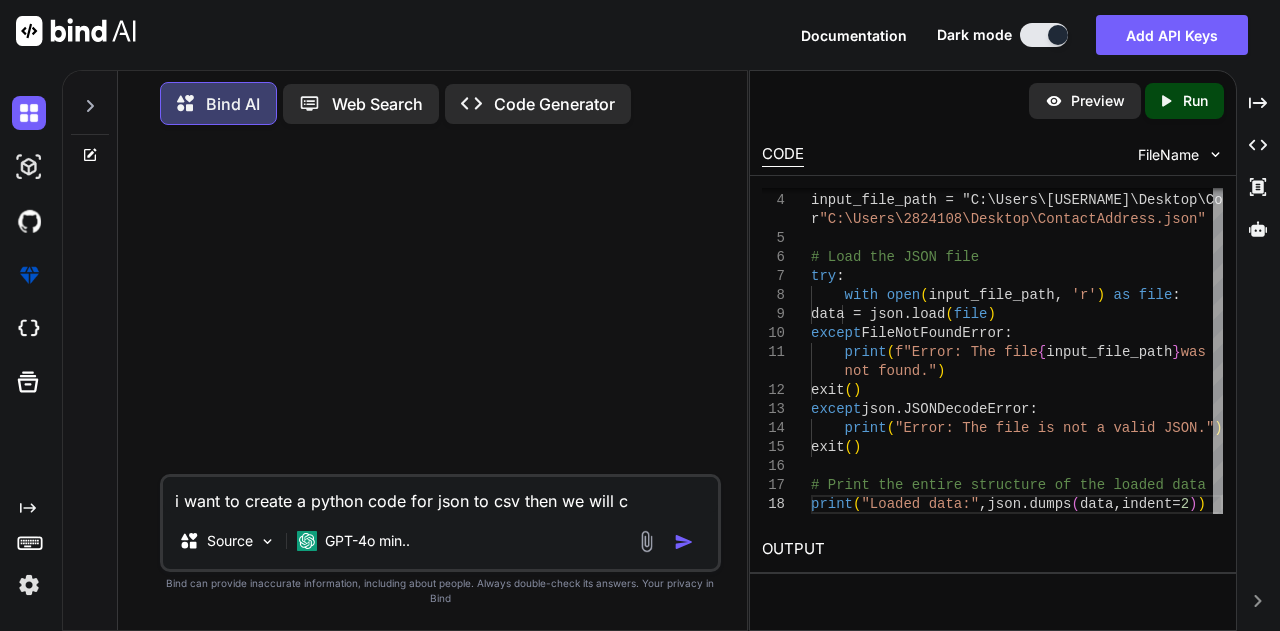 type on "i want to create a python code for json to csv then we will co" 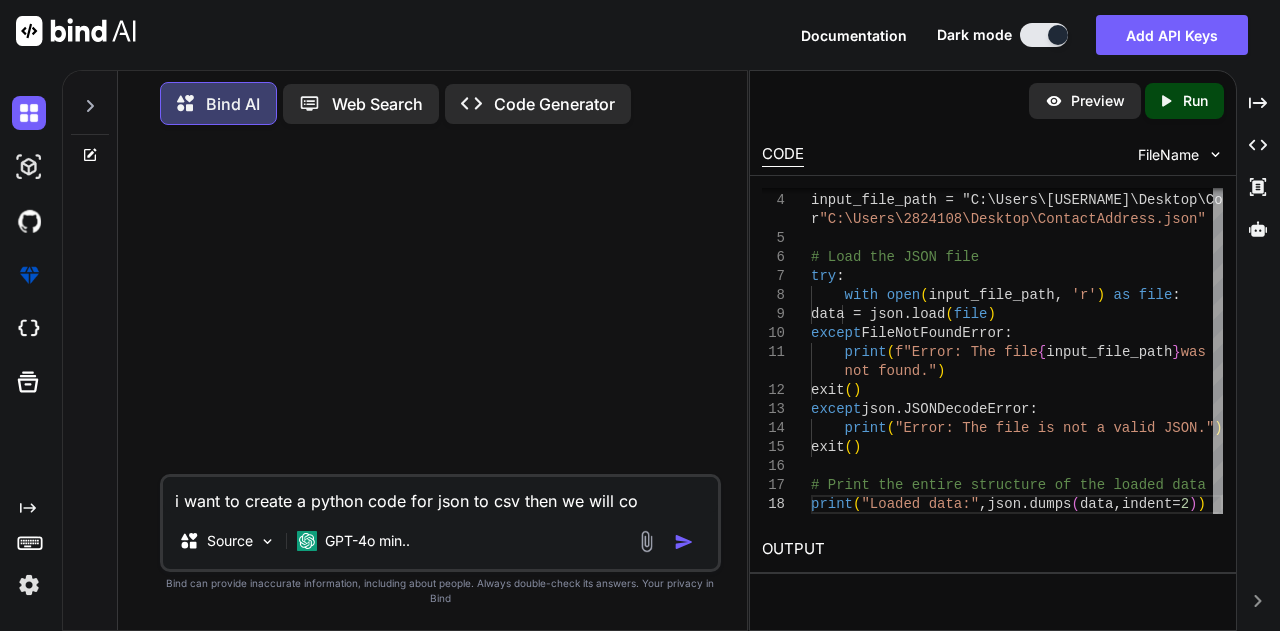type on "i want to create a python code for json to csv then we will con" 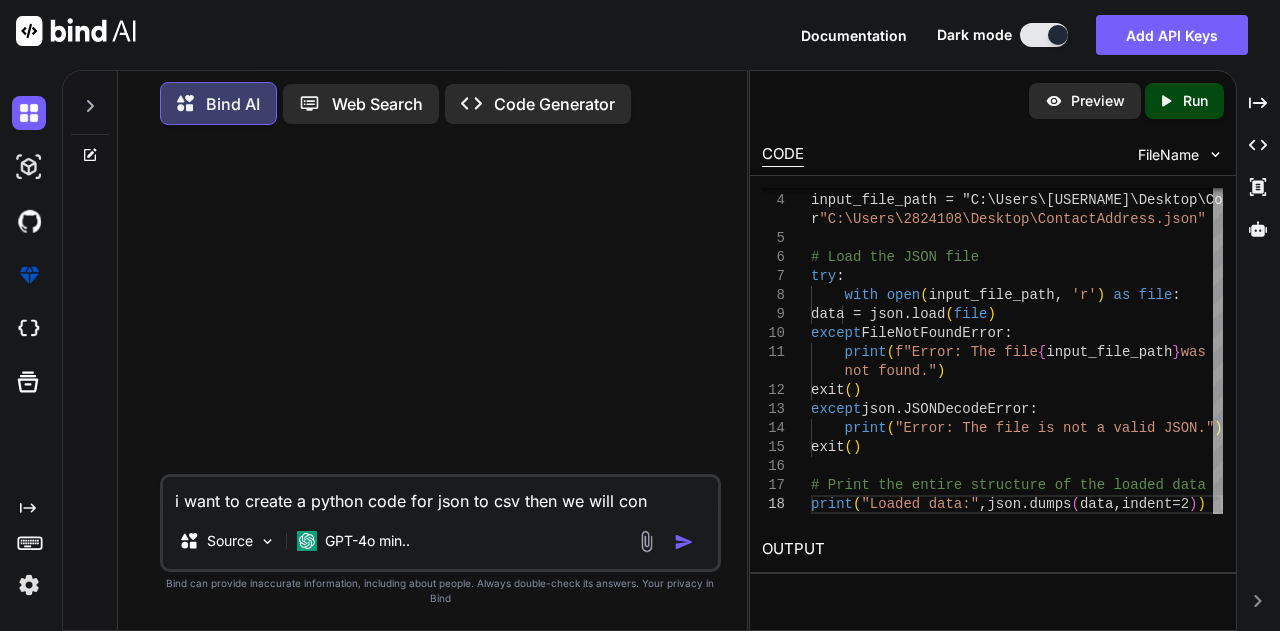 type on "i want to create a python code for json to csv then we will conv" 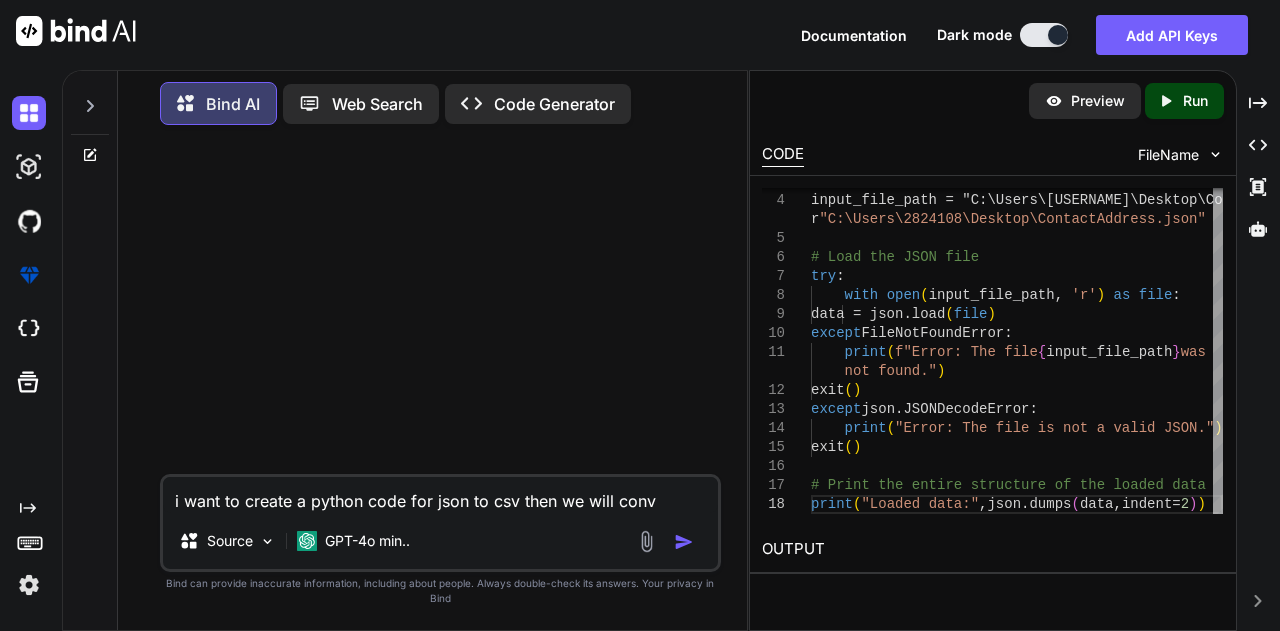 type on "i want to create a python code for json to csv then we will conve" 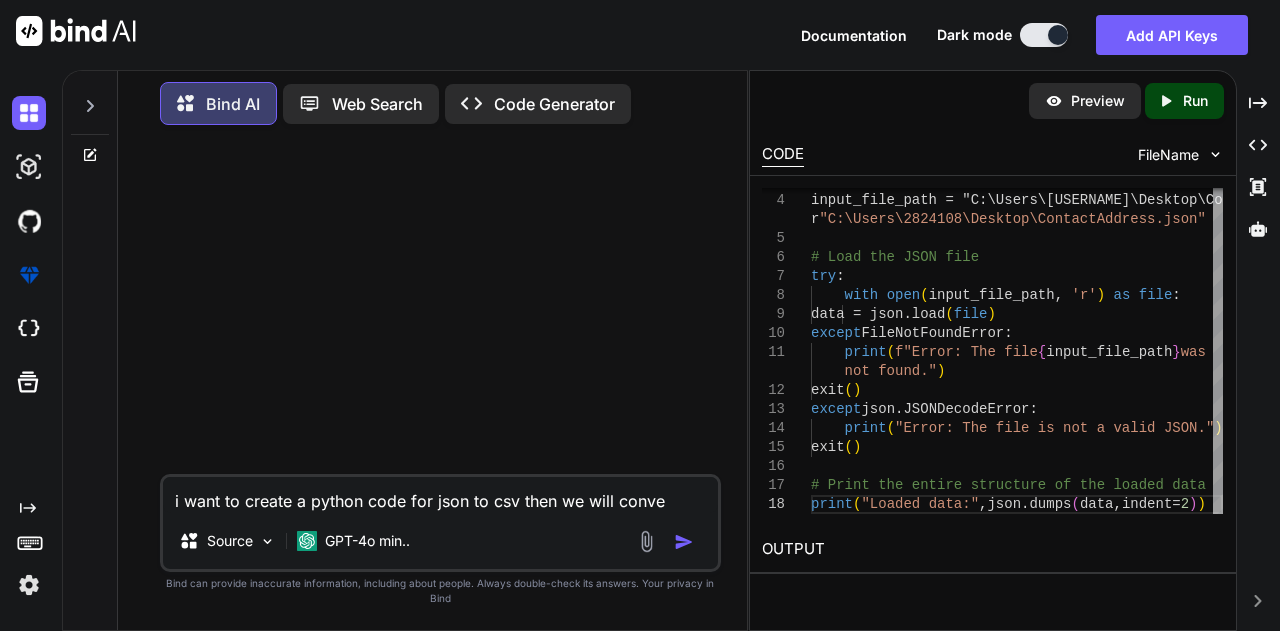 type on "i want to create a python code for json to csv then we will conver" 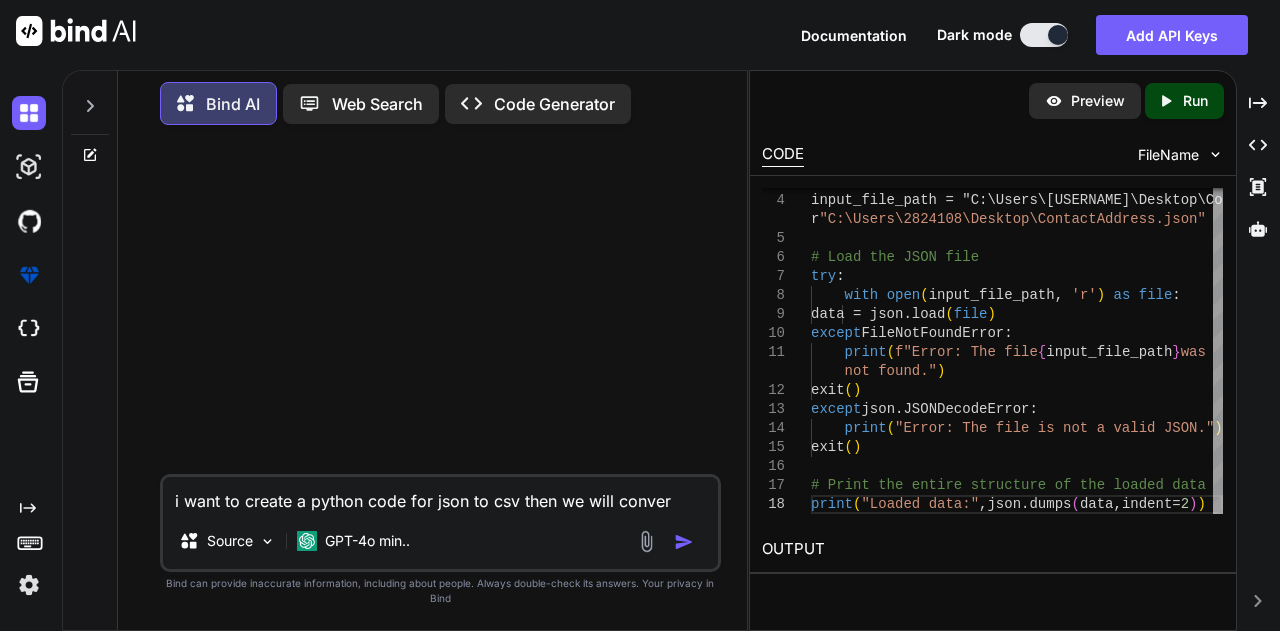 type on "i want to create a python code for json to csv then we will convert" 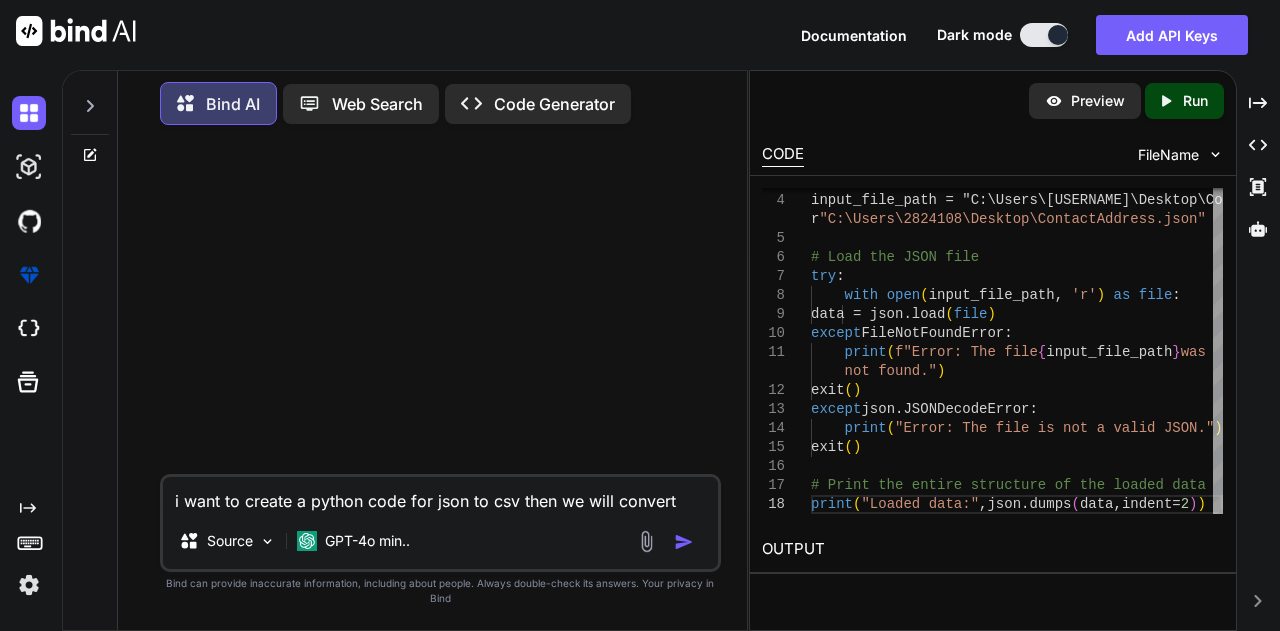 type on "i want to create a python code for json to csv then we will convert" 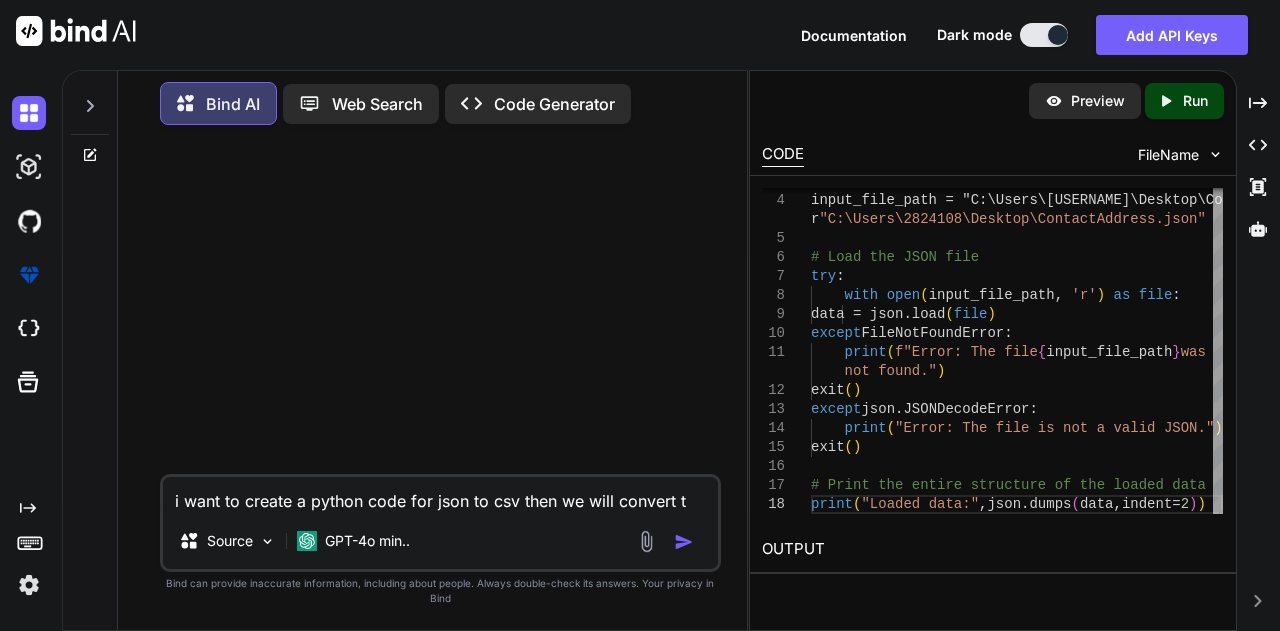 type on "i want to create a python code for json to csv then we will convert th" 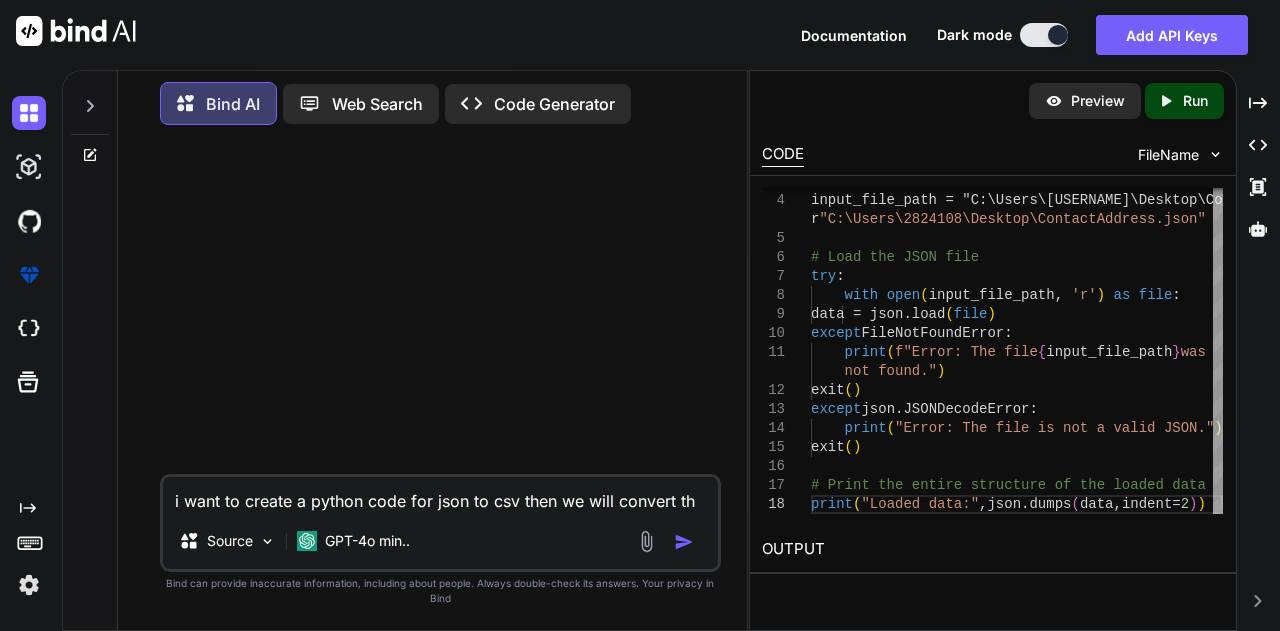type on "i want to create a python code for json to csv then we will convert the" 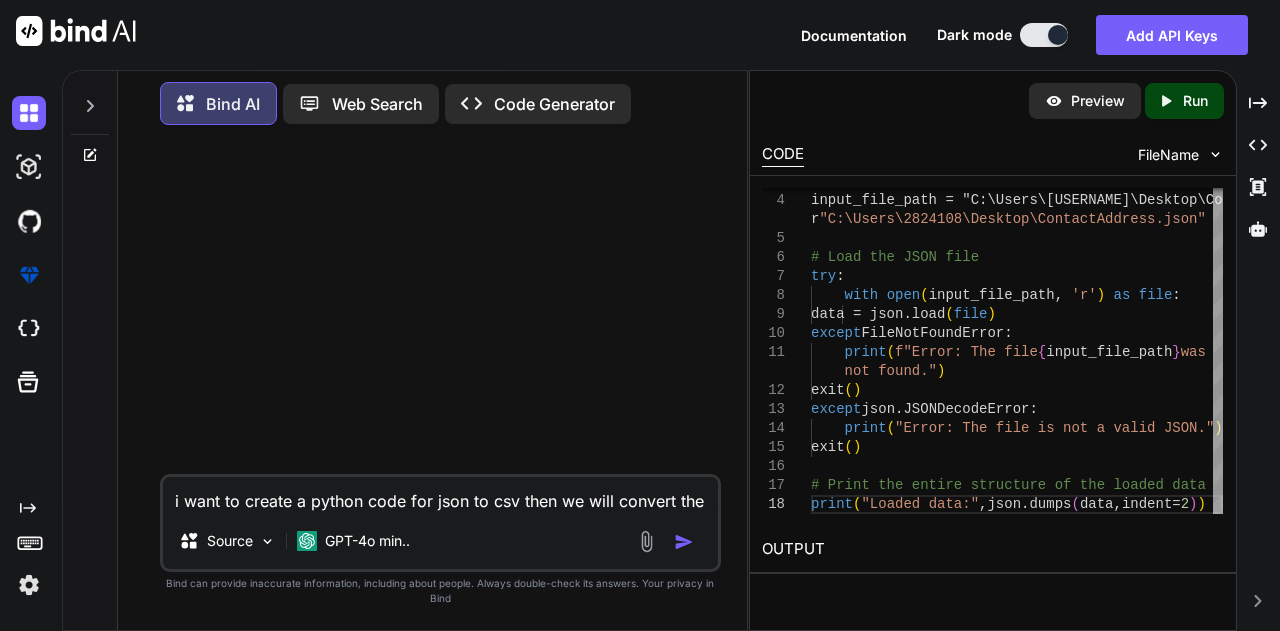 type on "i want to create a python code for json to csv then we will convert the" 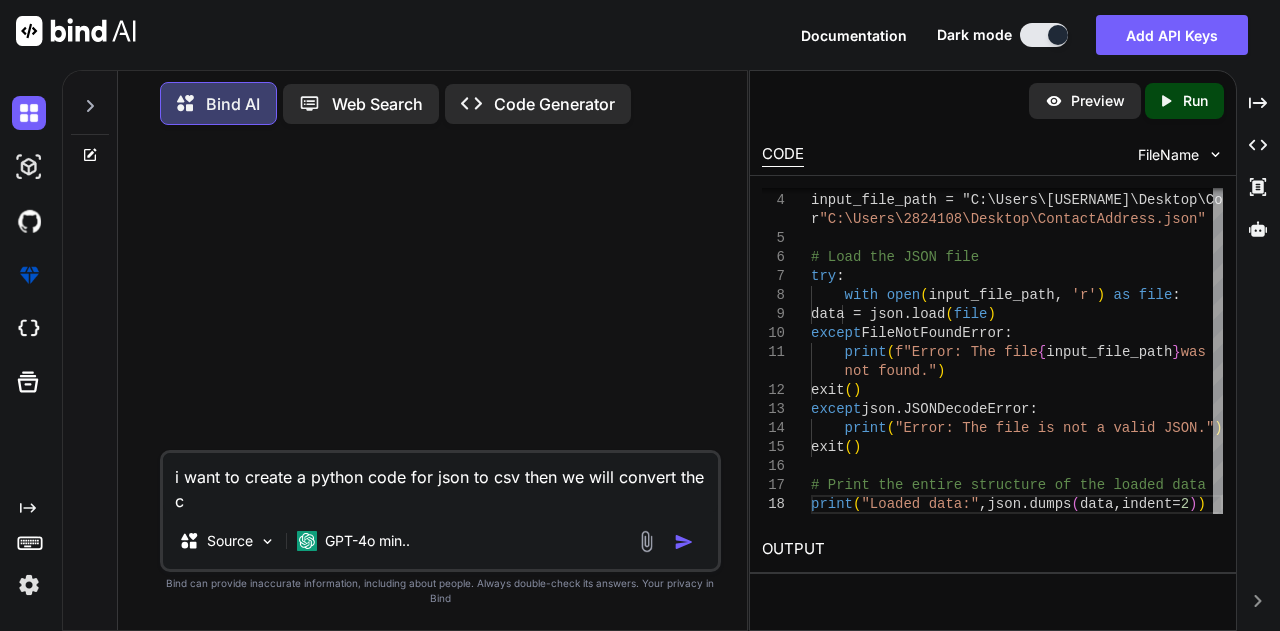 type on "i want to create a python code for json to csv then we will convert the co" 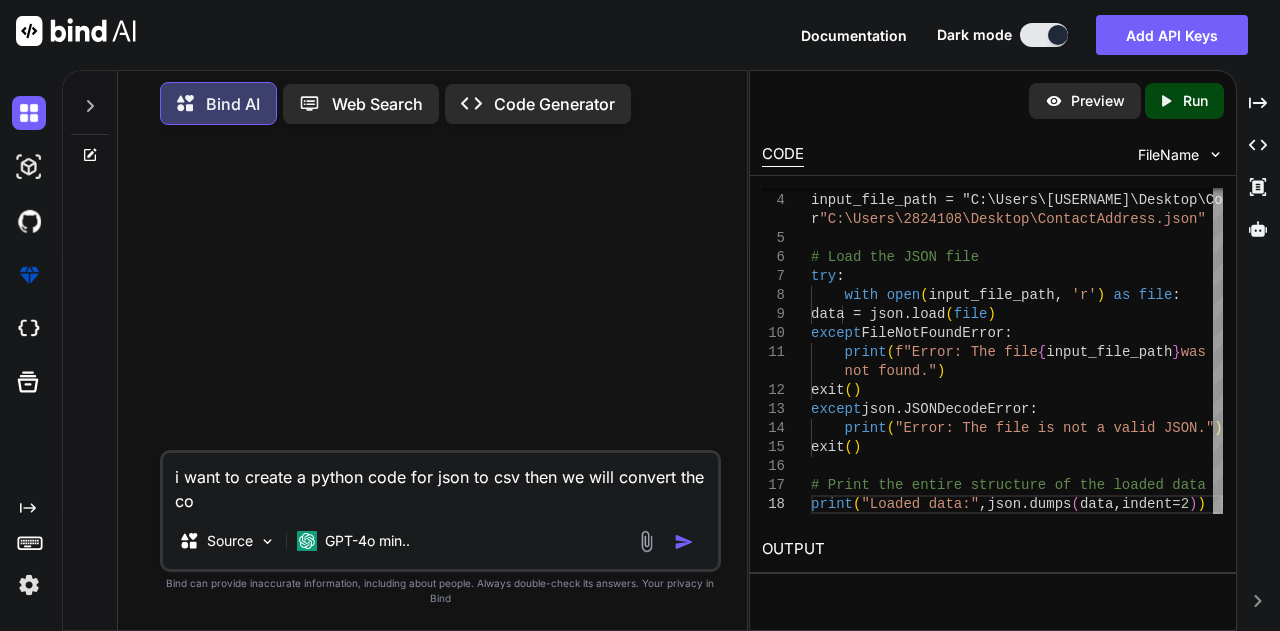 type on "i want to create a python code for json to csv then we will convert the cod" 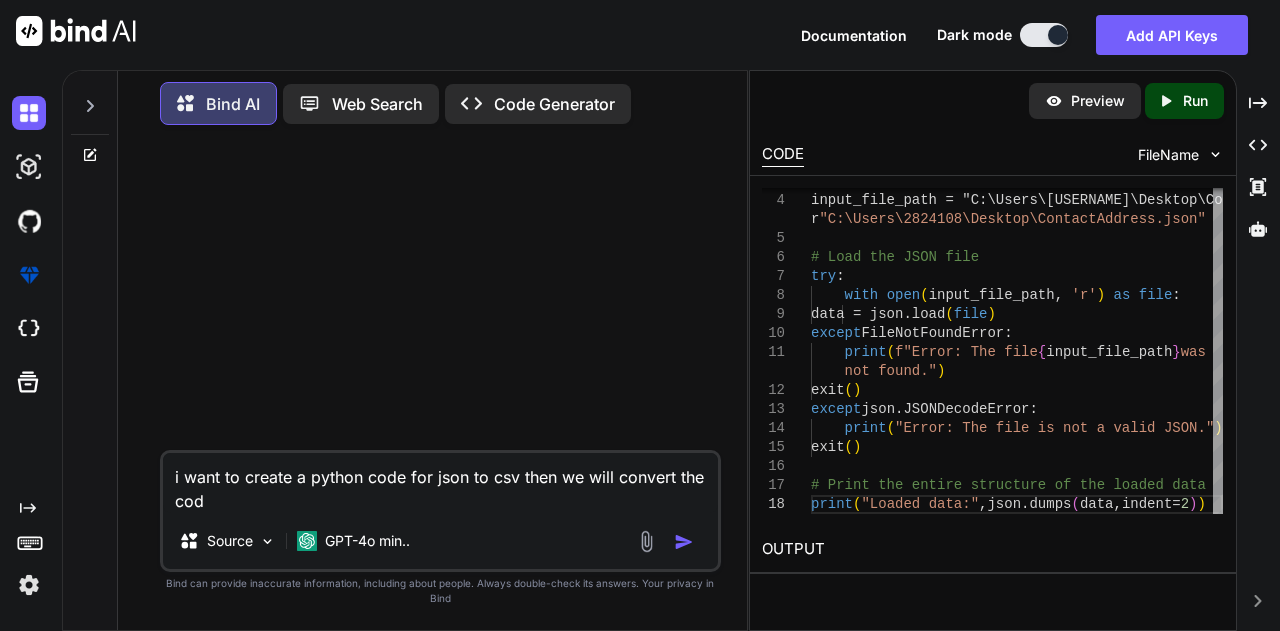 type on "i want to create a python code for json to csv then we will convert the code" 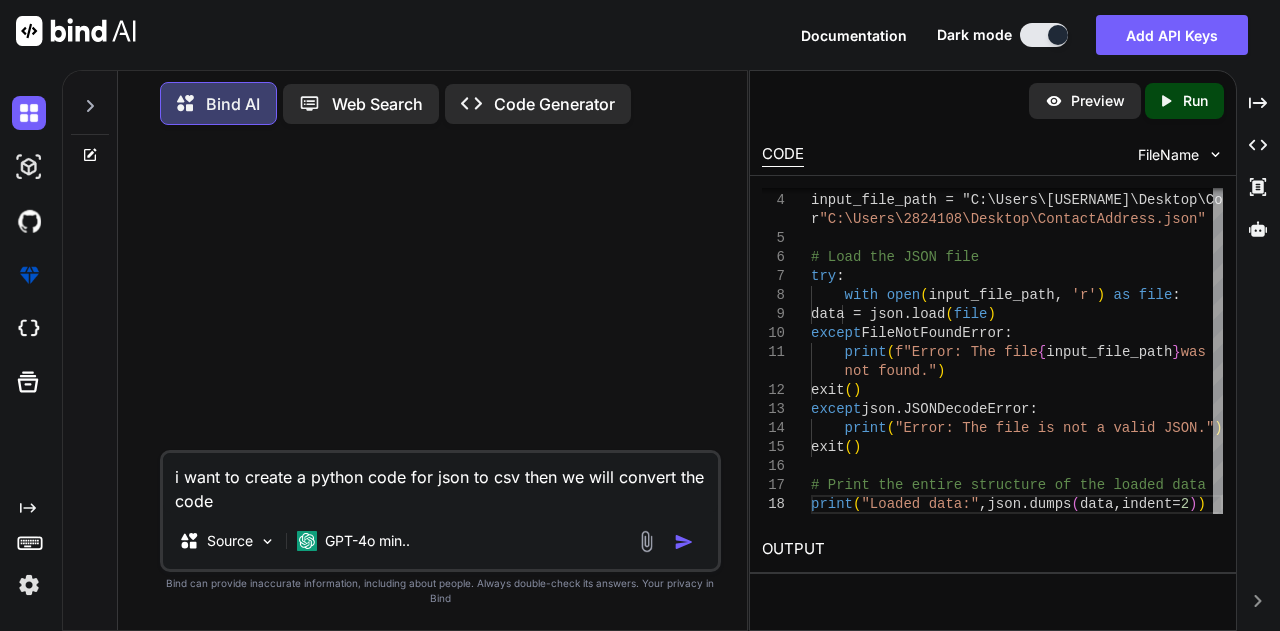 type on "i want to create a python code for json to csv then we will convert the code" 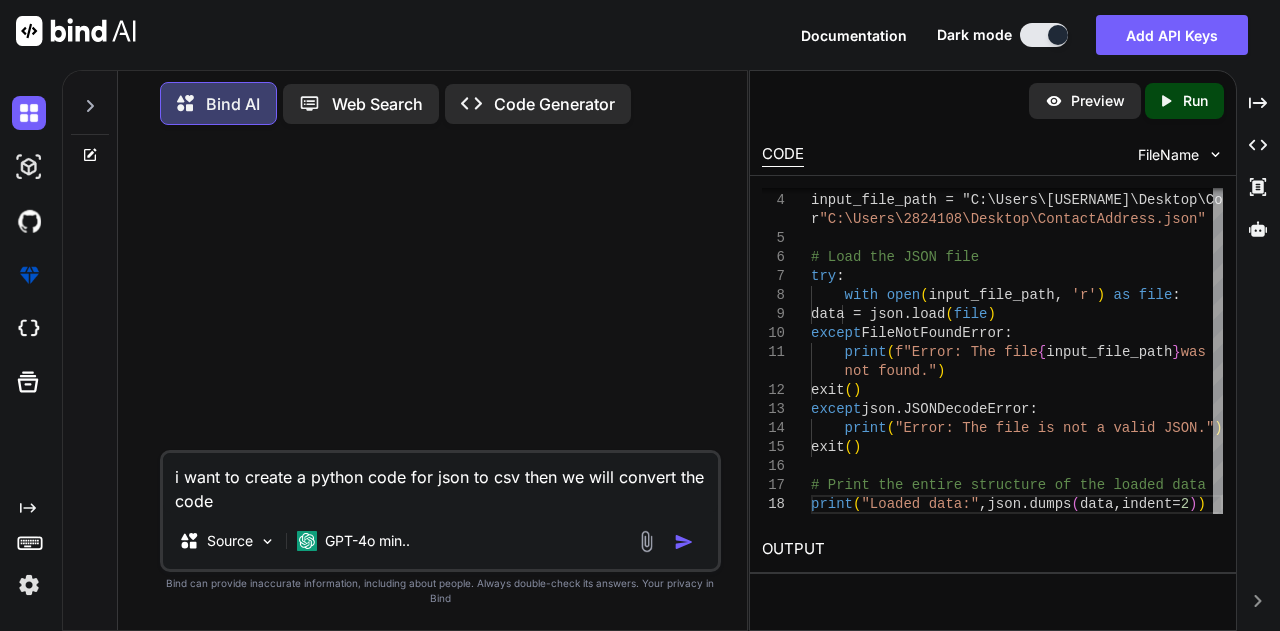 type on "i want to create a python code for json to csv then we will convert the code t" 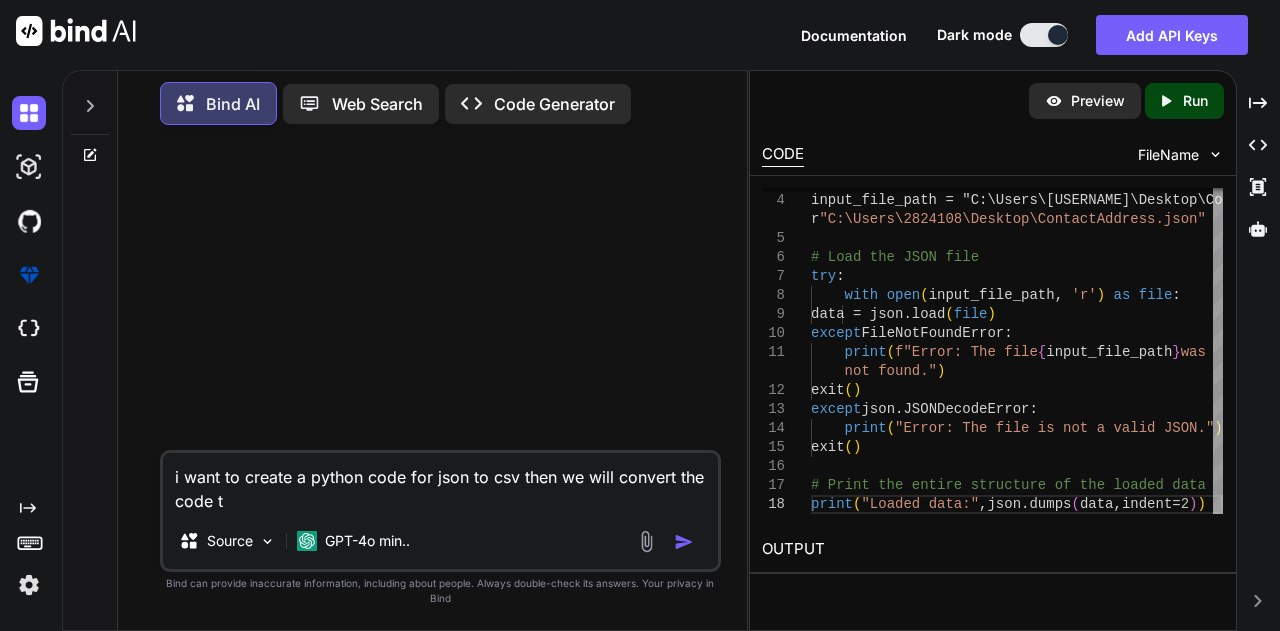 type on "i want to create a python code for json to csv then we will convert the code to" 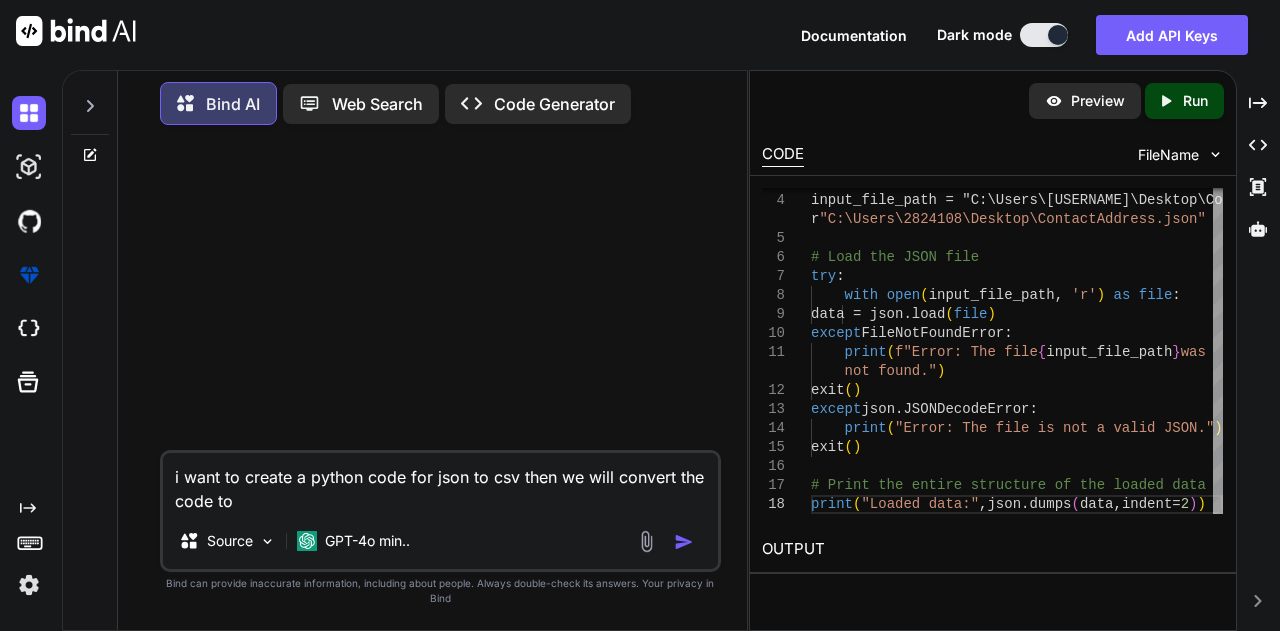 type on "i want to create a python code for json to csv then we will convert the code to" 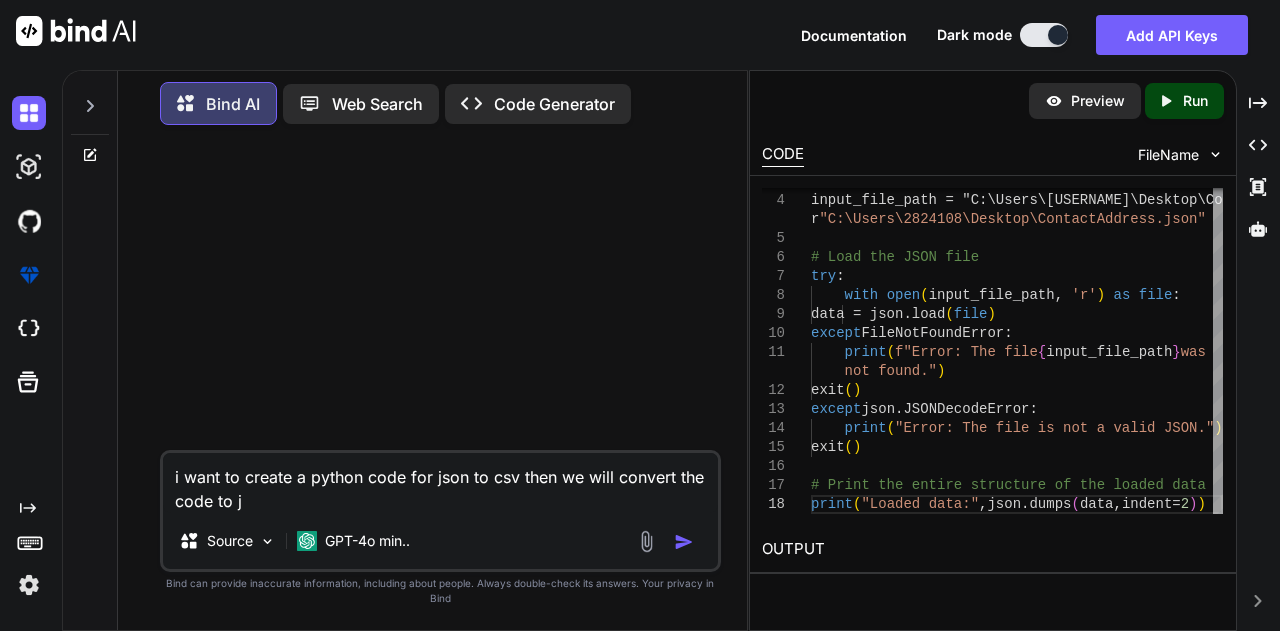 type on "i want to create a python code for json to csv then we will convert the code to js" 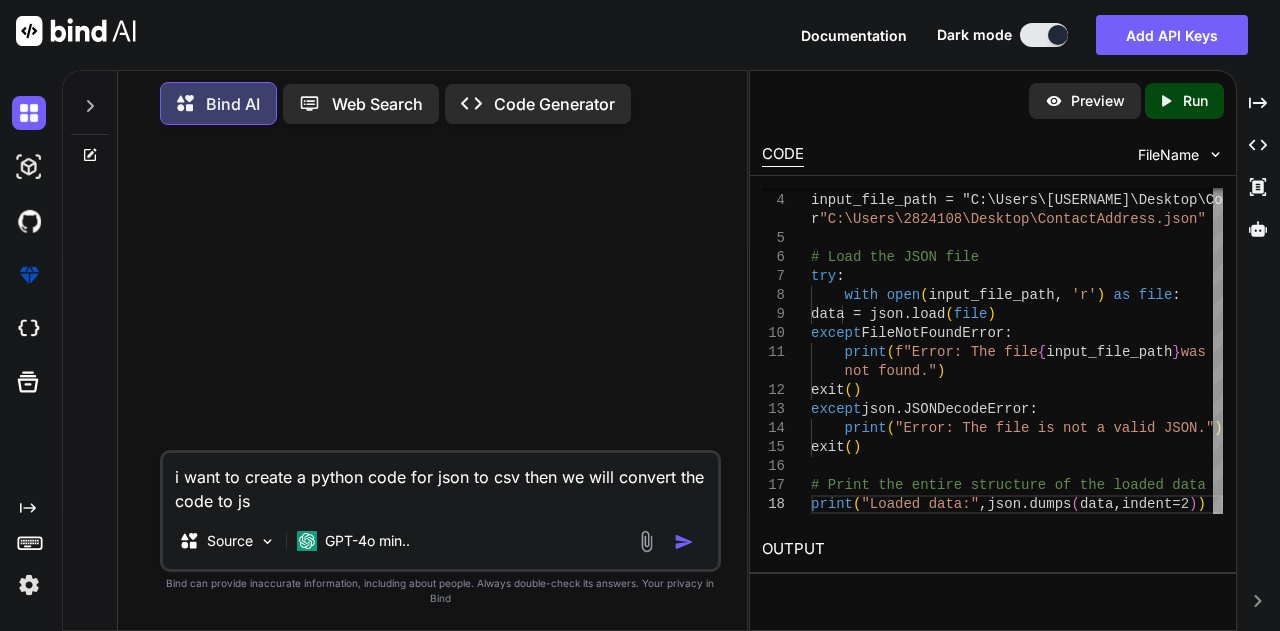 type 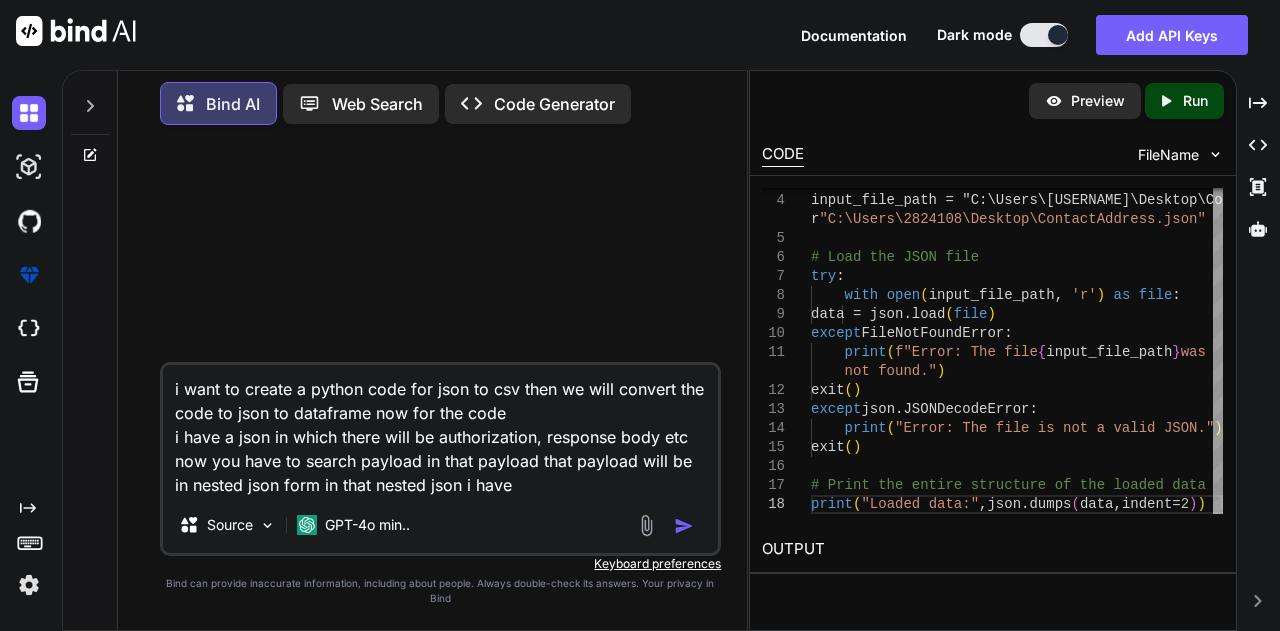 paste on "addressDetails" 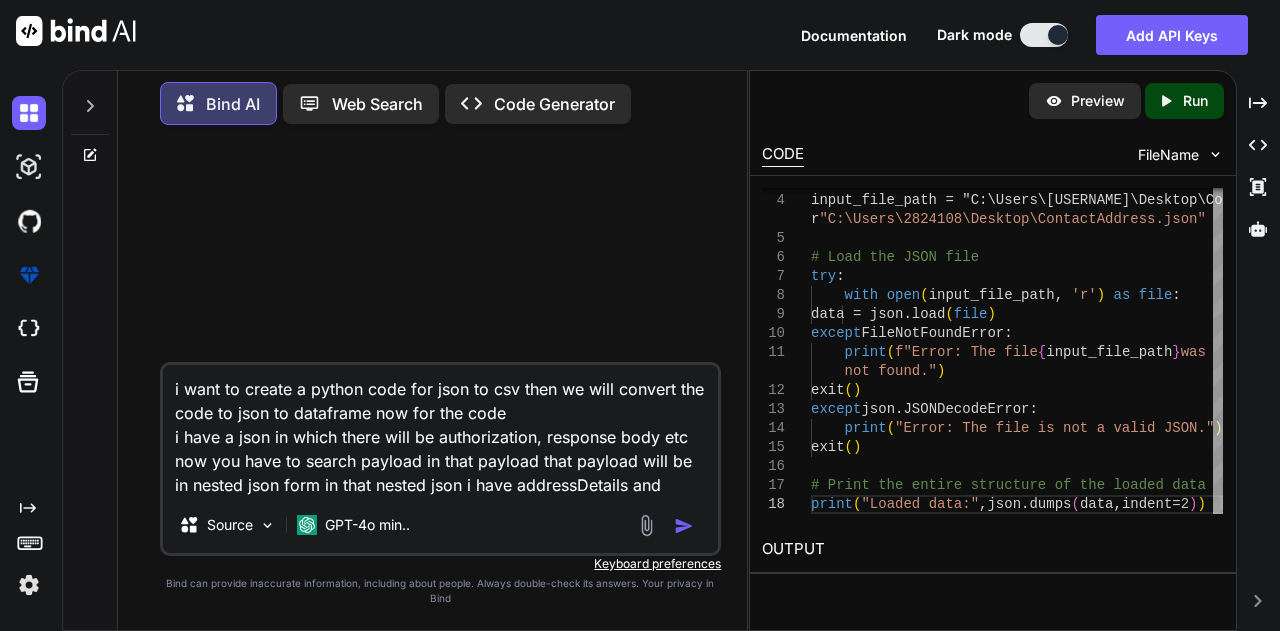 paste on "partyDetails" 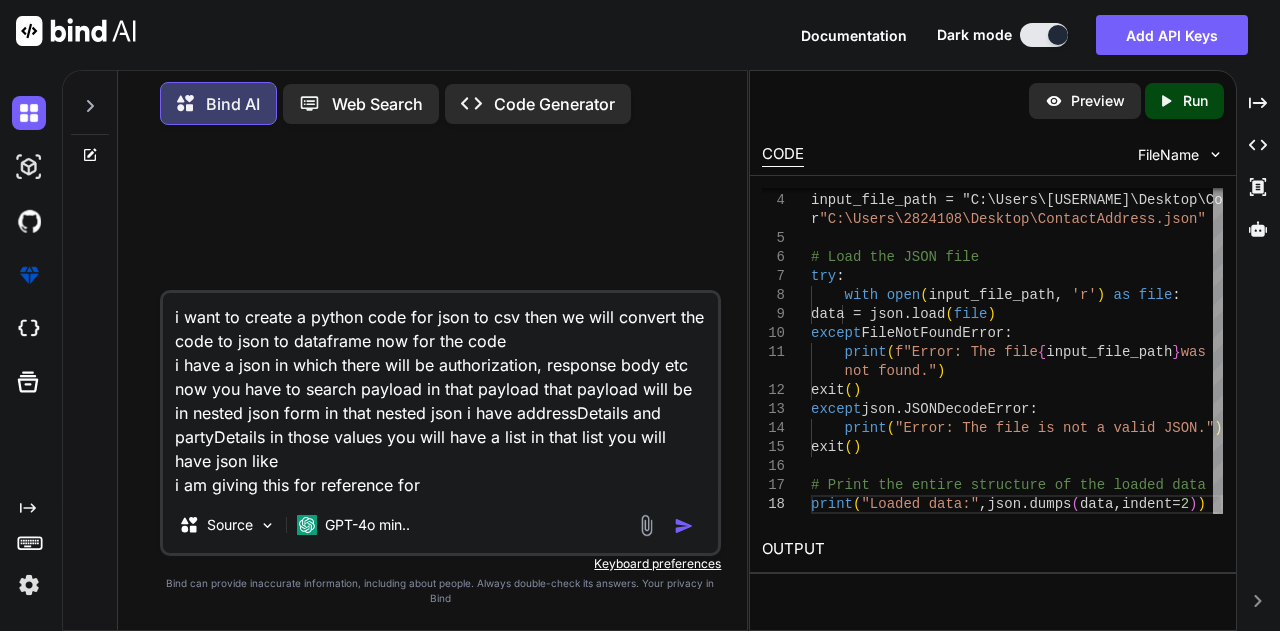 click on "i want to create a python code for json to csv then we will convert the code to json to dataframe now for the code
i have a json in which there will be authorization, response body etc now you have to search payload in that payload that payload will be in nested json form in that nested json i have addressDetails and partyDetails in those values you will have a list in that list you will have json like
i am giving this for reference for" at bounding box center [441, 395] 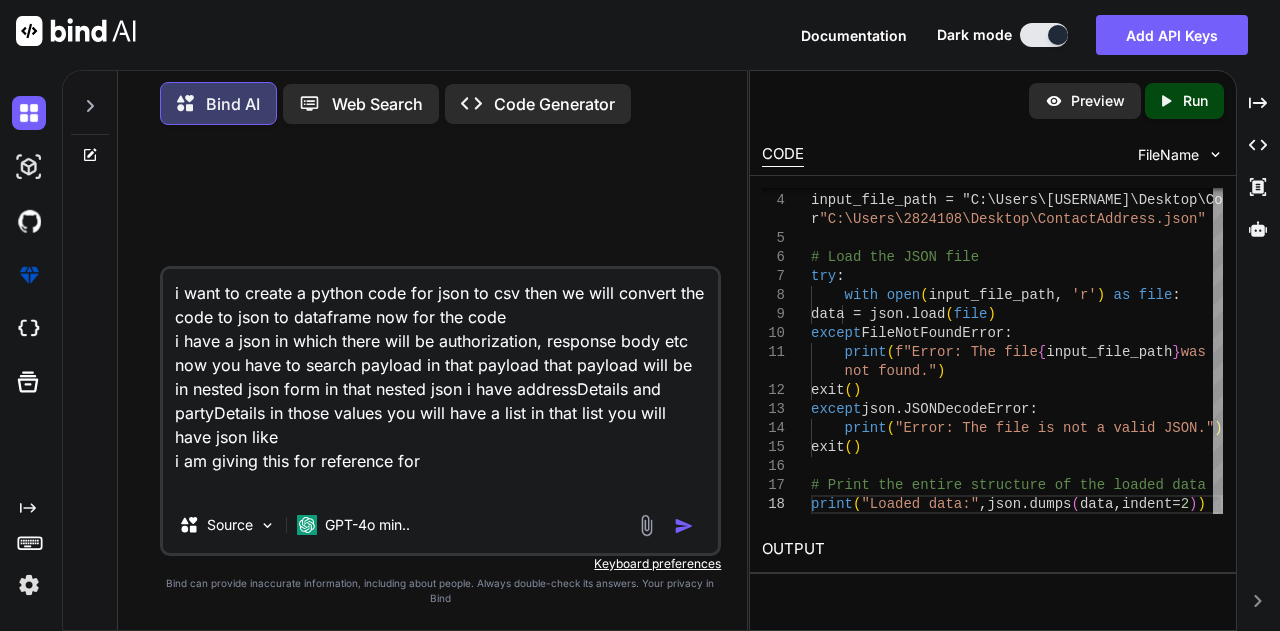 paste on "[
{
"id": 5867607854,
"organizationId": 5867607678,
"address": {
"id": 5867607849,
"addressType": {
"id": 5867525203,
"addressTypeName": "Organization Billing Address",
"addressTypeDescription": "Billing Address",
"active": true,
"startDate": "2025-07-16 17:14:49",
"endDate": null
},
"addressLine1": "12",
"addressLine2": "Product File",
"addressLine3": "Area",
"landmark": null,
"city": "city",
"state": "state",
"country": "district",
"zipCode": "4567566",
"contactDetails": [
{
"id": 5867607851,
"addressId": 5867607849,
"contact": {
"id": 5867607850,
"contactType": {
"id": 5867531080,
"contactTypeName": "GST SEZ Validity",
"contactTypeDescription": "GST SEZ Validity",
"active": true,
"startDate": "2025-07-17 14:42:39",
"endDate": nu..." 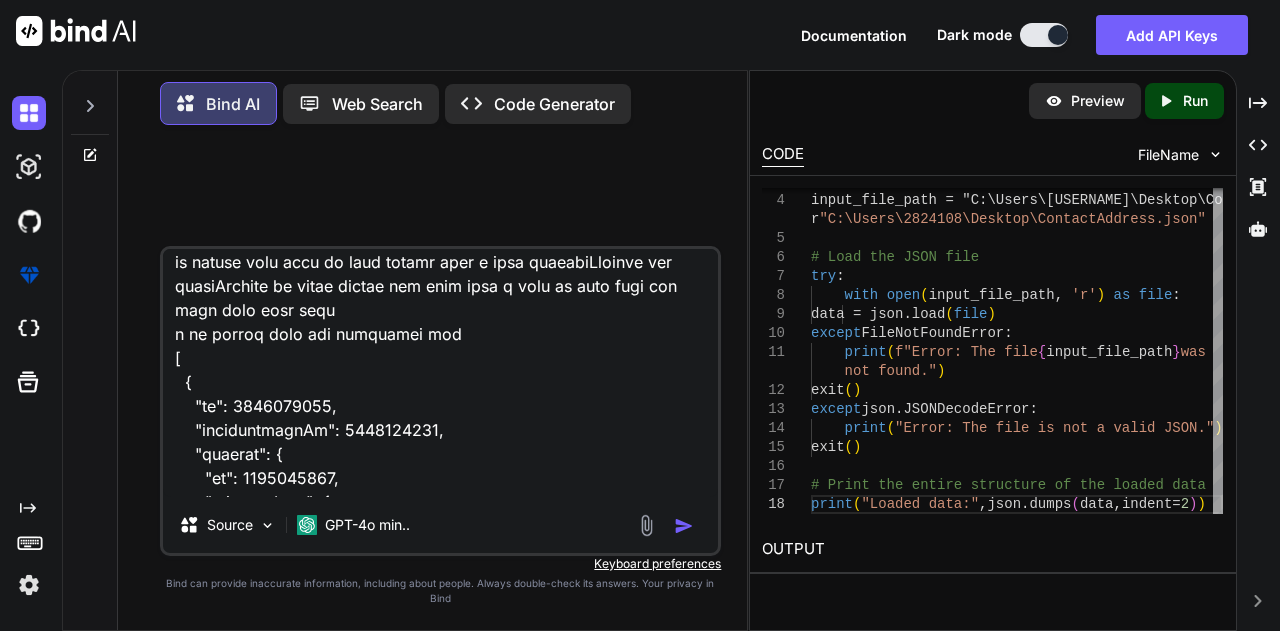 scroll, scrollTop: 0, scrollLeft: 0, axis: both 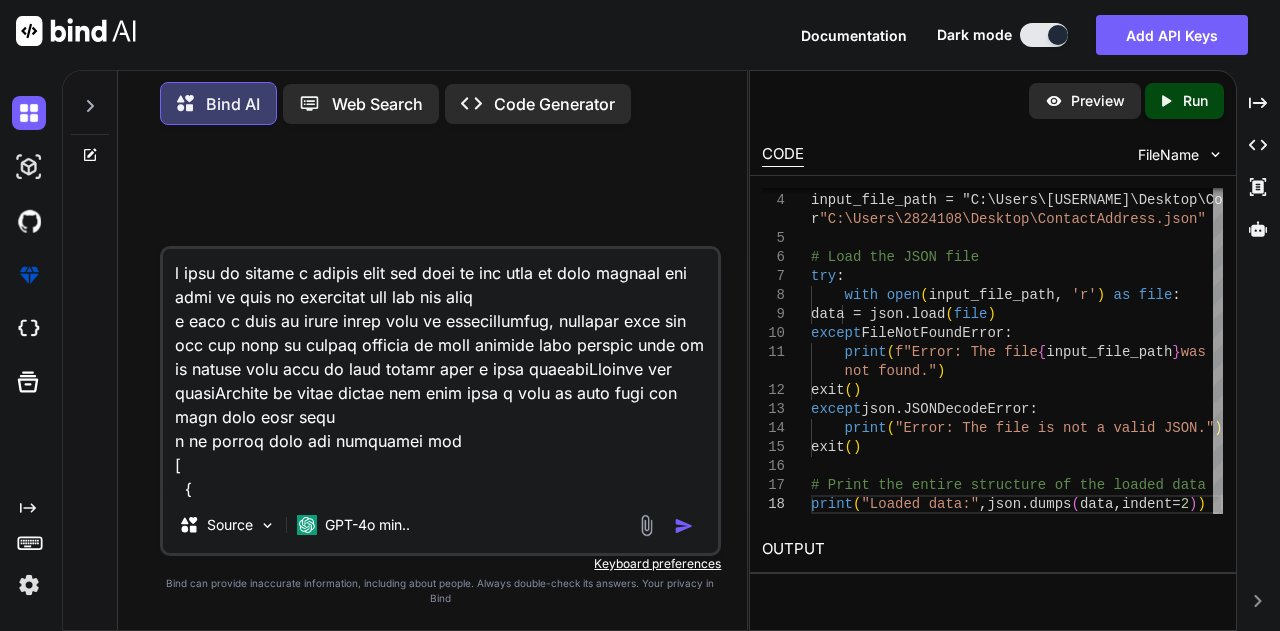 click at bounding box center [441, 373] 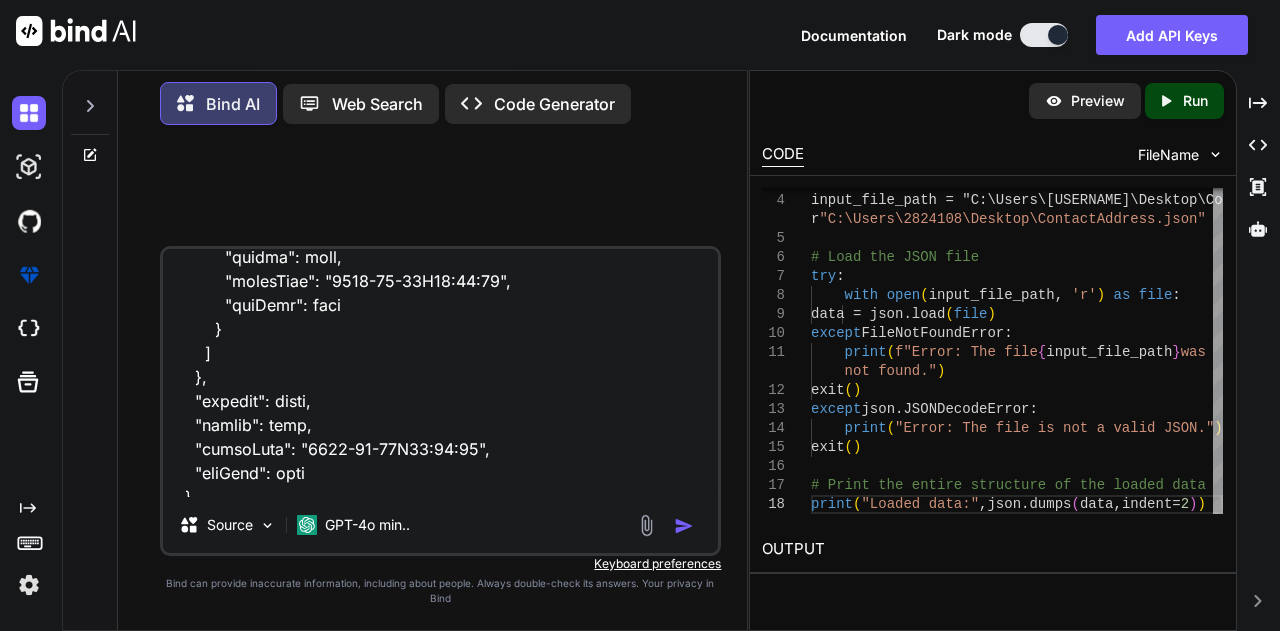 scroll, scrollTop: 2836, scrollLeft: 0, axis: vertical 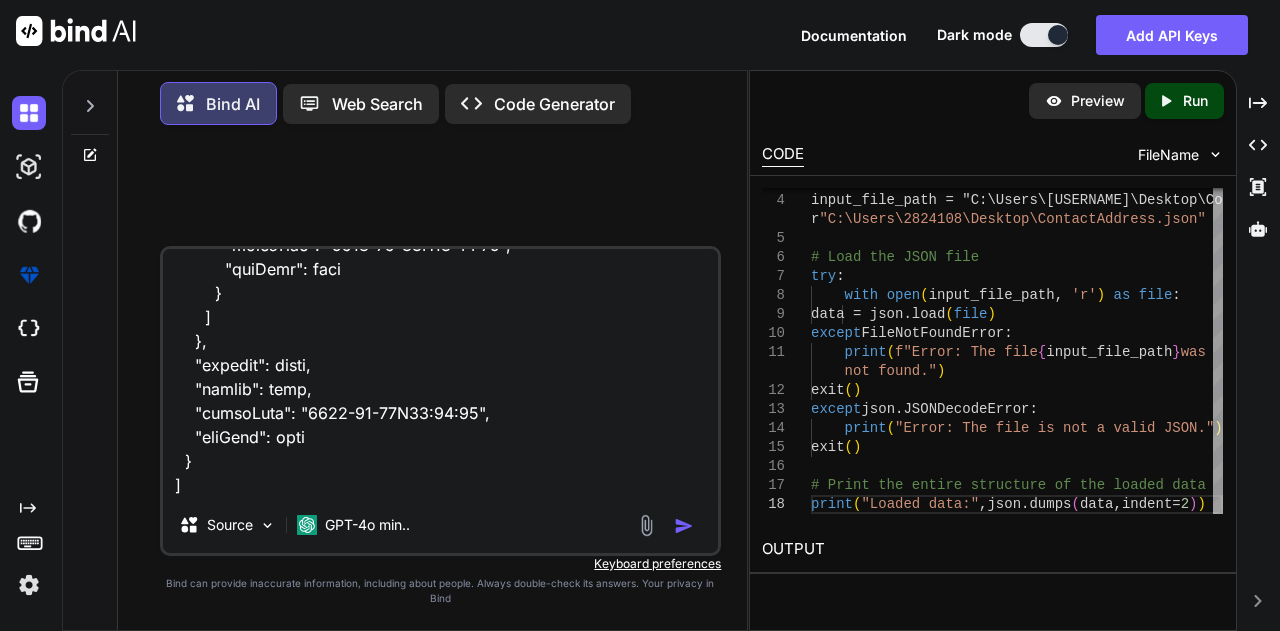 click at bounding box center [441, 373] 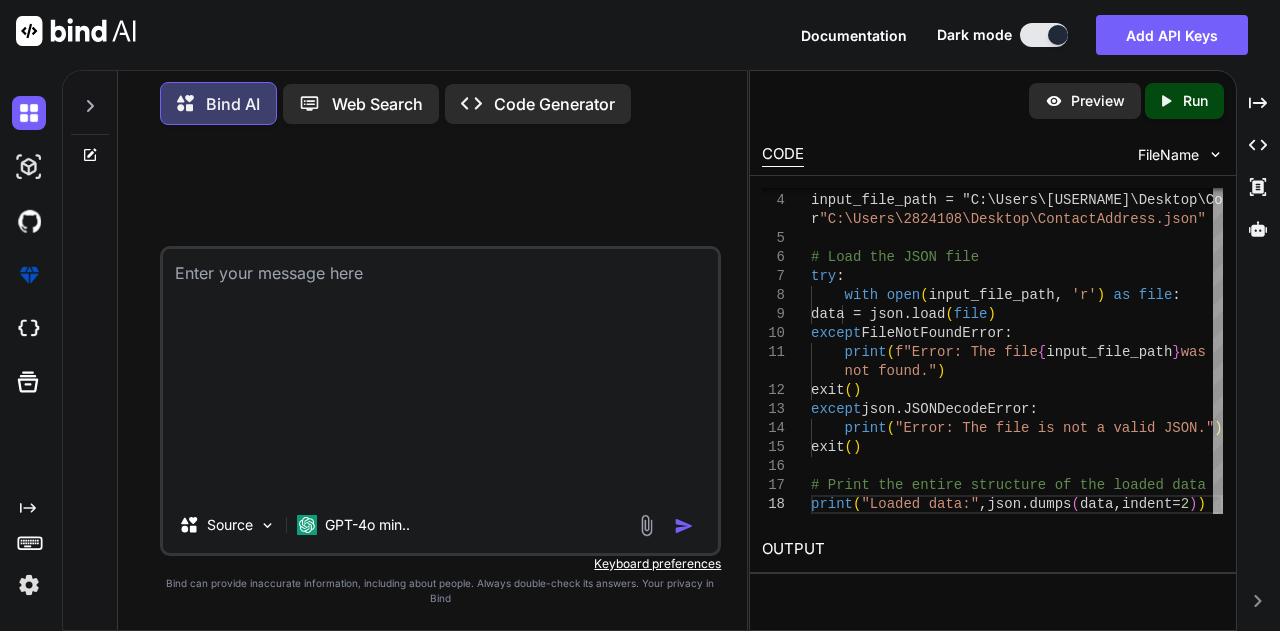 scroll, scrollTop: 0, scrollLeft: 0, axis: both 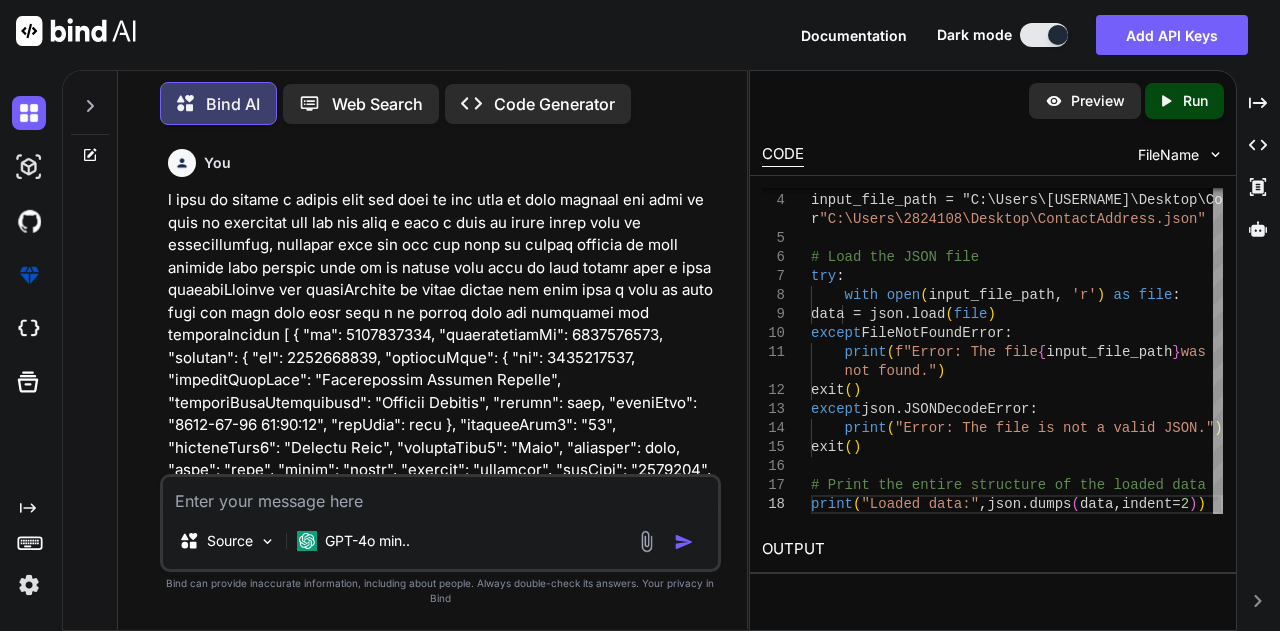 click at bounding box center (441, 495) 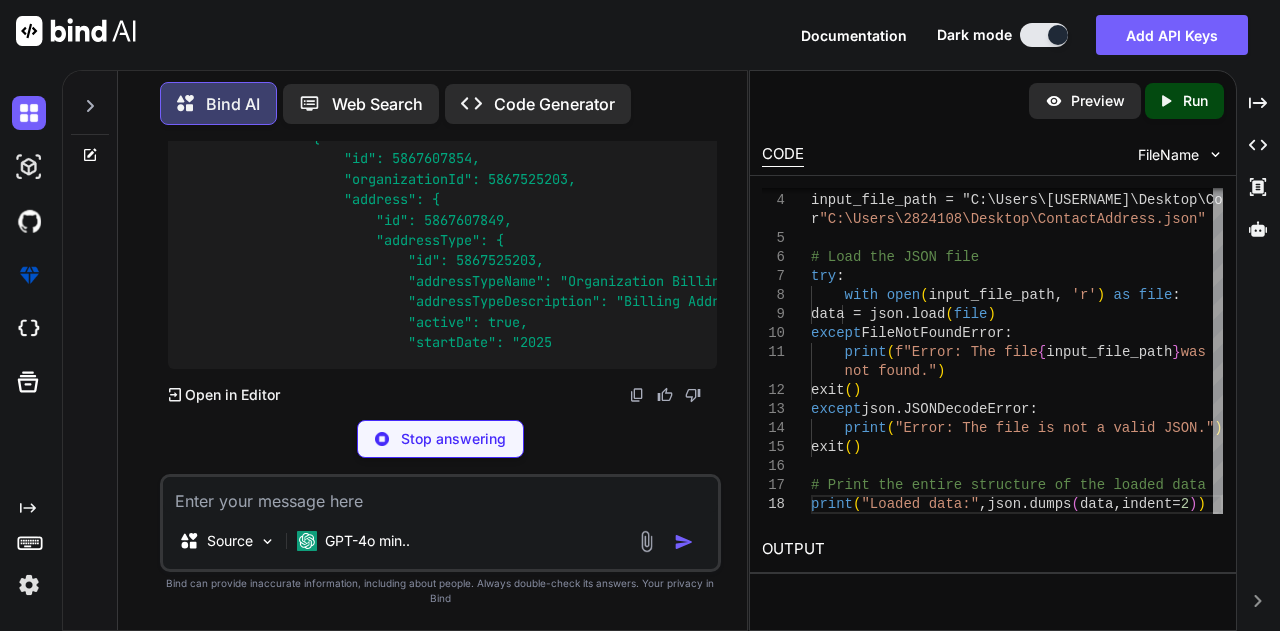 scroll, scrollTop: 1406, scrollLeft: 0, axis: vertical 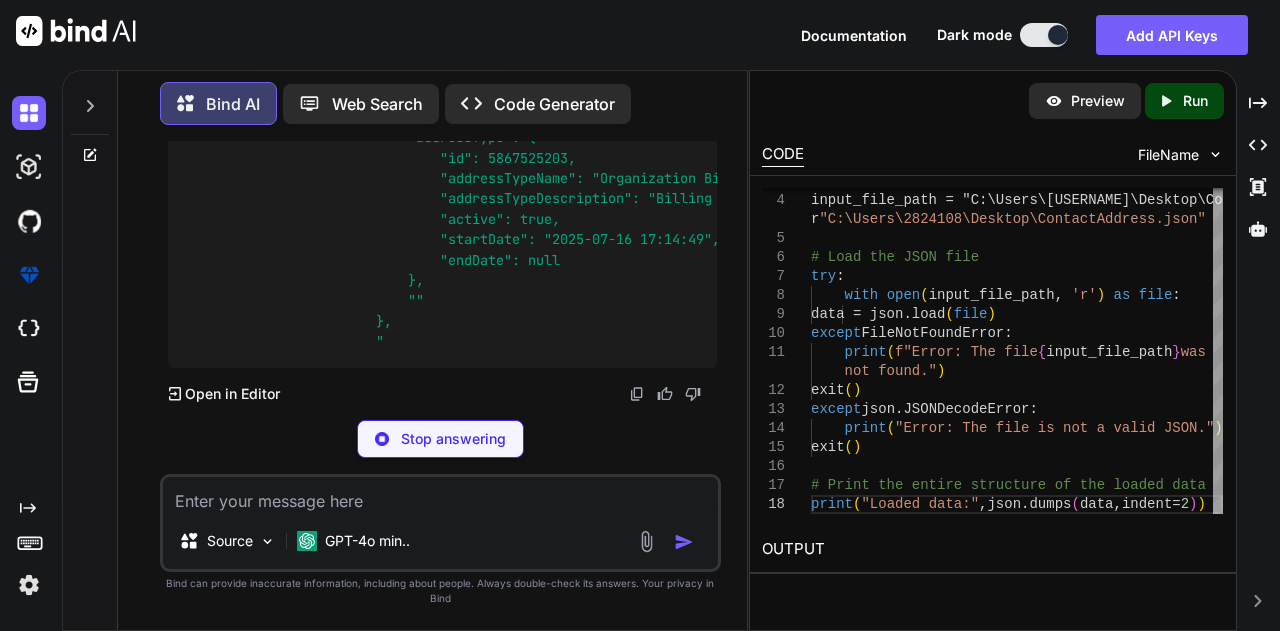 click on "Stop answering" at bounding box center (440, 439) 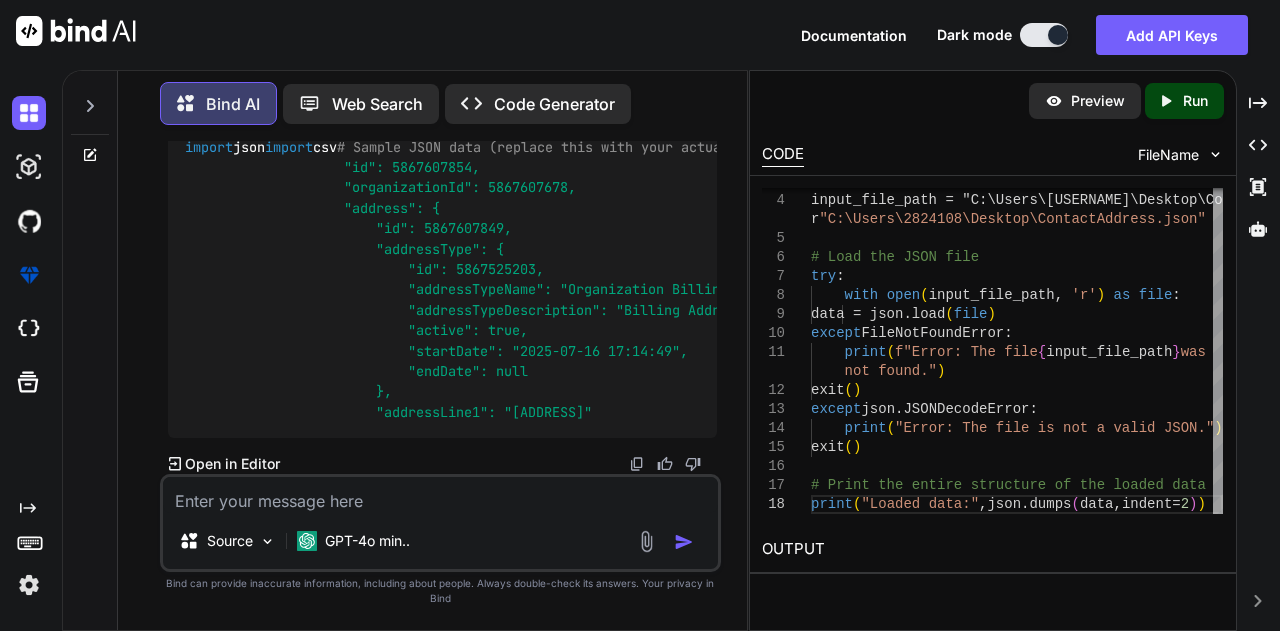 scroll, scrollTop: 1398, scrollLeft: 0, axis: vertical 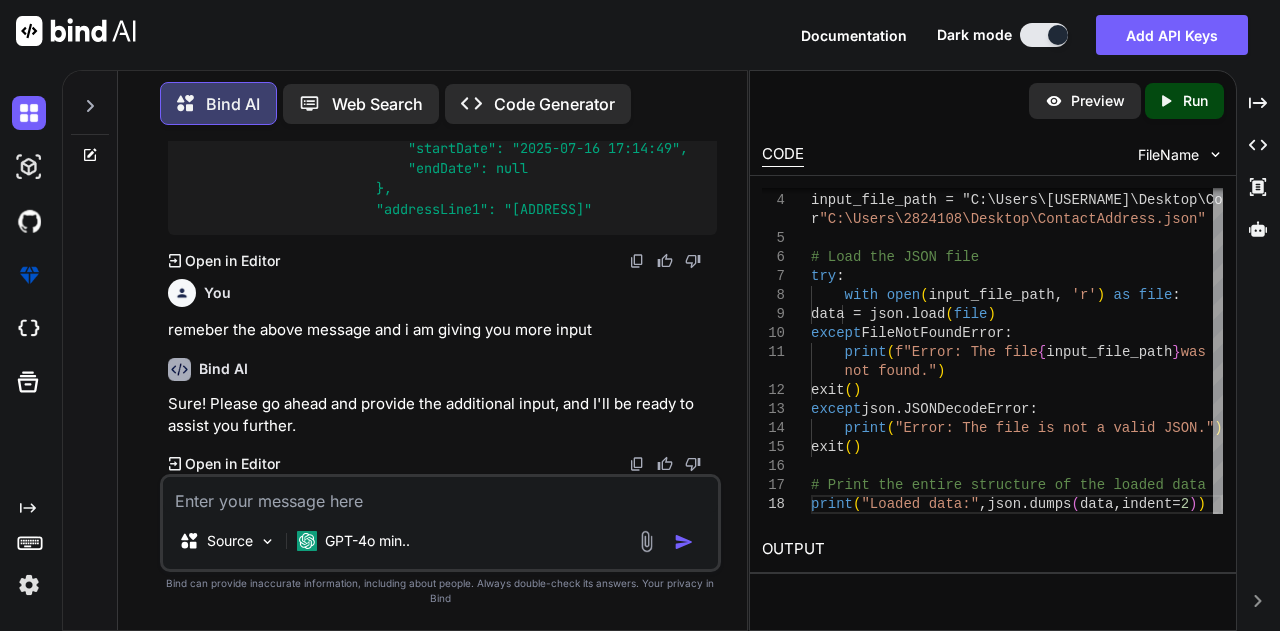click at bounding box center [441, 495] 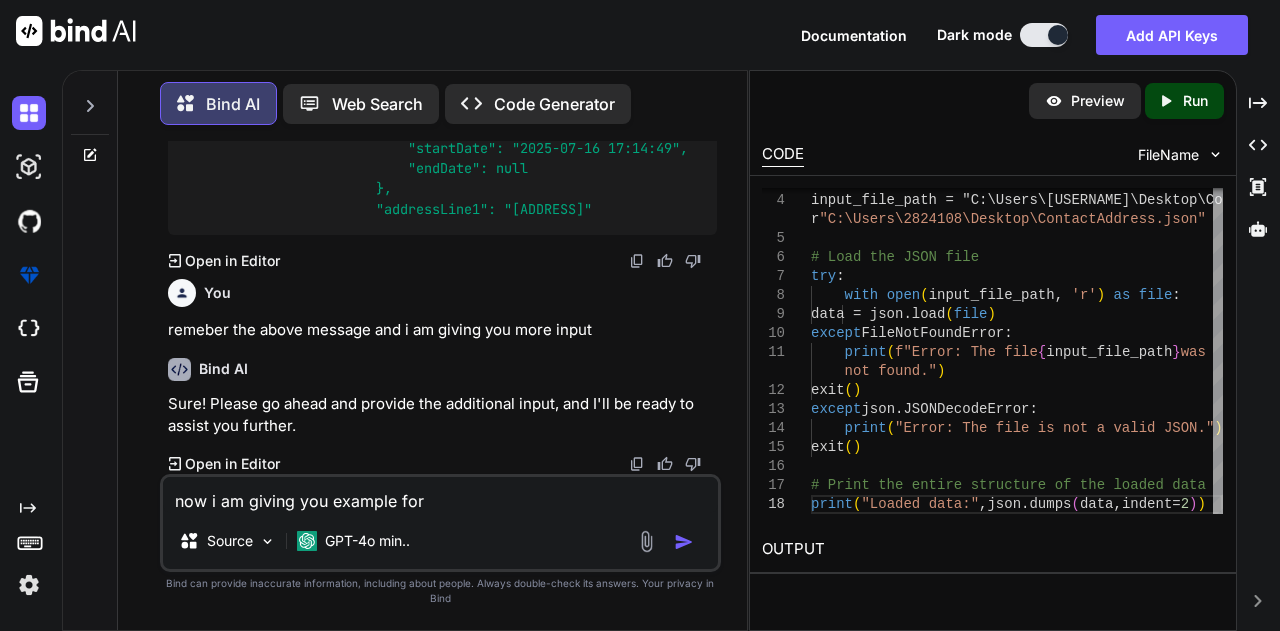 paste on "partyDetails" 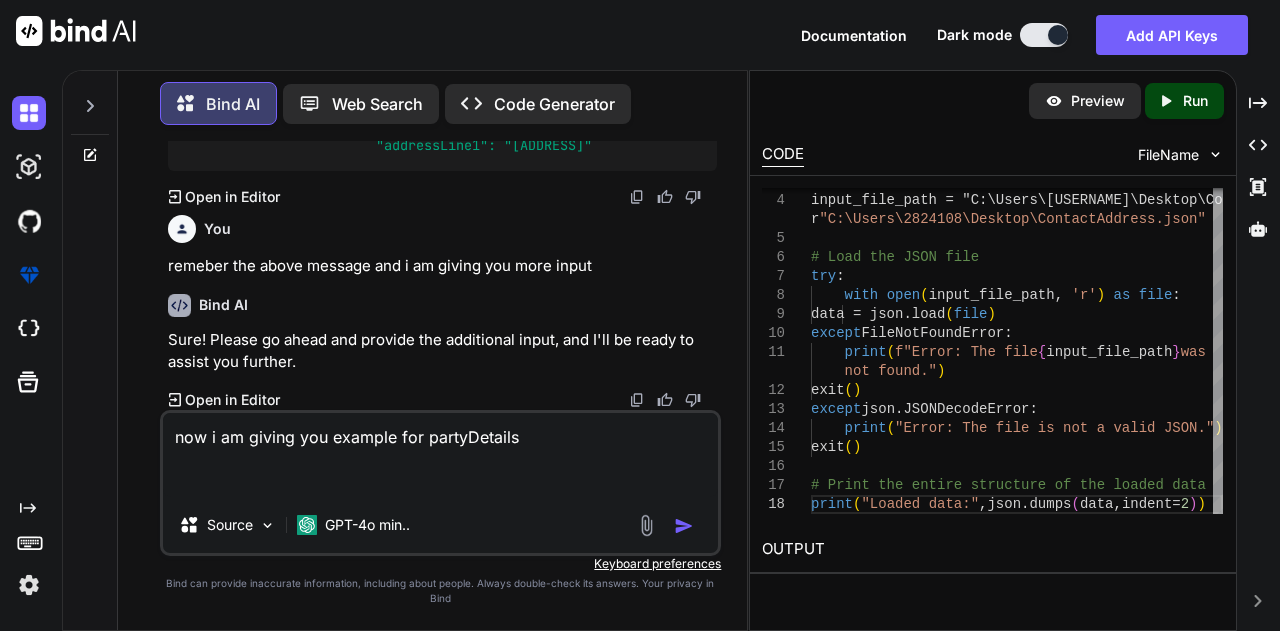 paste on "[
{
"id": 5867607860,
"organizationId": 5867607678,
"organizationReferenceId": null,
"party": {
"id": 5867607855,
"partyType": {
"id": 1,
"partyTypeName": "Organization",
"partyTypeDescription": null,
"active": true,
"startDate": "2024-02-26 23:14:58",
"endDate": null
},
"partyRole": {
"id": 5867528517,
"partyRoleName": "Billing and Collection Contact",
"partyRoleDescription": "Billing and Collection Contact",
"active": true,
"startDate": "2025-07-17 00:55:09",
"endDate": null
},
"firstName": "Revenu",
"lastName": "Last",
"middleName": null,
"suffix": null,
"prefix": "Mr.",
"title": "Take time",
"partyIdentification": null,
"contactDetails": [
{
"id": 5867607895,
"partyId": 5867607855,
"contact": {
"id": 5867607894,
"contactType": {
"id": 5867..." 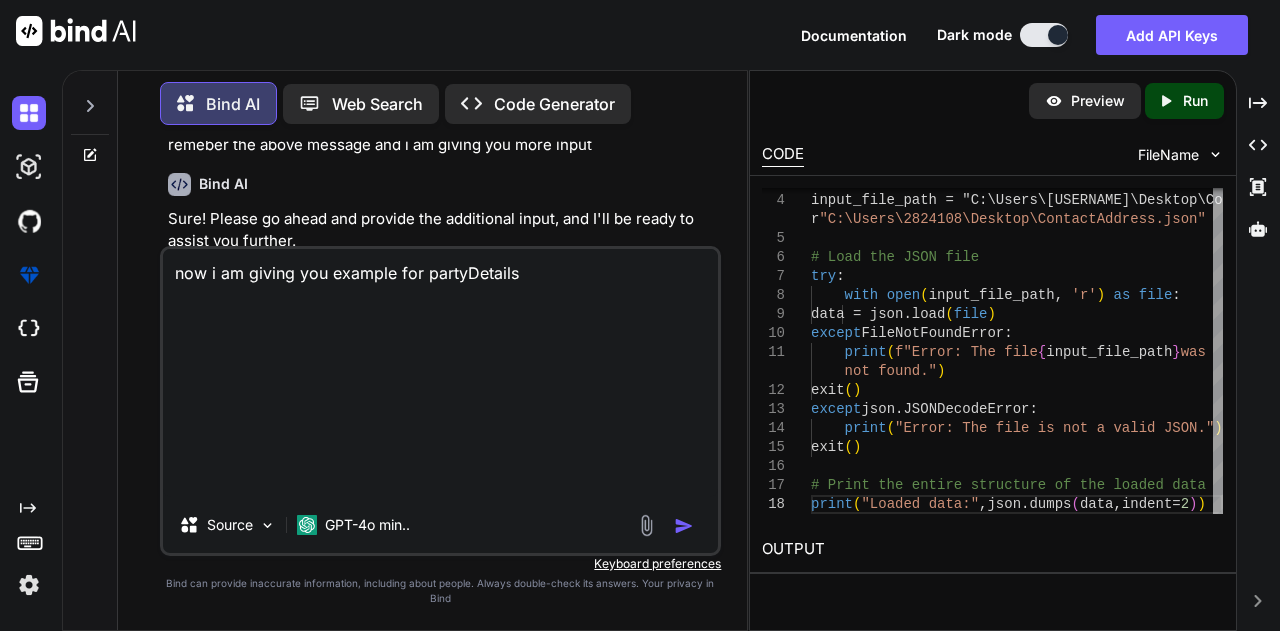 scroll, scrollTop: 0, scrollLeft: 0, axis: both 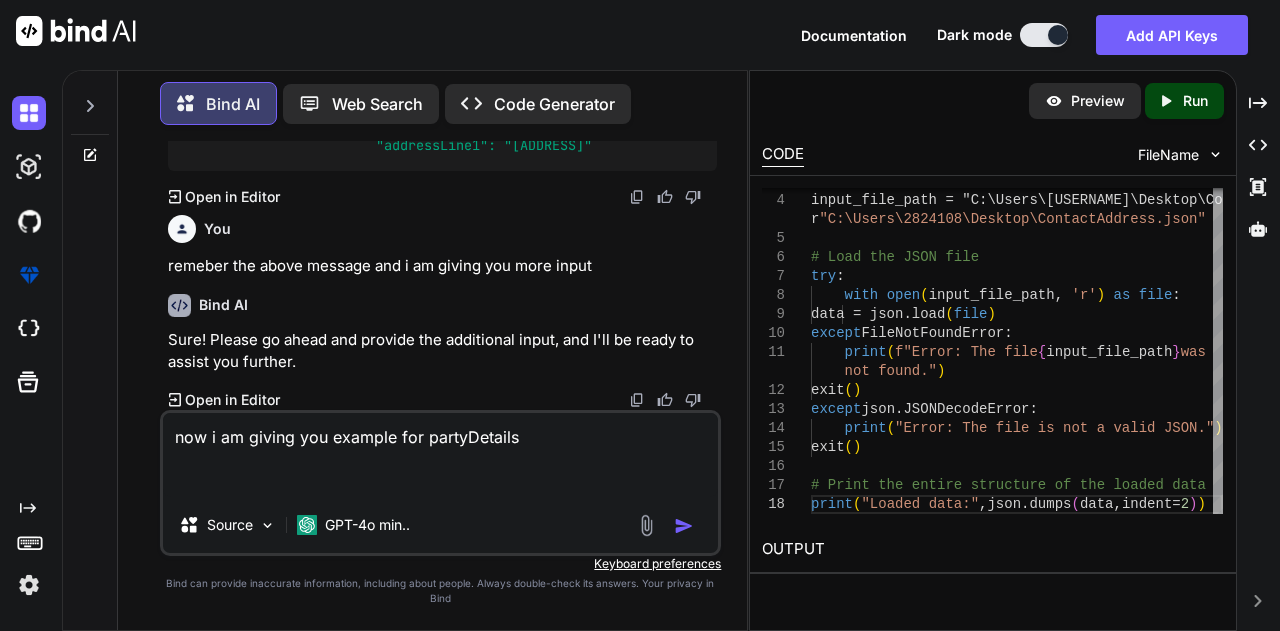 paste on "[
{
"id": 5867607860,
"organizationId": 5867607678,
"organizationReferenceId": null,
"party": {
"id": 5867607855,
"partyType": {
"id": 1,
"partyTypeName": "Organization",
"partyTypeDescription": null,
"active": true,
"startDate": "2024-02-26 23:14:58",
"endDate": null
},
"partyRole": {
"id": 5867528517,
"partyRoleName": "Billing and Collection Contact",
"partyRoleDescription": "Billing and Collection Contact",
"active": true,
"startDate": "2025-07-17 00:55:09",
"endDate": null
},
"firstName": "Revenu",
"lastName": "Last",
"middleName": null,
"suffix": null,
"prefix": "Mr.",
"title": "Take time",
"partyIdentification": null,
"contactDetails": [
{
"id": 5867607895,
"partyId": 5867607855,
"contact": {
"id": 5867607894,
"contactType": {
"id": 5867..." 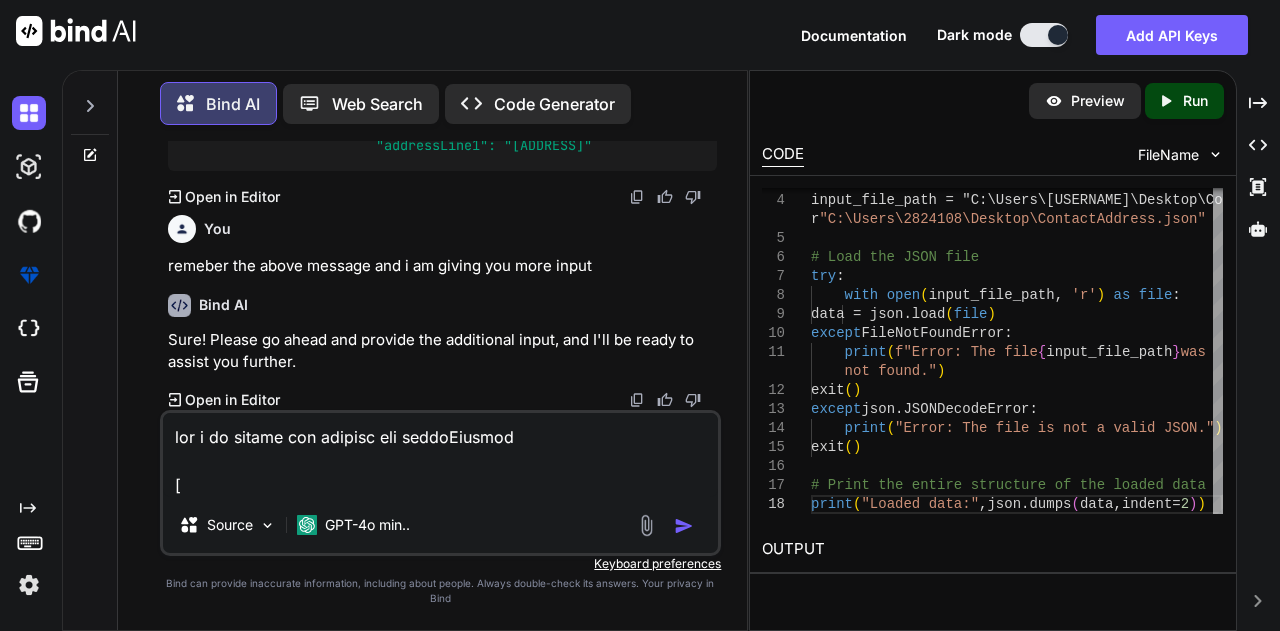 scroll, scrollTop: 6050, scrollLeft: 0, axis: vertical 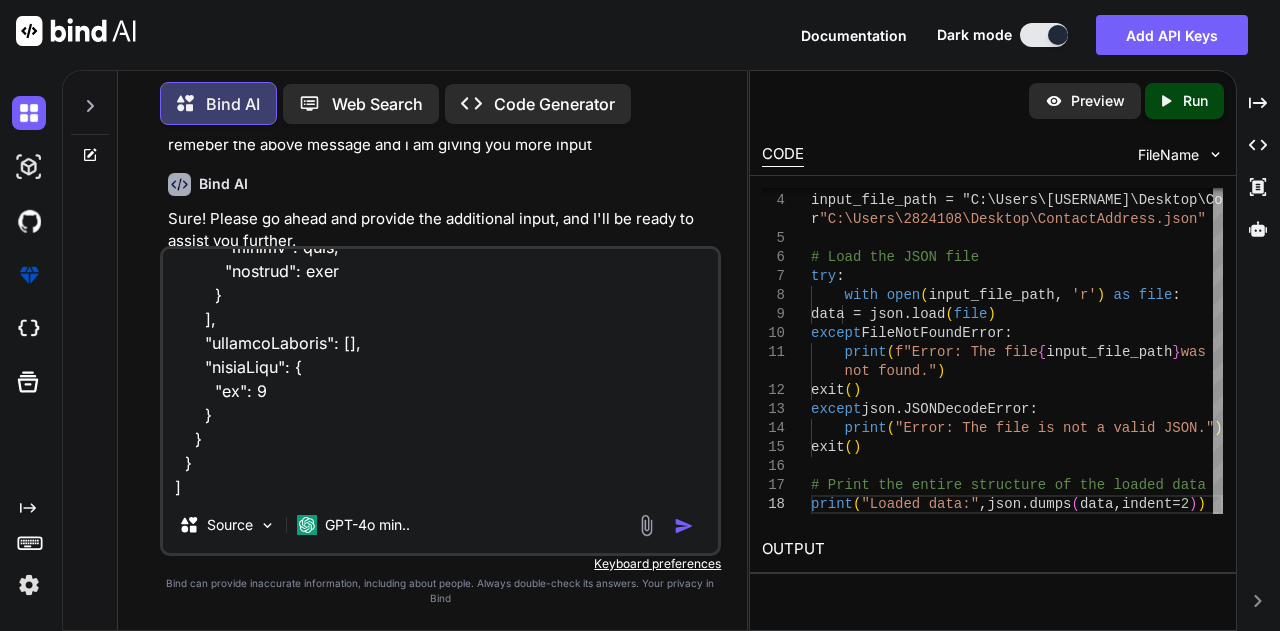 click at bounding box center (441, 373) 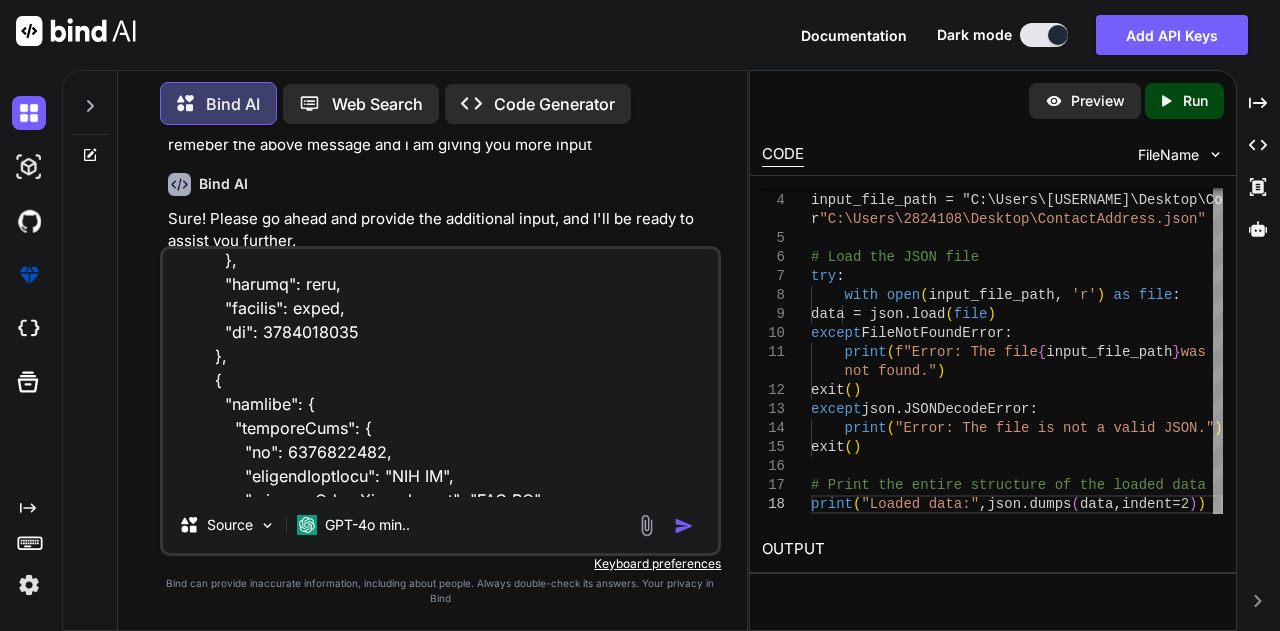 scroll, scrollTop: 6148, scrollLeft: 0, axis: vertical 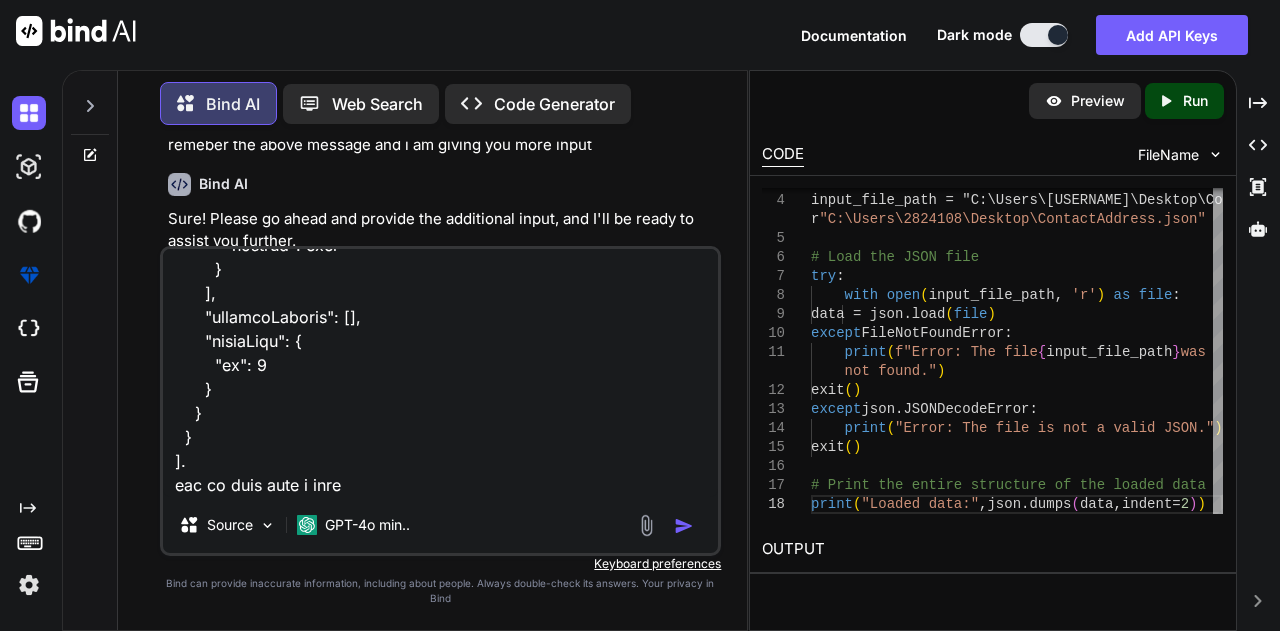 click at bounding box center (441, 373) 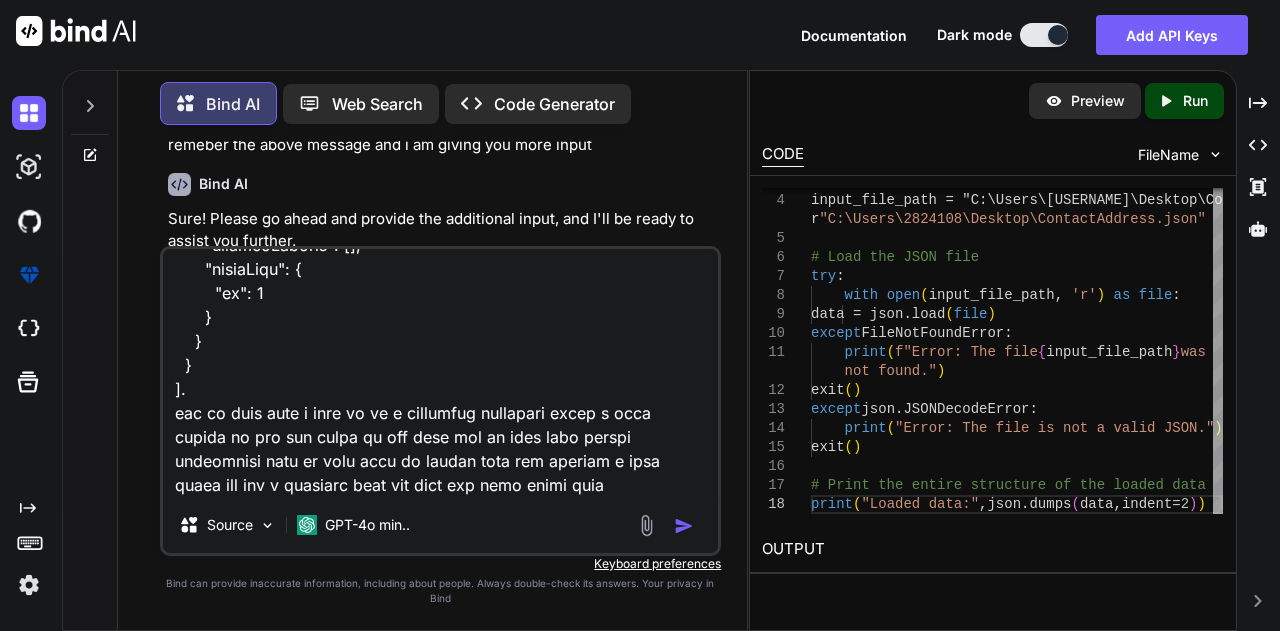 click at bounding box center [441, 373] 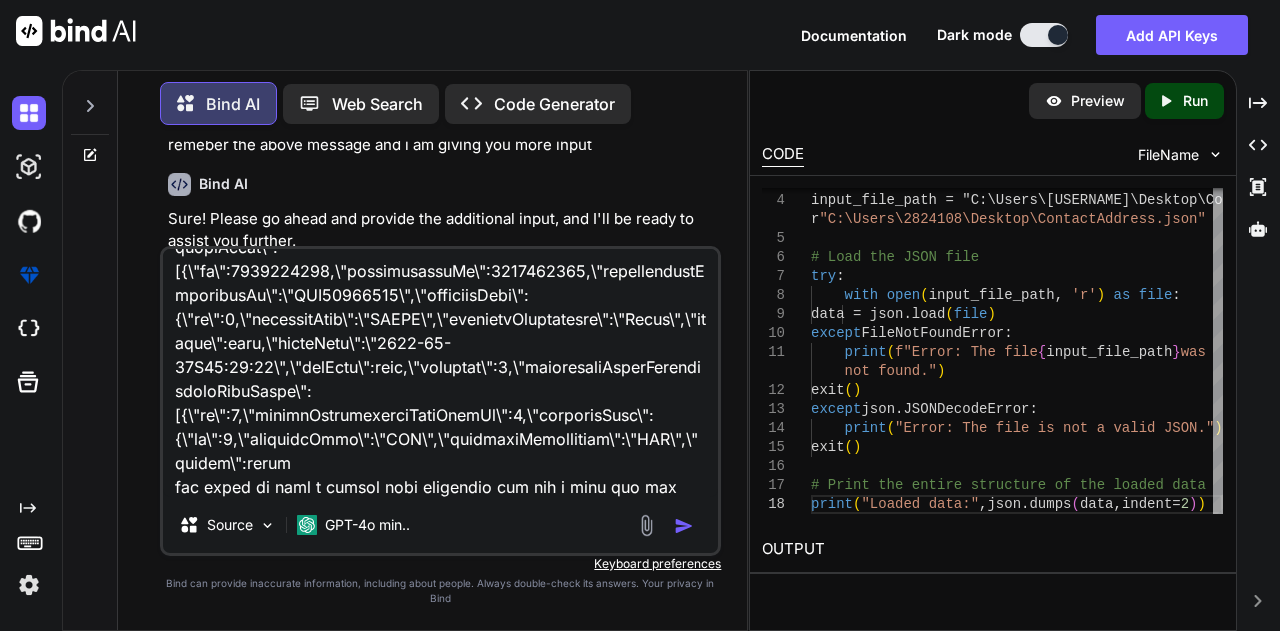 scroll, scrollTop: 7154, scrollLeft: 0, axis: vertical 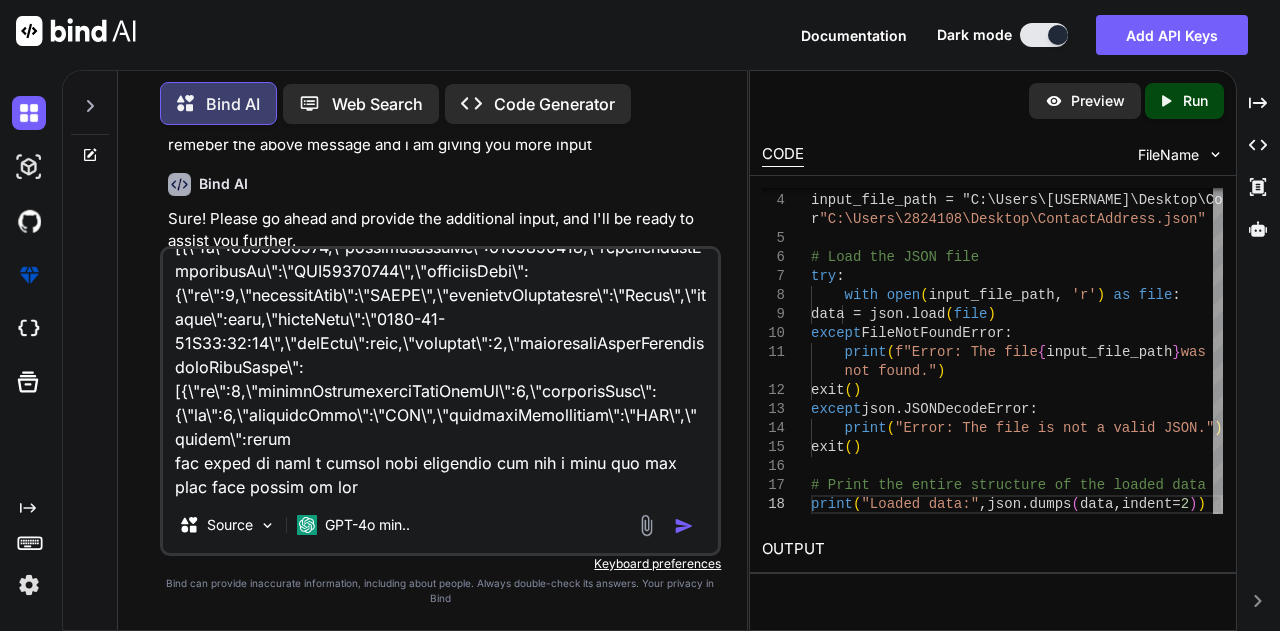click at bounding box center [441, 373] 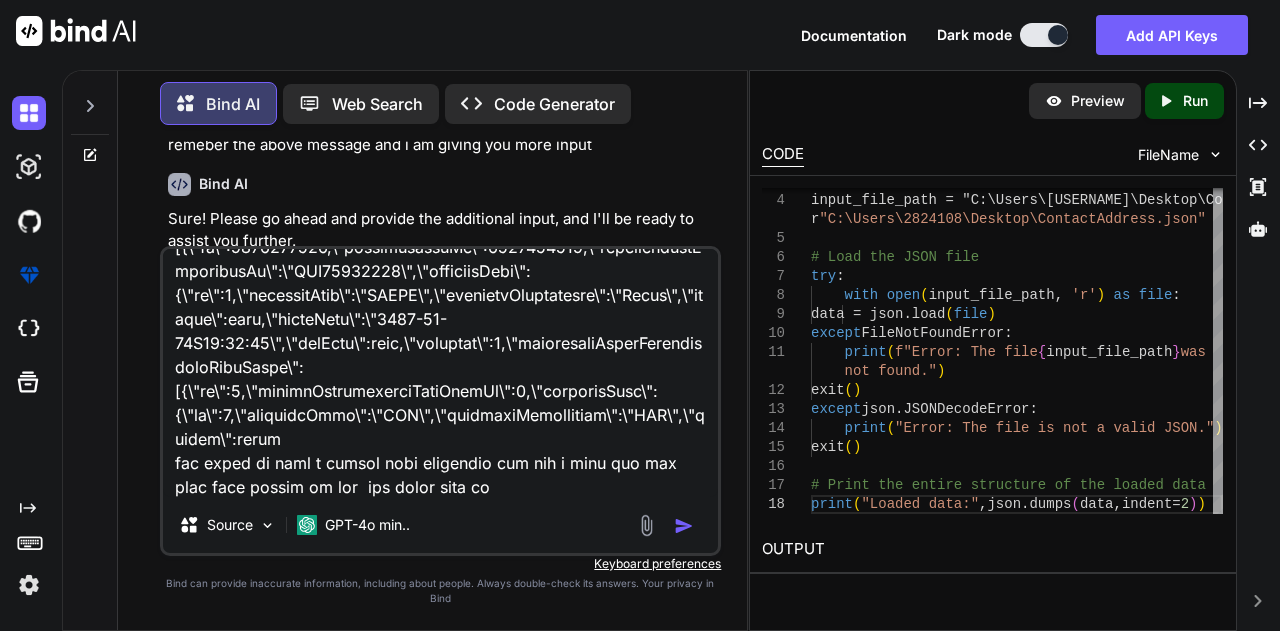 click at bounding box center [441, 373] 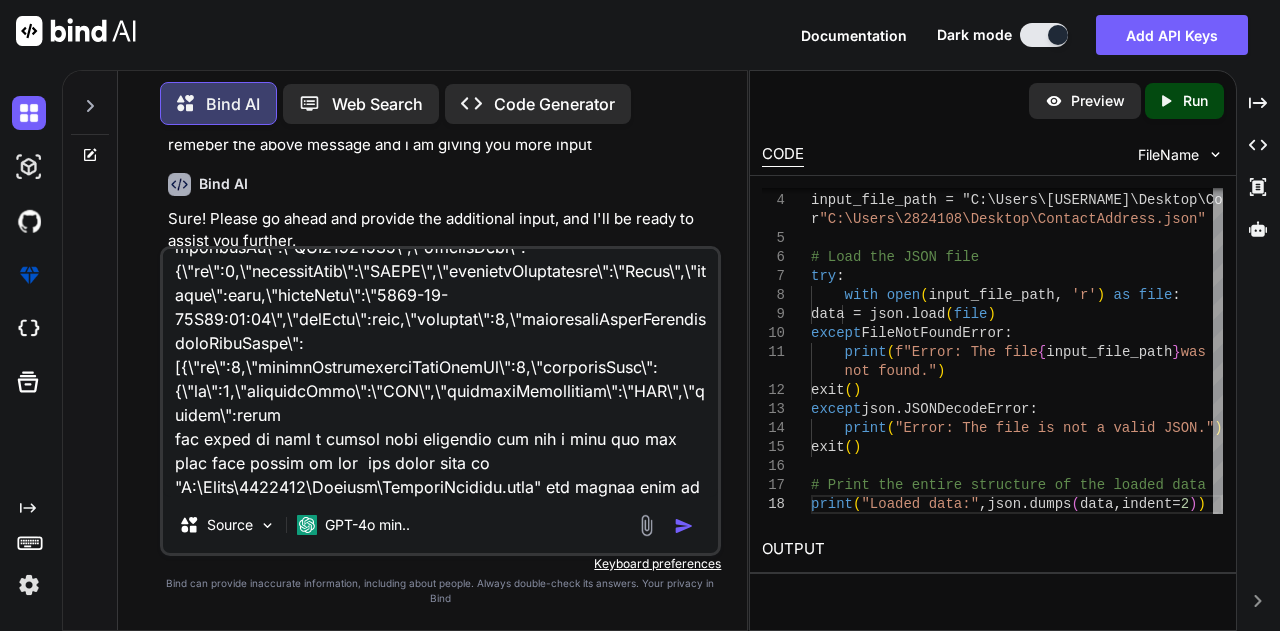 scroll, scrollTop: 7202, scrollLeft: 0, axis: vertical 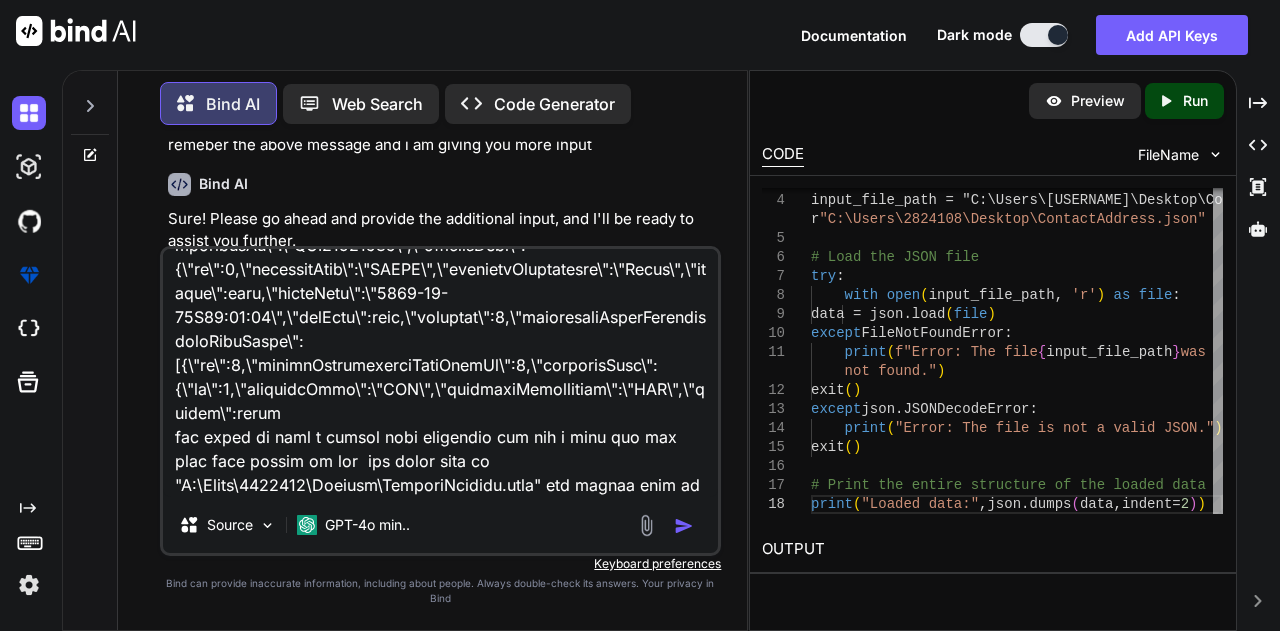 paste on "C:\Users\2824108\Desktop" 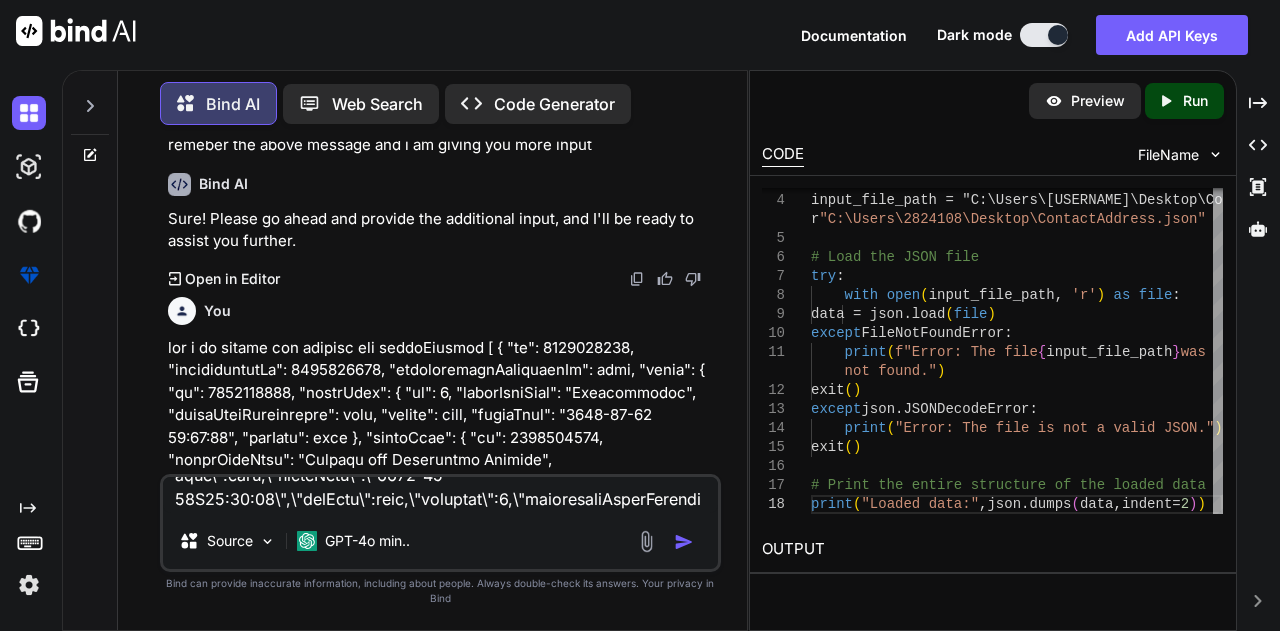 scroll, scrollTop: 0, scrollLeft: 0, axis: both 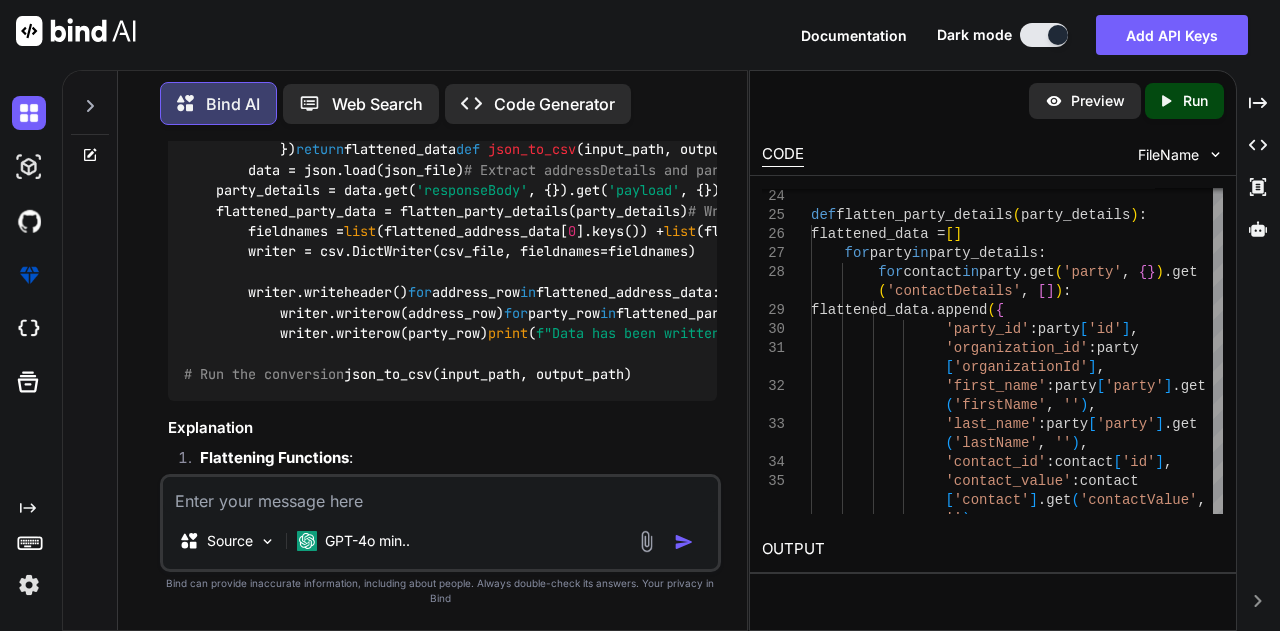 click at bounding box center [667, -16] 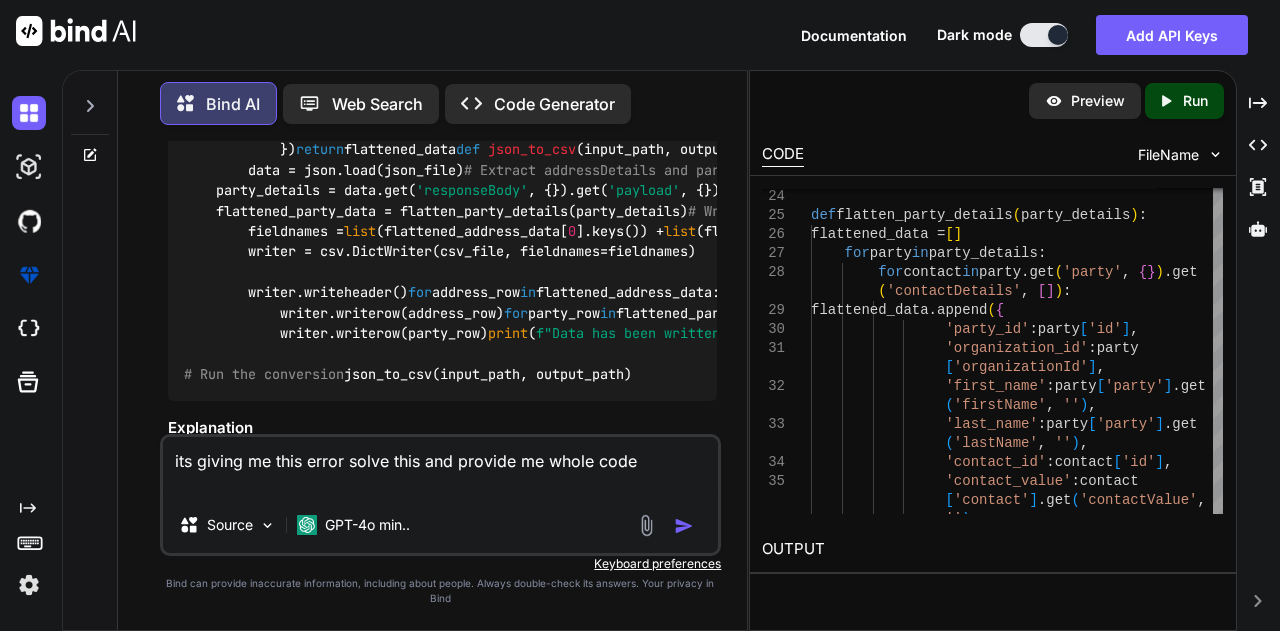 paste on "File "C:\Users\[USERNAME]\desktop\code\Custom address and contact.py", line 46, in json_to_csv
address_details = data.get('responseBody', {}).get('payload', {}).get('addressDetails', [])
AttributeError: 'str' object has no attribute 'get'" 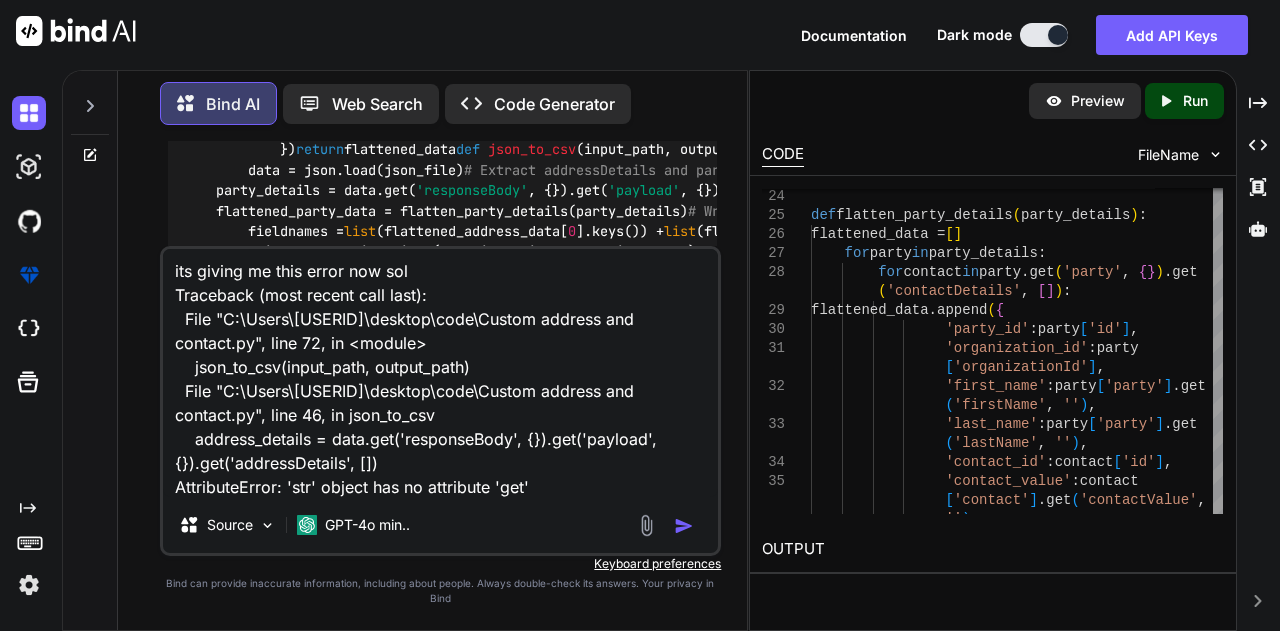 scroll, scrollTop: 0, scrollLeft: 0, axis: both 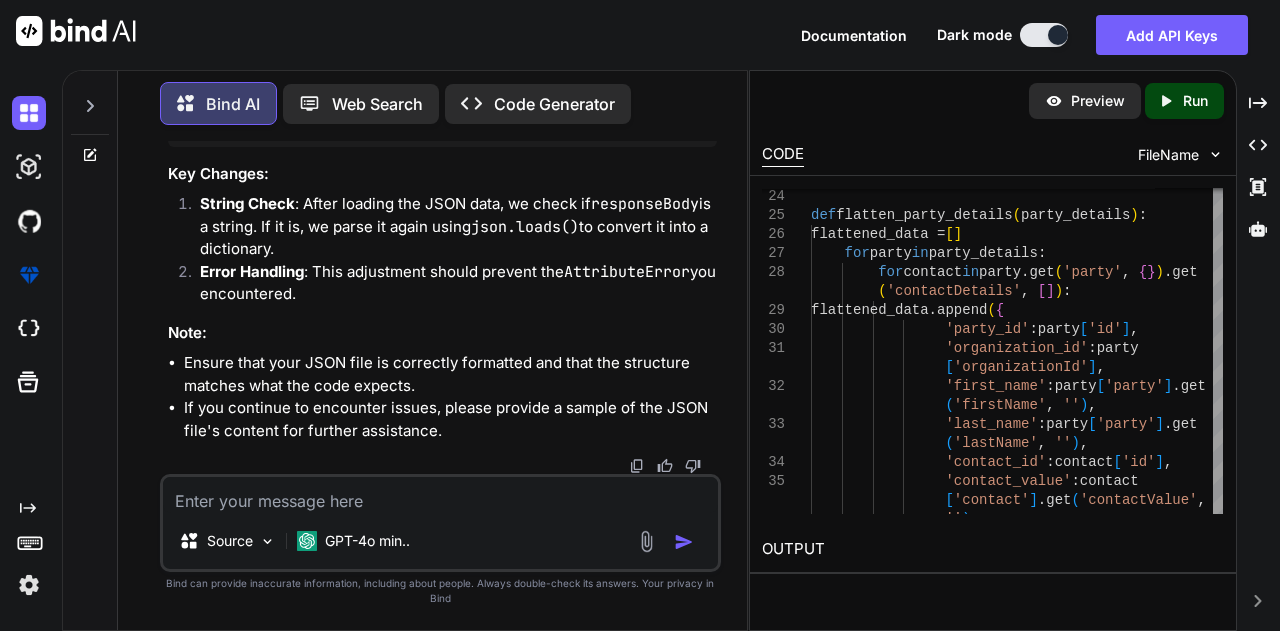click at bounding box center [667, -310] 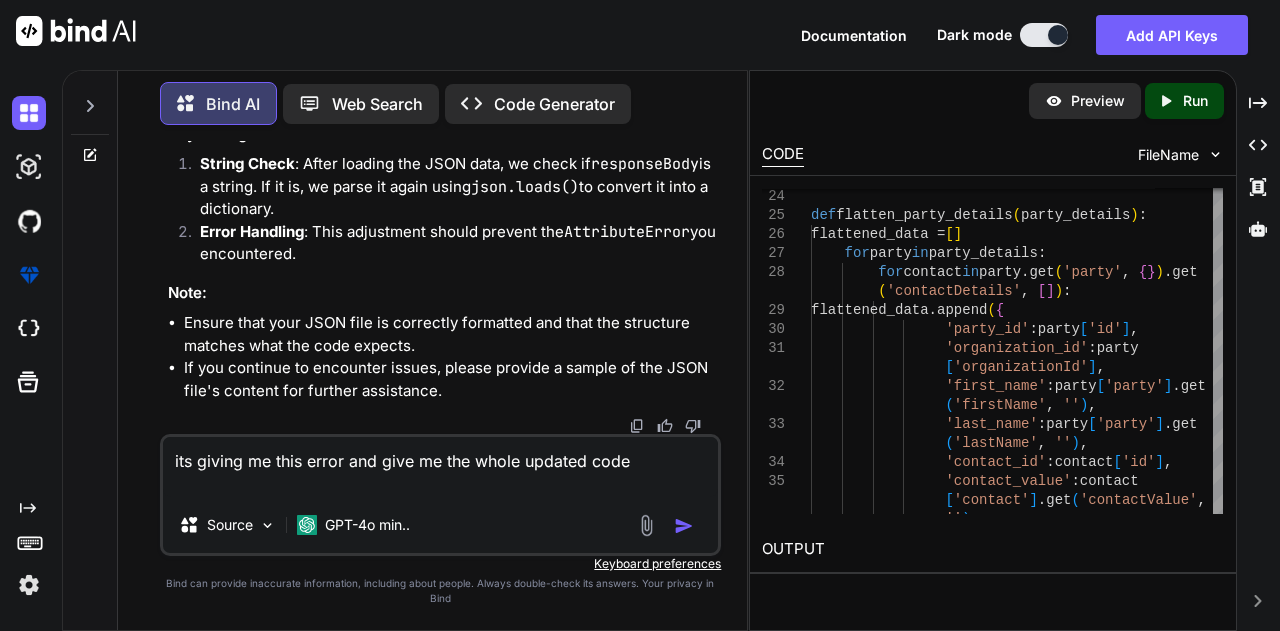 paste on "Traceback (most recent call last):
File "C:\Users\[USERNAME]\desktop\code\Custom address and contact.py", line 76, in <module>
json_to_csv(input_path, output_path)
File "C:\Users\[USERNAME]\desktop\code\Custom address and contact.py", line 60, in json_to_csv
fieldnames = list(flattened_address_data[0].keys()) + list(flattened_party_data[0].keys())
IndexError: list index out of range" 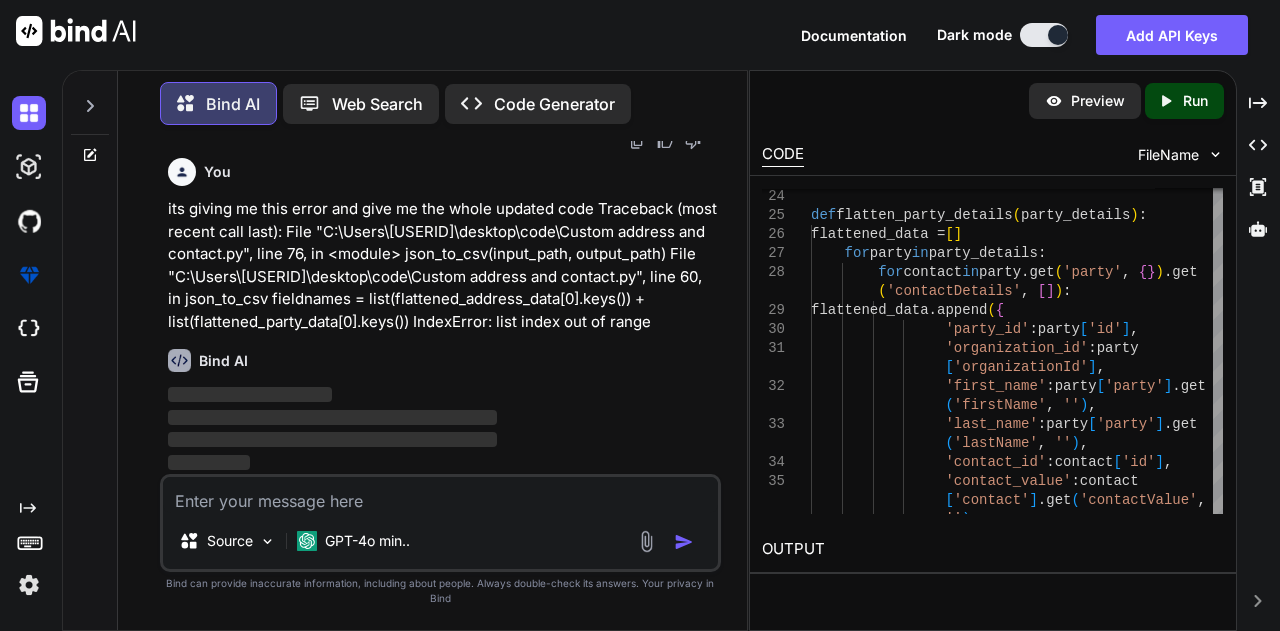 scroll, scrollTop: 0, scrollLeft: 0, axis: both 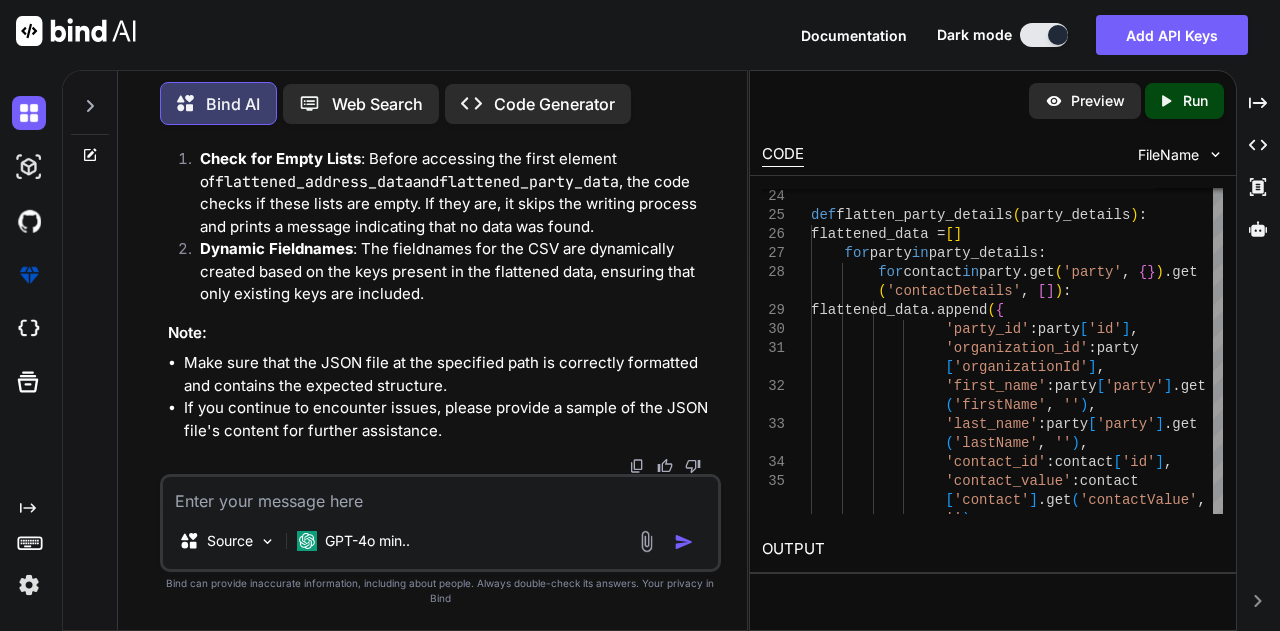 click at bounding box center [667, -437] 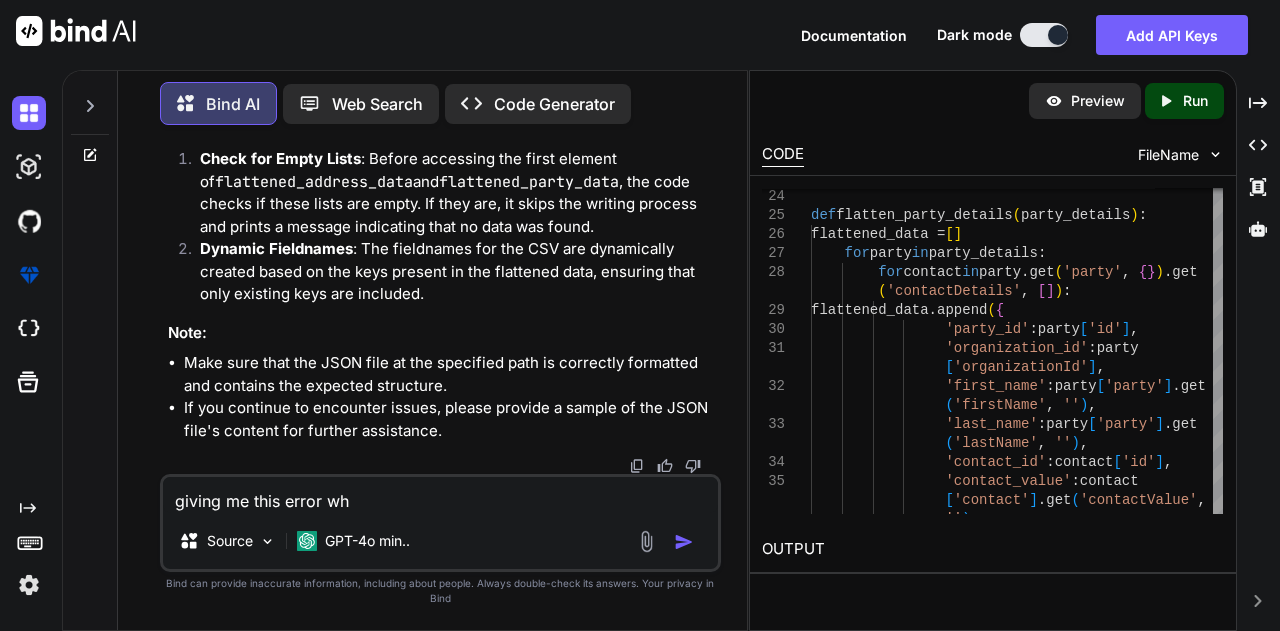 click on "giving me this error wh" at bounding box center (441, 495) 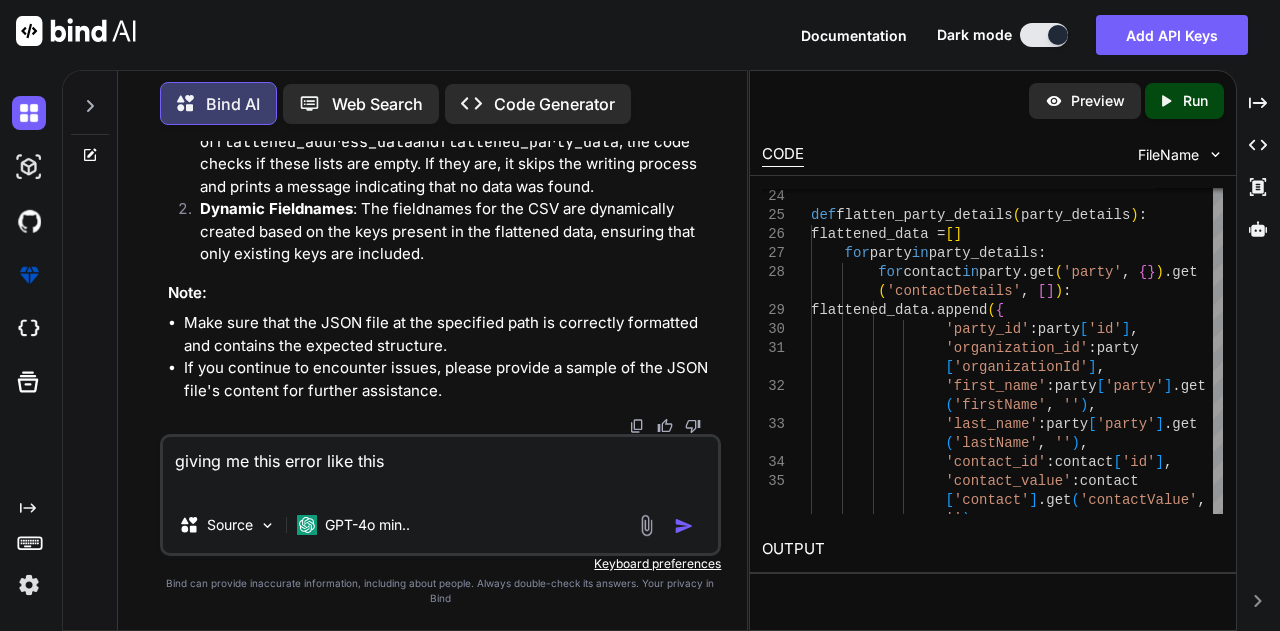 paste on "No data found to write to CSV." 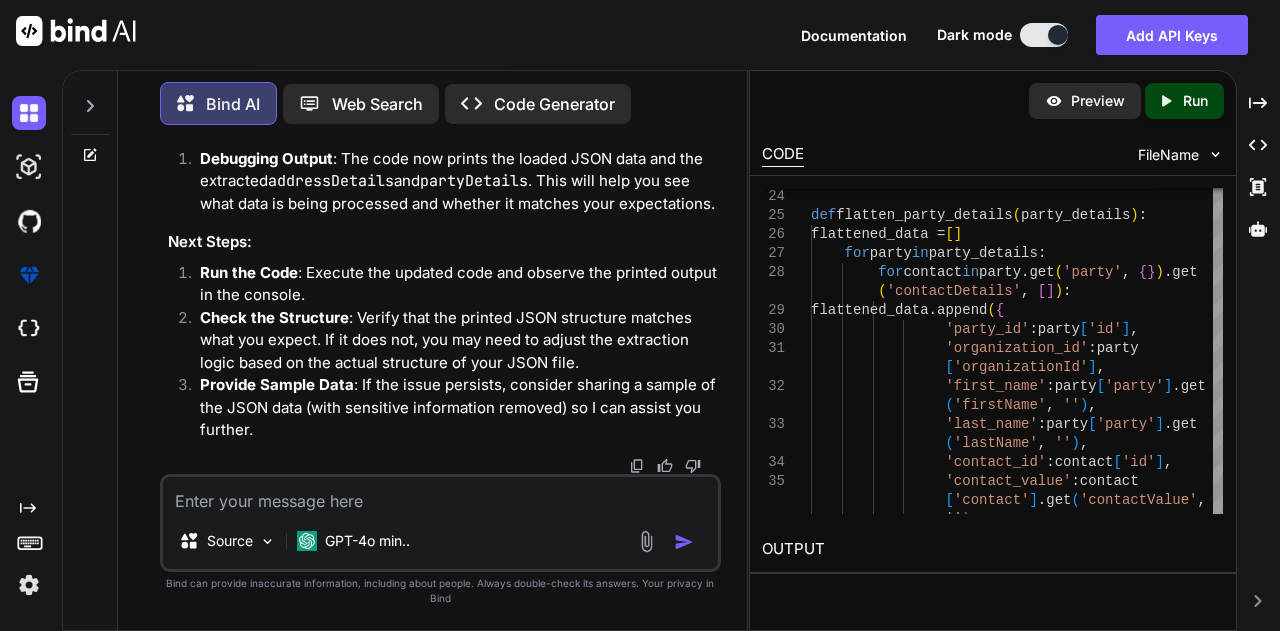 scroll, scrollTop: 12056, scrollLeft: 0, axis: vertical 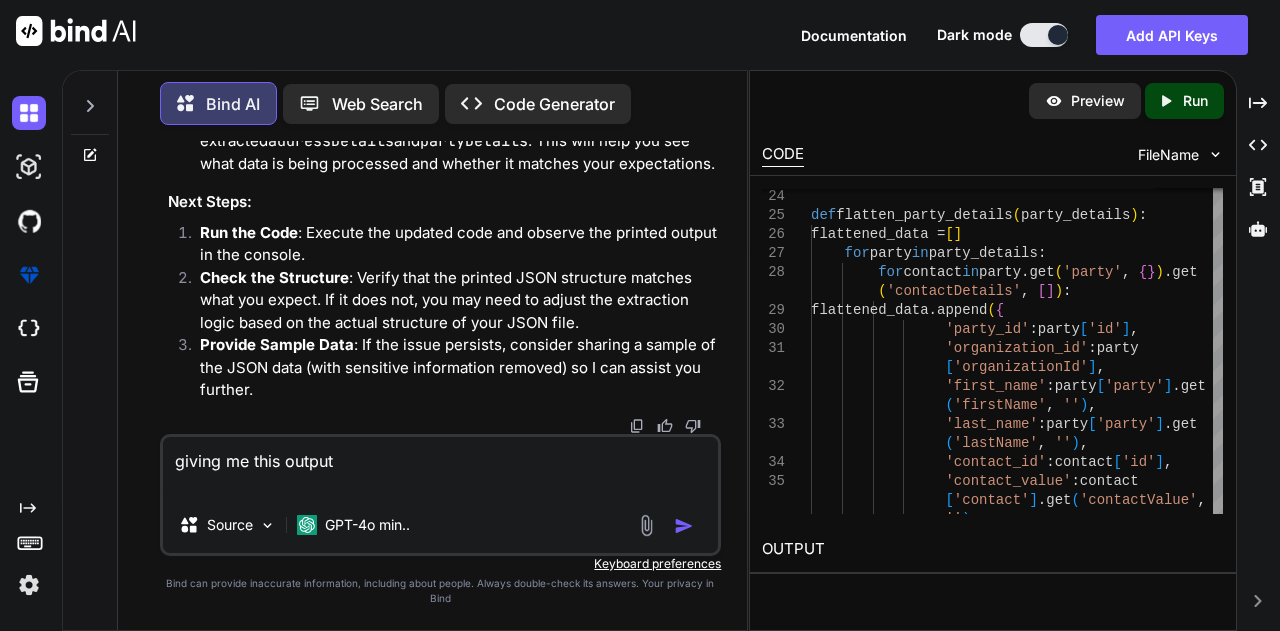 paste on "Loaded data: {
"authorization": "eyJhbGciOiJSUzUxMiJ9.eyJwZXJzb25JZCI6ImU0ZjhmM2ZhLWUzOTEtNDkxYi1hNjljLTI5NTY4ZTI1ZmRkOCIsInBlcnNvbk5hbWUiOiJSYWphdCBHYXJnIiwiZW1haWwiOiIxMTQwOTVAdGNzLmNvbSIsImpvYlRpdGxlIjoiQWRtaW4iLCJhY3RpdmUiOiJ0cnVlIiwibG9ja2VkIjoiZmFsc2UiLCJqdGkiOiIyYWJjMjBkNC1kM2NlLTQzNGQtYjc2Ni00NDExYjQ1YjVkZjQiLCJpYXQiOjE3NTQ1NDI3OTZ9.Xm_0vyRpyMNQRG3KCScngx2k6s5wR5mxmZ4jlutPBAKKYgggco--ZeqACgn5yr-cbp-MdiT5Ej9ku1C8z7Ec22peyX-p-fNJKGFPDAB9JFp0mtikKe4HMNpeDpB4ftuZDKCucKxYTF6r3zmoqueKygooevlzf_9t_nh9JoUISSbRpLMYFR9-8hn0AgIiMGVS9JLxBiF41UldMtrOh3xum2sS-HeENGgMe5sy13gT-aFl88JV4L8_85taO-7JiDAGWjhmJbXgLGWUqXrwp5vHUoWWIbJ9jGBDwpQ7RRn4avp26nAinjwJ-hInzQHkPR5E18aw4bFtFSYt4Bs2ol3qbw",
"responseBody": {
"responseCode": "0000",
"responseStatus": "Success",
"data": null,
"requestDataMap": {
"organizationId": 5867607678
}
},
"method": "PUT",
"payload": "{\"id\":5867607678,\"isMainOrg\":true,\"referenceId\":\"ORG23056086\",\"ccbPersonId\":null,\"startDate\":\"2025-08-06T06:32:13.00..." 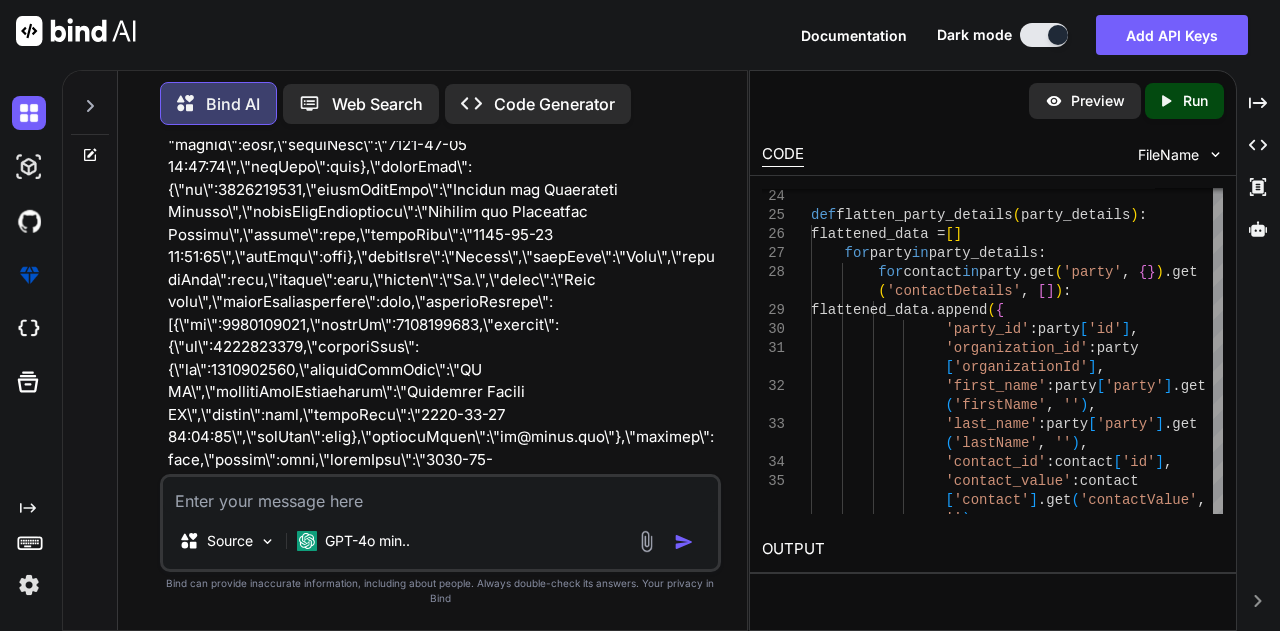 scroll, scrollTop: 0, scrollLeft: 0, axis: both 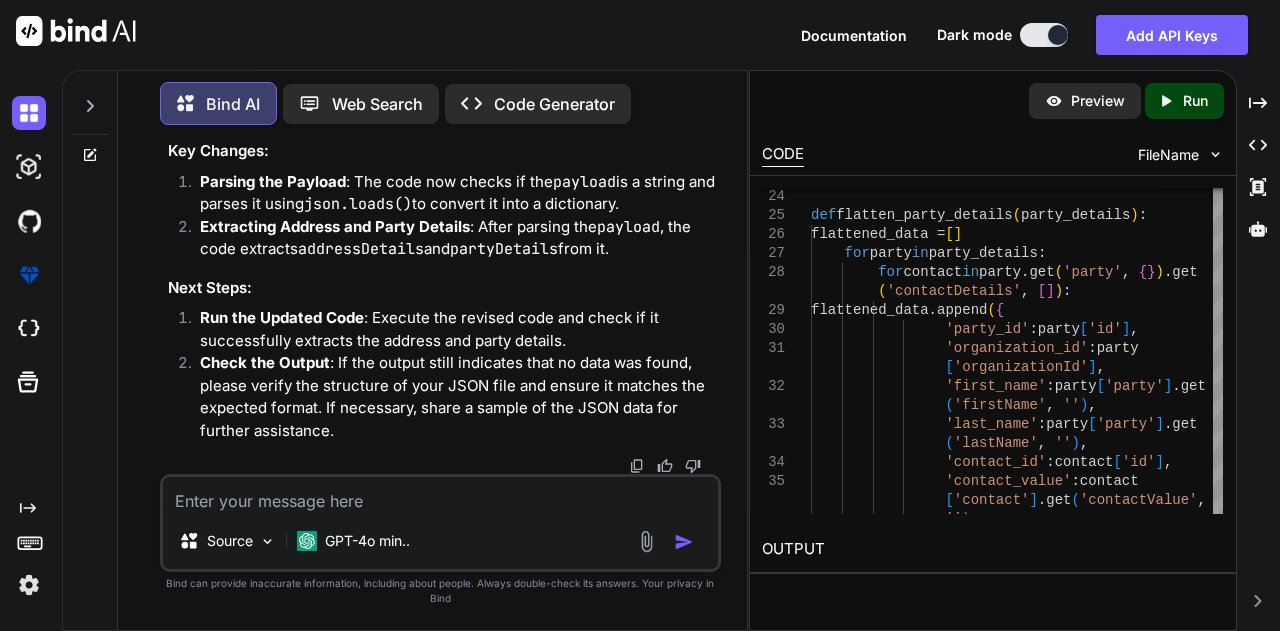 click at bounding box center (667, -455) 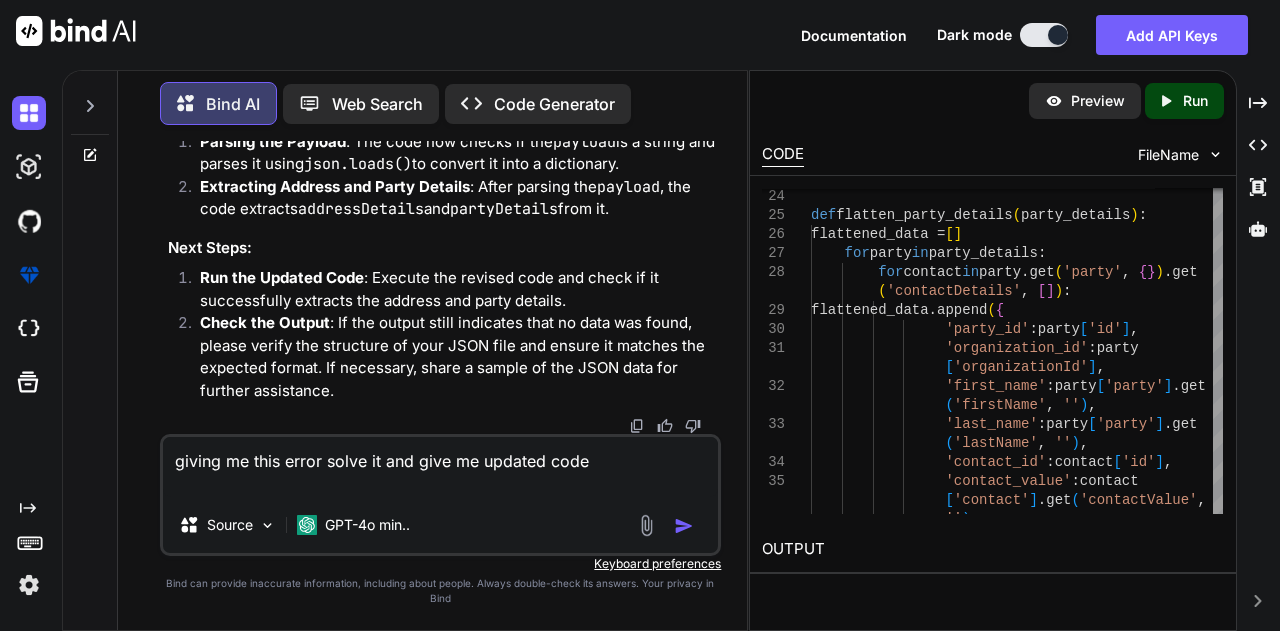 paste on "File "C:\Program Files\Python310\lib\json\__init__.py", line 346, in loads
return _default_decoder.decode(s)
File "C:\Program Files\Python310\lib\json\decoder.py", line 337, in decode
obj, end = self.raw_decode(s, idx=_w(s, 0).end())
File "C:\Program Files\Python310\lib\json\decoder.py", line 355, in raw_decode
raise JSONDecodeError("Expecting value", s, err.value) from None
json.decoder.JSONDecodeError: Expecting value: line 1 column 1 (char 0)" 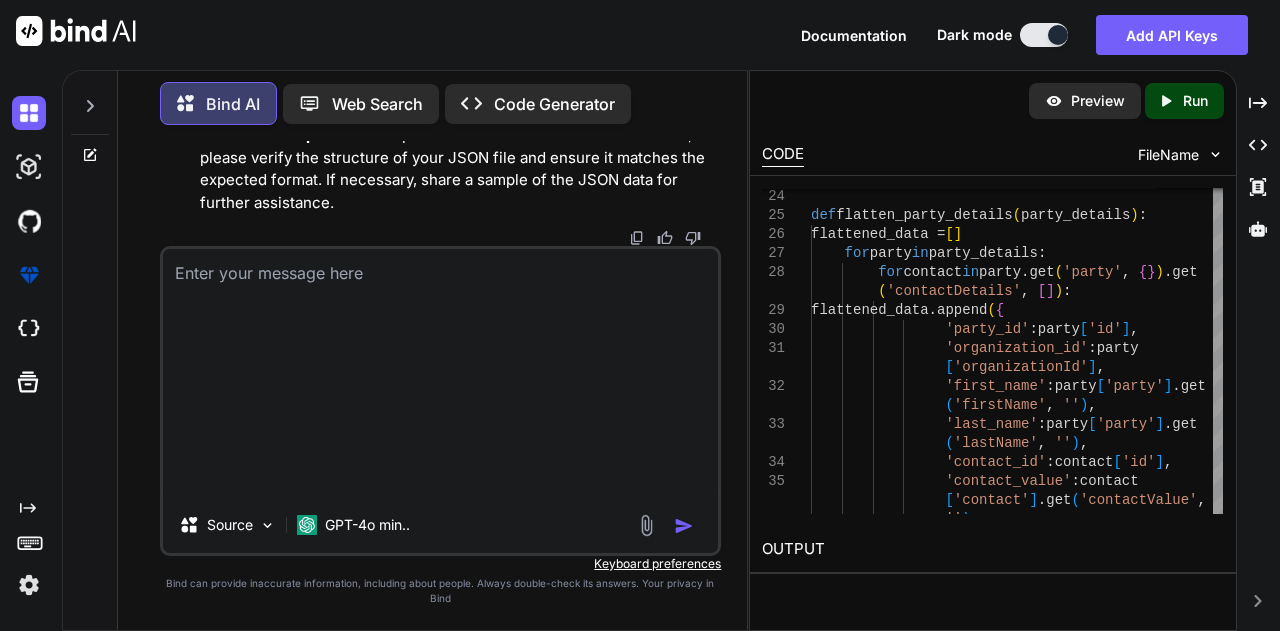 scroll, scrollTop: 0, scrollLeft: 0, axis: both 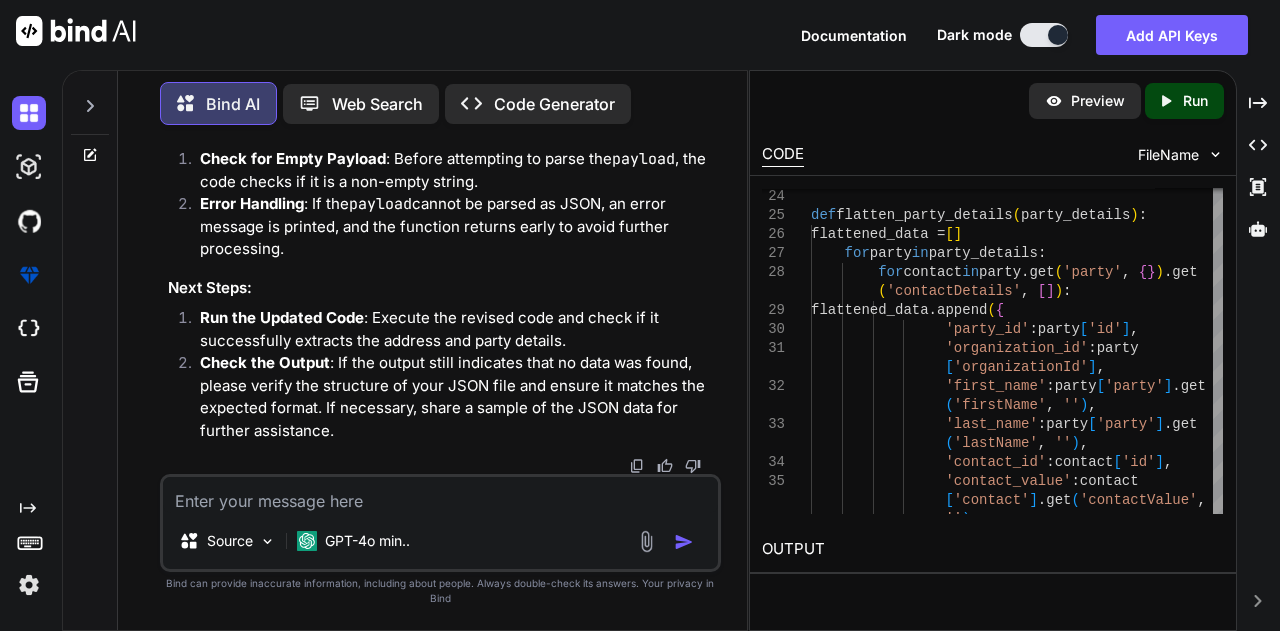 click at bounding box center (667, -538) 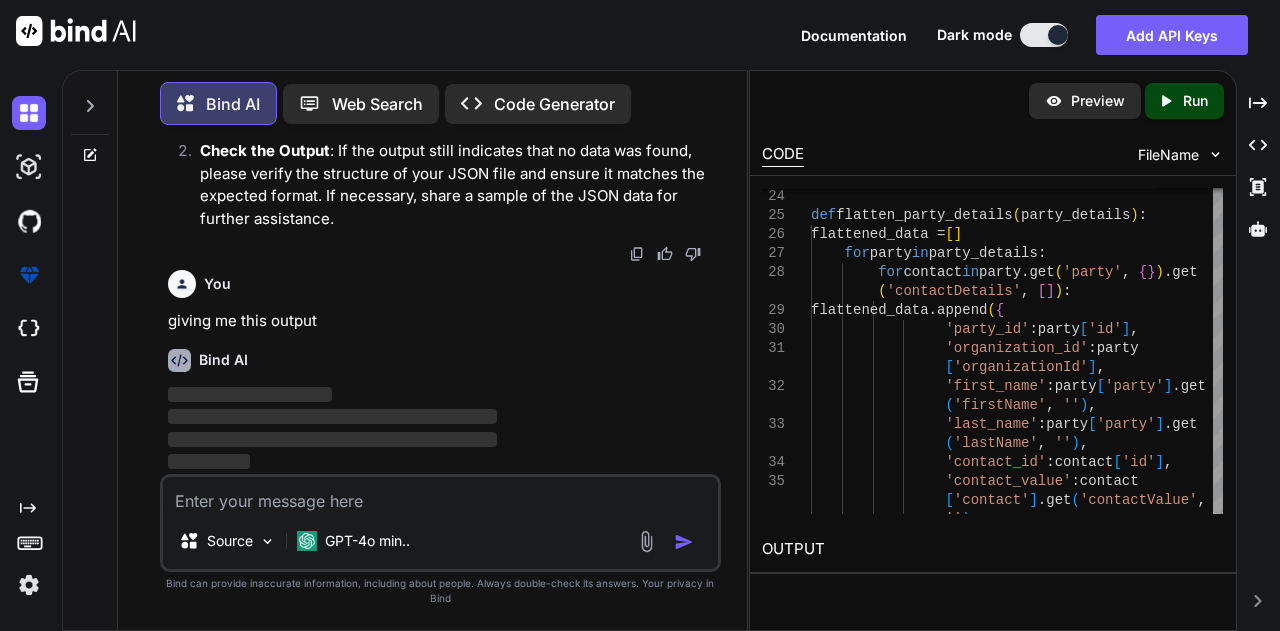 paste on "PS C:\Users\***\desktop\code> python '.\Custom address and contact.py'
Address Details: []
Party Details: []
No data found to write to CSV." 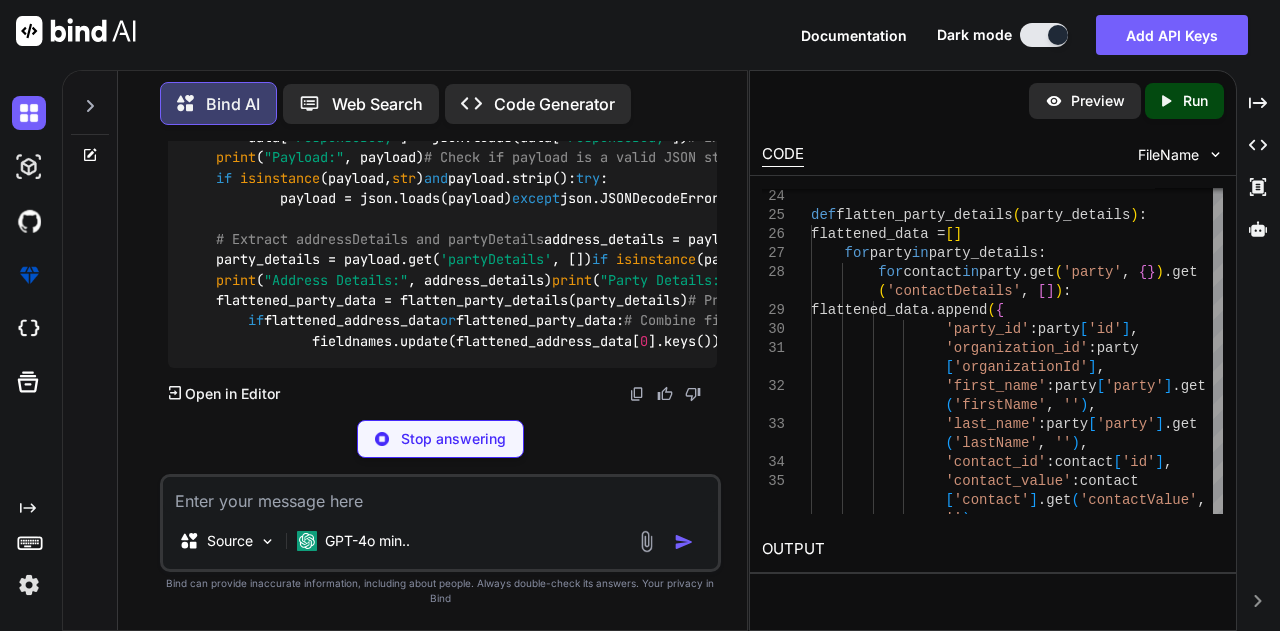 scroll, scrollTop: 63420, scrollLeft: 0, axis: vertical 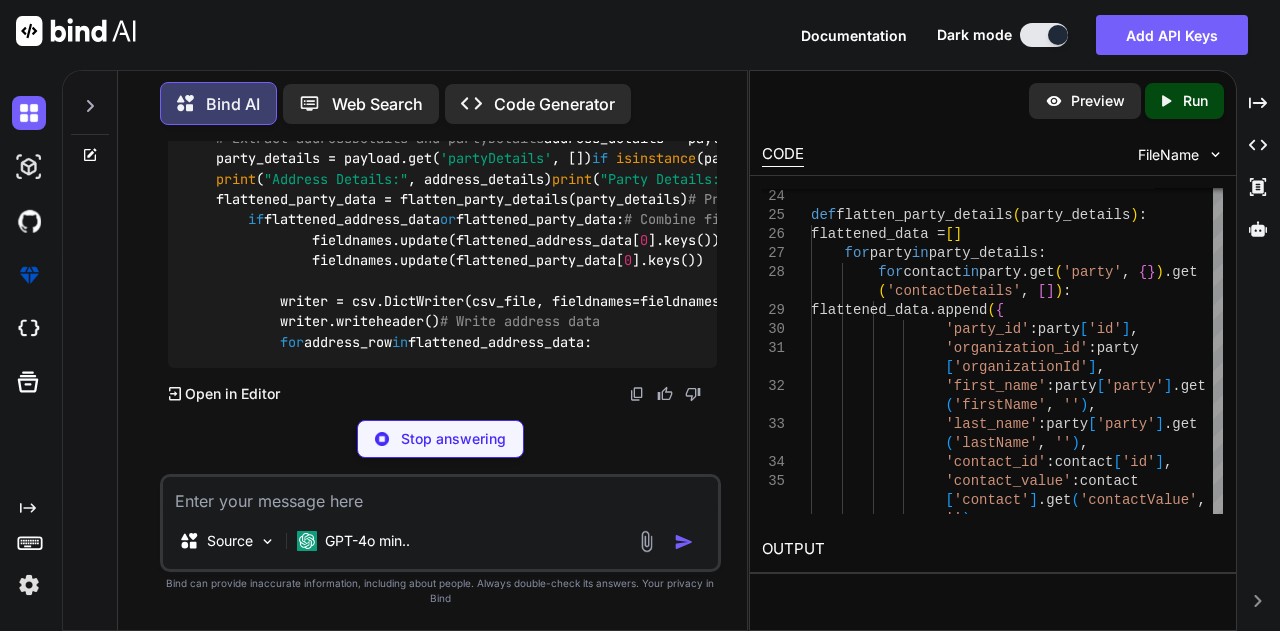 click at bounding box center [441, 495] 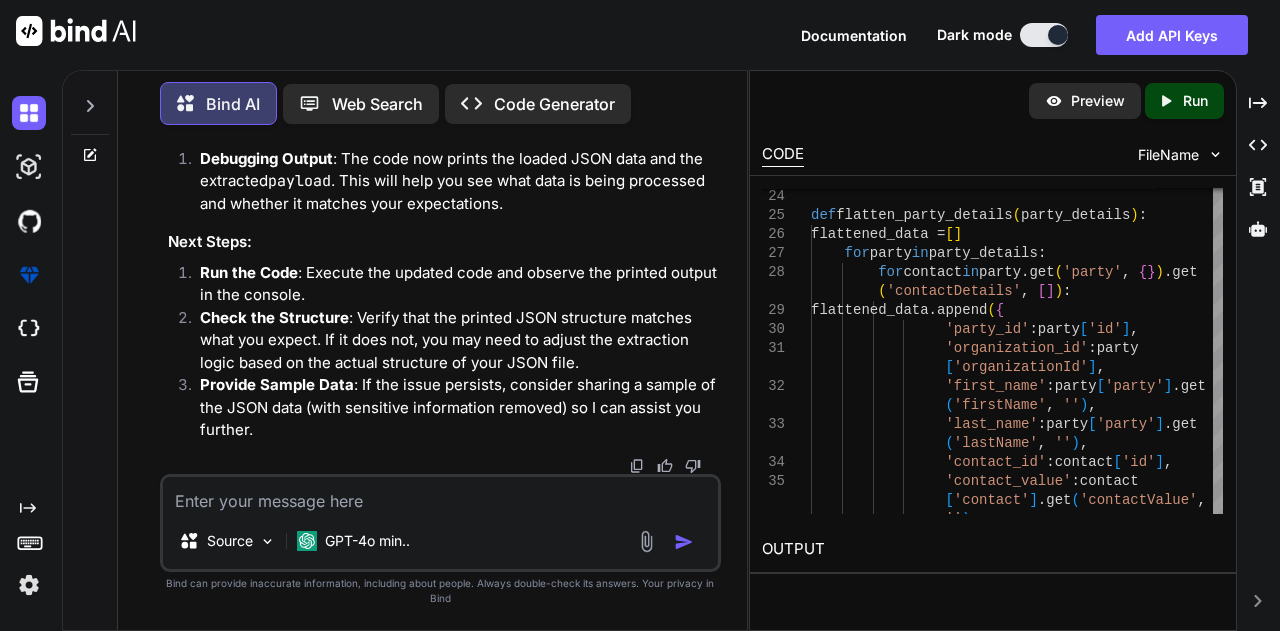 scroll, scrollTop: 61676, scrollLeft: 0, axis: vertical 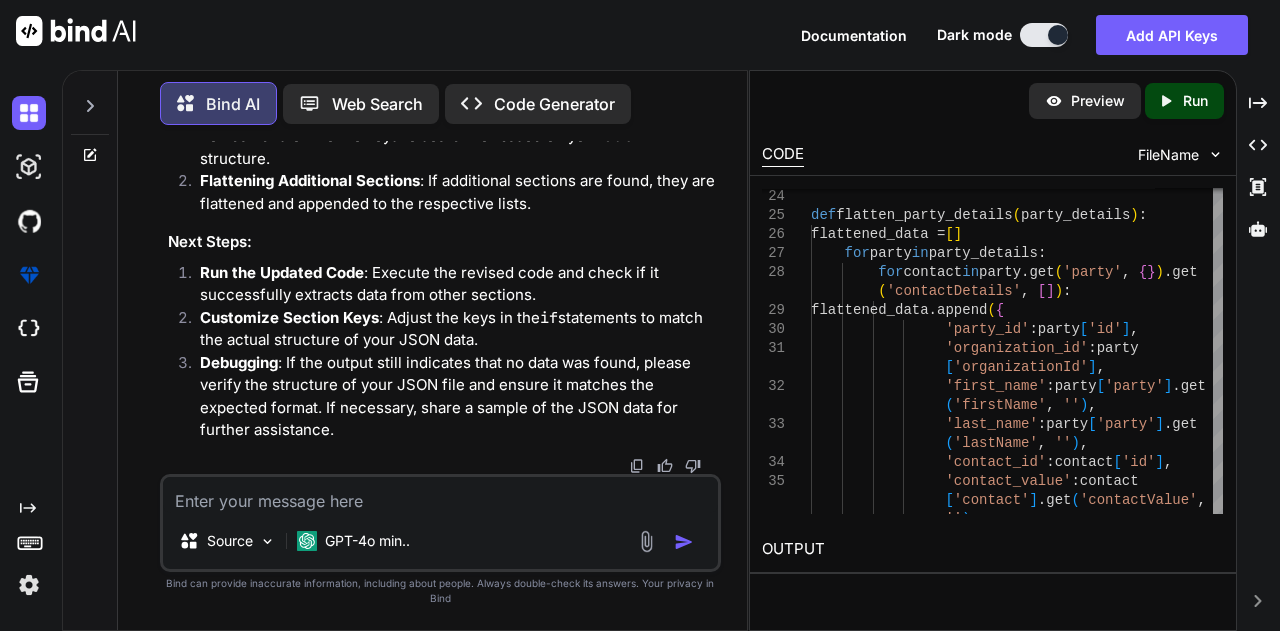 click at bounding box center [667, -690] 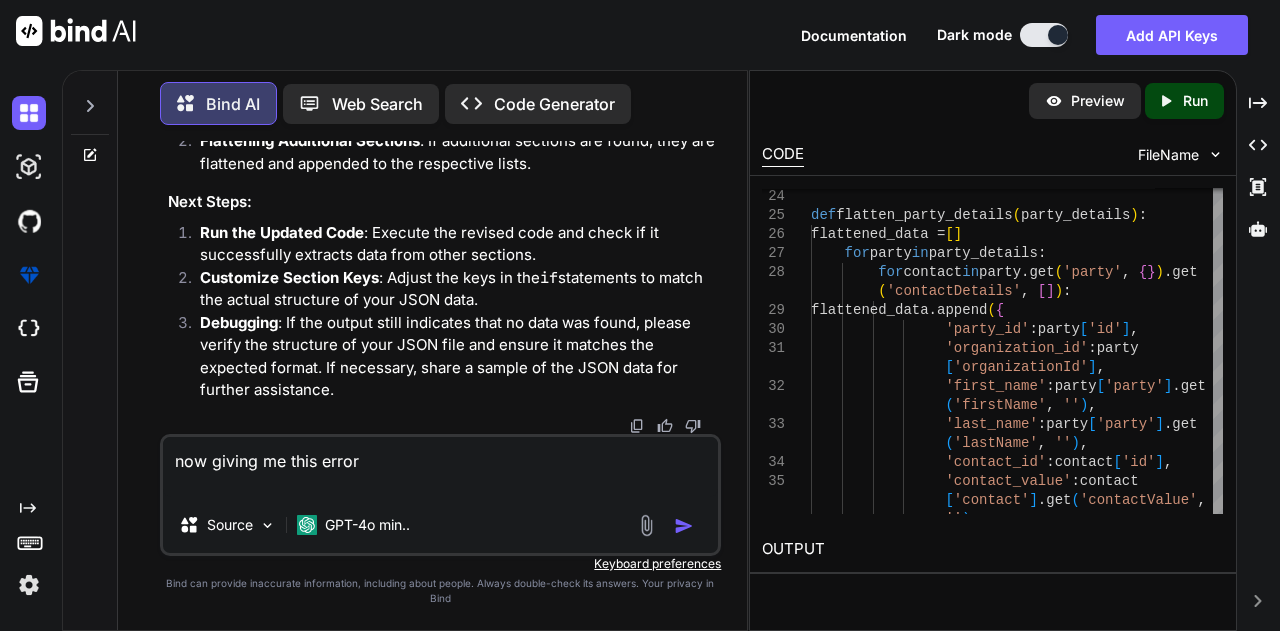paste on "PS C:\Users\[USERNAME]\desktop\code> python '.\Custom address and contact.py'
Traceback (most recent call last):
File "C:\Users\[USERNAME]\desktop\code\Custom address and contact.py", line 116, in <module>
json_to_csv(input_path, output_path)
File "C:\Users\[USERNAME]\desktop\code\Custom address and contact.py", line 67, in json_to_csv
for key in payload.keys():
AttributeError: 'str' object has no attribute 'keys'" 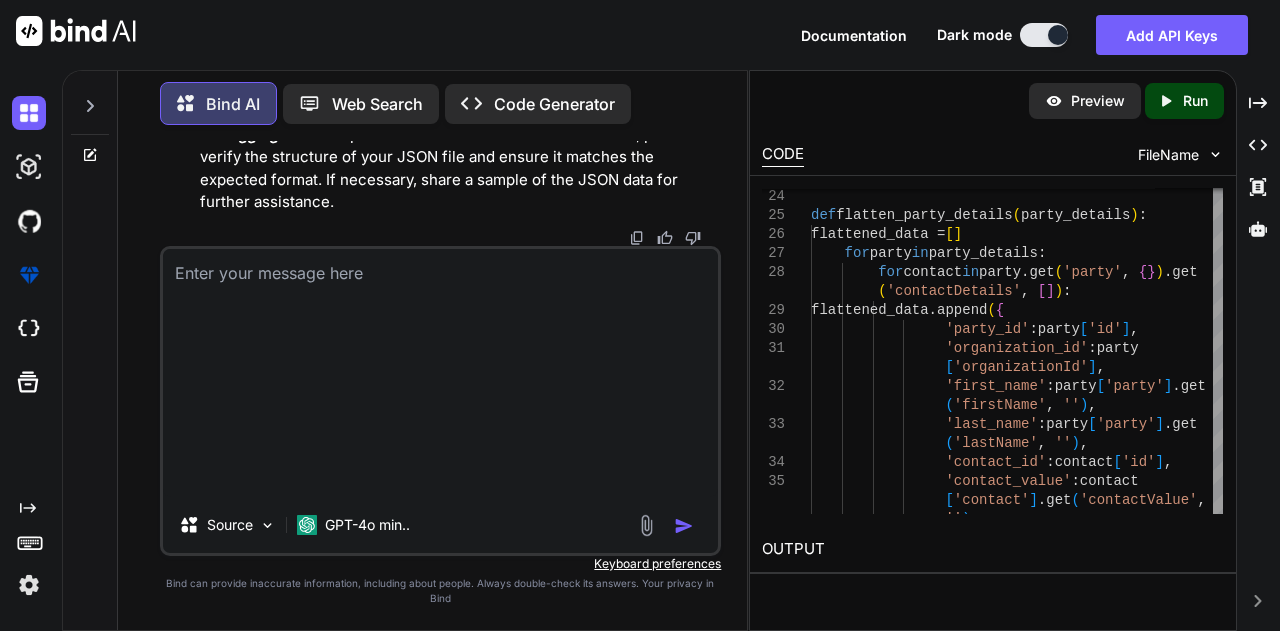 scroll, scrollTop: 0, scrollLeft: 0, axis: both 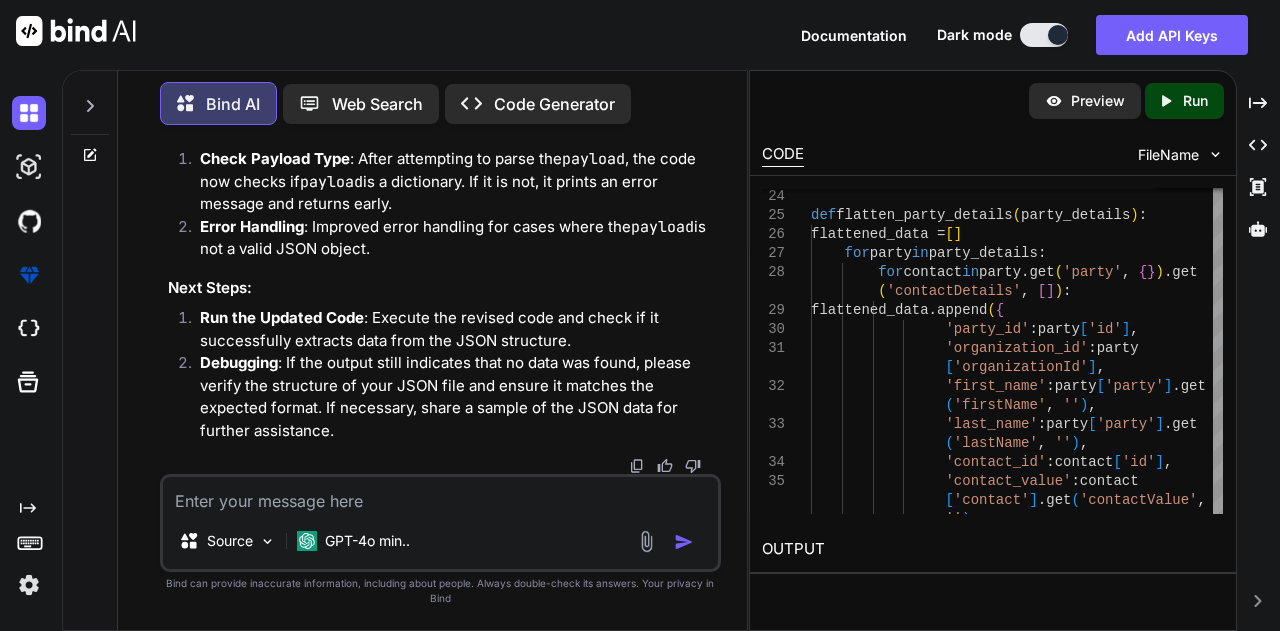 click at bounding box center (667, -620) 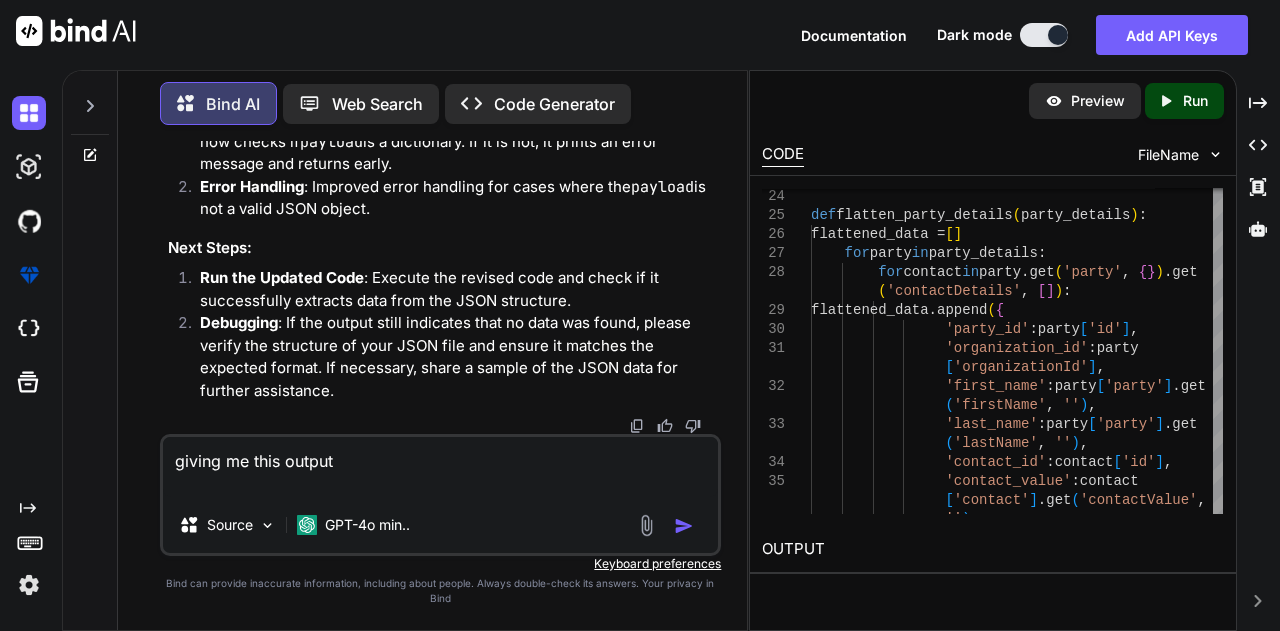 paste on "Payload is not a valid JSON object." 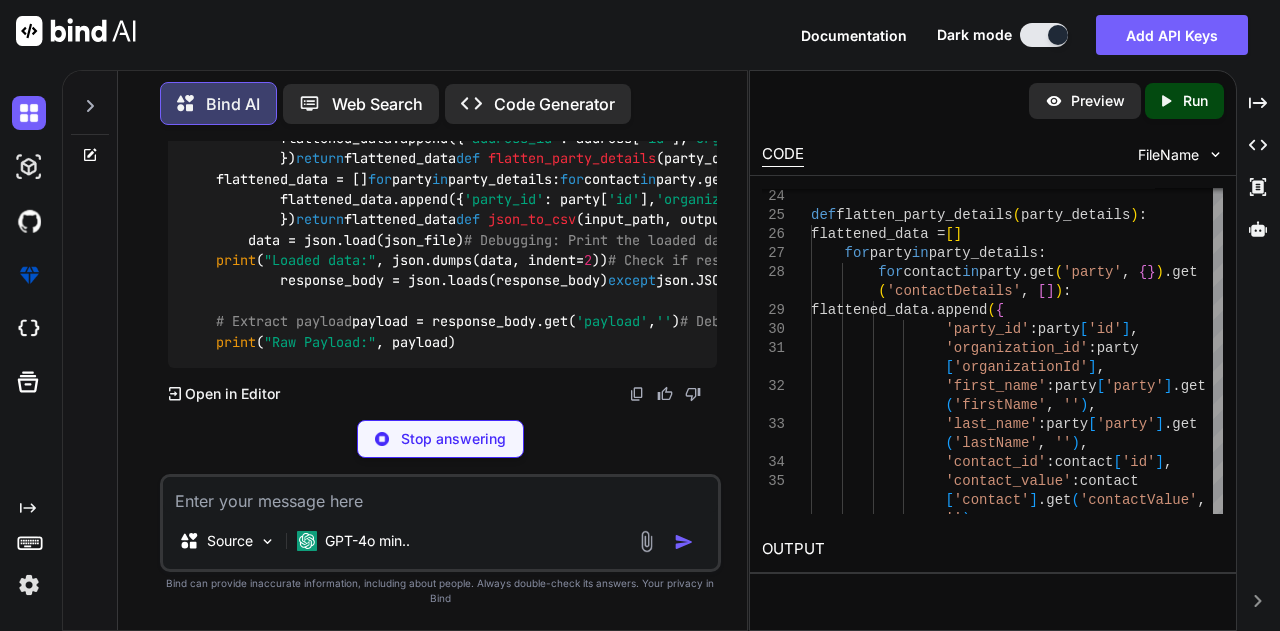 scroll, scrollTop: 72050, scrollLeft: 0, axis: vertical 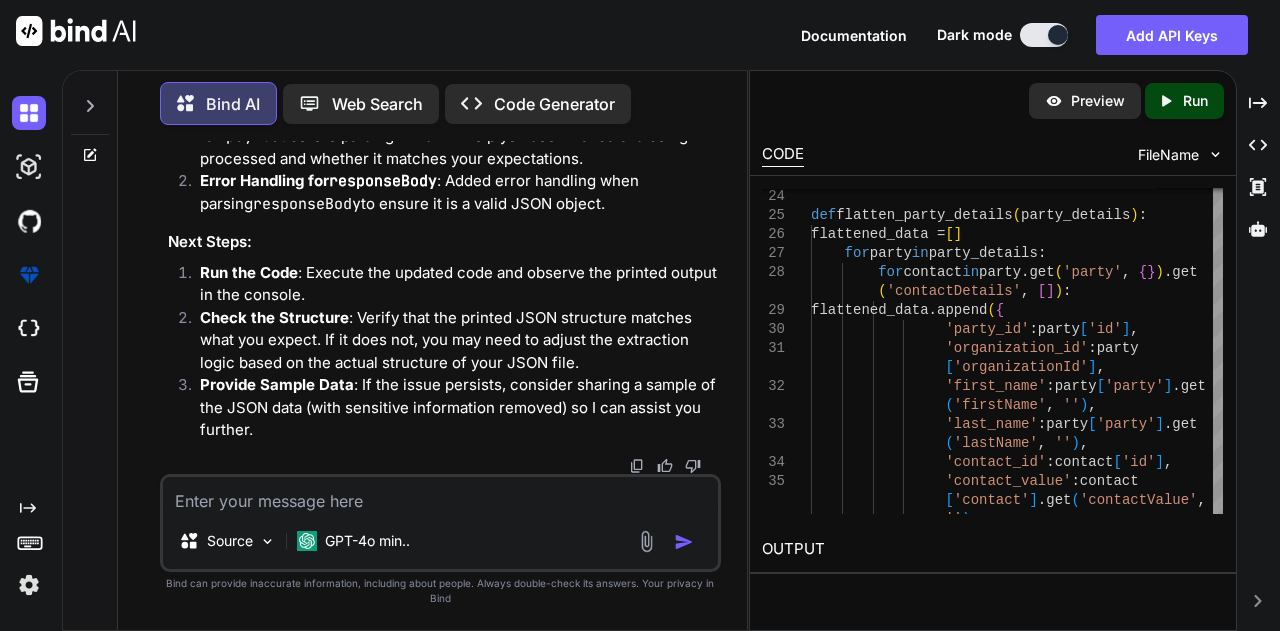 click at bounding box center (667, -727) 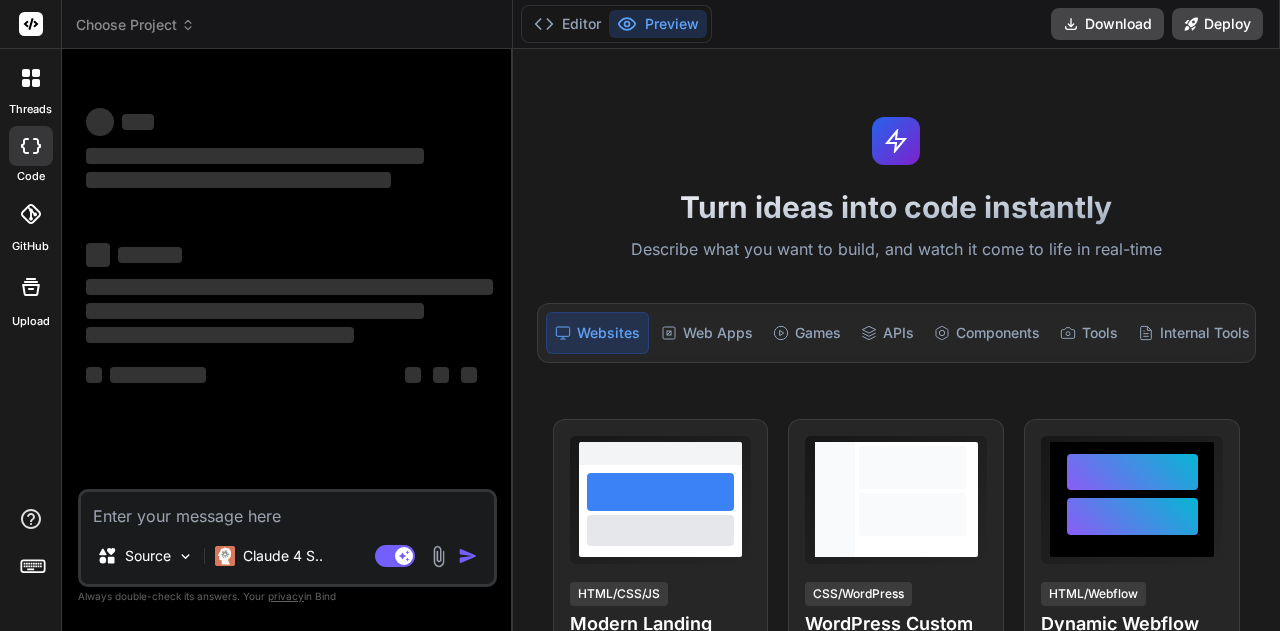scroll, scrollTop: 0, scrollLeft: 0, axis: both 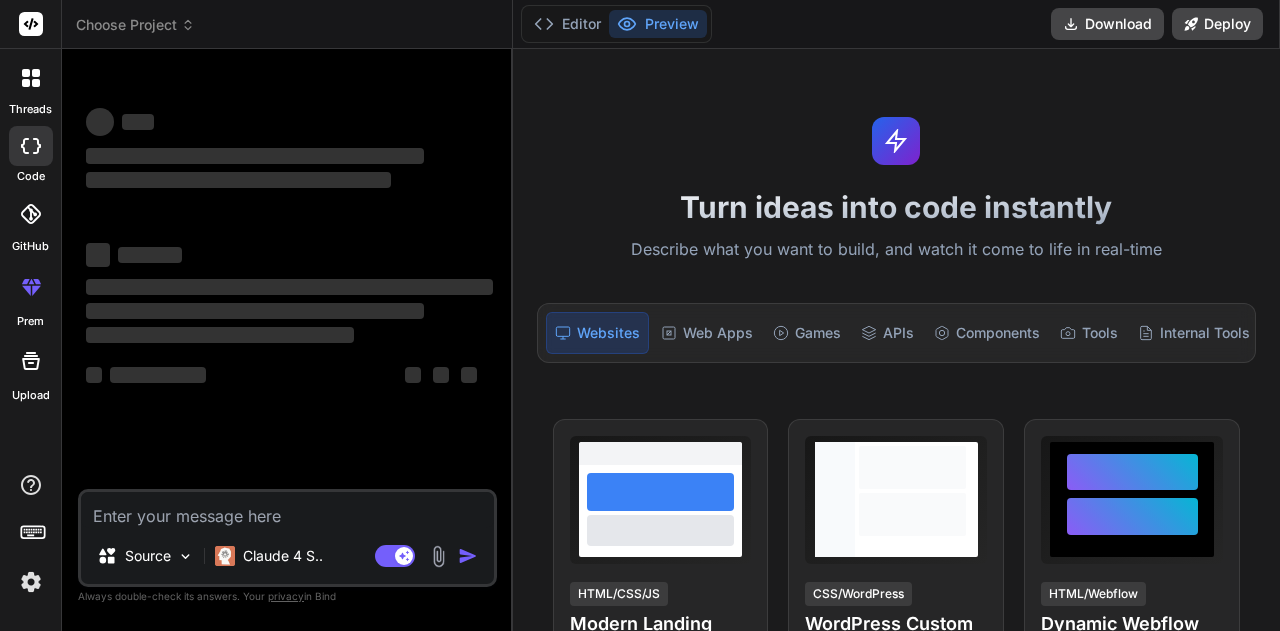 type on "x" 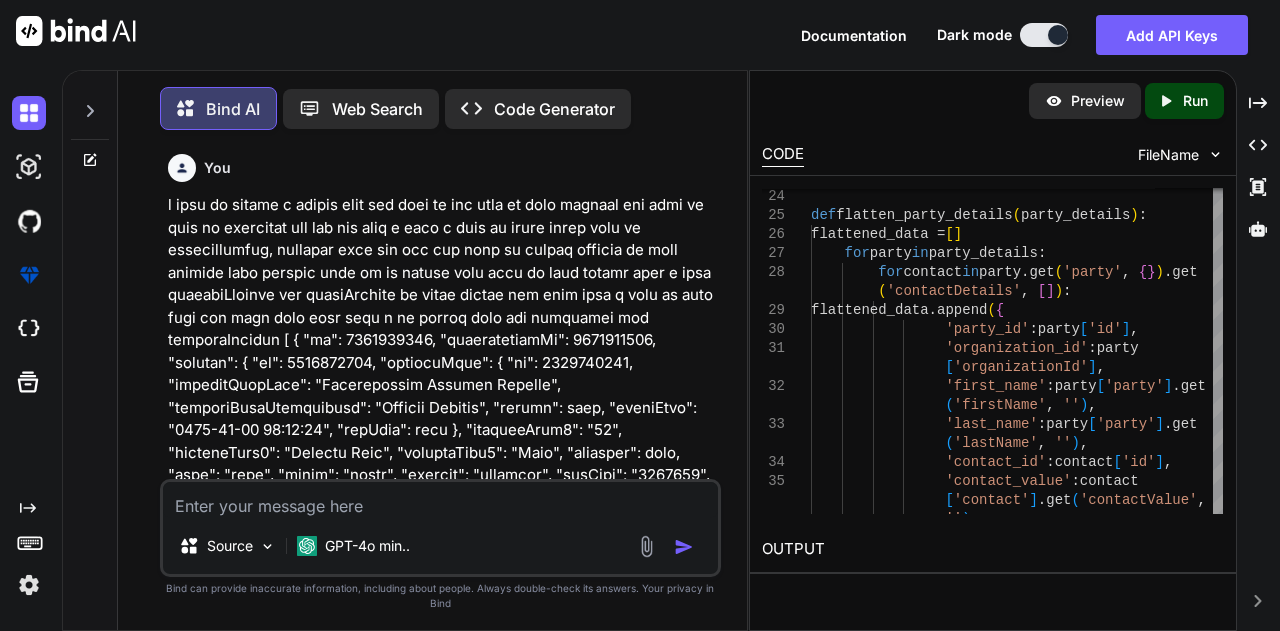 scroll, scrollTop: 0, scrollLeft: 0, axis: both 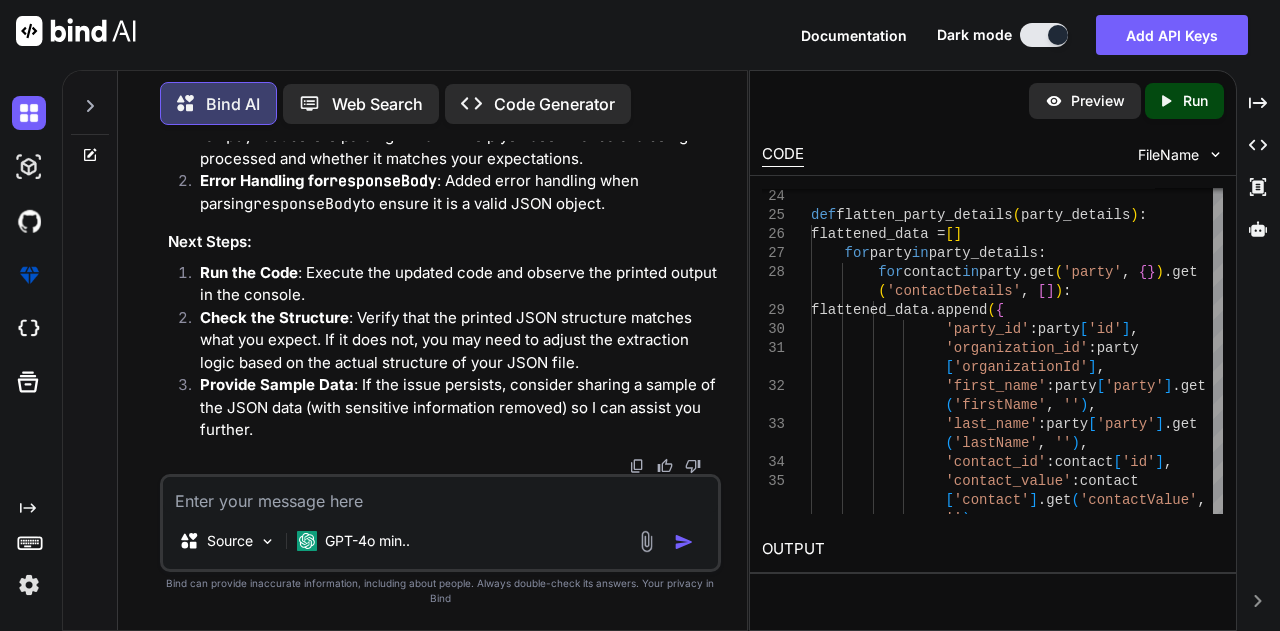 click at bounding box center (667, -727) 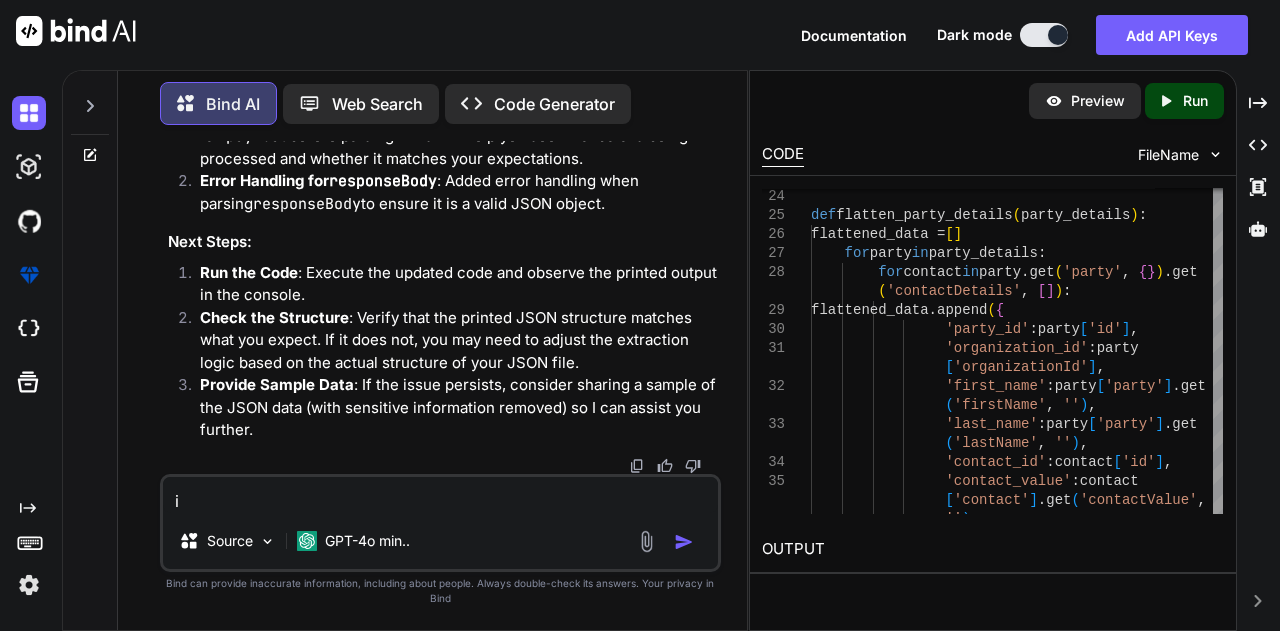 type on "in" 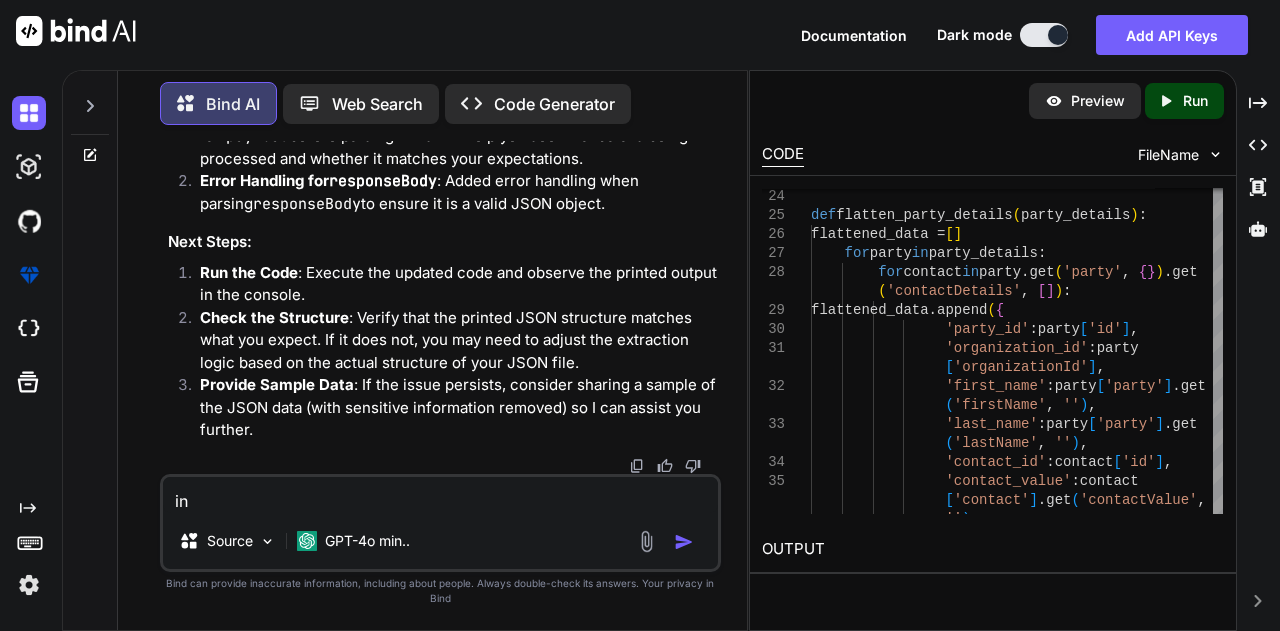 type on "in" 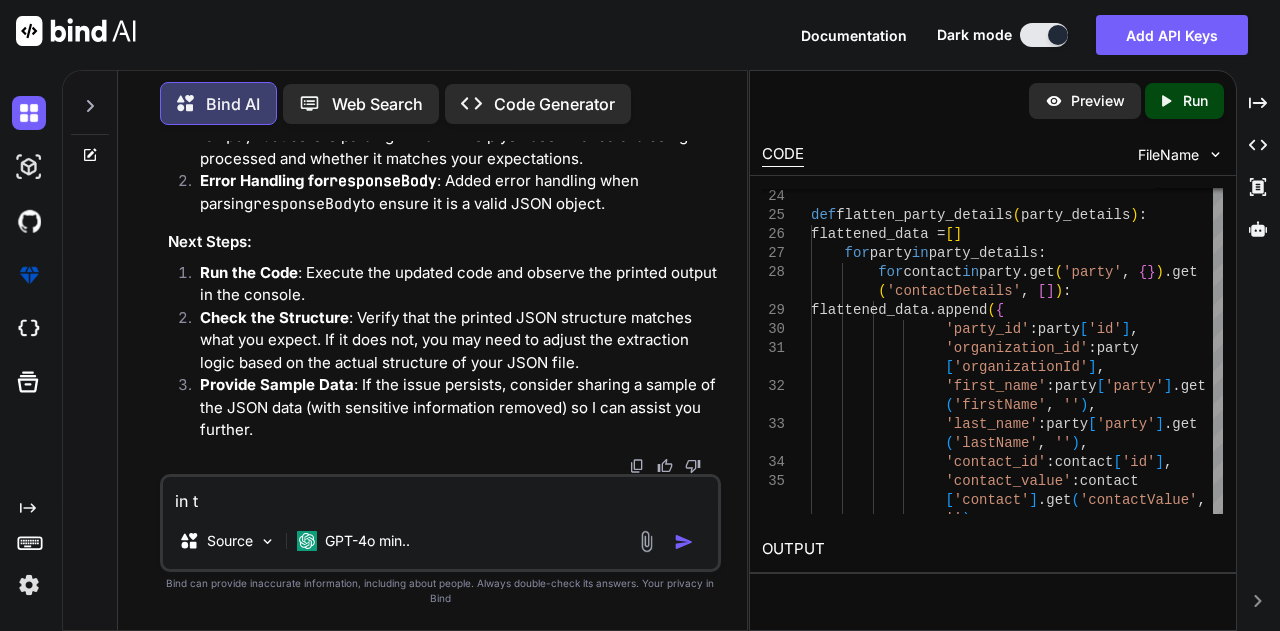 type on "in th" 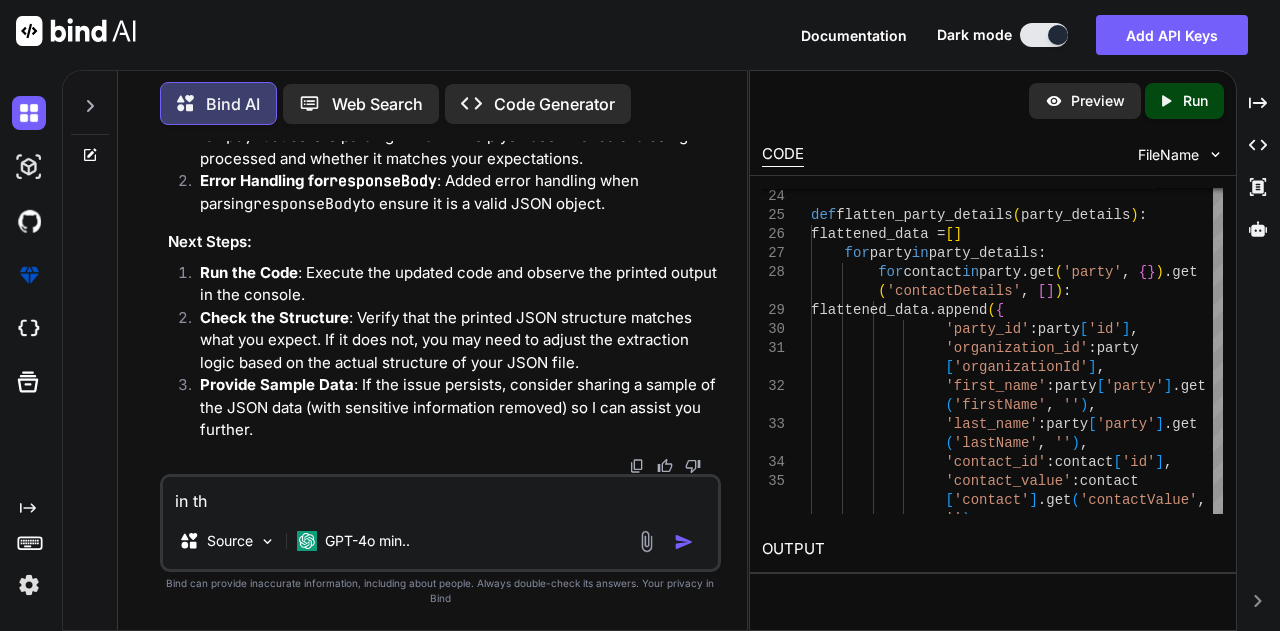 type on "in tha" 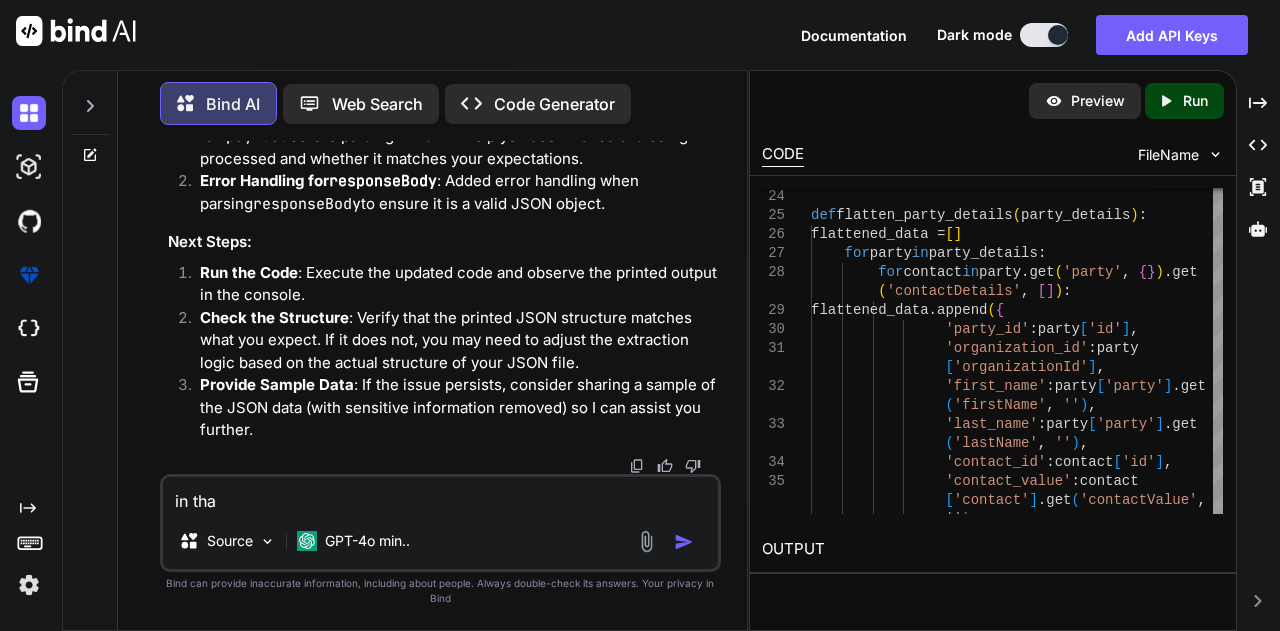 type on "in that" 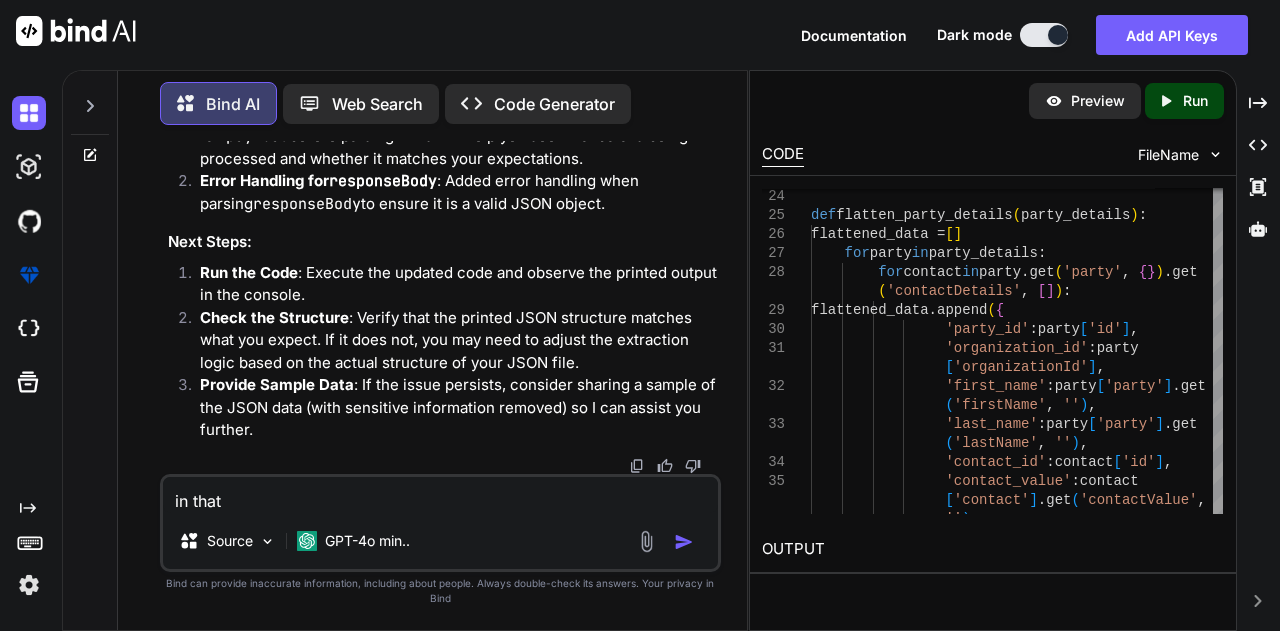 type on "in that" 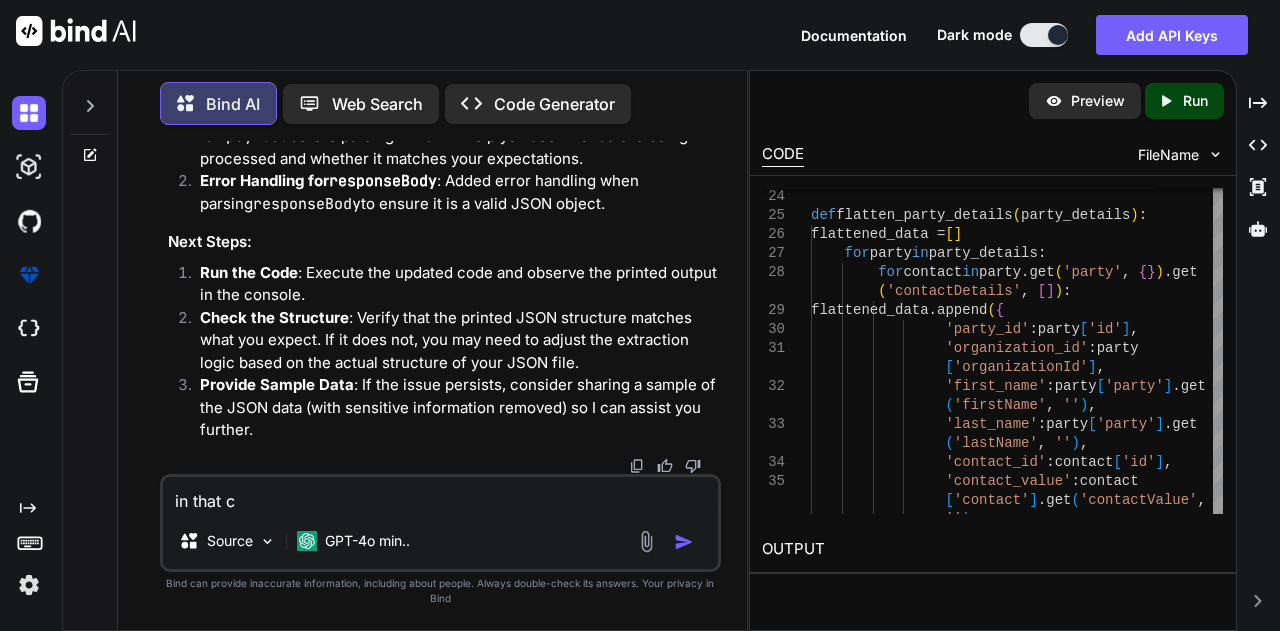 type on "in that co" 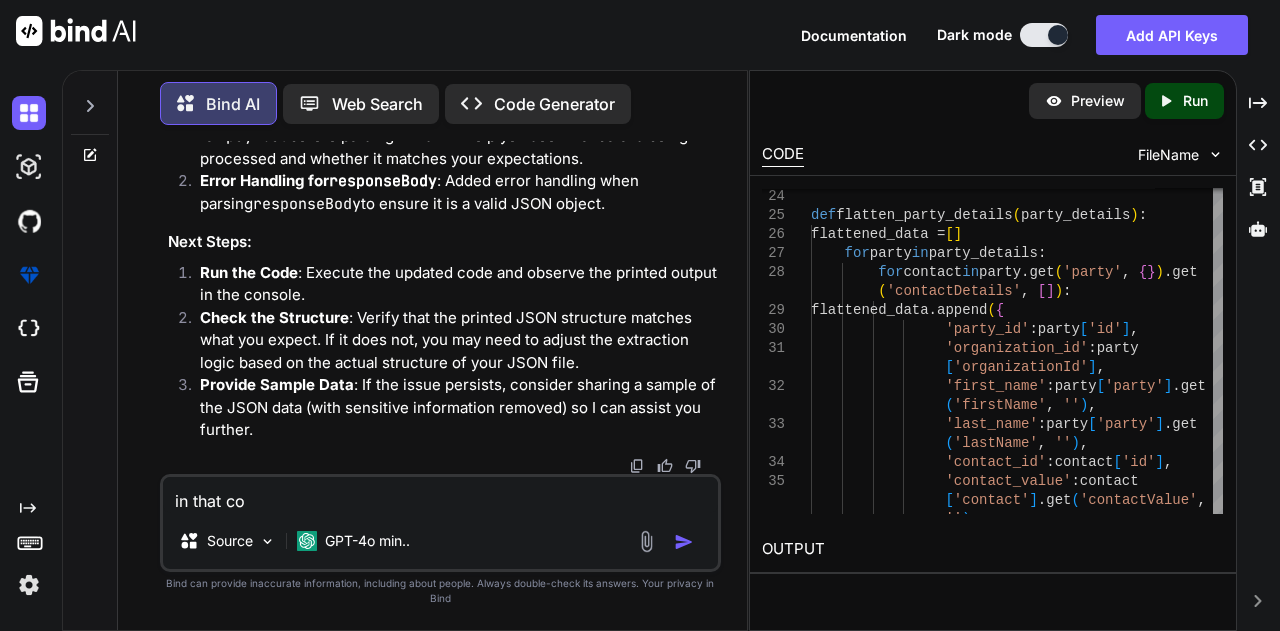 type on "in that cod" 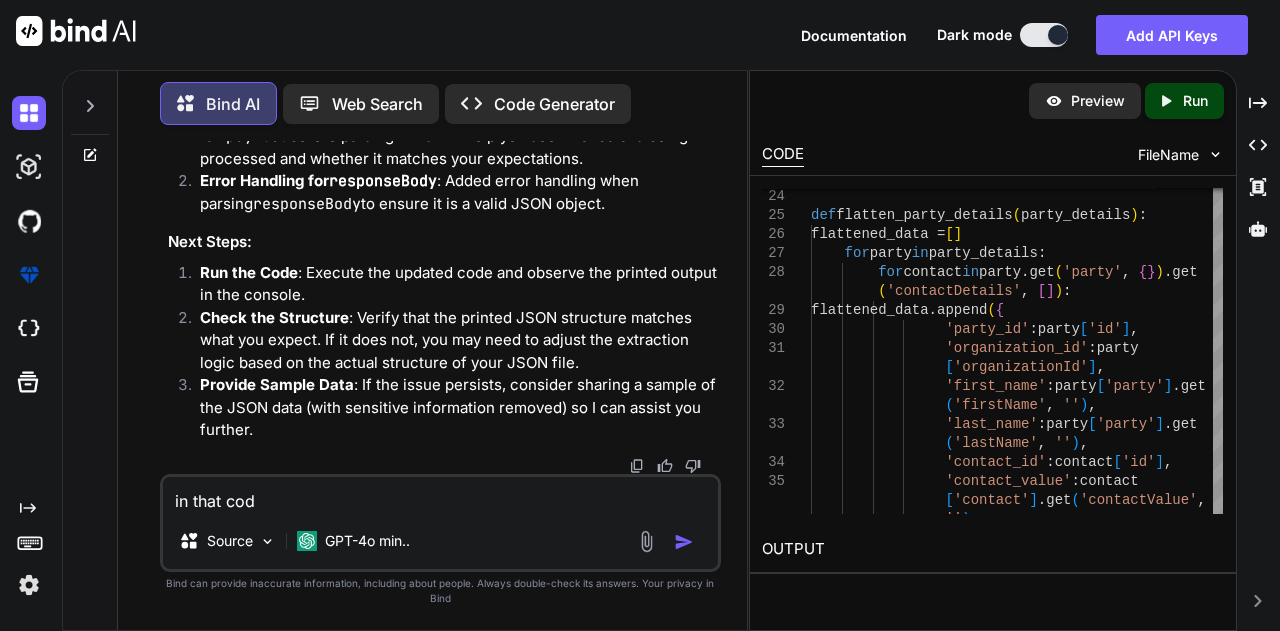 type on "in that code" 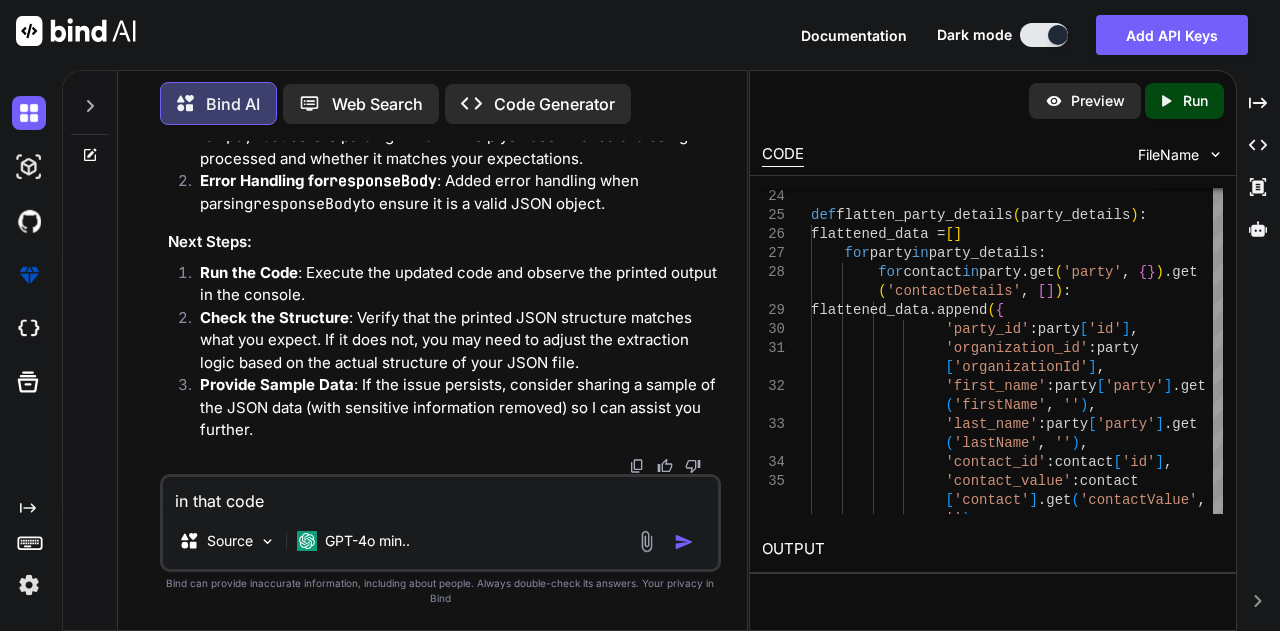 type on "in that code" 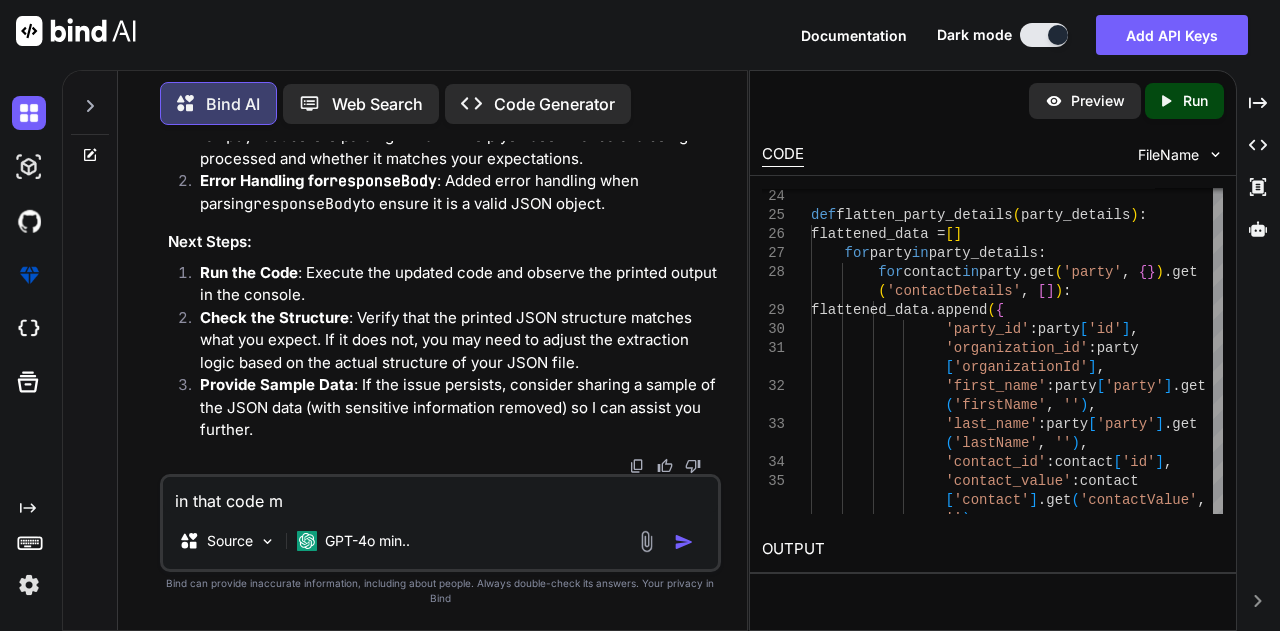 type on "x" 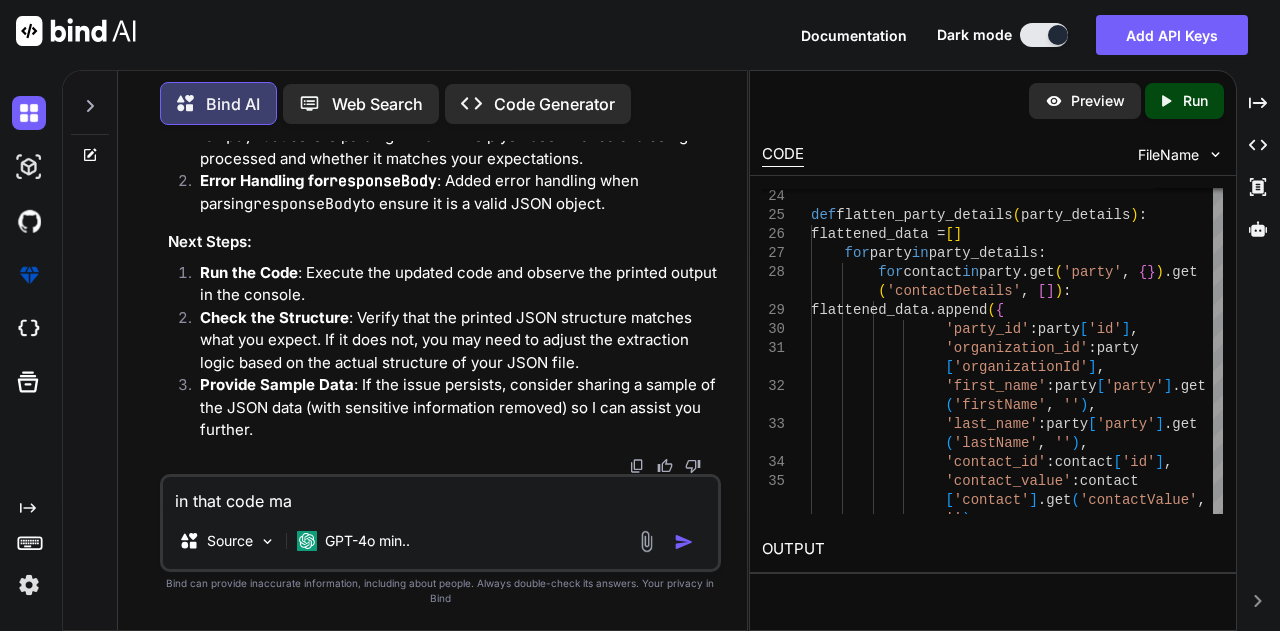 type on "in that code mak" 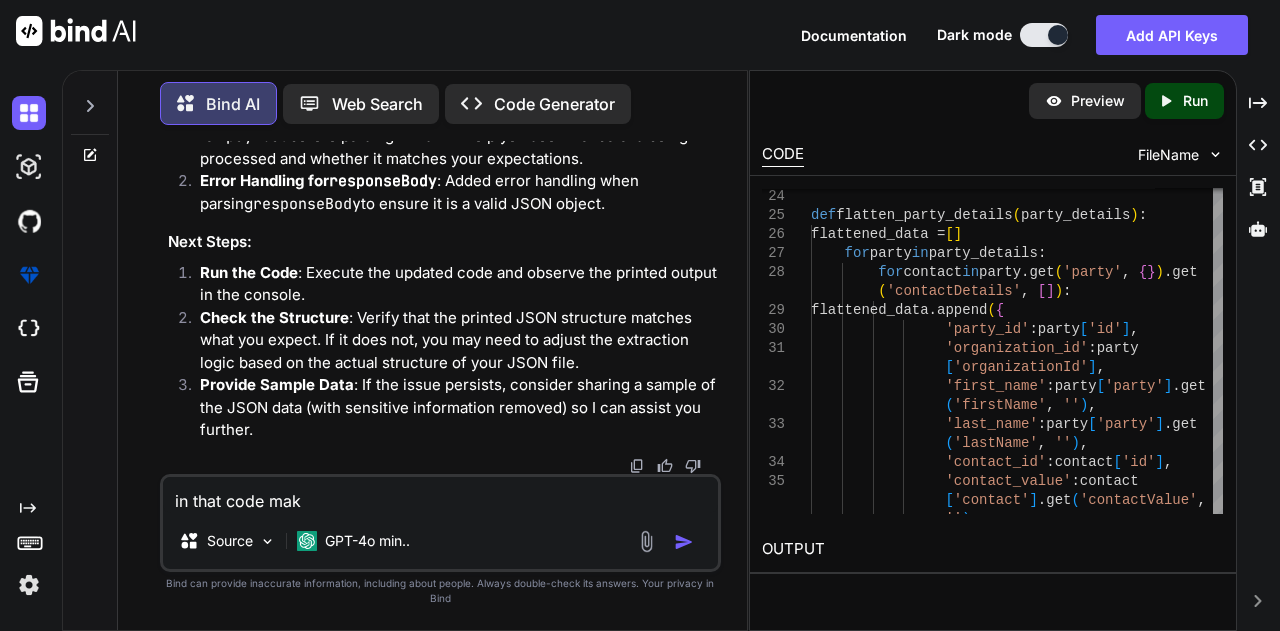 type on "in that code make" 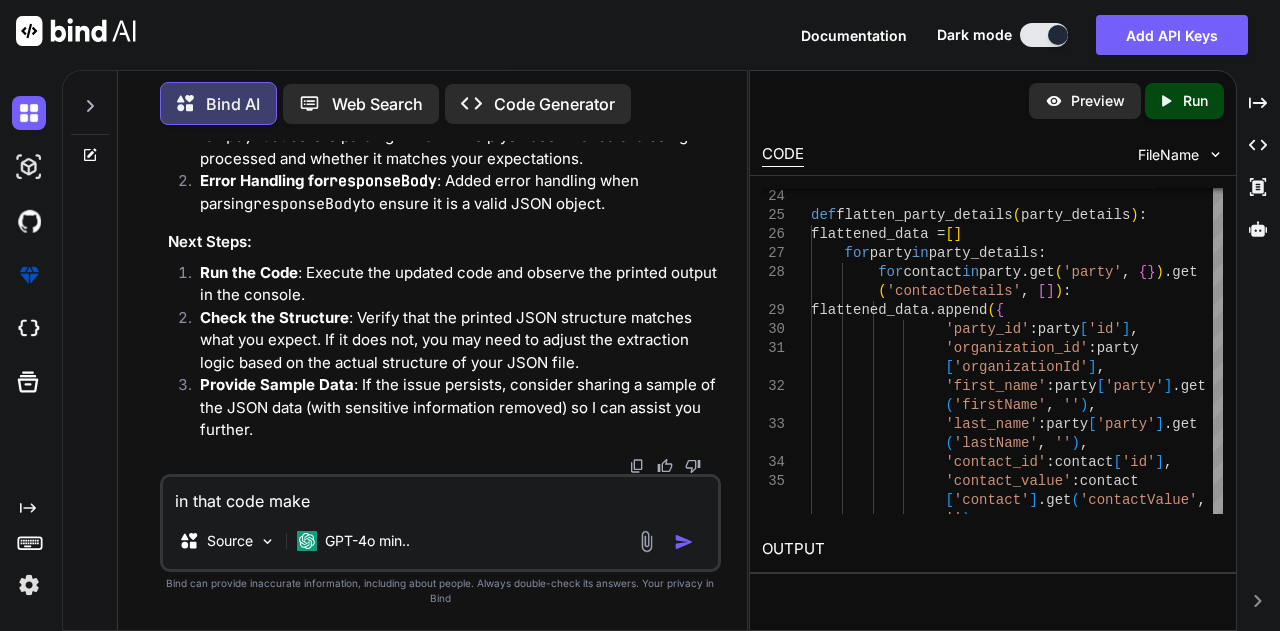 type on "in that code make" 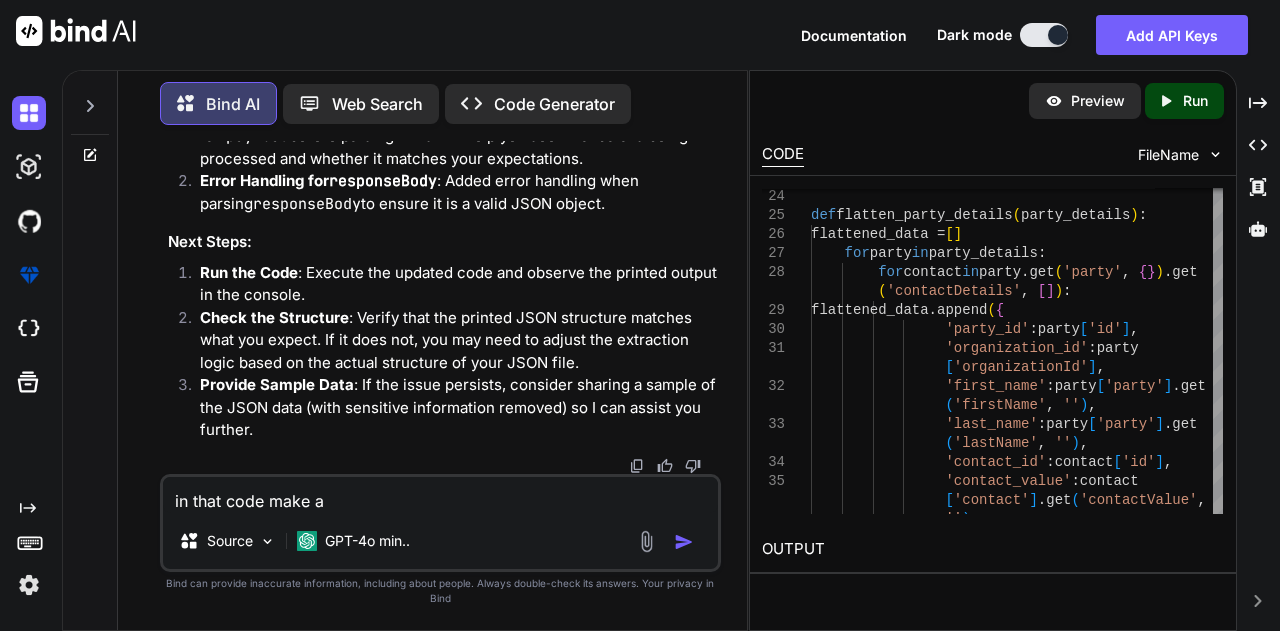 type on "in that code make a" 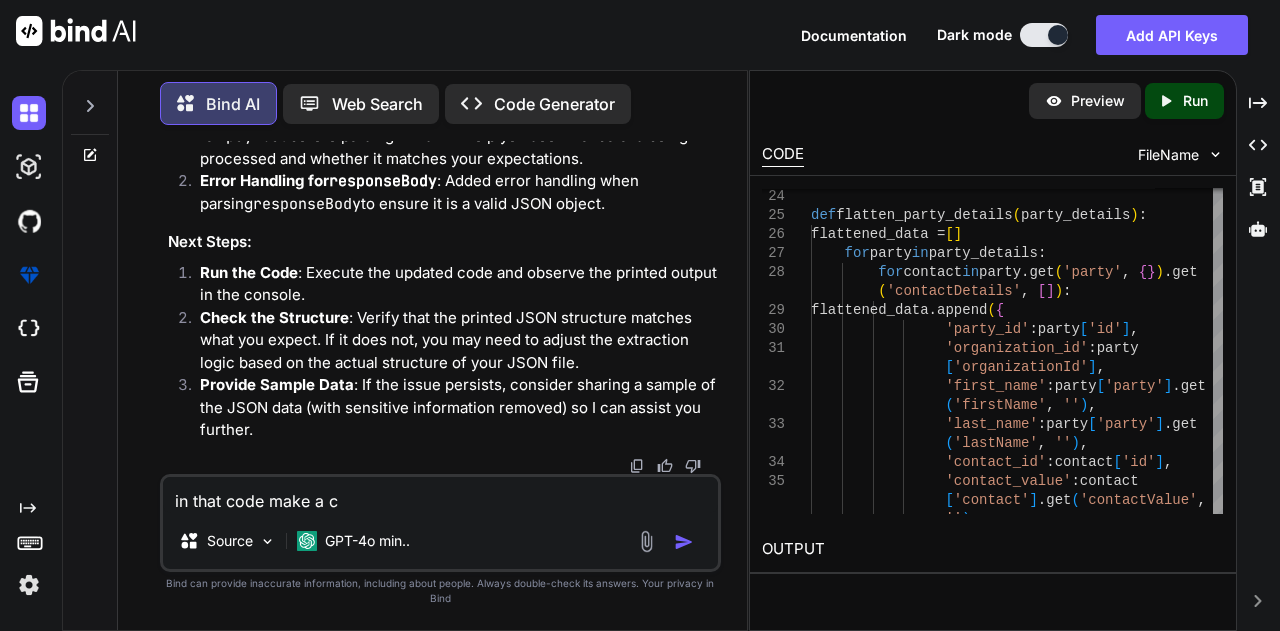 type on "in that code make a ch" 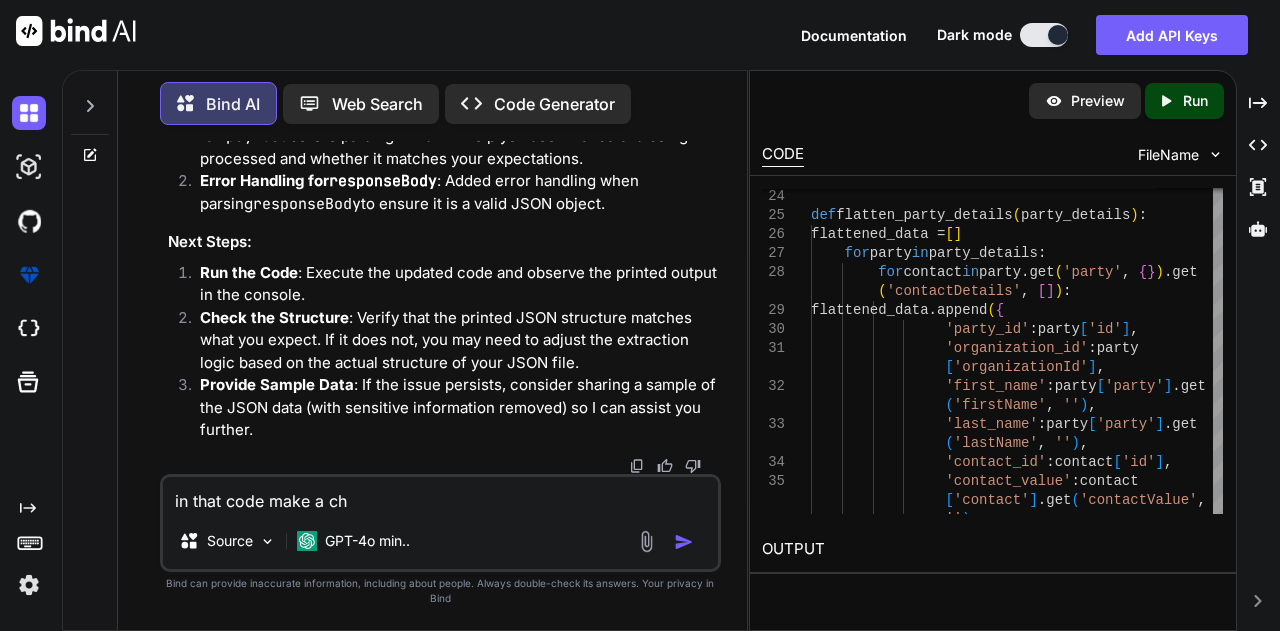 type on "in that code make a cha" 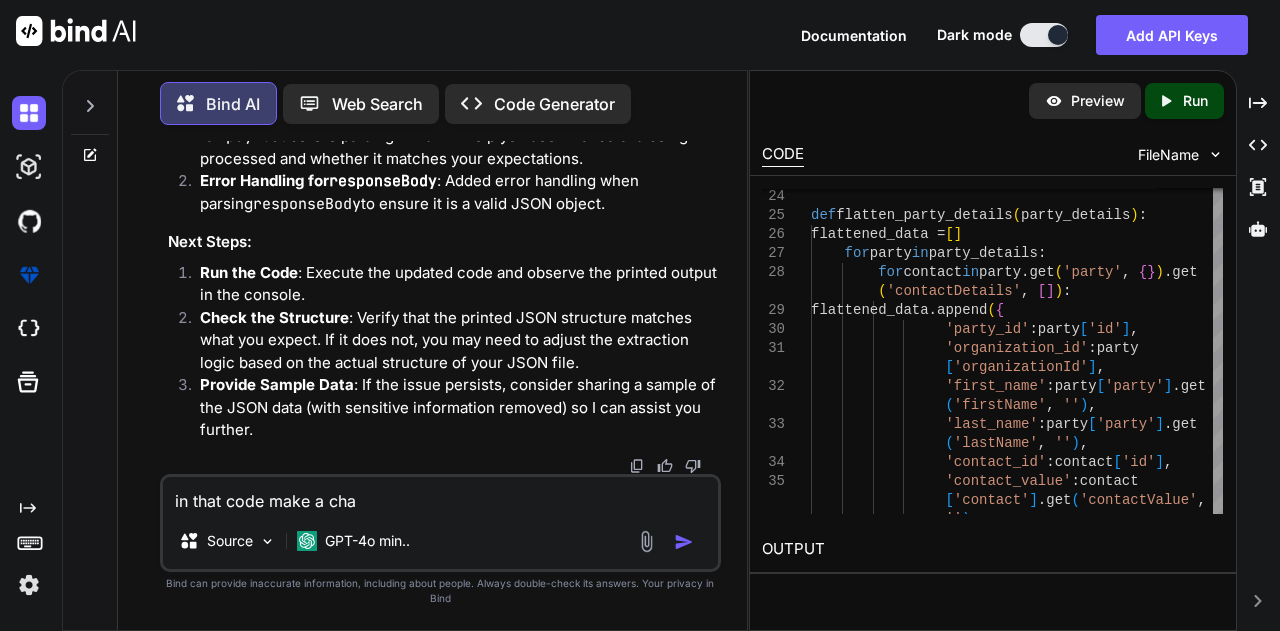 type on "in that code make a chan" 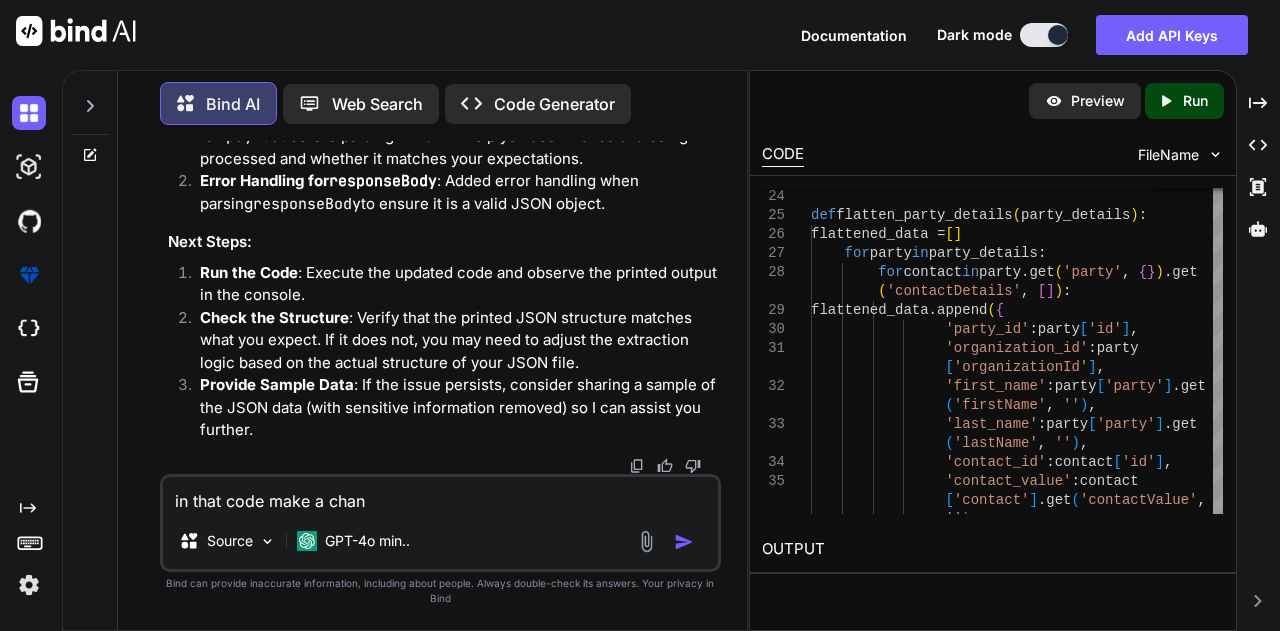 type on "in that code make a chang" 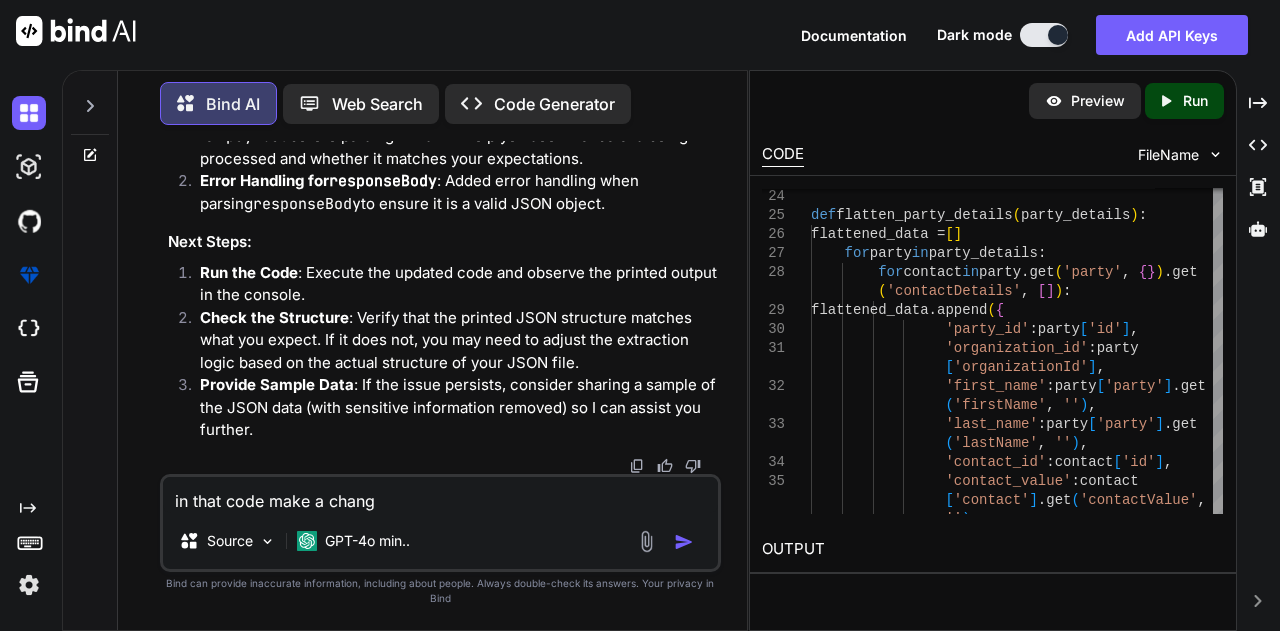 type on "in that code make a change" 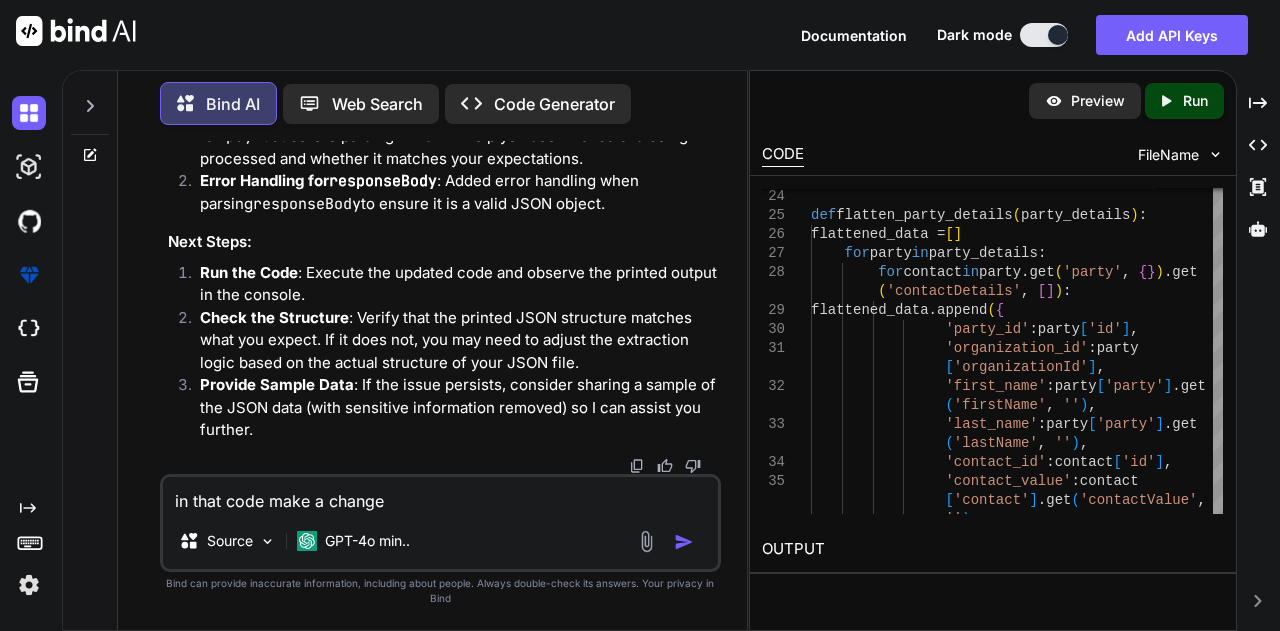 type on "in that code make a change" 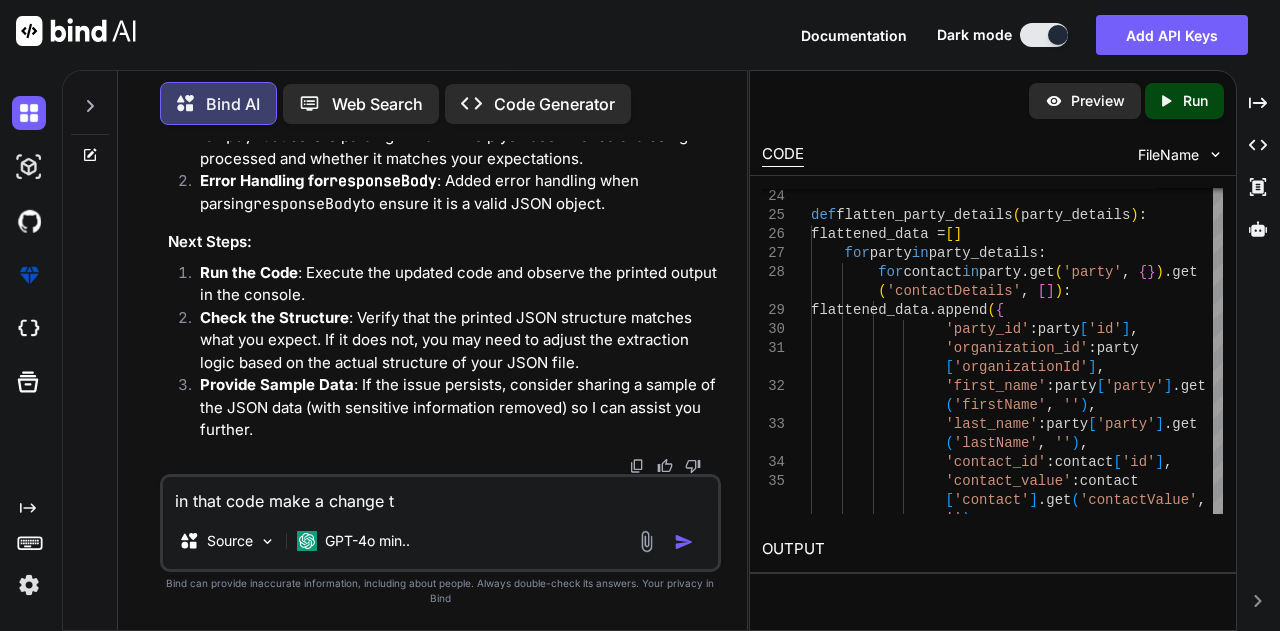type on "in that code make a change th" 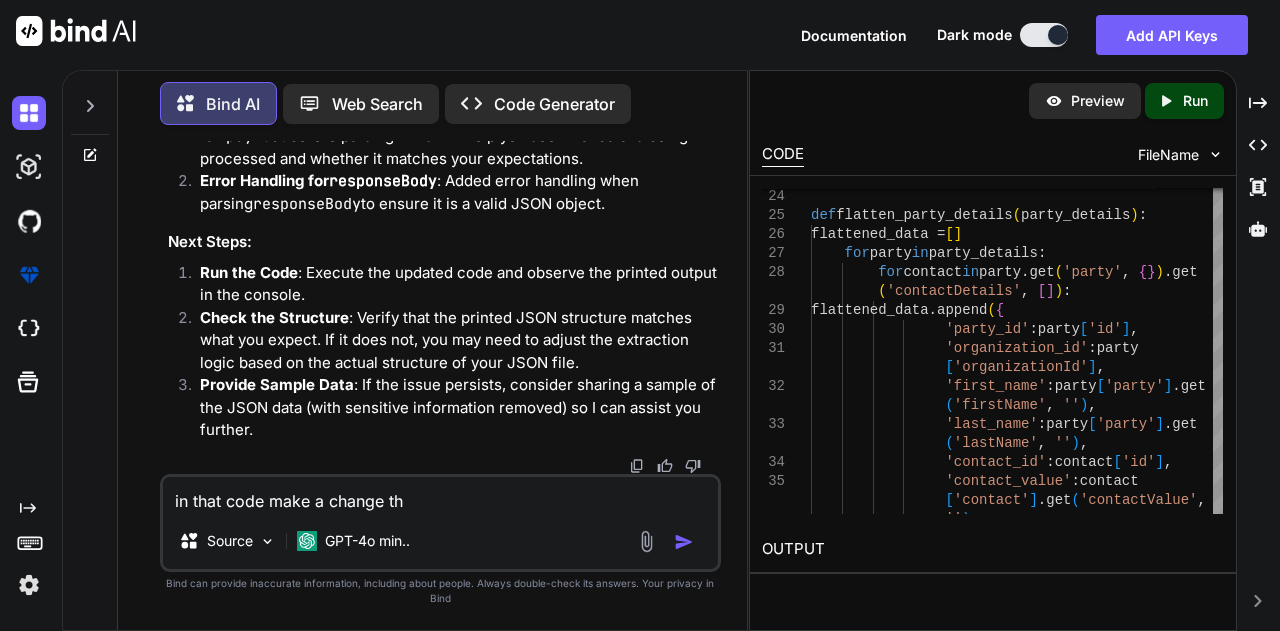 type on "in that code make a change tha" 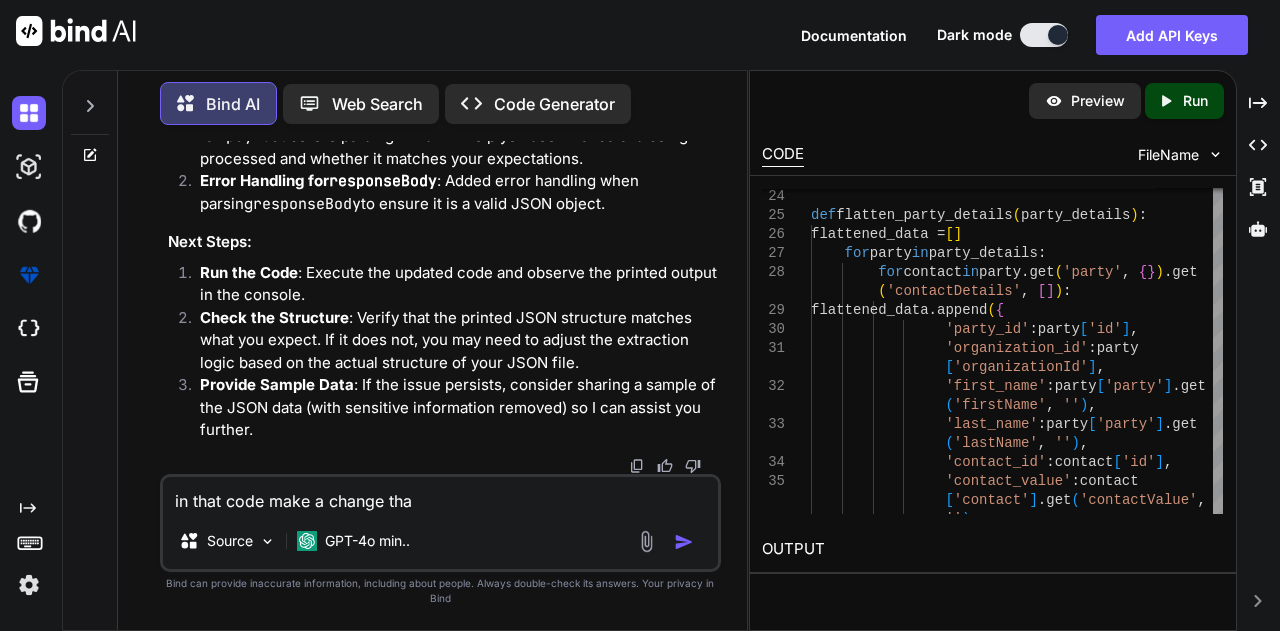 type on "in that code make a change that" 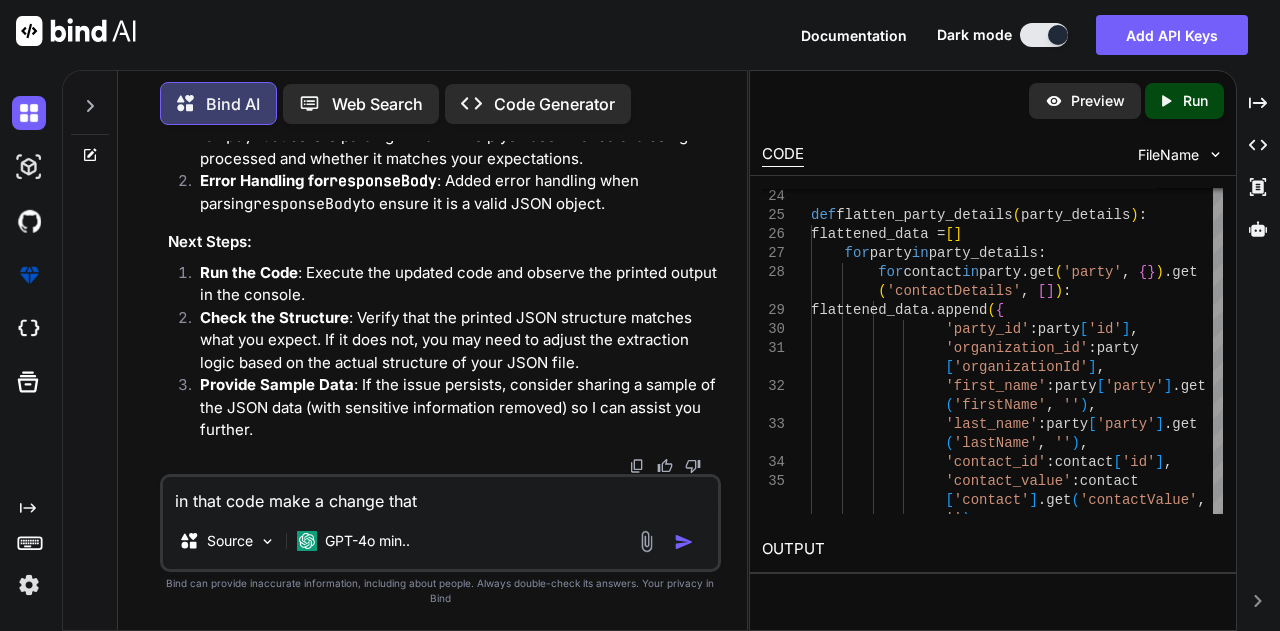 type on "in that code make a change that" 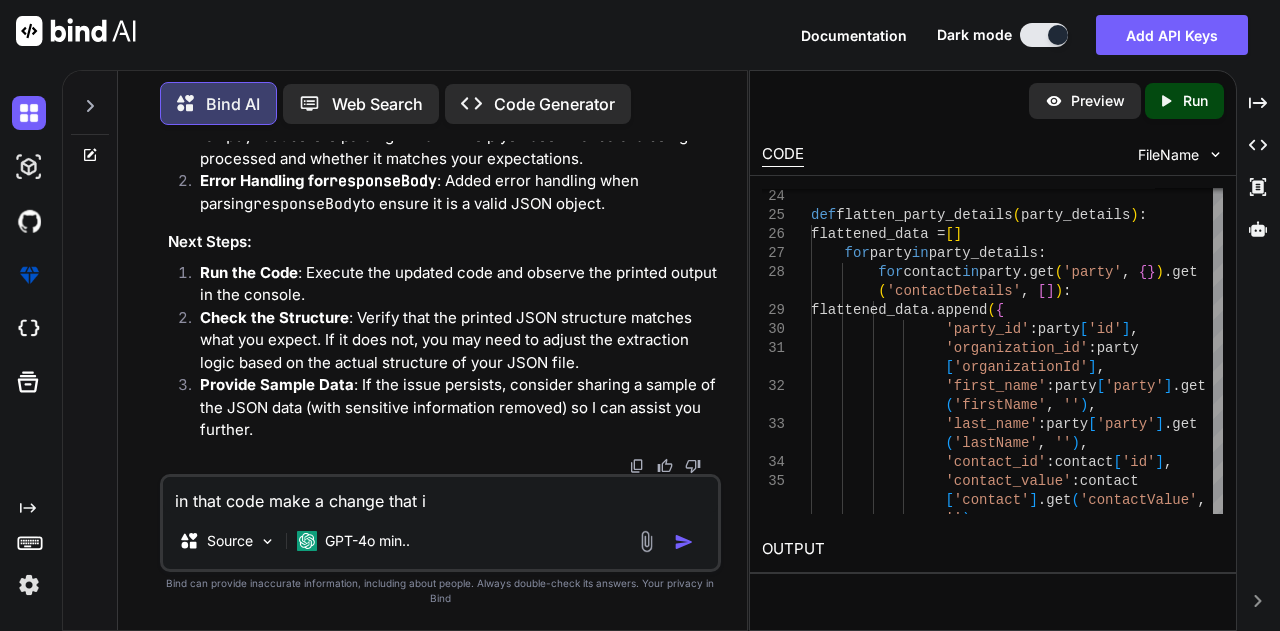 type on "in that code make a change that in" 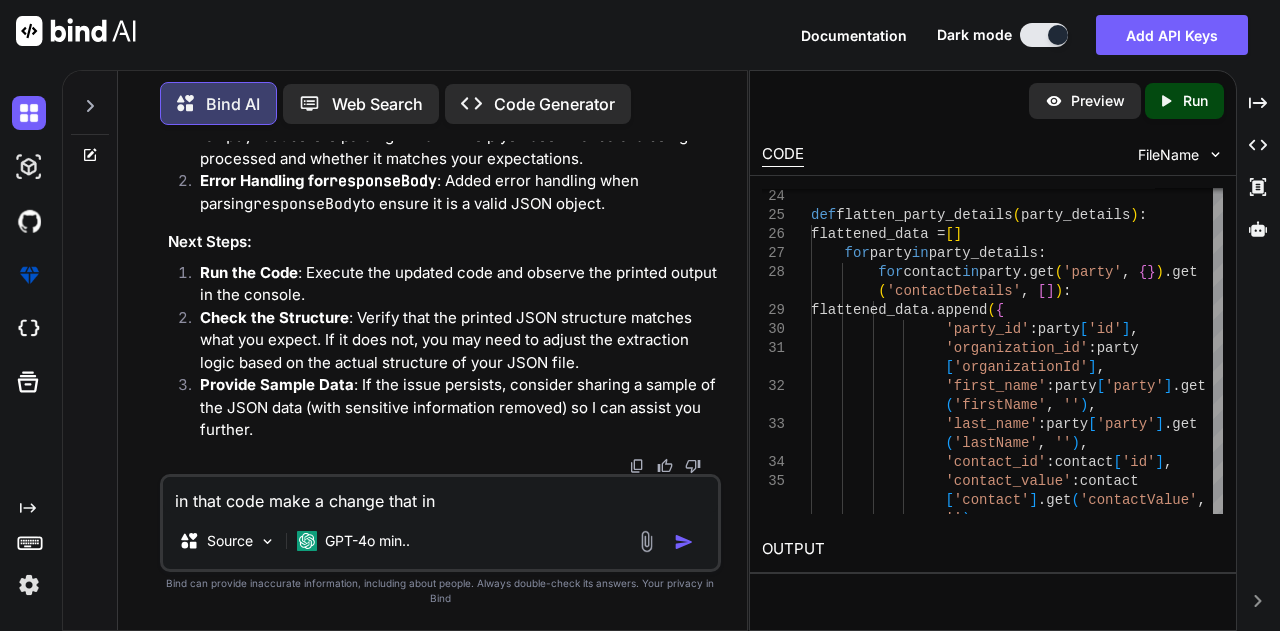 type on "in that code make a change that in" 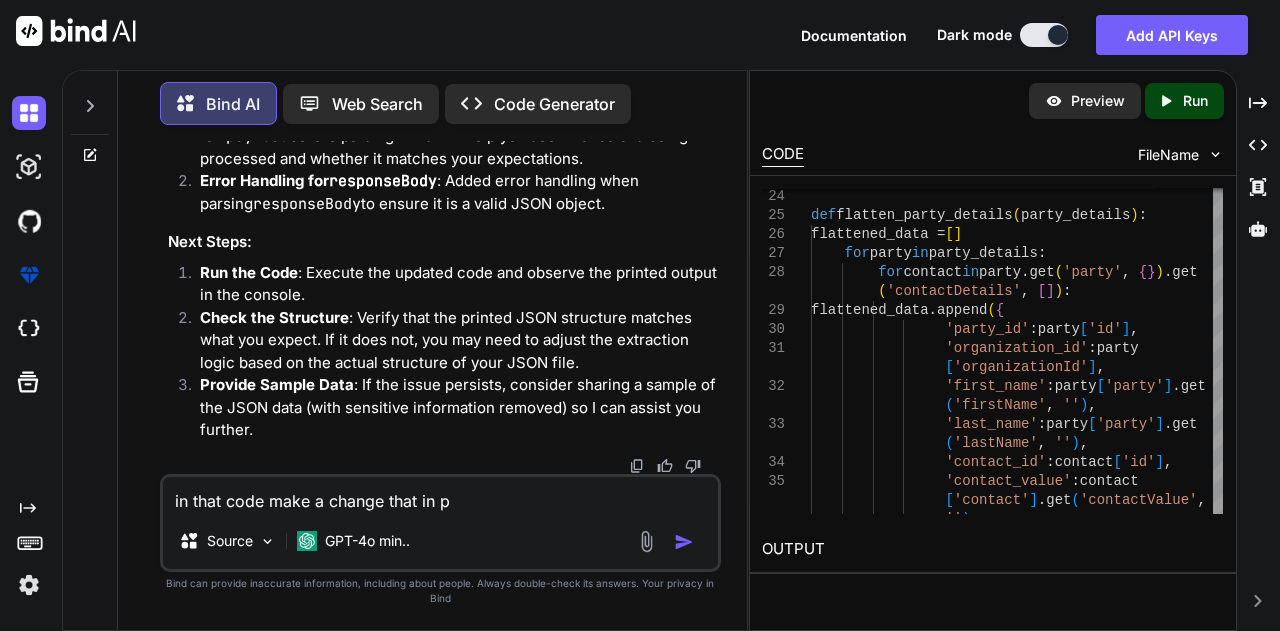 type on "in that code make a change that in pa" 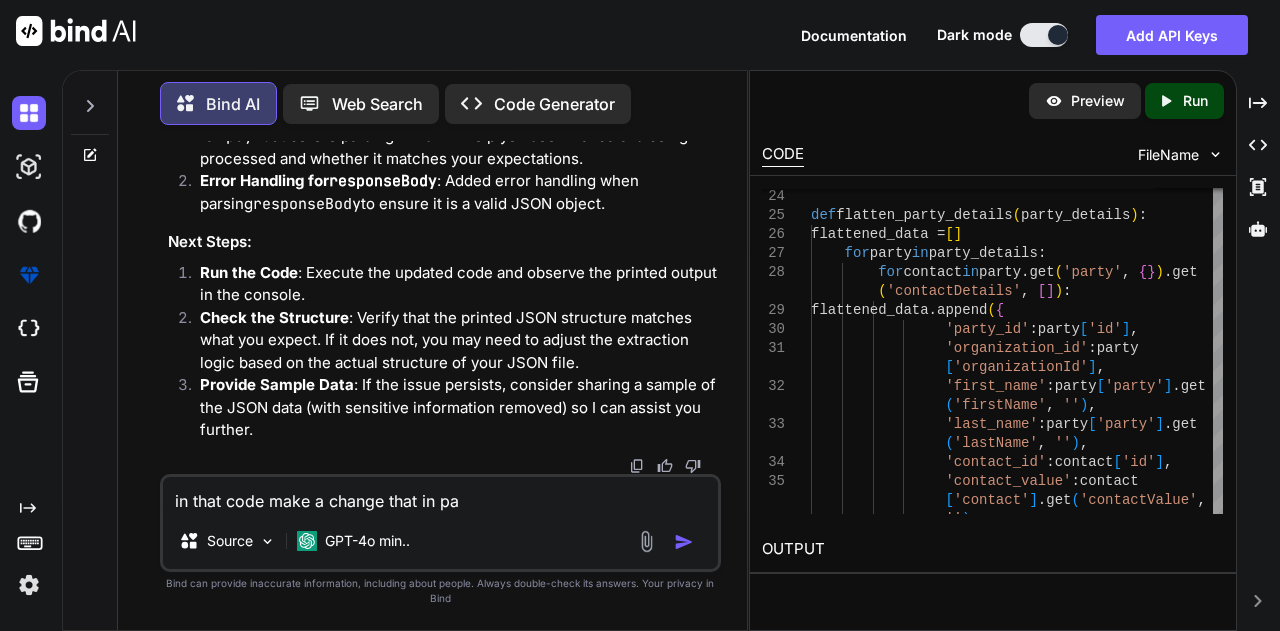 type on "in that code make a change that in pay" 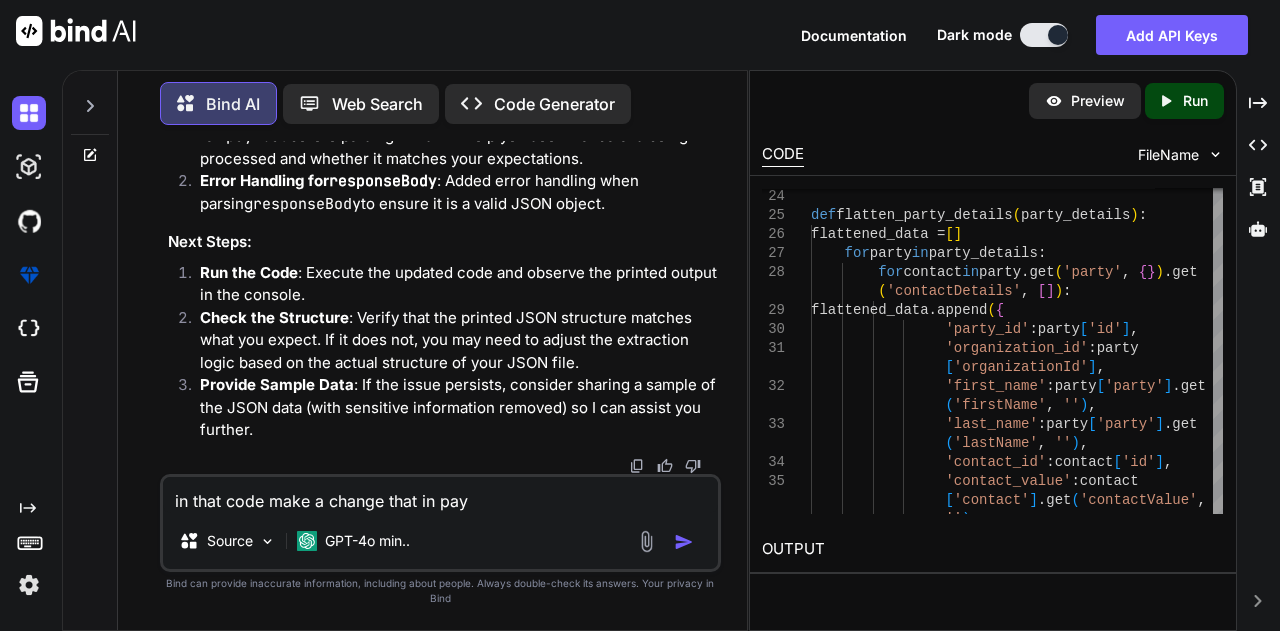 type on "in that code make a change that in payl" 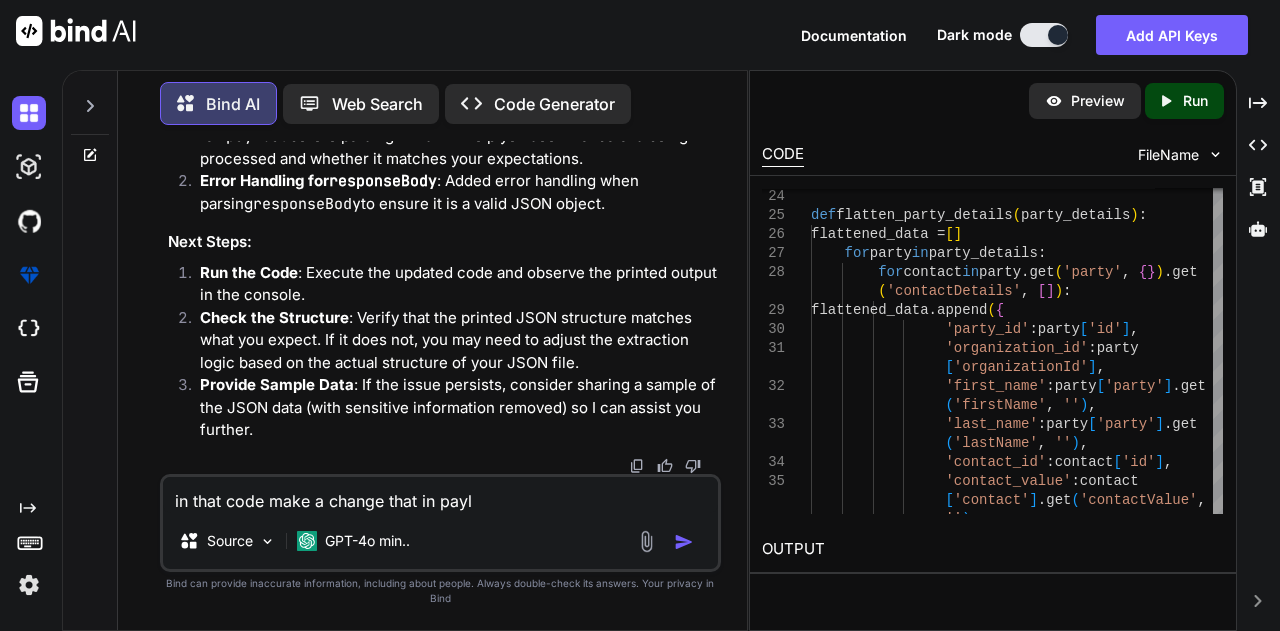 type on "in that code make a change that in paylo" 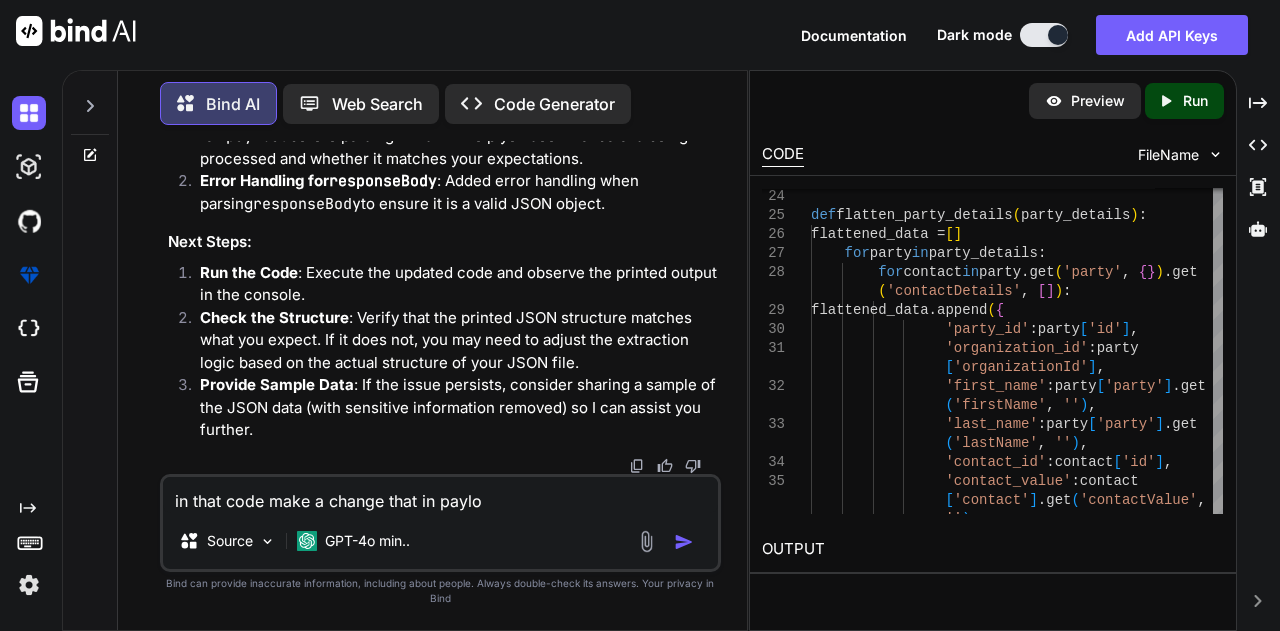 type on "in that code make a change that in payloa" 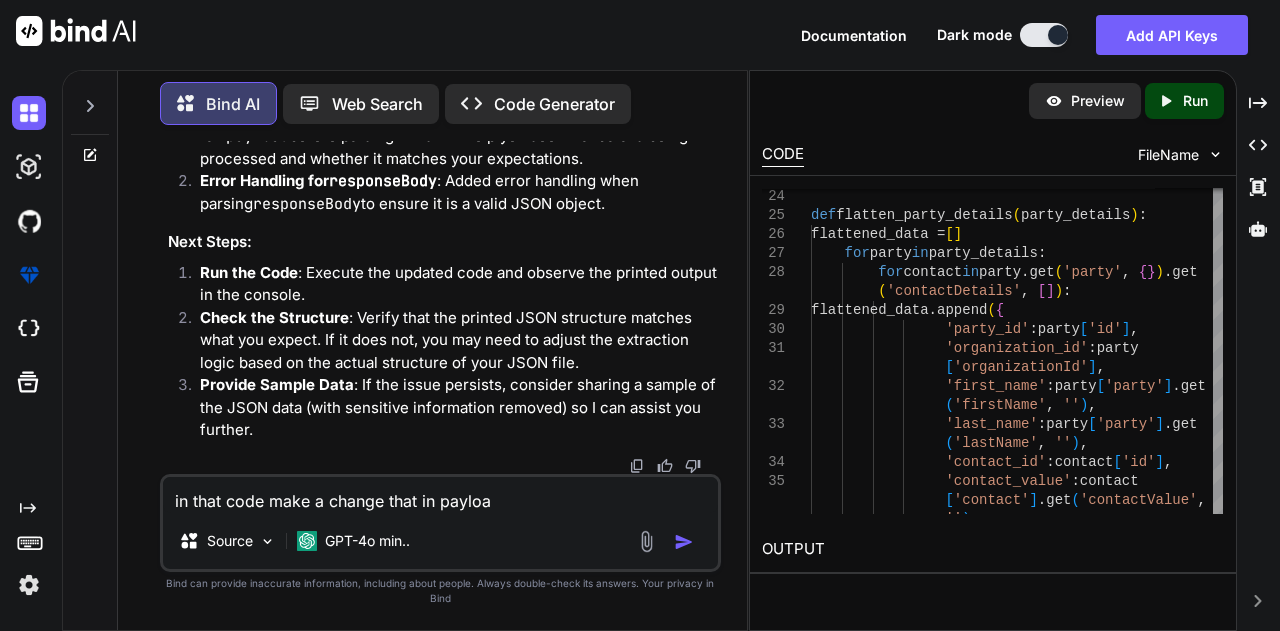 type on "in that code make a change that in payload" 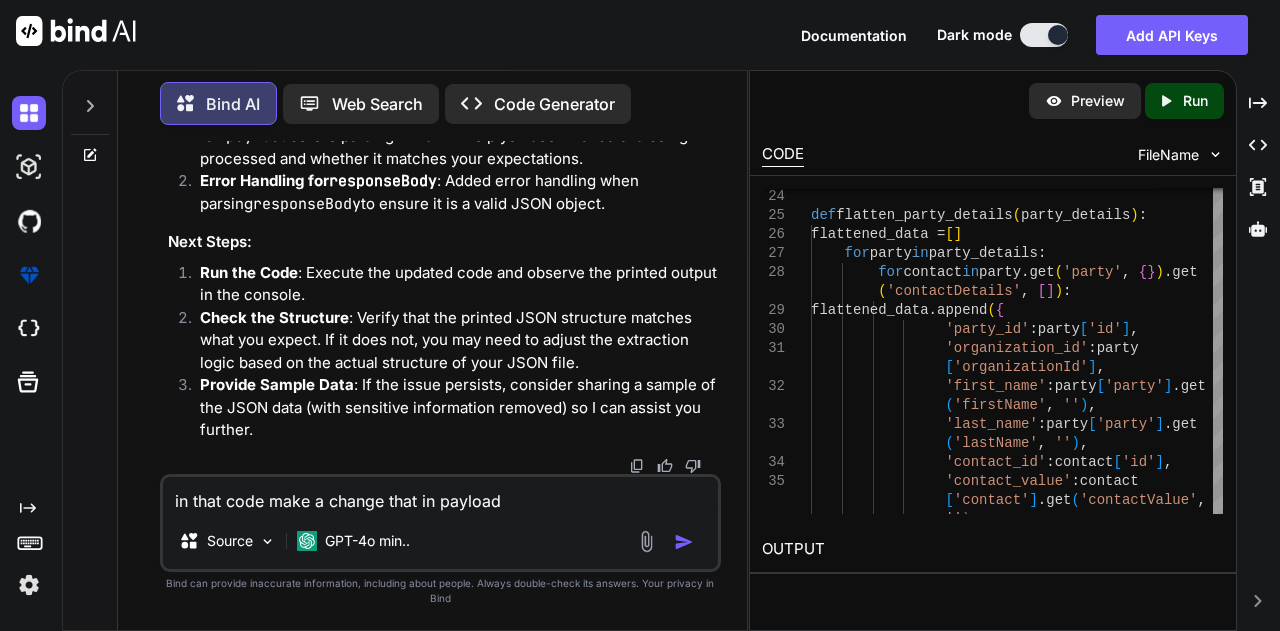 type on "in that code make a change that in payload" 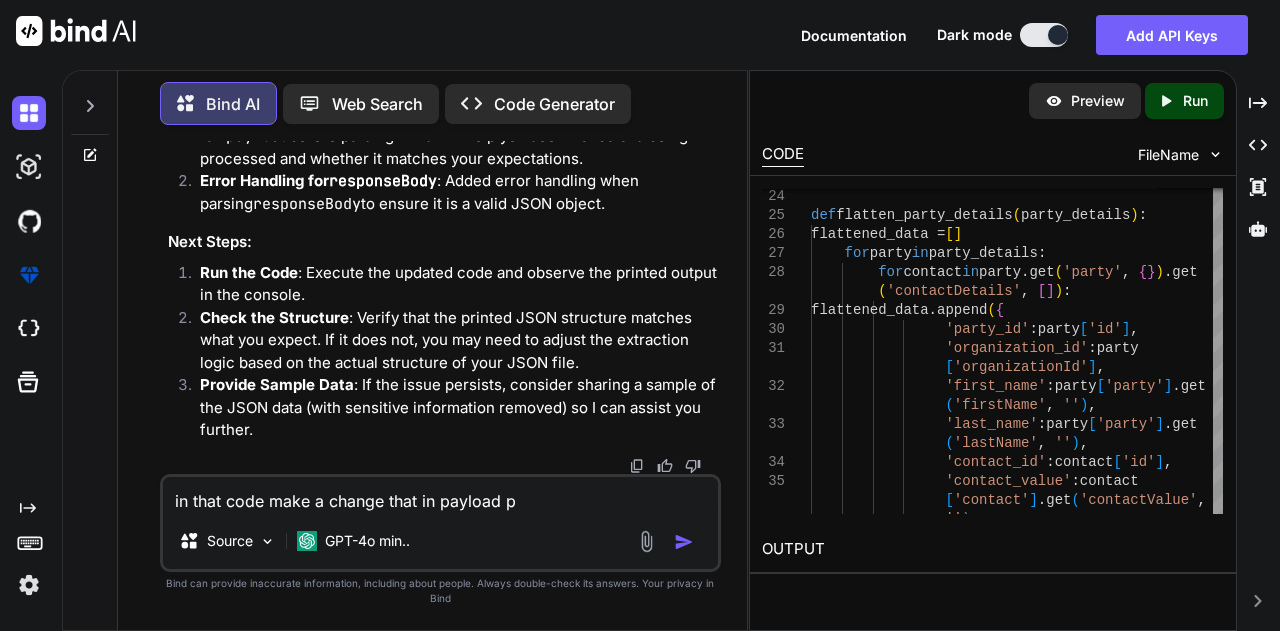 type on "in that code make a change that in payload pa" 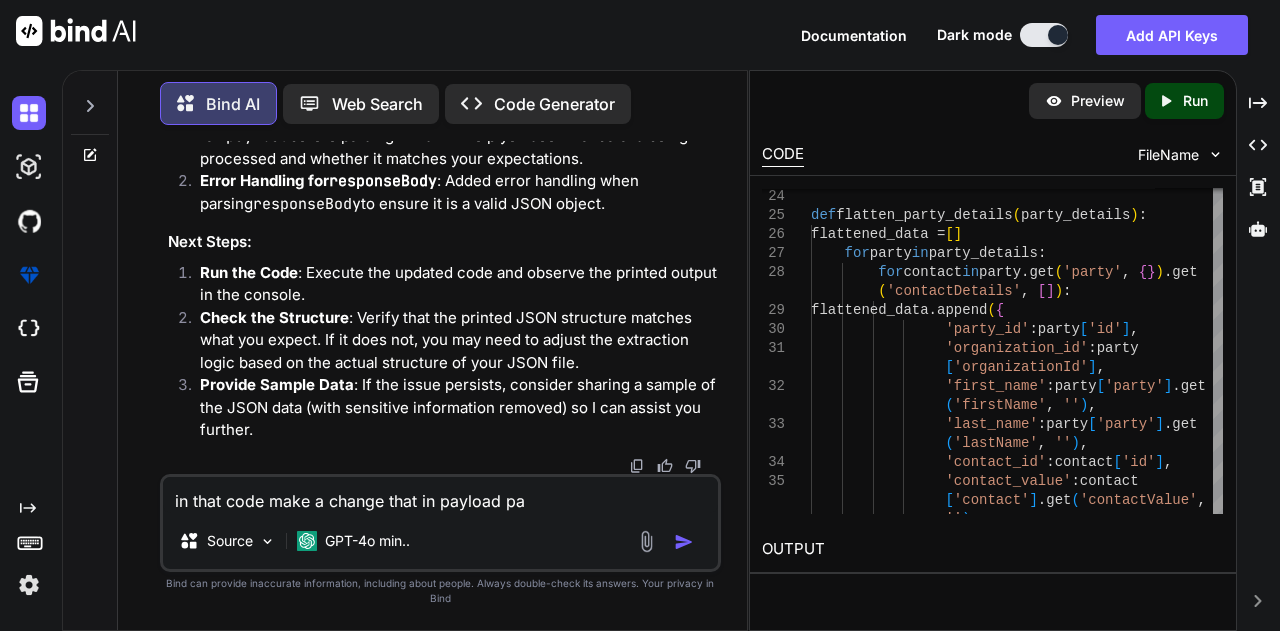 type on "in that code make a change that in payload par" 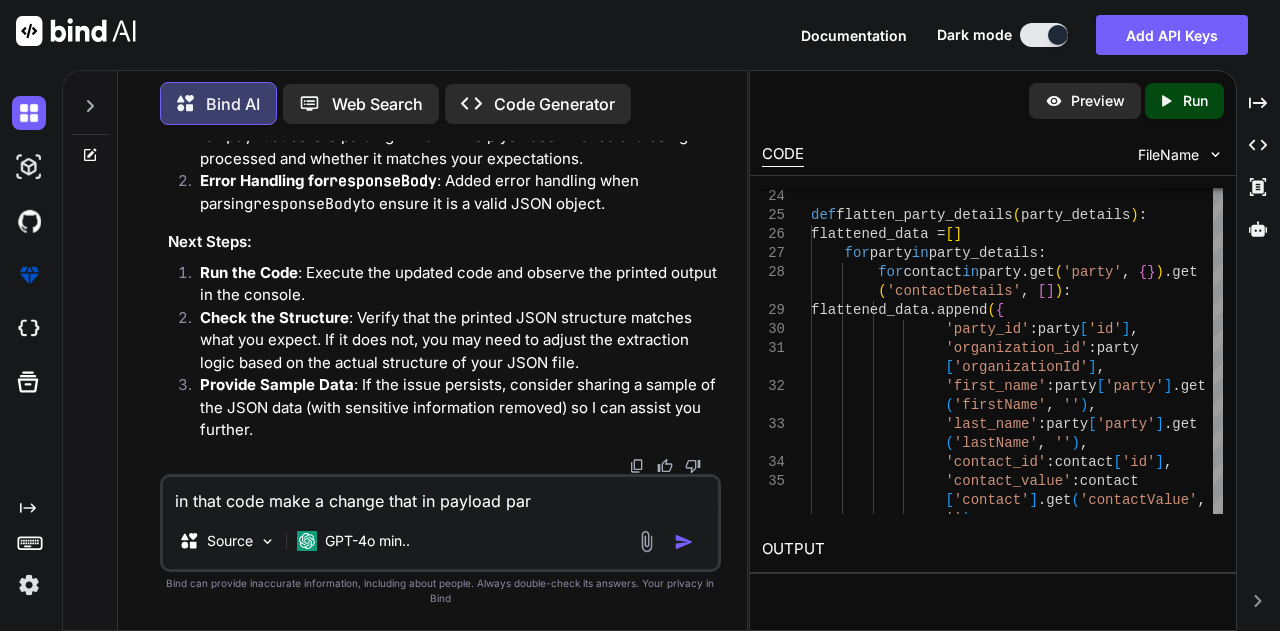 type on "in that code make a change that in payload part" 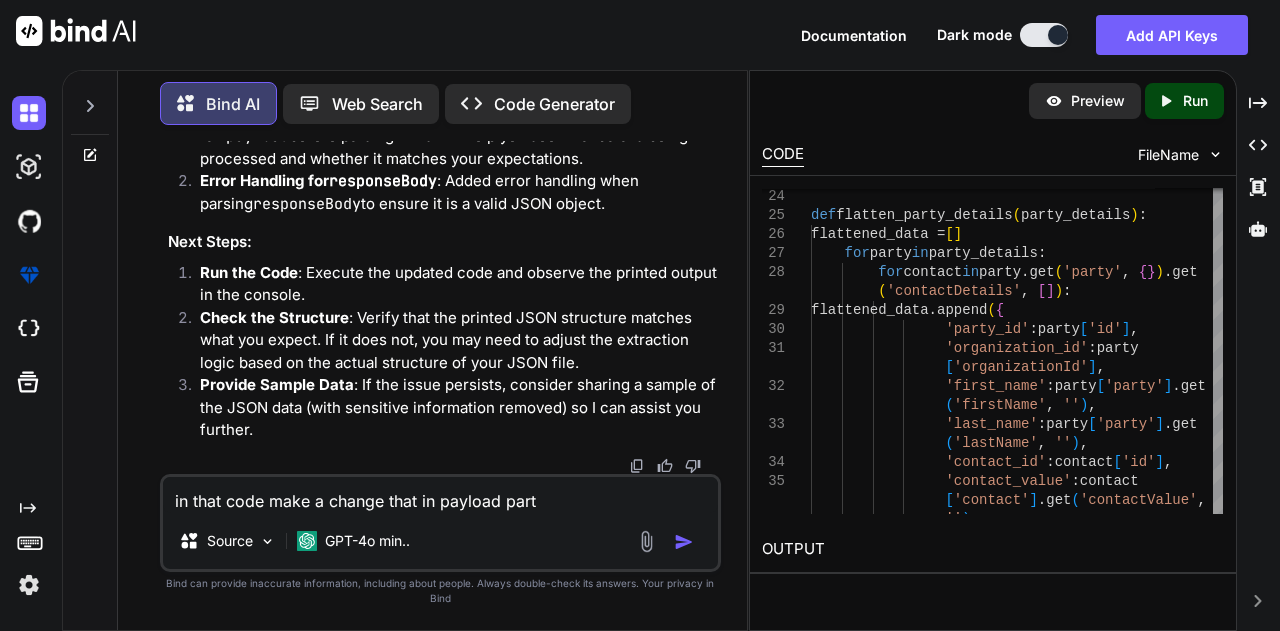 type on "in that code make a change that in payload part" 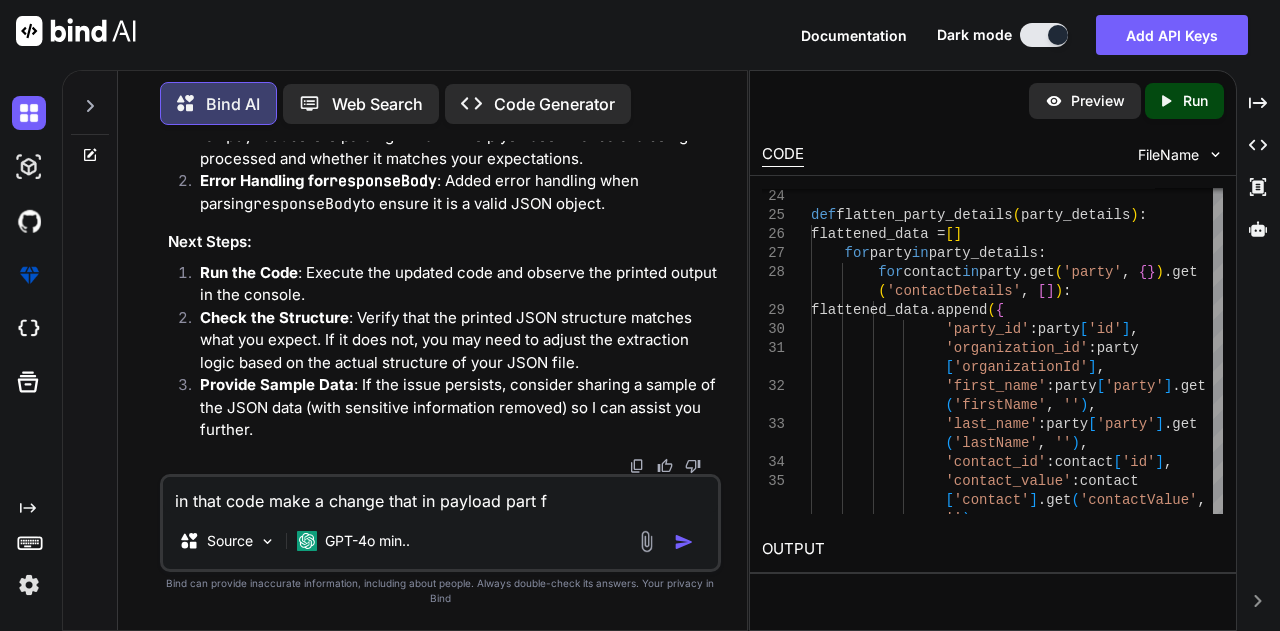 type on "in that code make a change that in payload part fi" 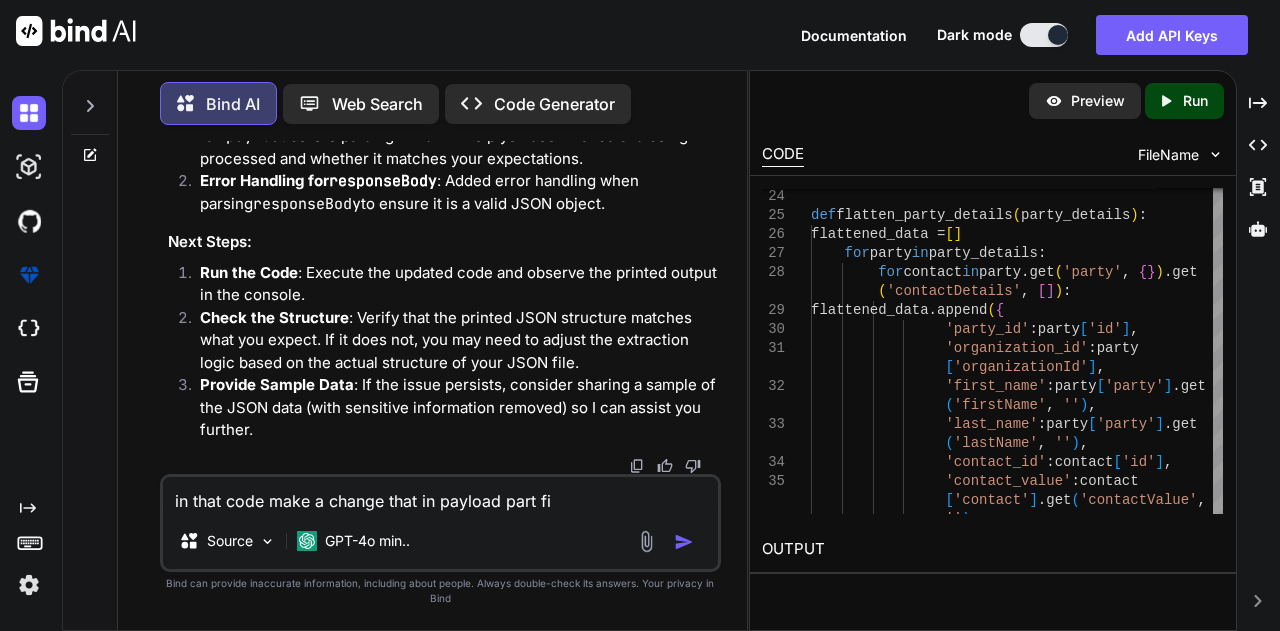 type on "in that code make a change that in payload part fie" 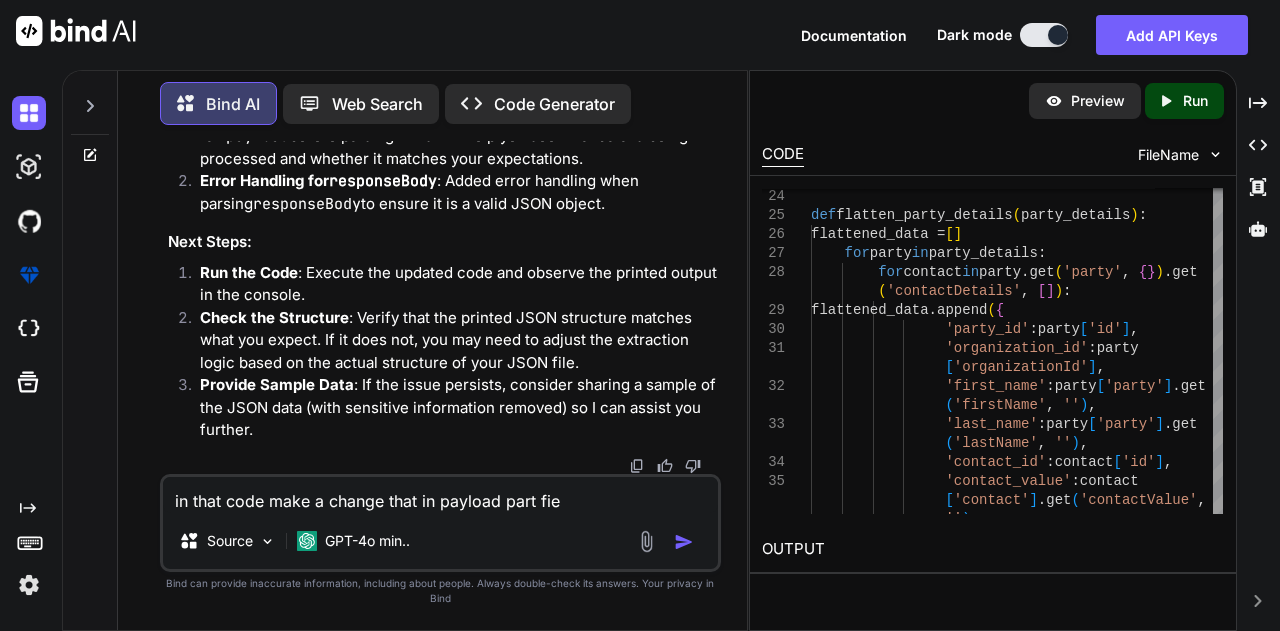 type on "in that code make a change that in payload part fi" 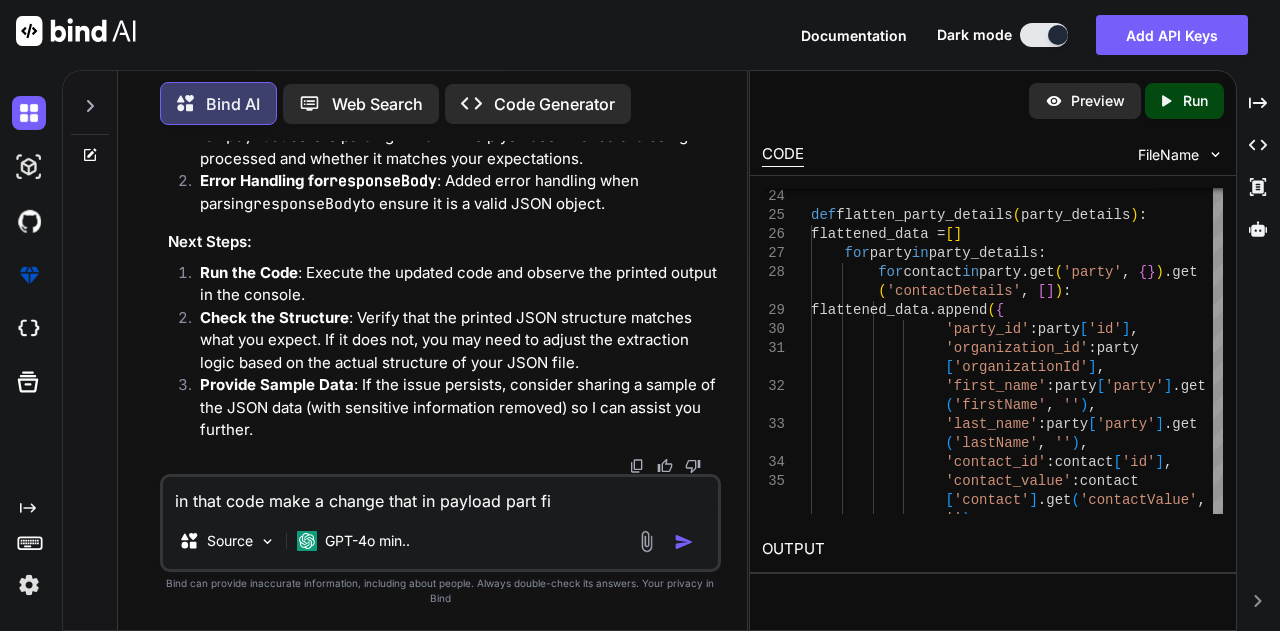 type on "in that code make a change that in payload part fir" 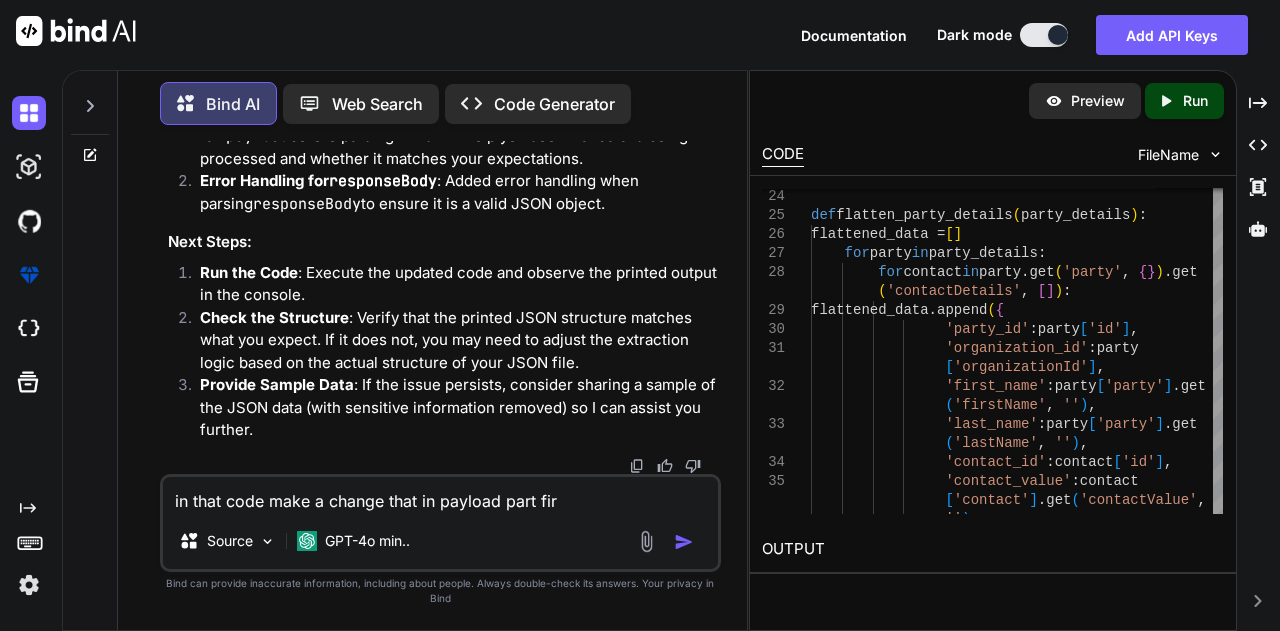 type on "in that code make a change that in payload part firs" 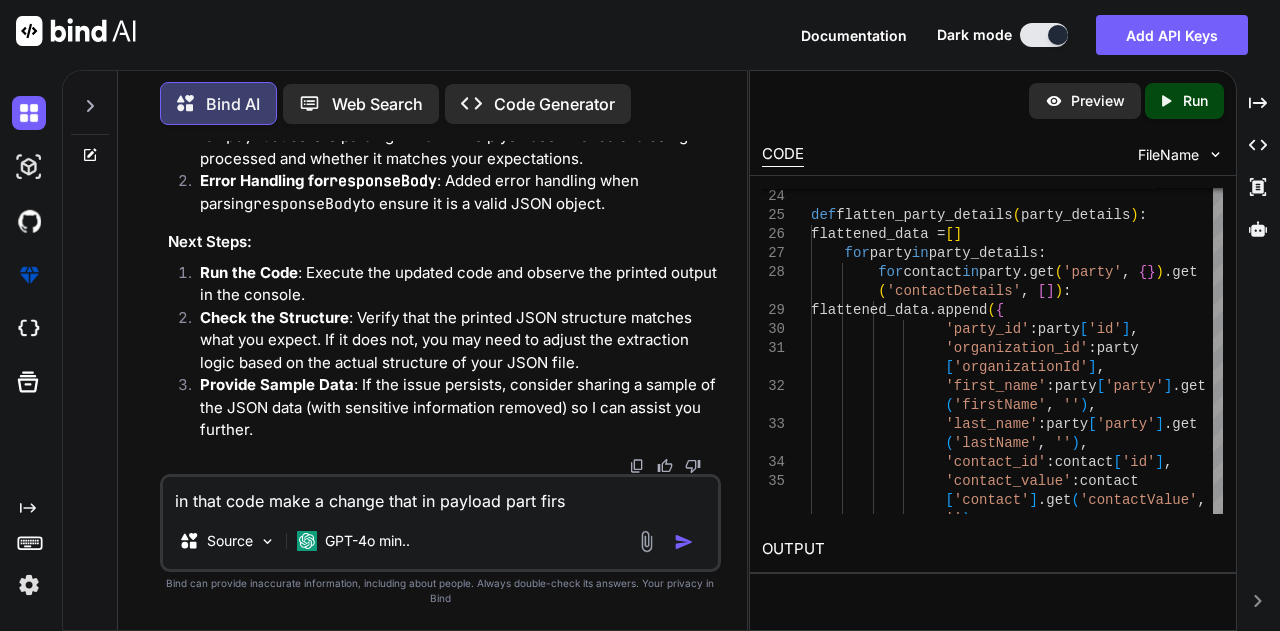 type on "in that code make a change that in payload part first" 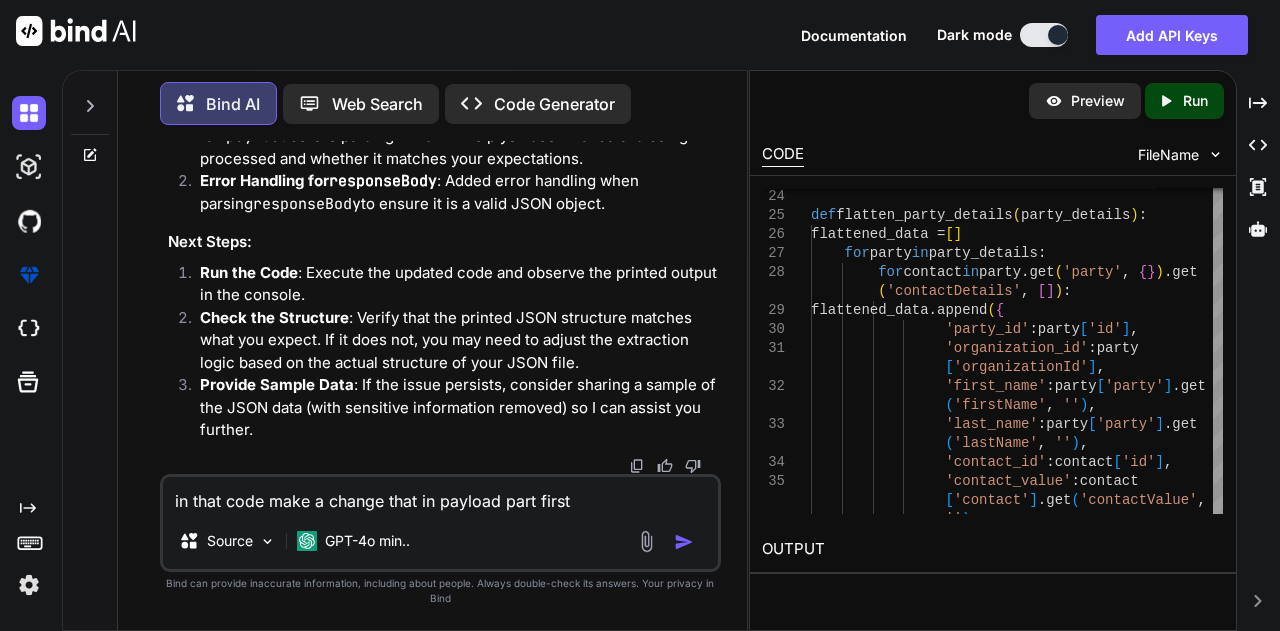 type on "in that code make a change that in payload part first" 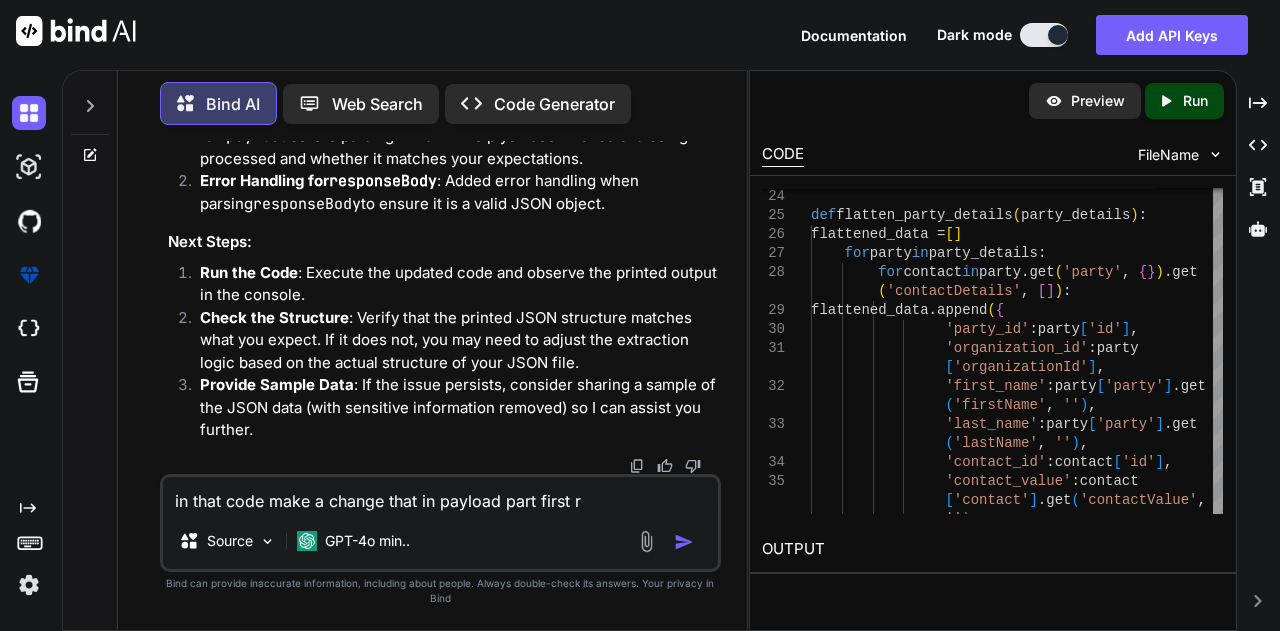 type on "in that code make a change that in payload part first re" 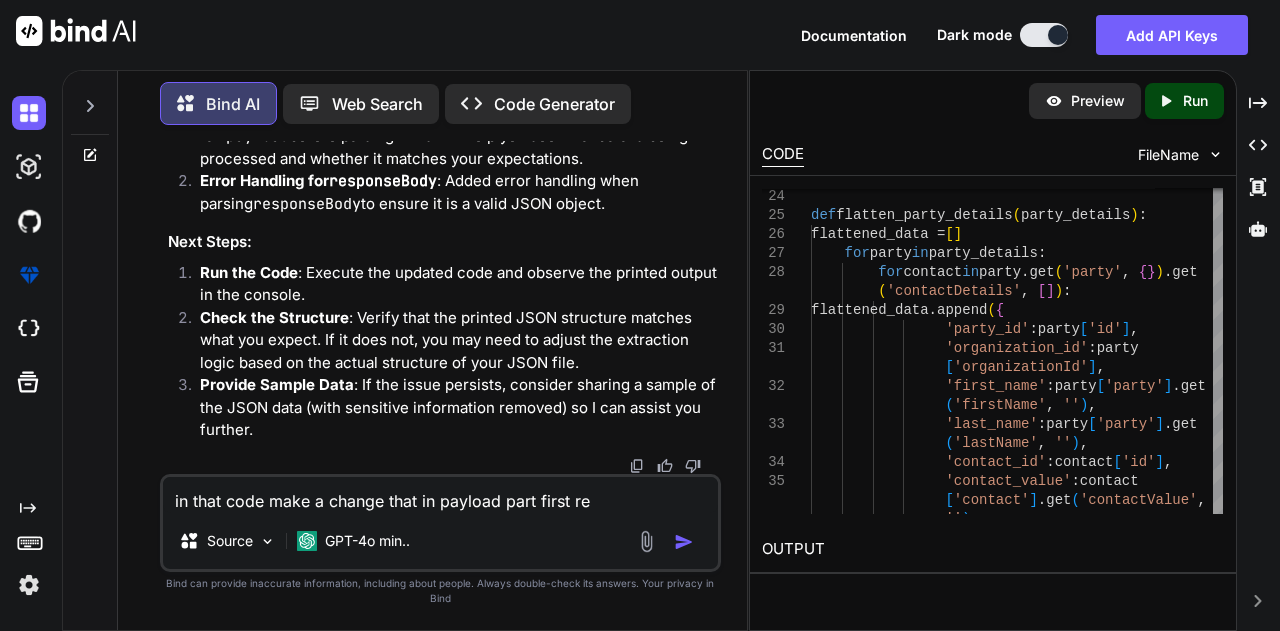 type on "in that code make a change that in payload part first rem" 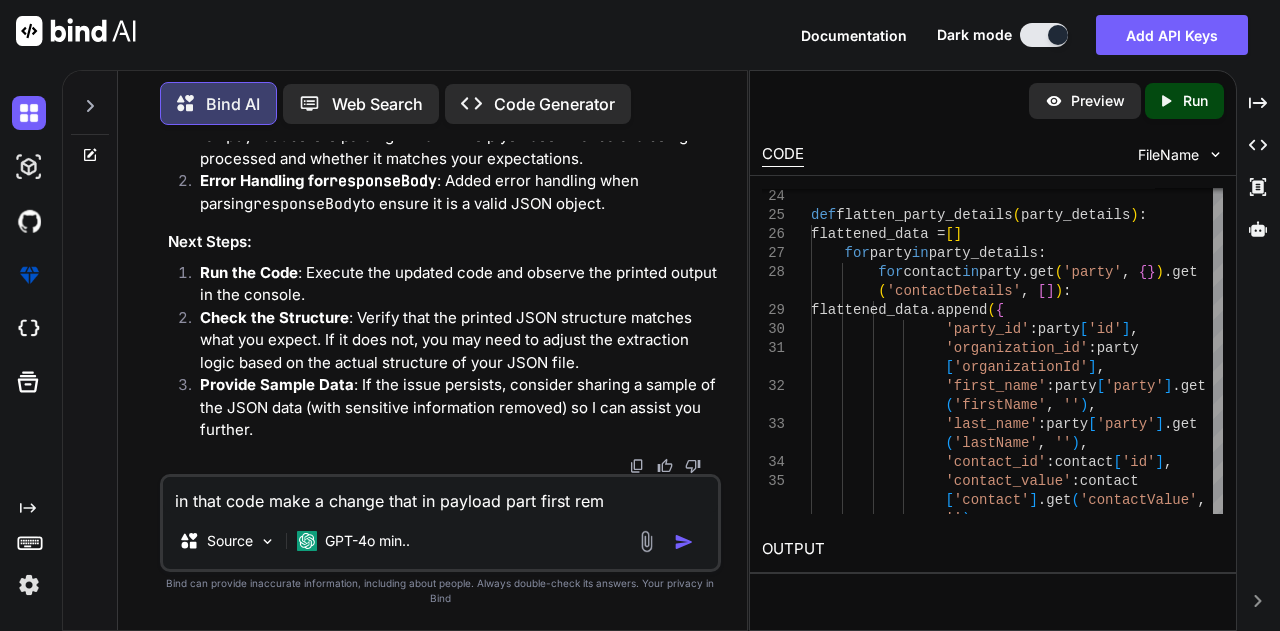 type on "in that code make a change that in payload part first remo" 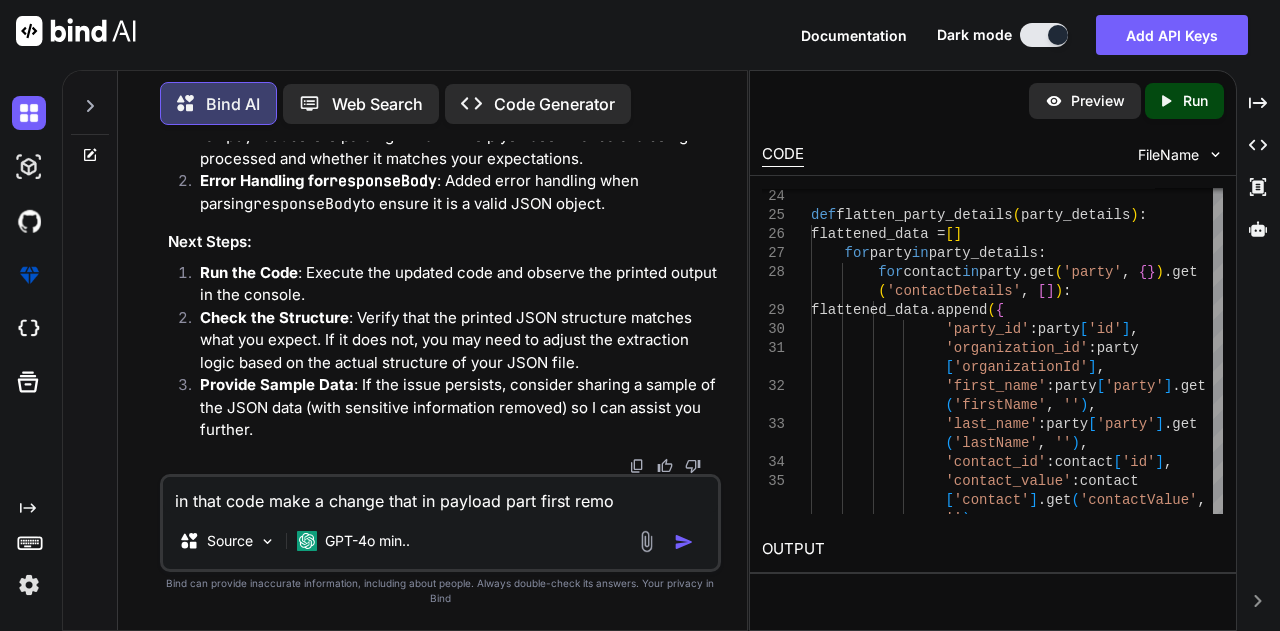 type on "in that code make a change that in payload part first remov" 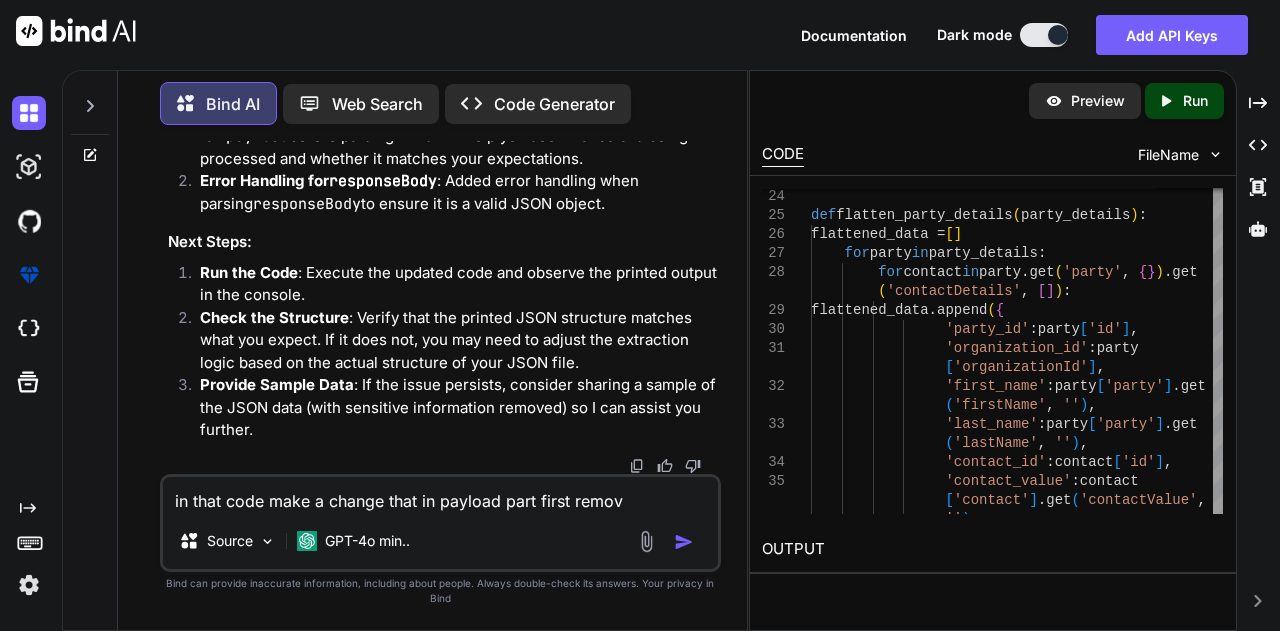 type on "in that code make a change that in payload part first remove" 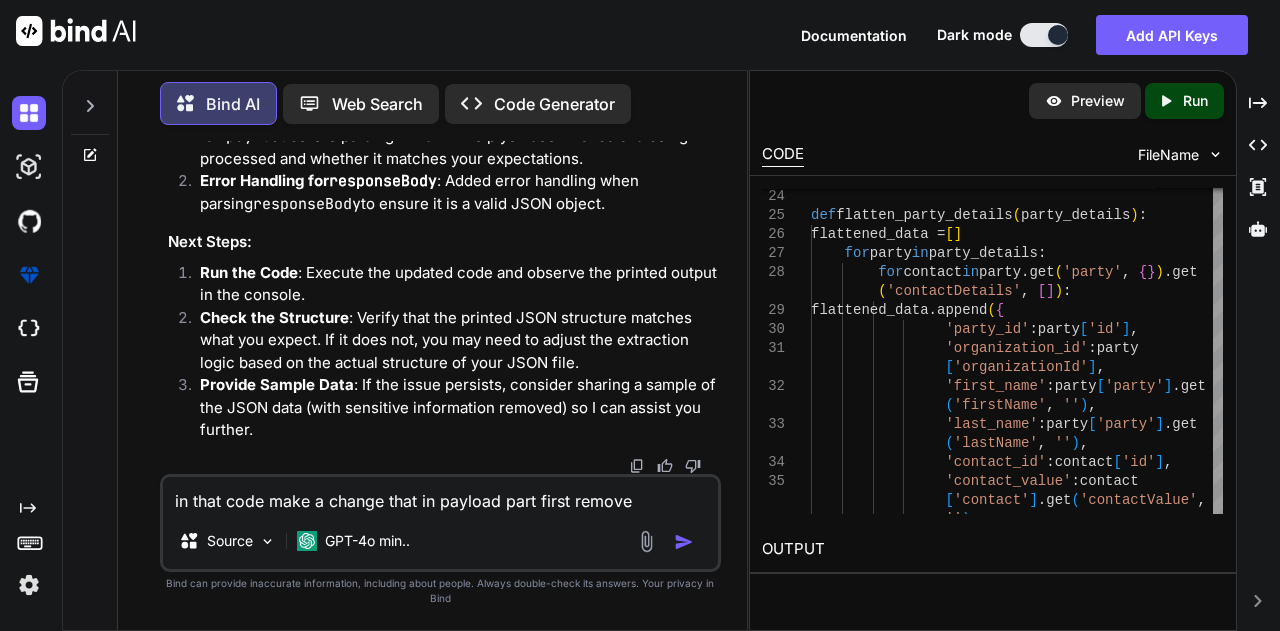 type on "in that code make a change that in payload part first remove" 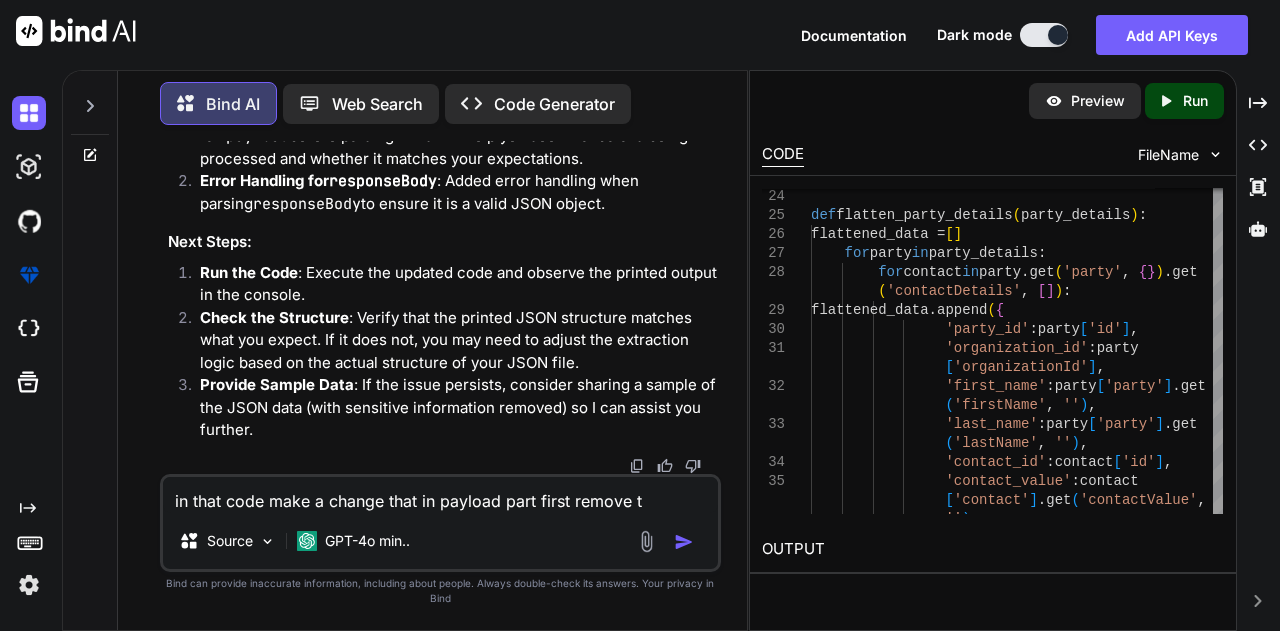 type on "in that code make a change that in payload part first remove tg" 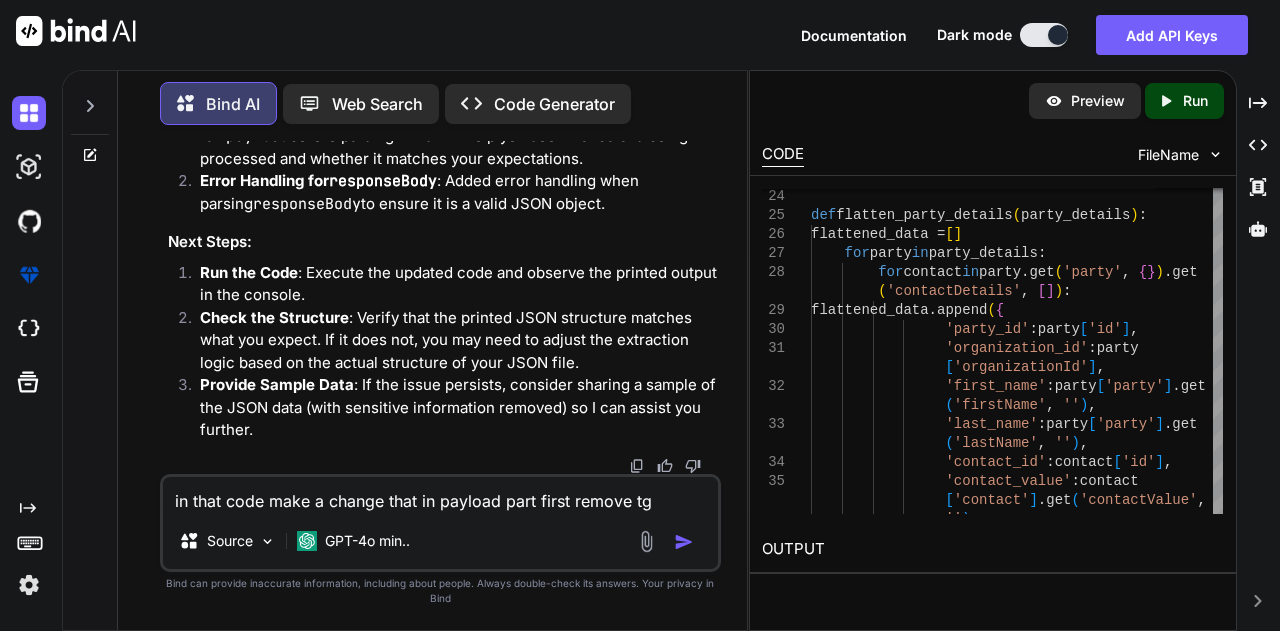 type on "in that code make a change that in payload part first remove tge" 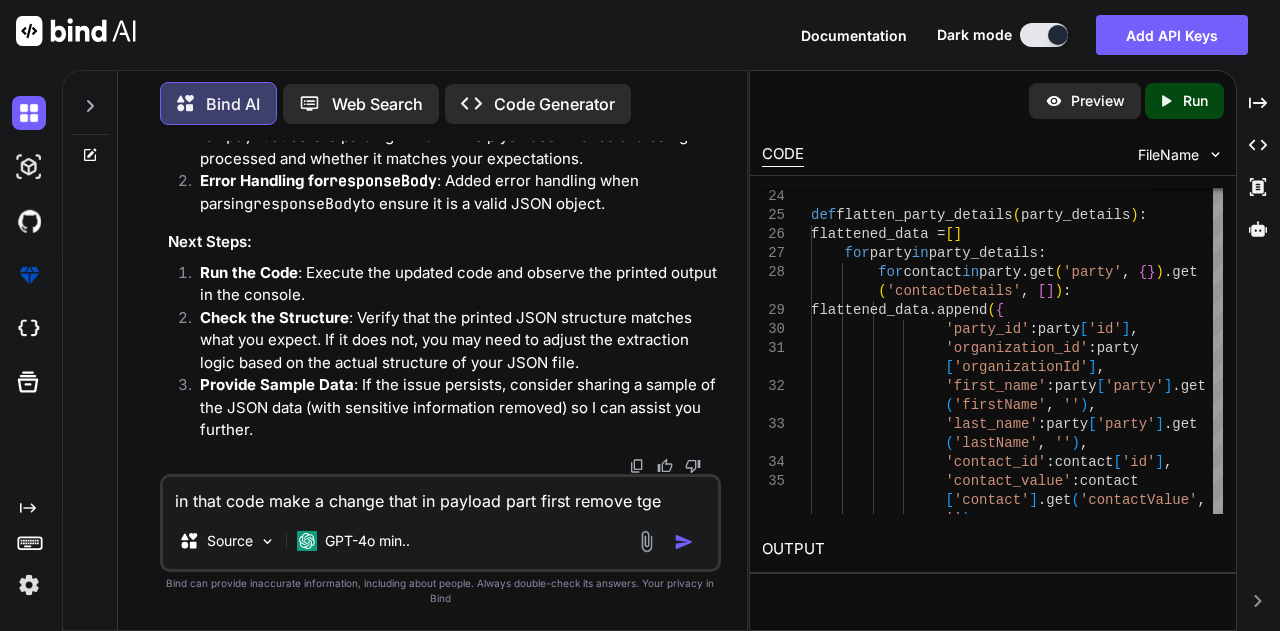 type on "in that code make a change that in payload part first remove tge" 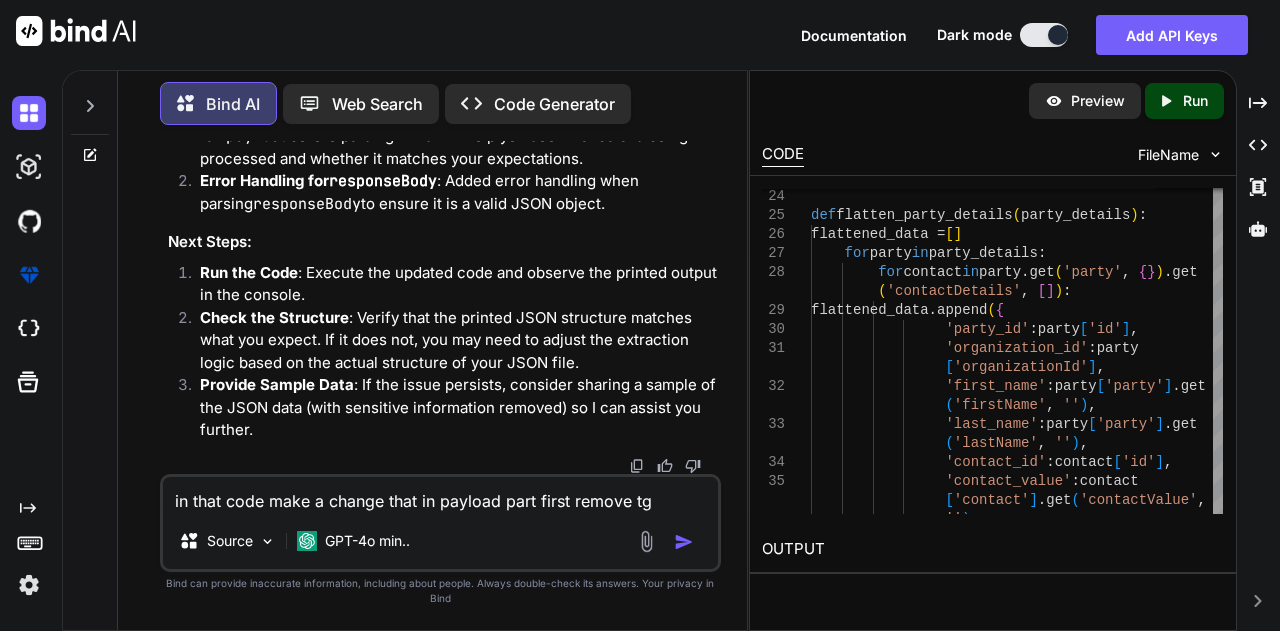 type on "in that code make a change that in payload part first remove t" 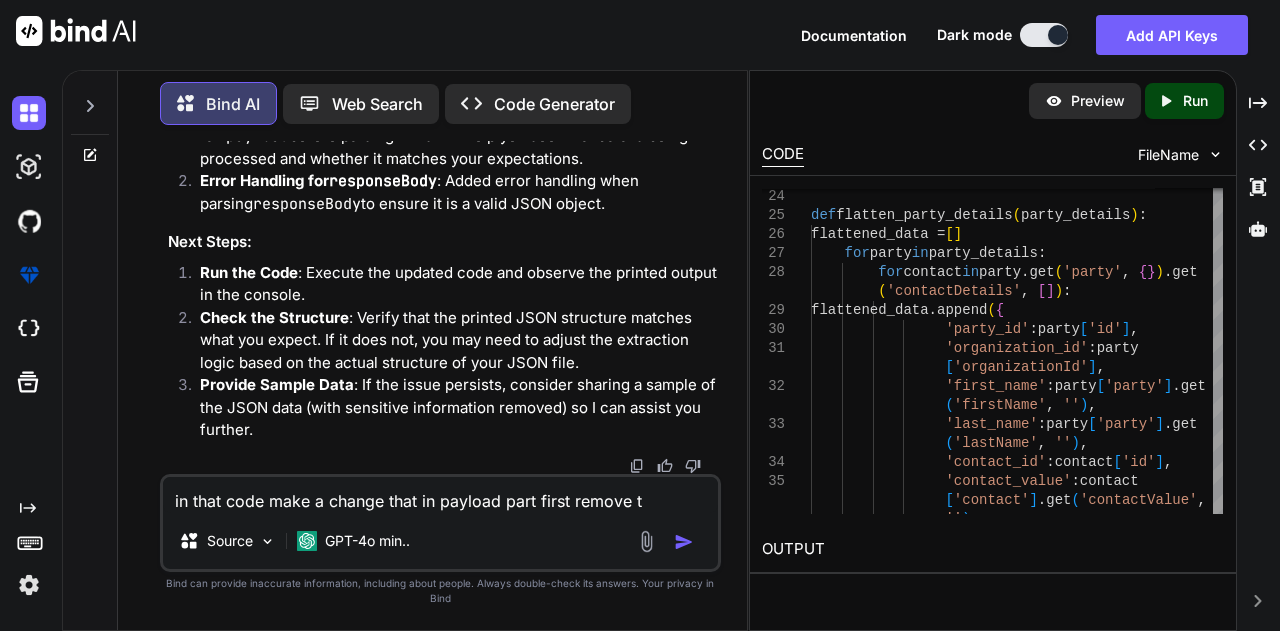type on "in that code make a change that in payload part first remove th" 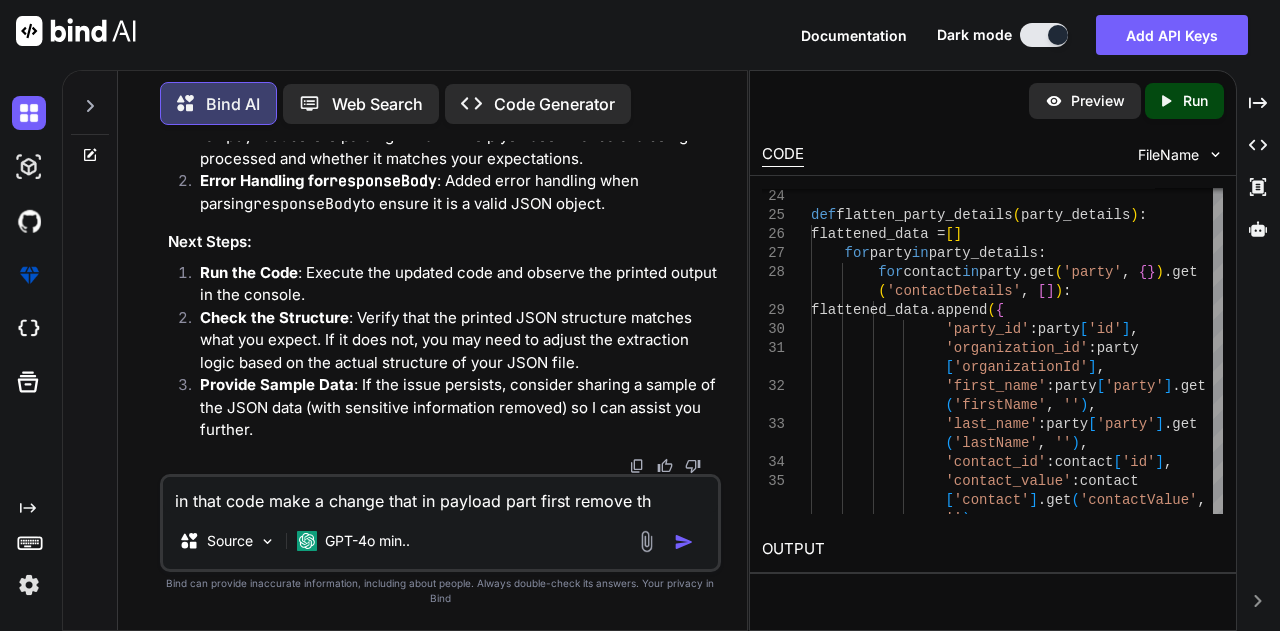 type on "in that code make a change that in payload part first remove the" 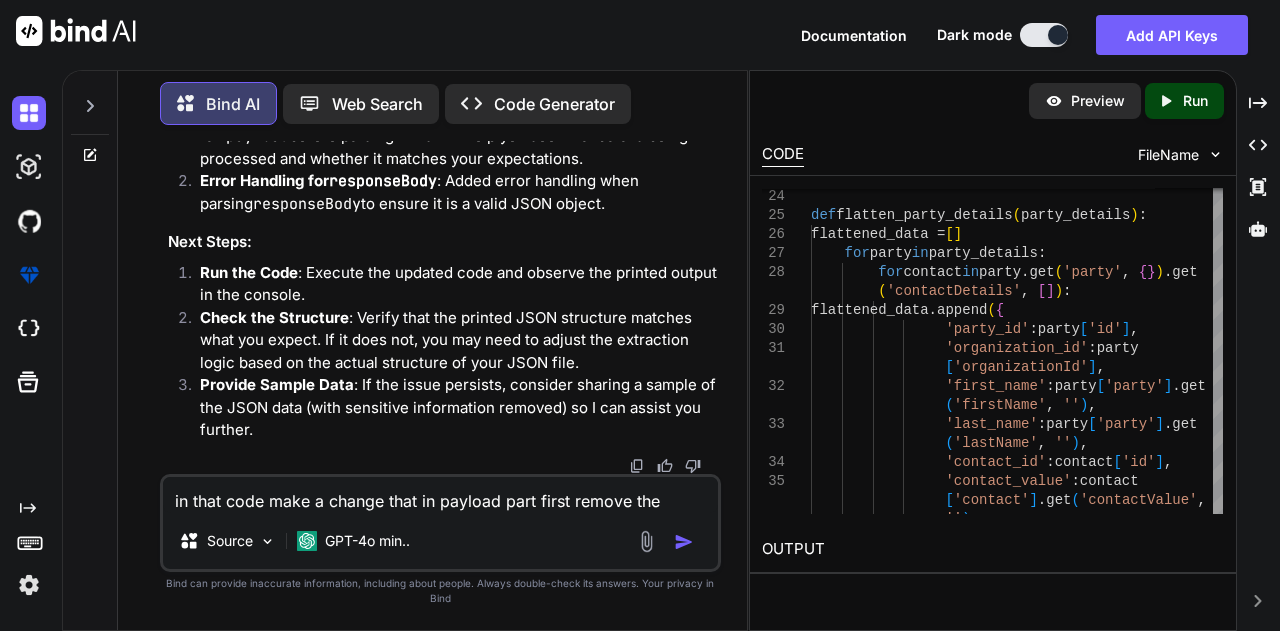 type on "in that code make a change that in payload part first remove the" 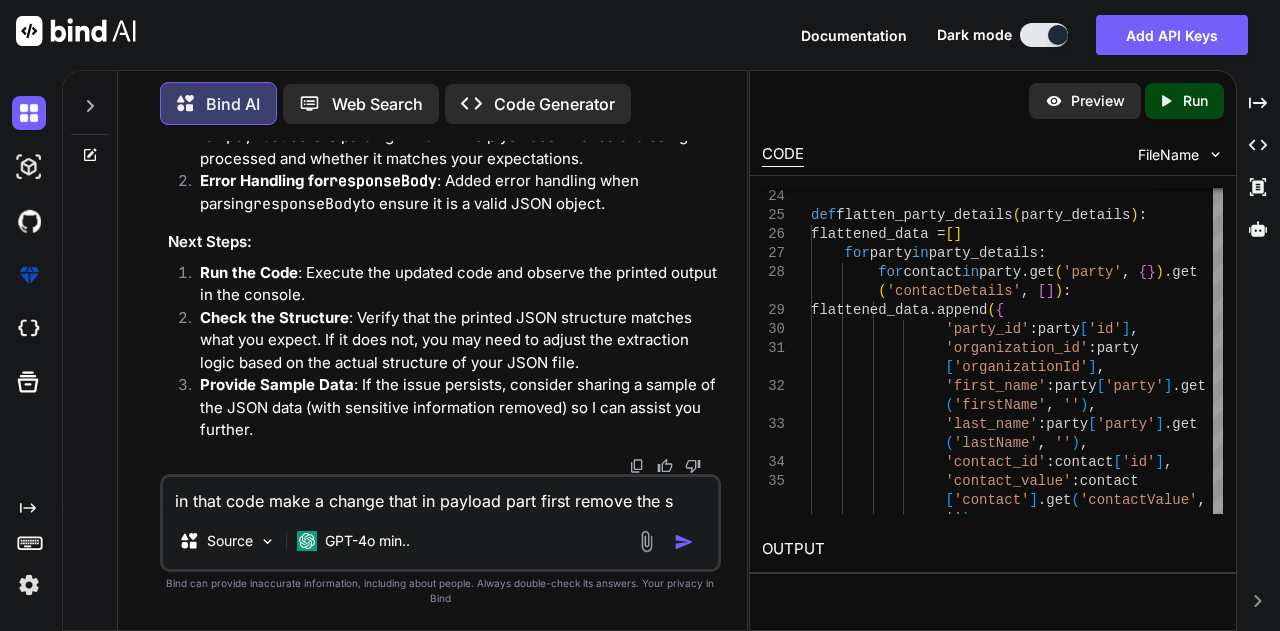 type on "in that code make a change that in payload part first remove the sc" 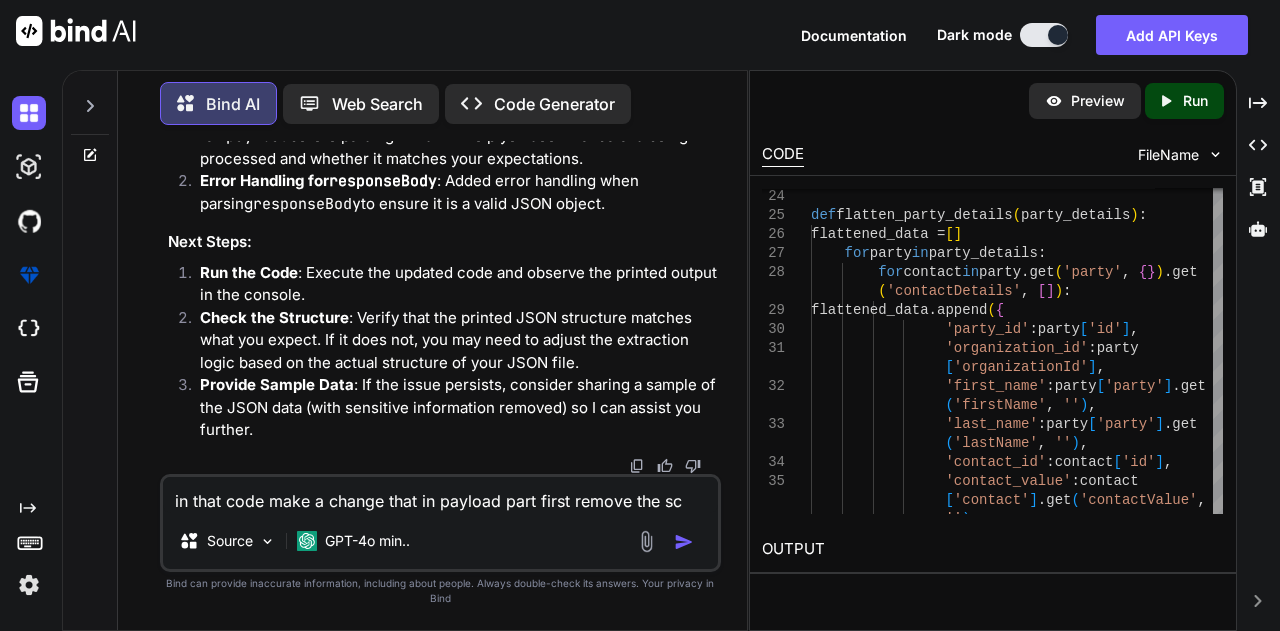 type on "in that code make a change that in payload part first remove the sca" 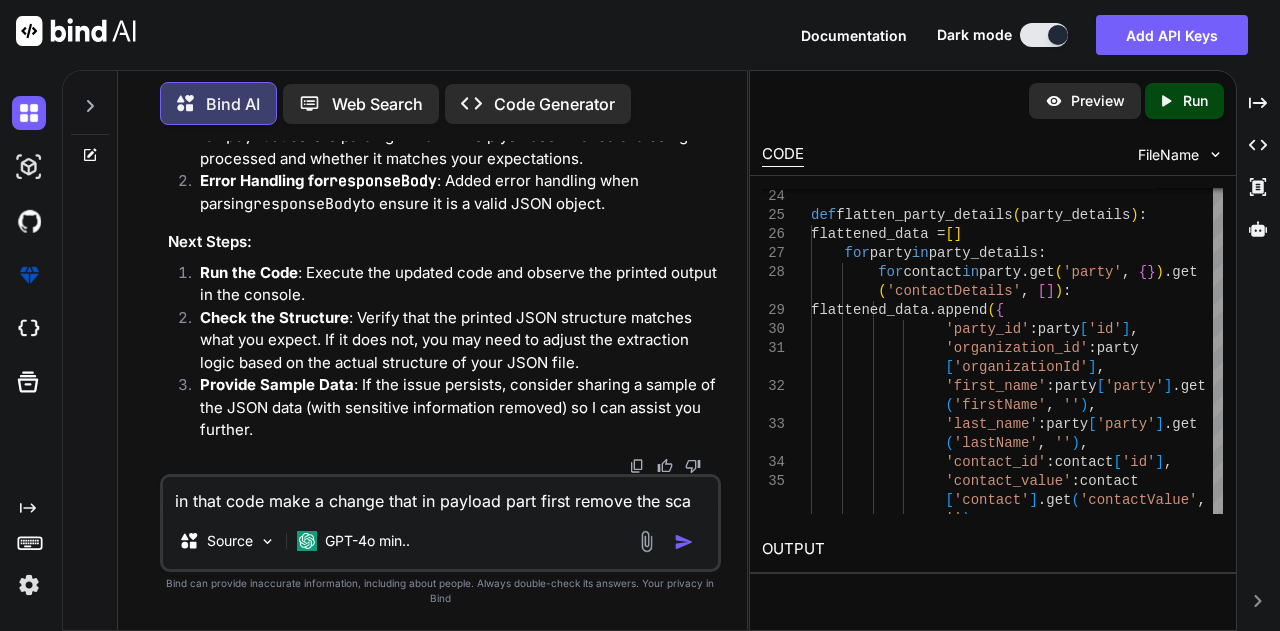 type on "in that code make a change that in payload part first remove the scap" 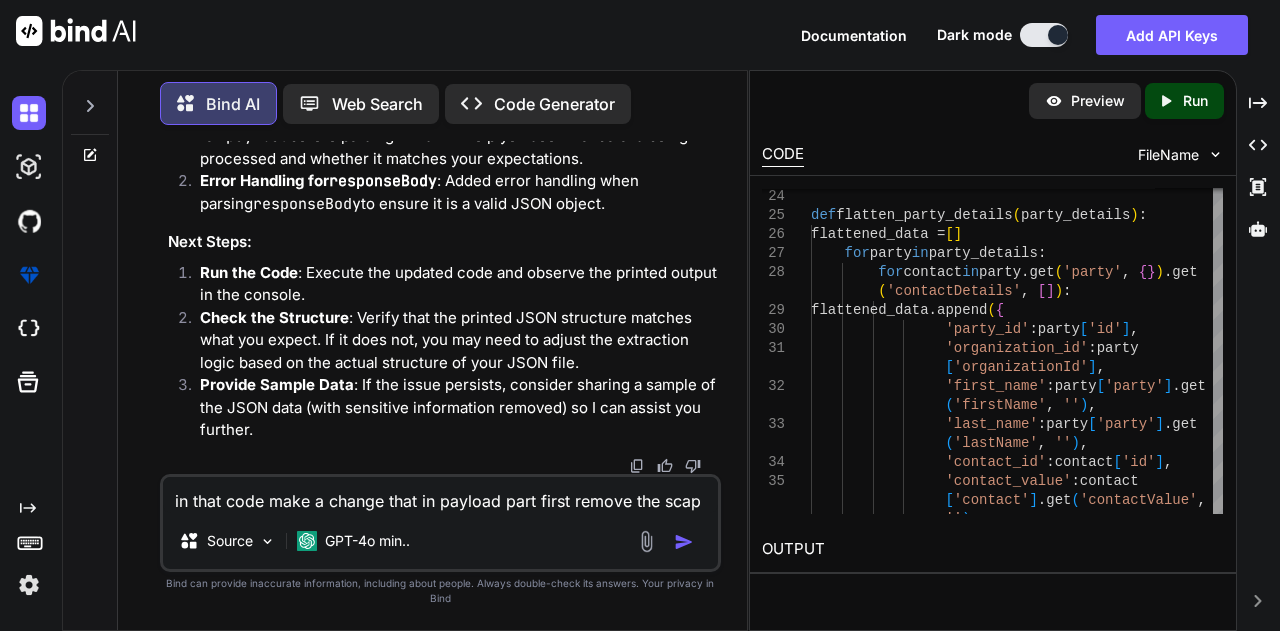 type on "in that code make a change that in payload part first remove the scape" 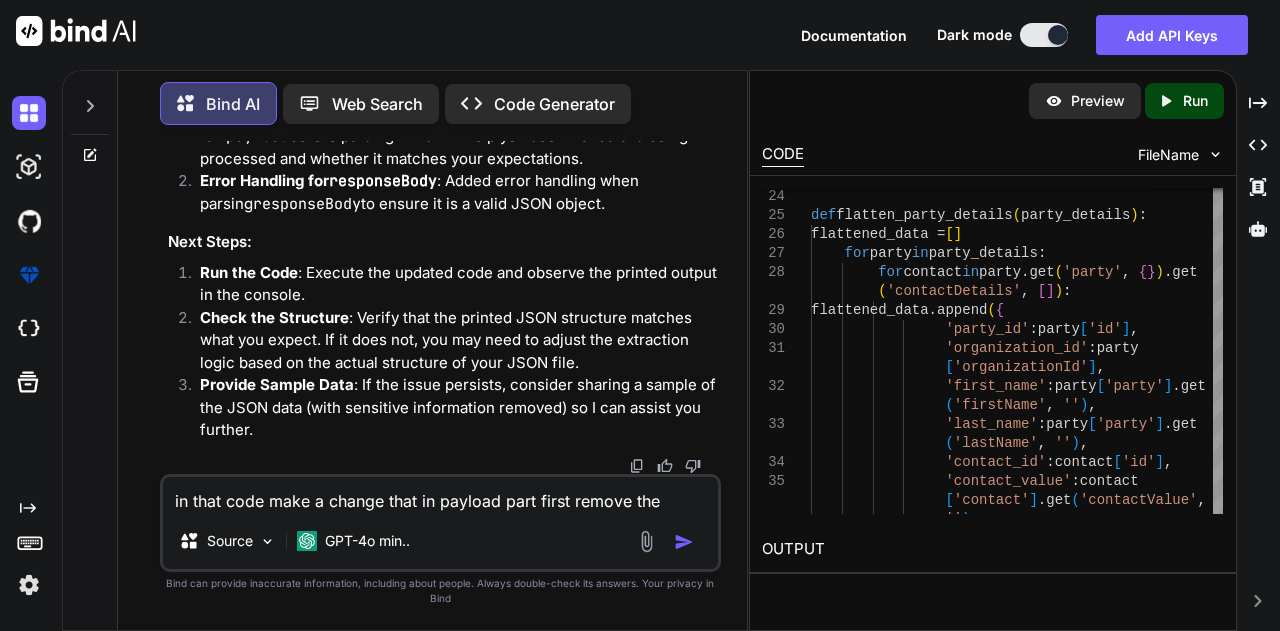 type on "in that code make a change that in payload part first remove the scape" 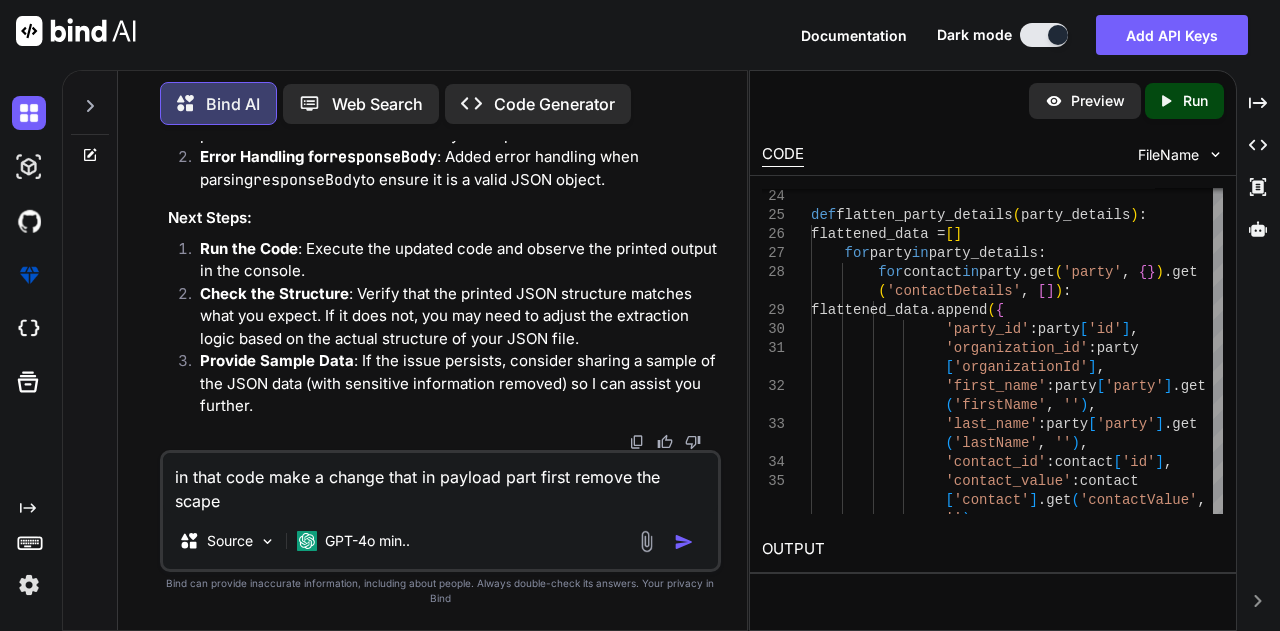 type on "in that code make a change that in payload part first remove the scape s" 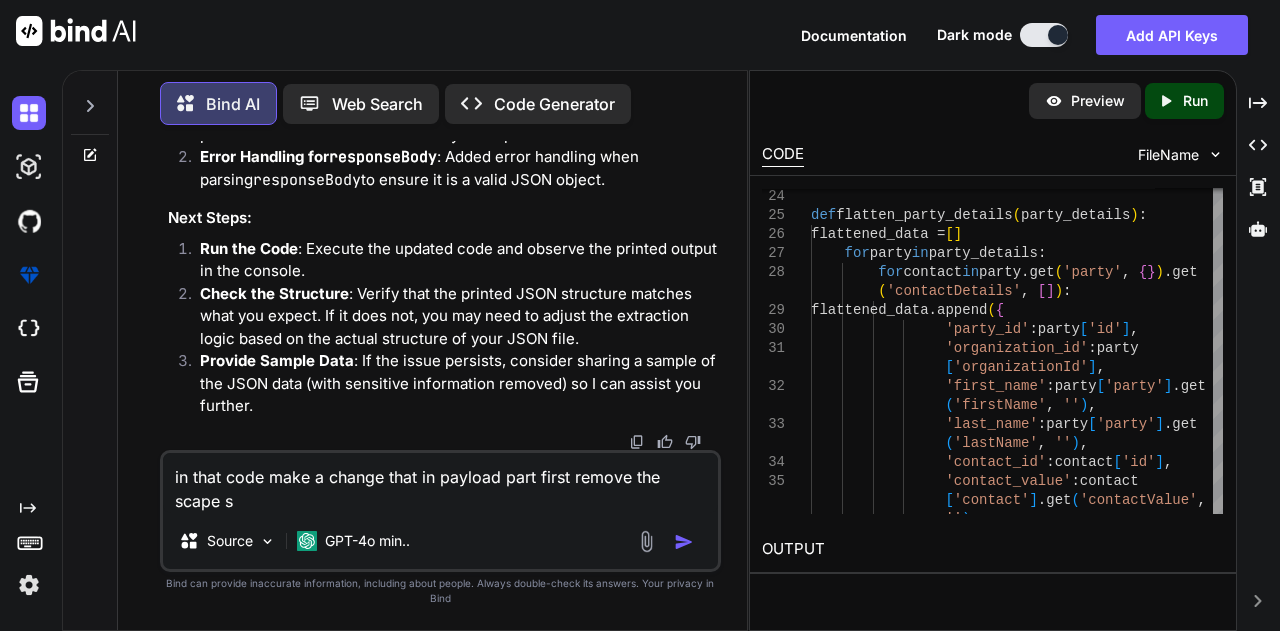 type on "in that code make a change that in payload part first remove the scape se" 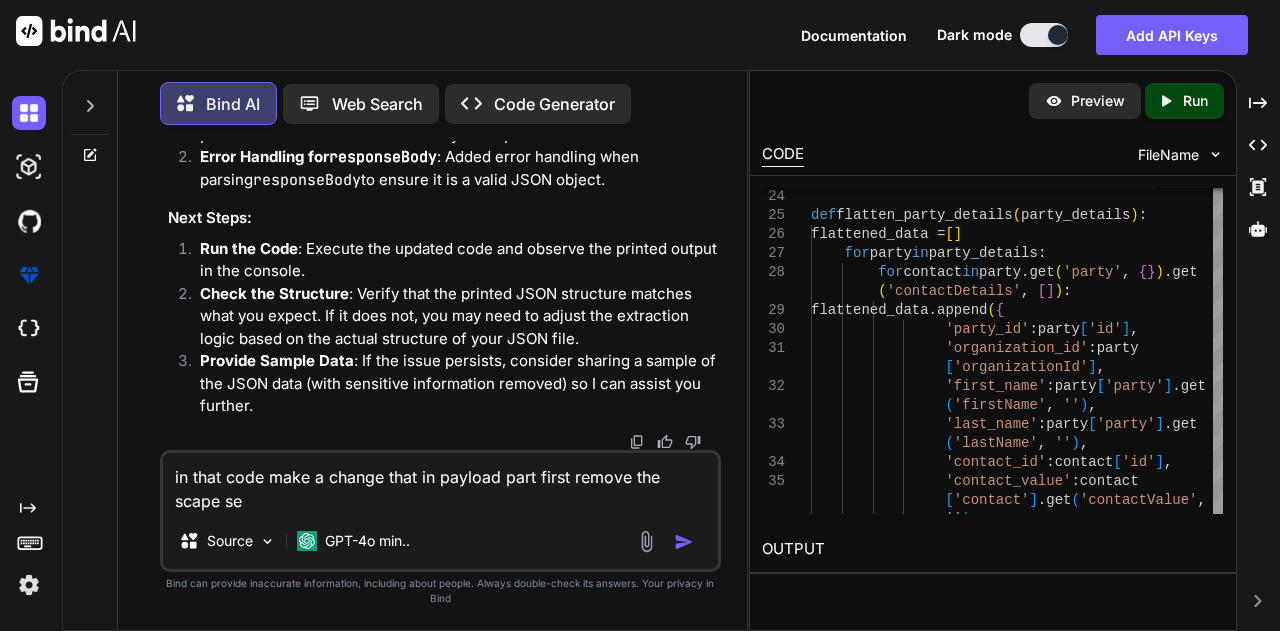 type on "in that code make a change that in payload part first remove the scape seq" 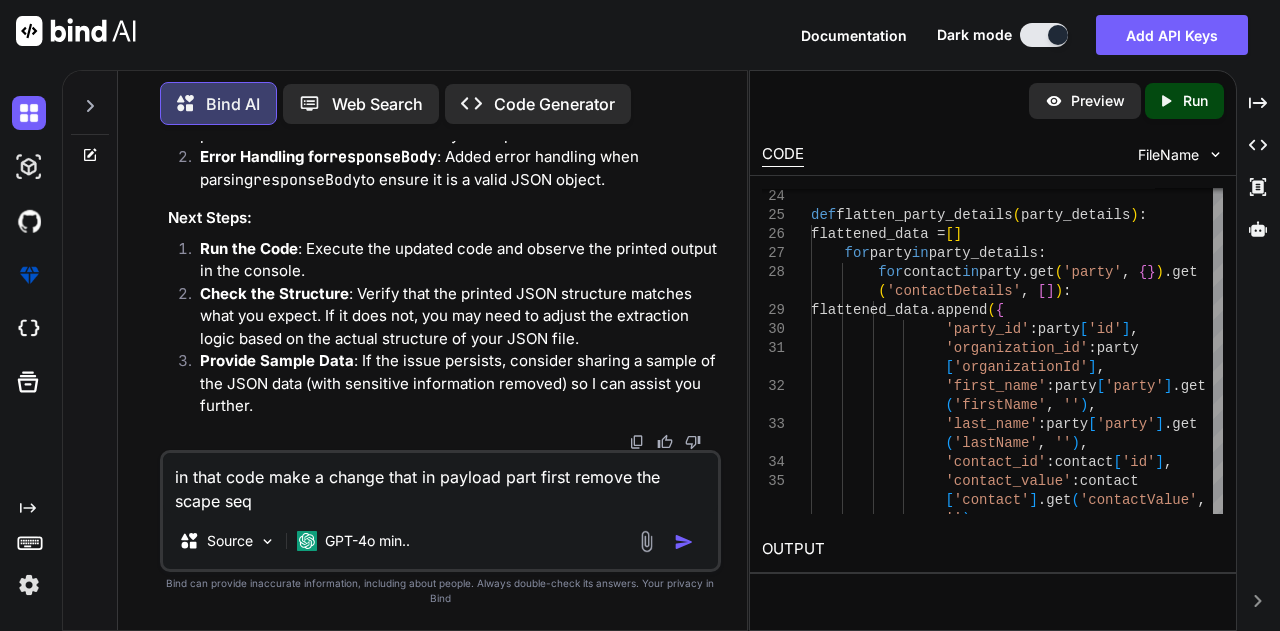 type on "in that code make a change that in payload part first remove the scape sequ" 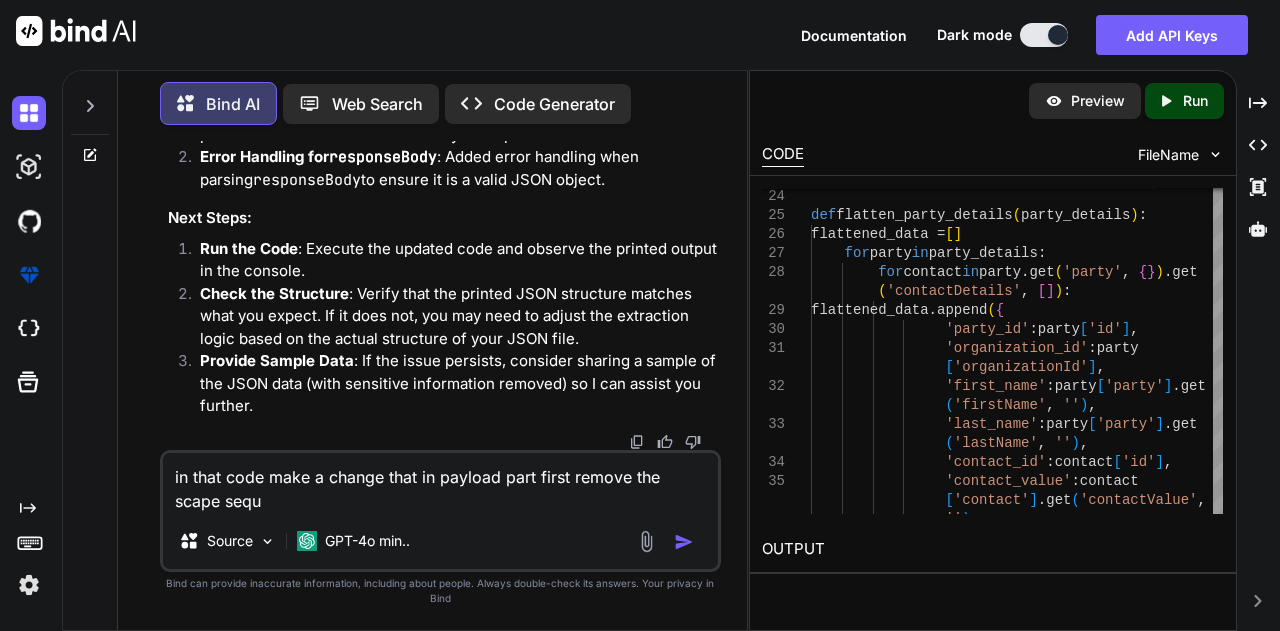 type on "in that code make a change that in payload part first remove the scape seque" 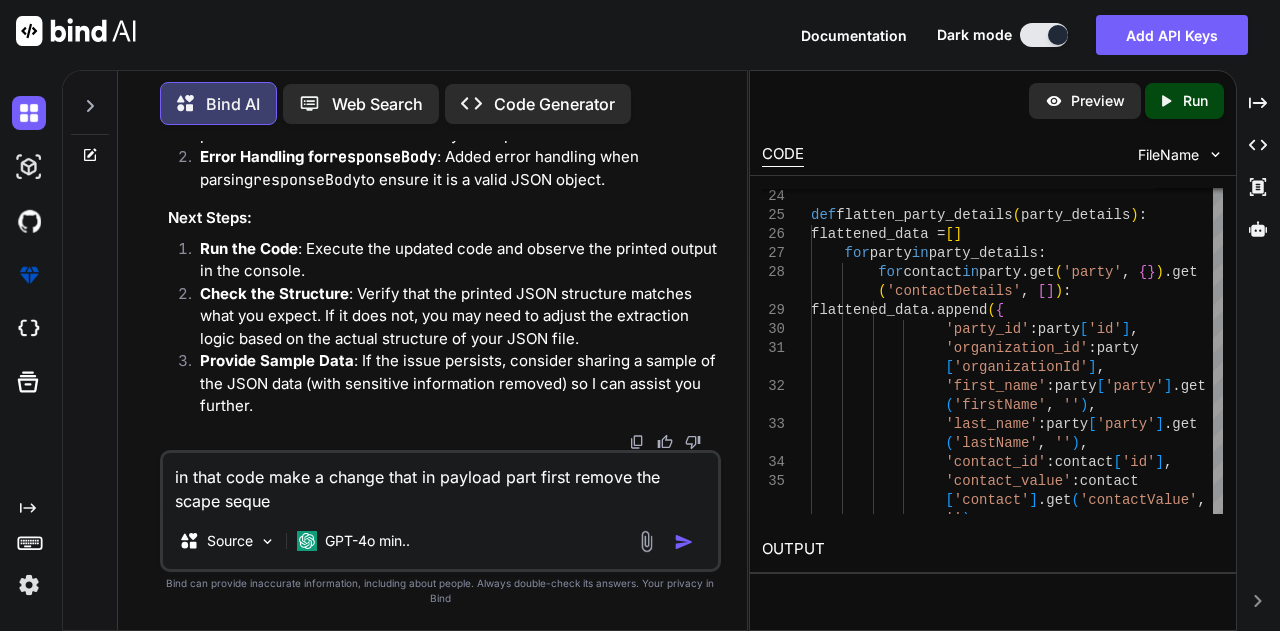 type on "in that code make a change that in payload part first remove the scape sequen" 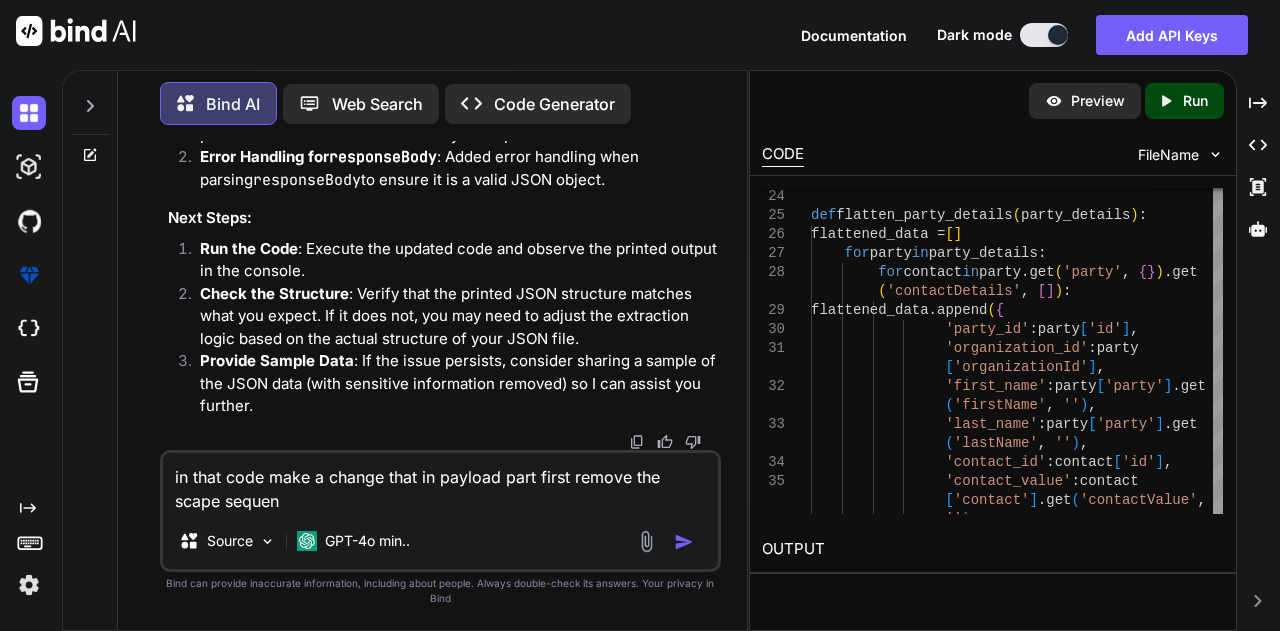 type on "in that code make a change that in payload part first remove the scape sequenc" 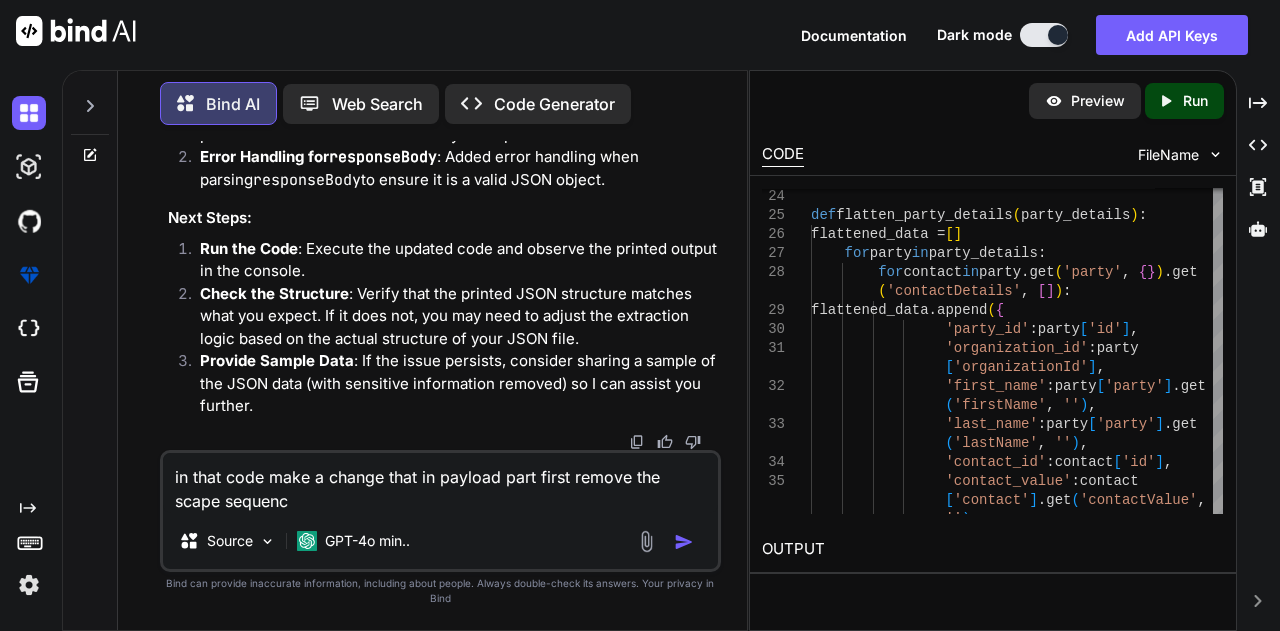 type on "in that code make a change that in payload part first remove the scape sequence" 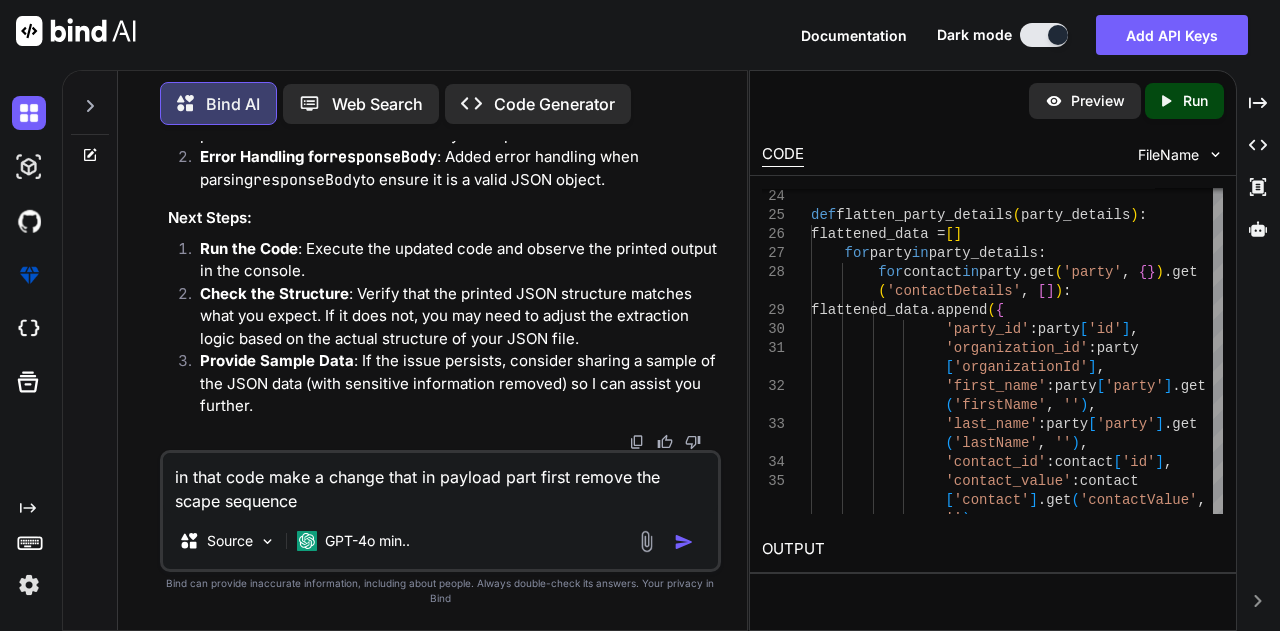 type on "in that code make a change that in payload part first remove the scape sequence"" 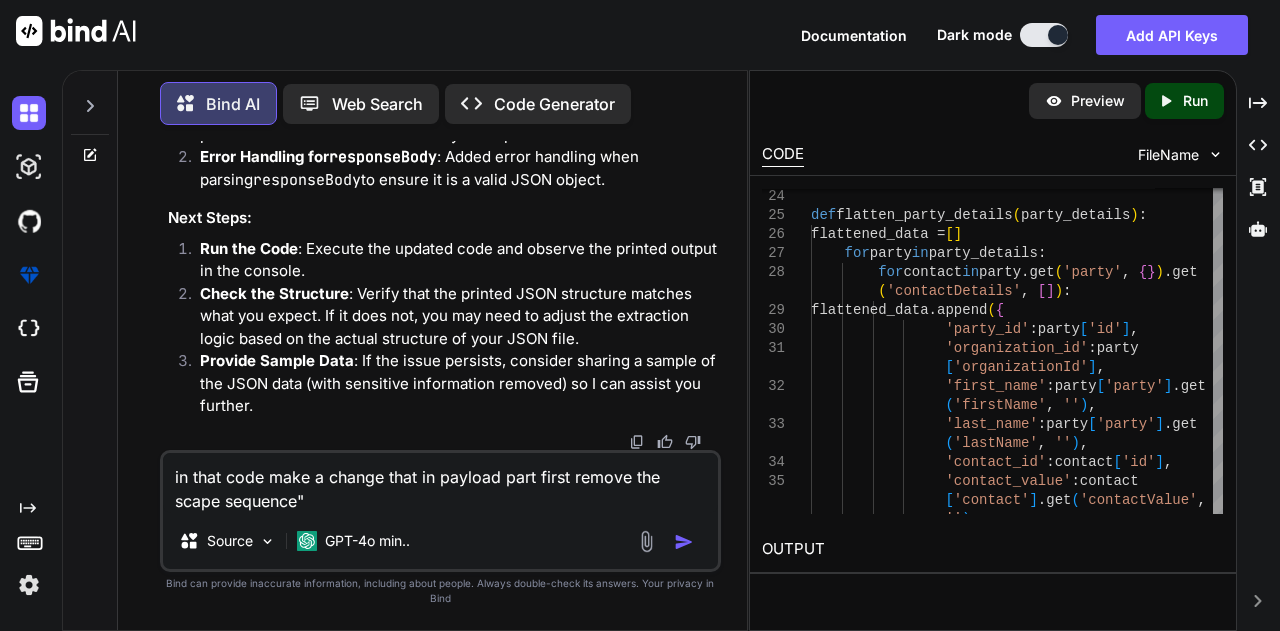 type on "in that code make a change that in payload part first remove the scape sequence""" 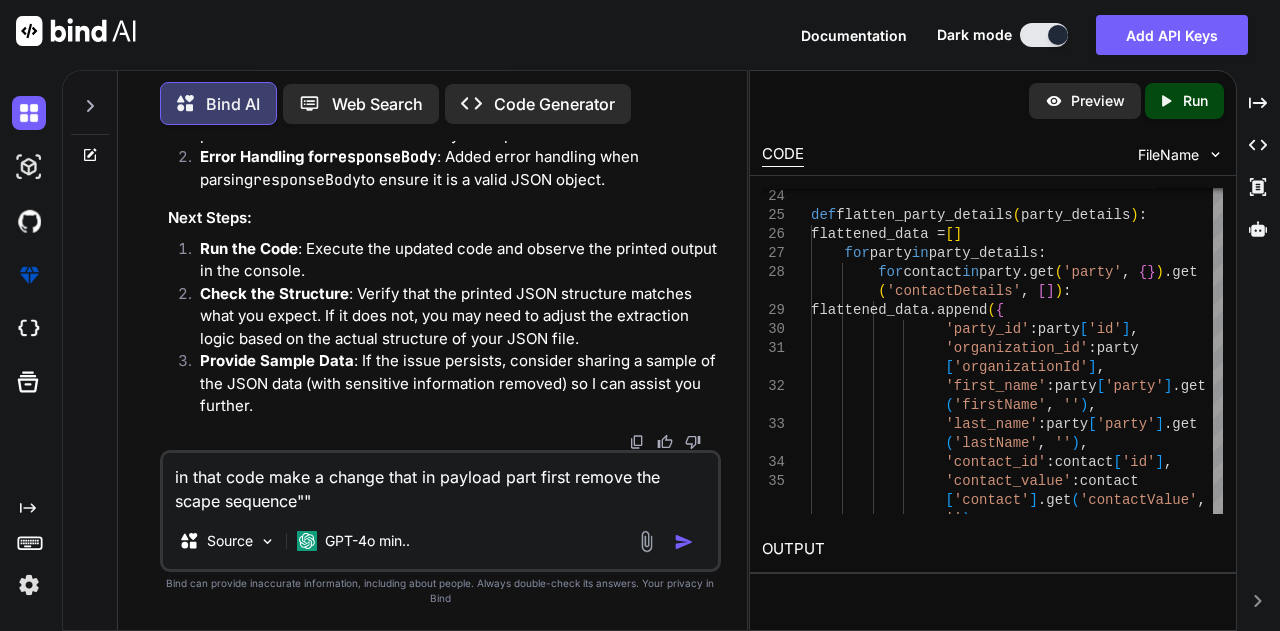 type on "in that code make a change that in payload part first remove the scape sequence"\"" 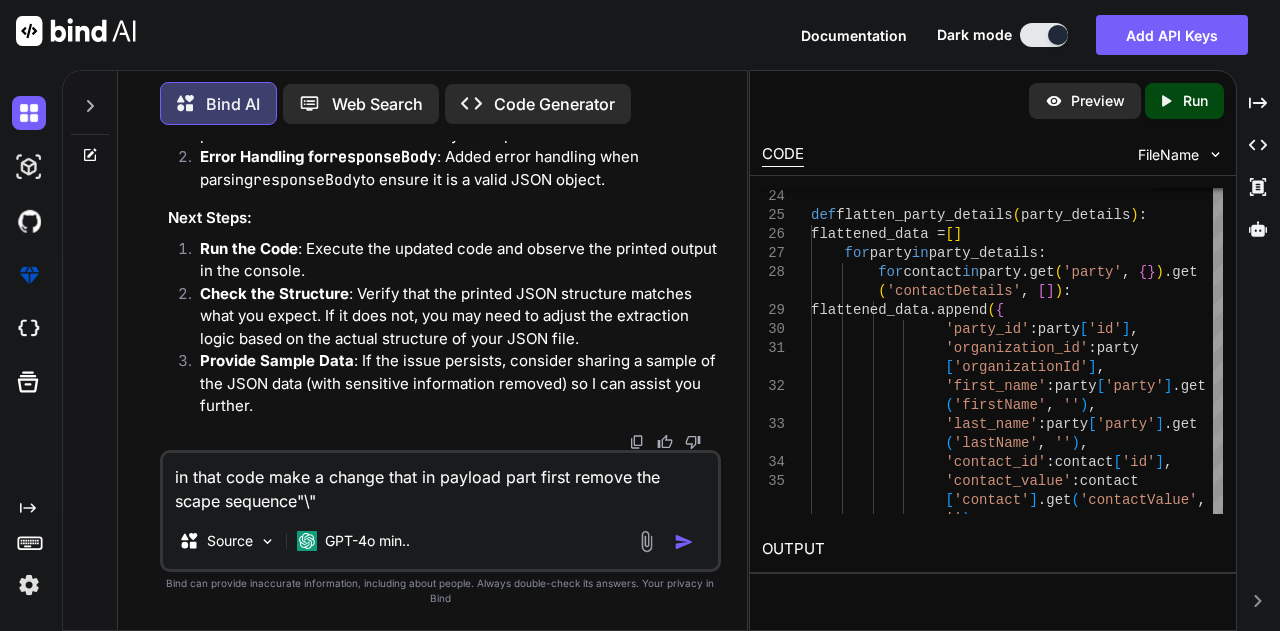 type on "in that code make a change that in payload part first remove the scape sequence"\"" 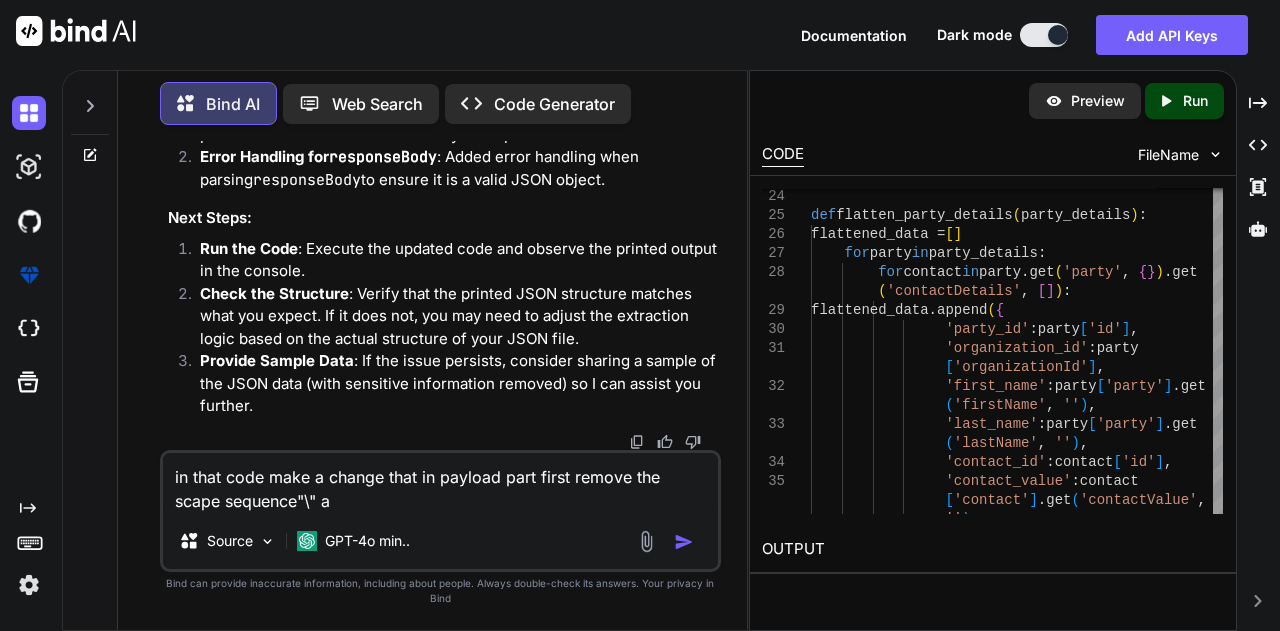 type on "in that code make a change that in payload part first remove the scape sequence"\" an" 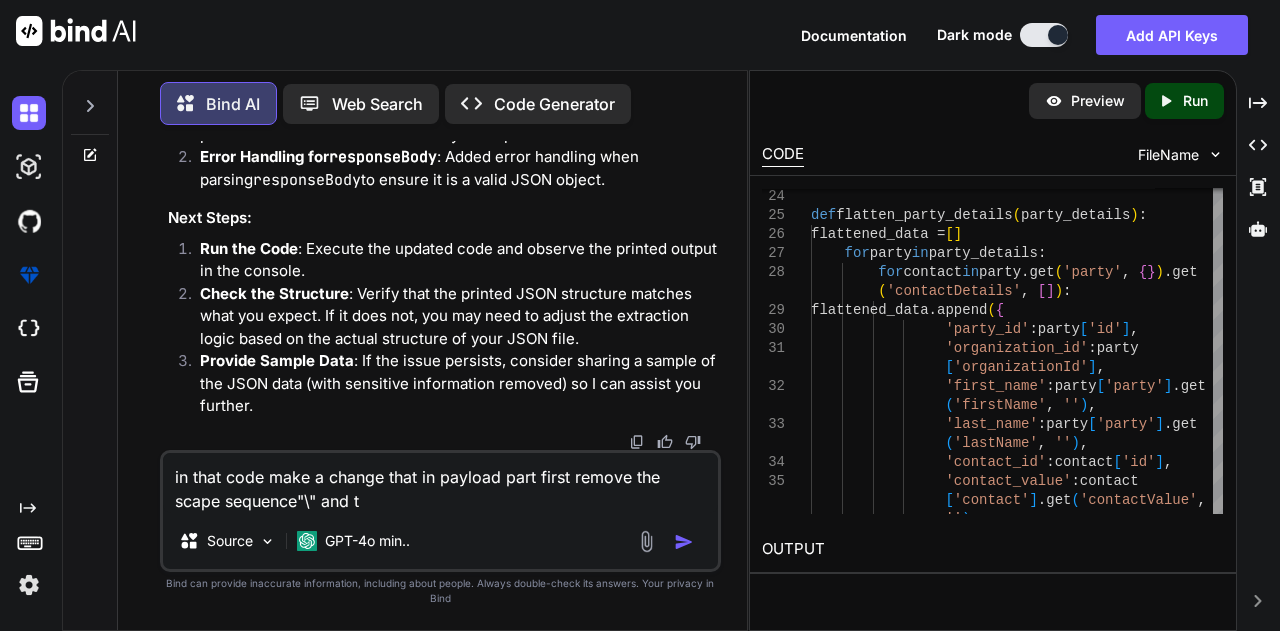 type on "in that code make a change that in payload part first remove the scape sequence"\" and" 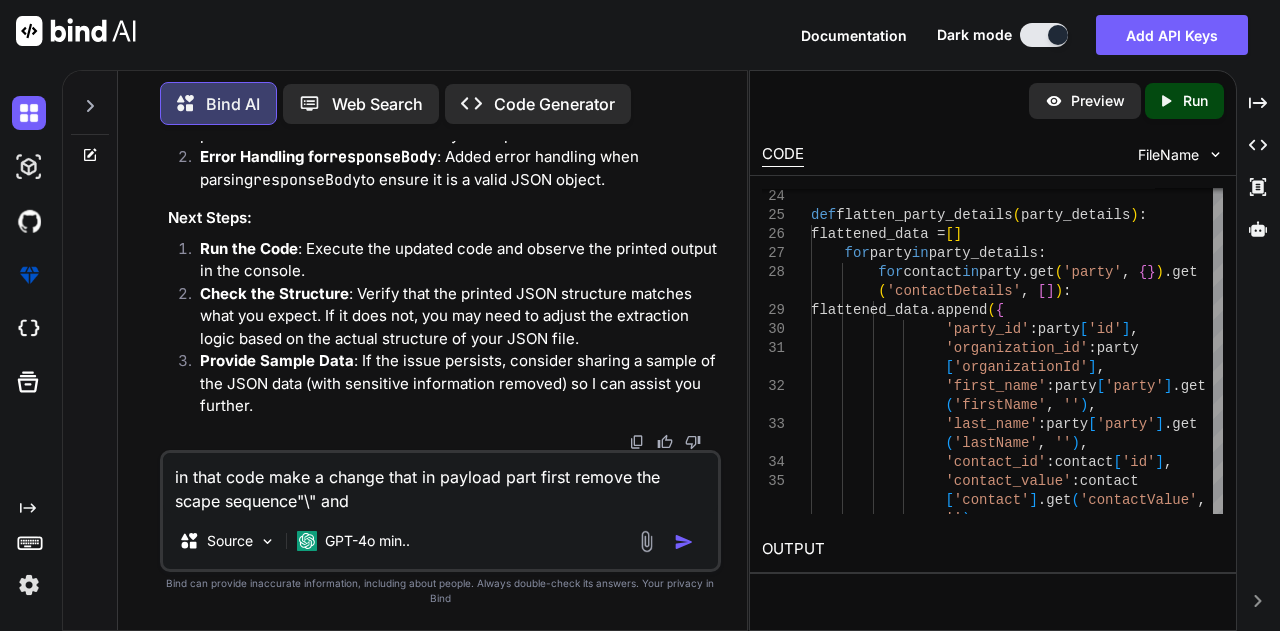 type on "in that code make a change that in payload part first remove the scape sequence"\" and" 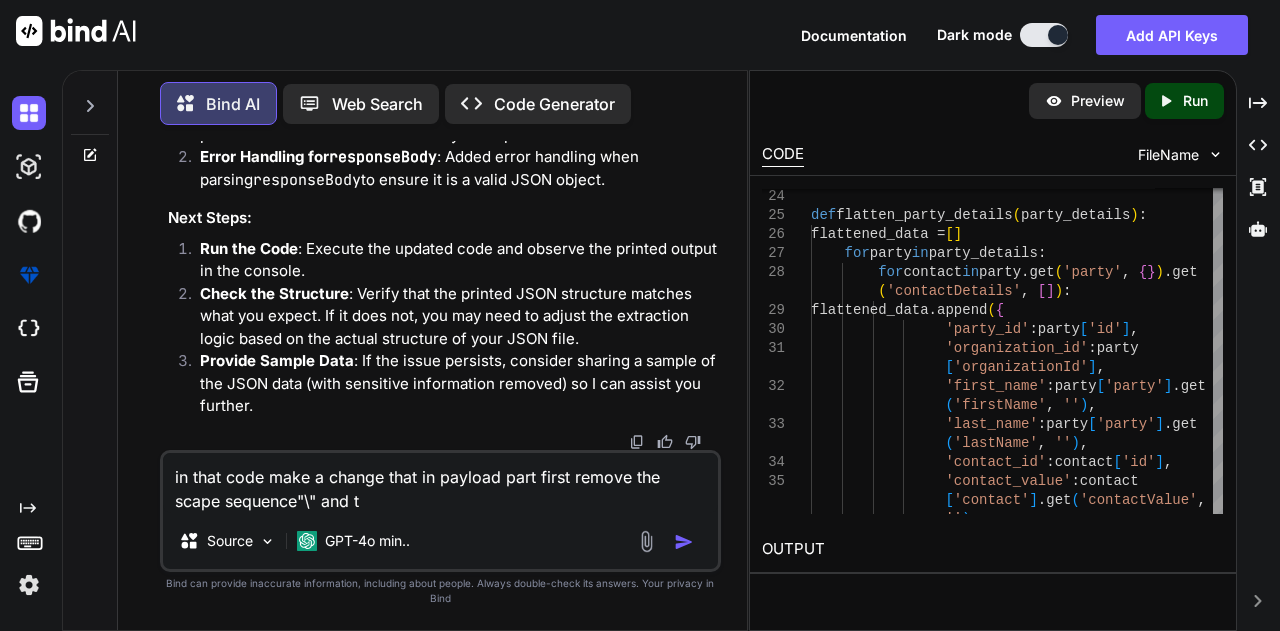 type on "in that code make a change that in payload part first remove the scape sequence"\" and th" 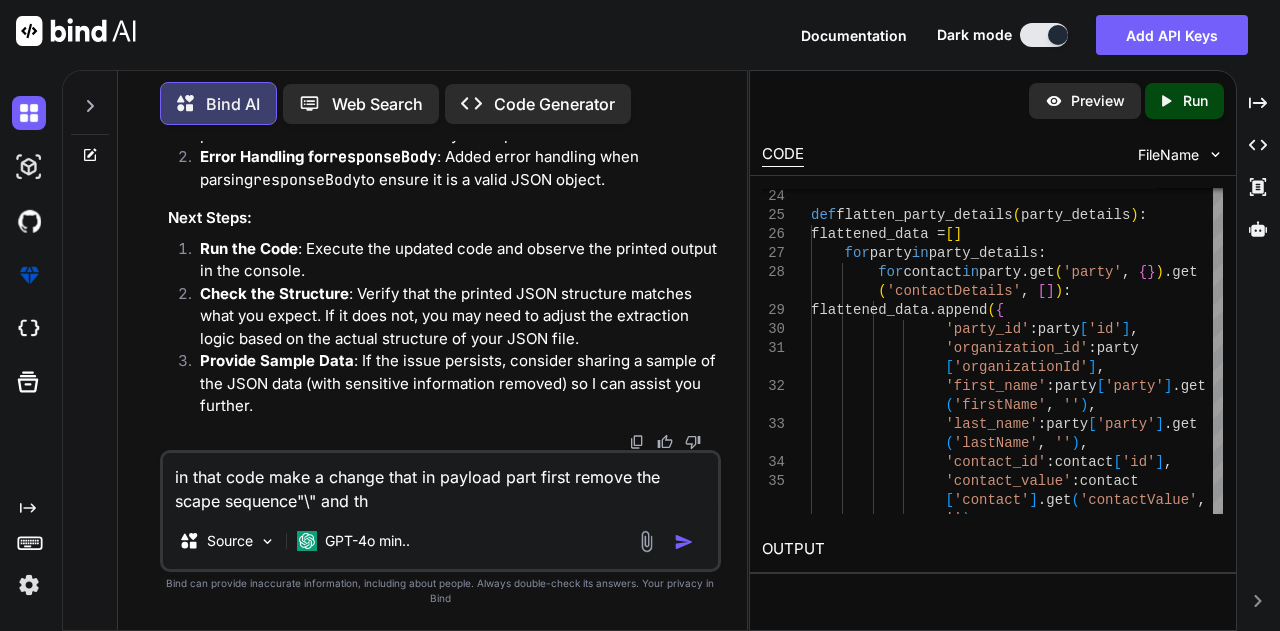 type on "in that code make a change that in payload part first remove the scape sequence"\" and the" 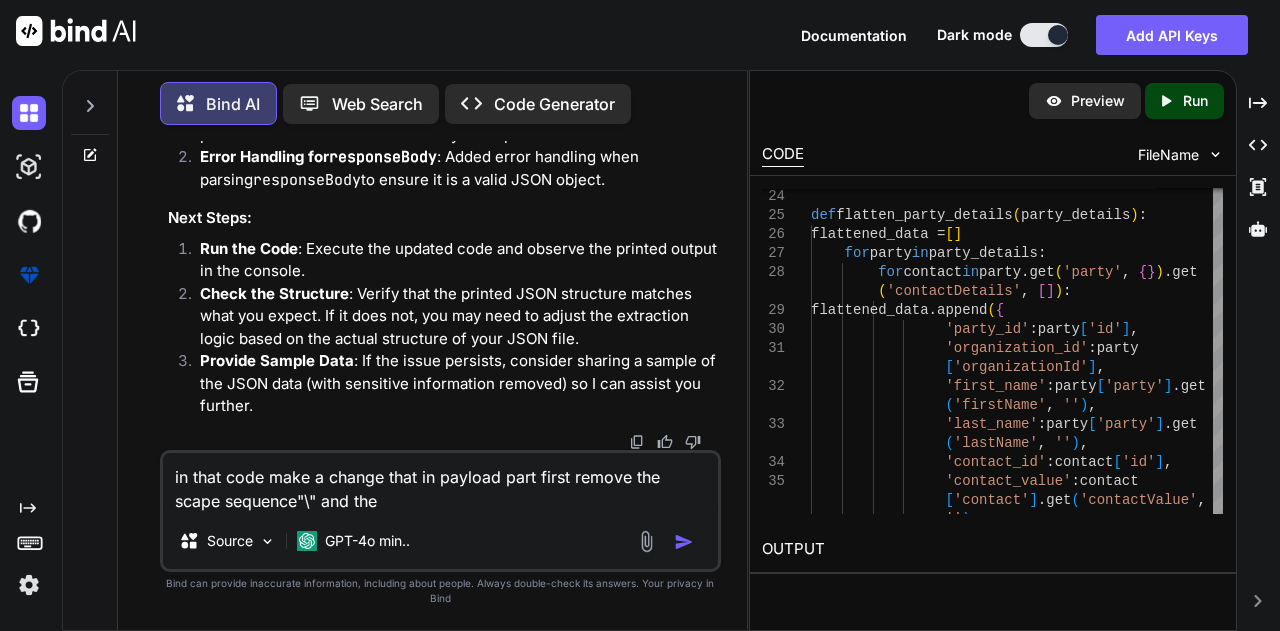 type on "in that code make a change that in payload part first remove the scape sequence"\" and then" 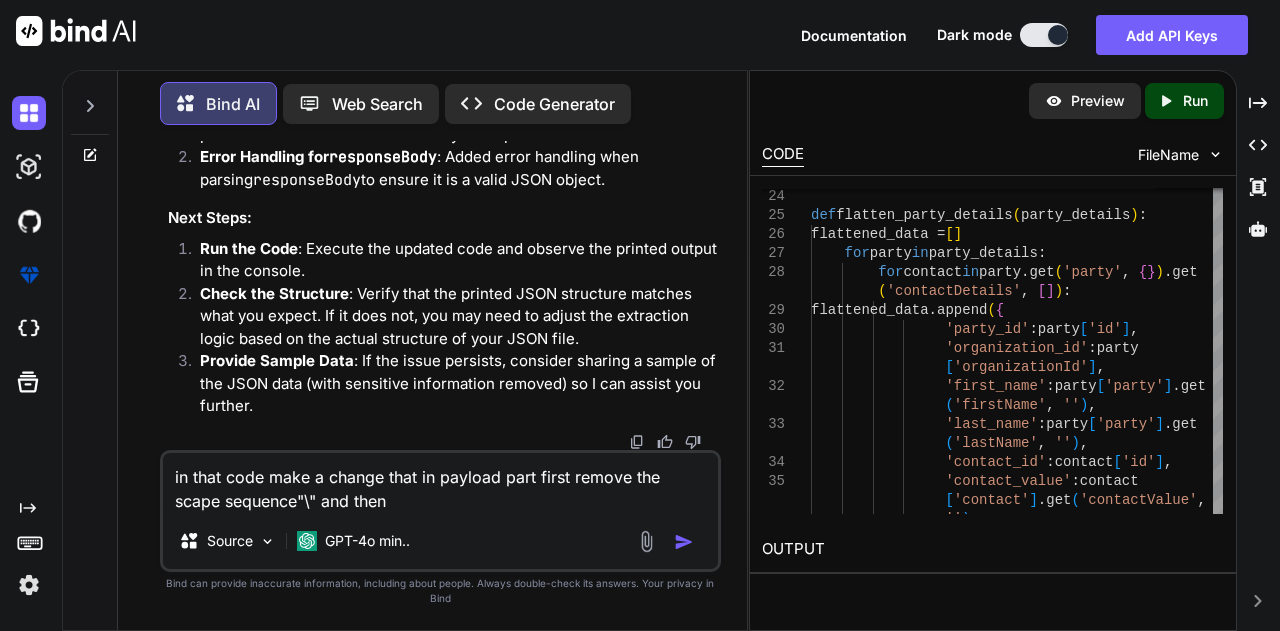 type on "in that code make a change that in payload part first remove the scape sequence"\" and then" 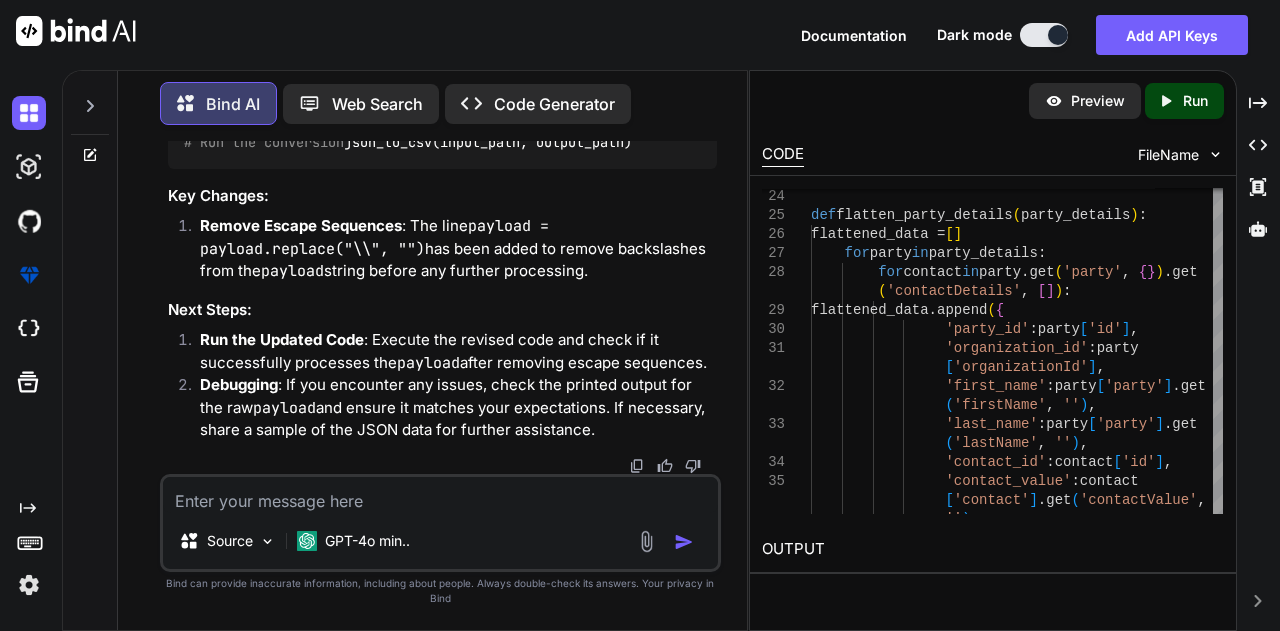 scroll, scrollTop: 74748, scrollLeft: 0, axis: vertical 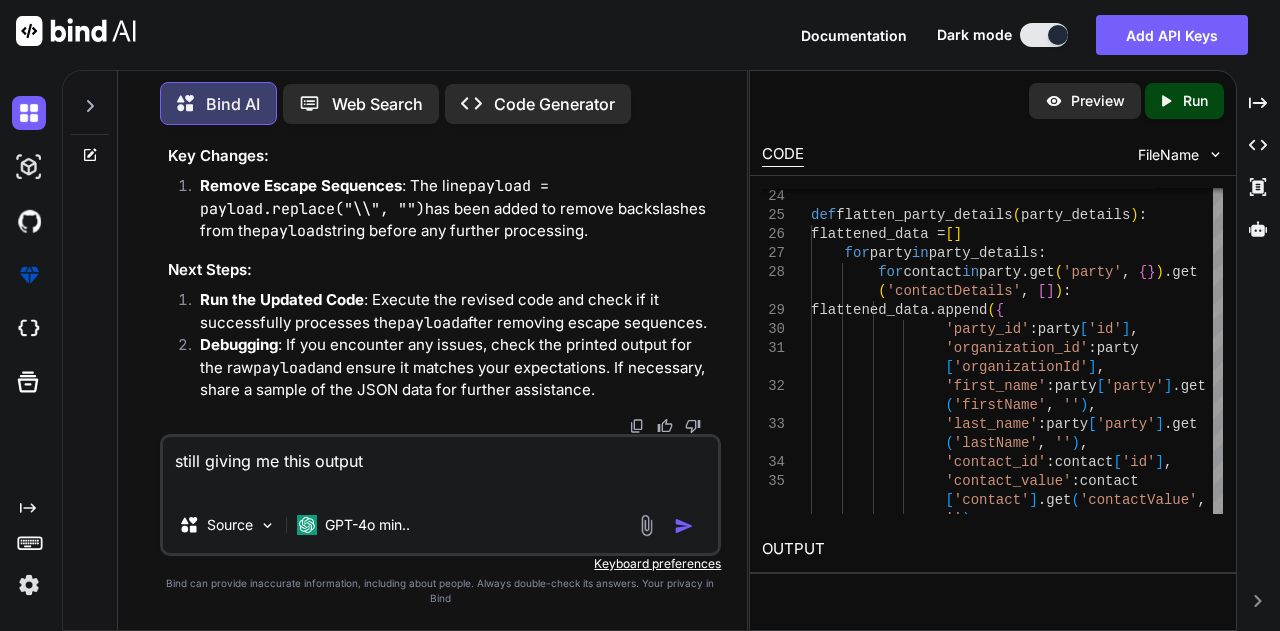 paste on "PS C:\Users\2824108\desktop\code> python '.\Custom address and contact.py'
Loaded data: {
"authorization": "eyJhbGciOiJSUzUxMiJ9.eyJwZXJzb25JZCI6ImU0ZjhmM2ZhLWUzOTEtNDkxYi1hNjljLTI5NTY4ZTI1ZmRkOCIsInBlcnNvbk5hbWUiOiJSYWphdCBHYXJnIiwiZW1haWwiOiIxMTQwOTVAdGNzLmNvbSIsImpvYlRpdGxlIjoiQWRtaW4iLCJhY3RpdmUiOiJ0cnVlIiwibG9ja2VkIjoiZmFsc2UiLCJqdGkiOiIyYWJjMjBkNC1kM2NlLTQzNGQtYjc2Ni00NDExYjQ1YjVkZjQiLCJpYXQiOjE3NTQ1NDI3OTZ9.Xm_0vyRpyMNQRG3KCScngx2k6s5wR5mxmZ4jlutPBAKKYgggco--ZeqACgn5yr-cbp-MdiT5Ej9ku1C8z7Ec22peyX-p-fNJKGFPDAB9JFp0mtikKe4HMNpeDpB4ftuZDKCucKxYTF6r3zmoqueKygooevlzf_9t_nh9JoUISSbRpLMYFR9-8hn0AgIiMGVS9JLxBiF41UldMtrOh3xum2sS-HeENGgMe5sy13gT-aFl88JV4L8_85taO-7JiDAGWjhmJbXgLGWUqXrwp5vHUoWWIbJ9jGBDwpQ7RRn4avp26nAinjwJ-hInzQHkPR5E18aw4bFtFSYt4Bs2ol3qbw",
"responseBody": "{\"responseCode\":\"0000\",\"responseStatus\":\"Success\",\"data\":null,\"requestDataMap\":{\"organizationId\":5867607678}}",
"method": "PUT",
"payload": "{\"id\":5867607678,\"isMainOrg\":true,\"referenceId\":\"ORG23056086\",\"ccbPer..." 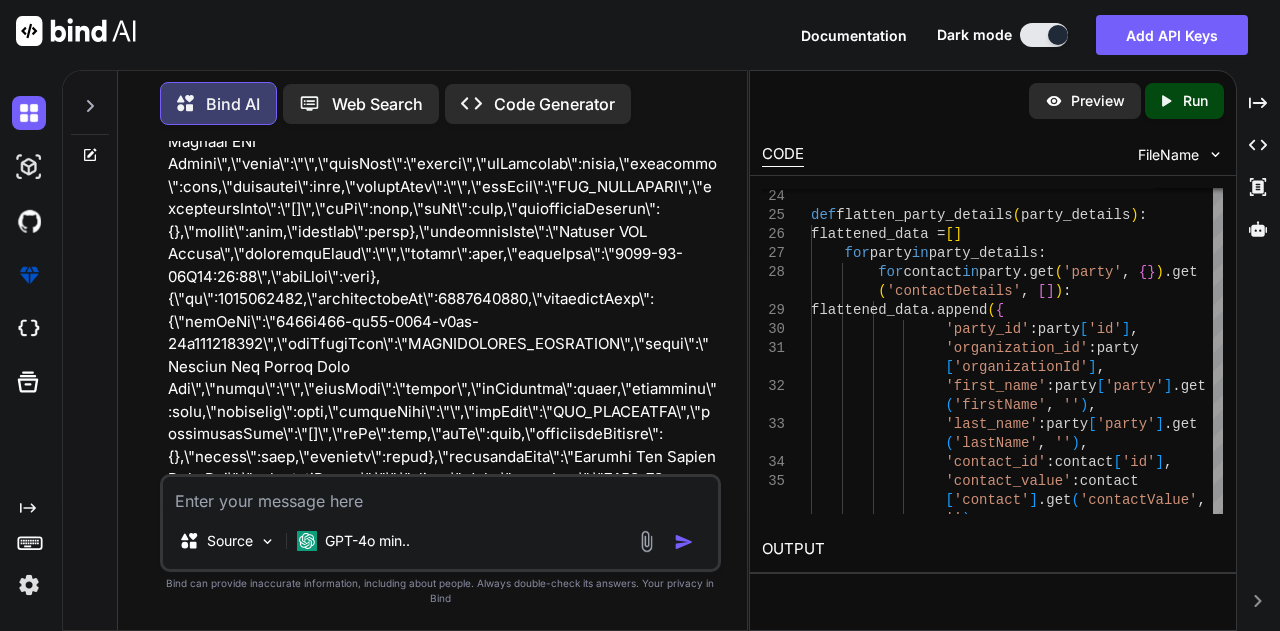 scroll, scrollTop: 0, scrollLeft: 0, axis: both 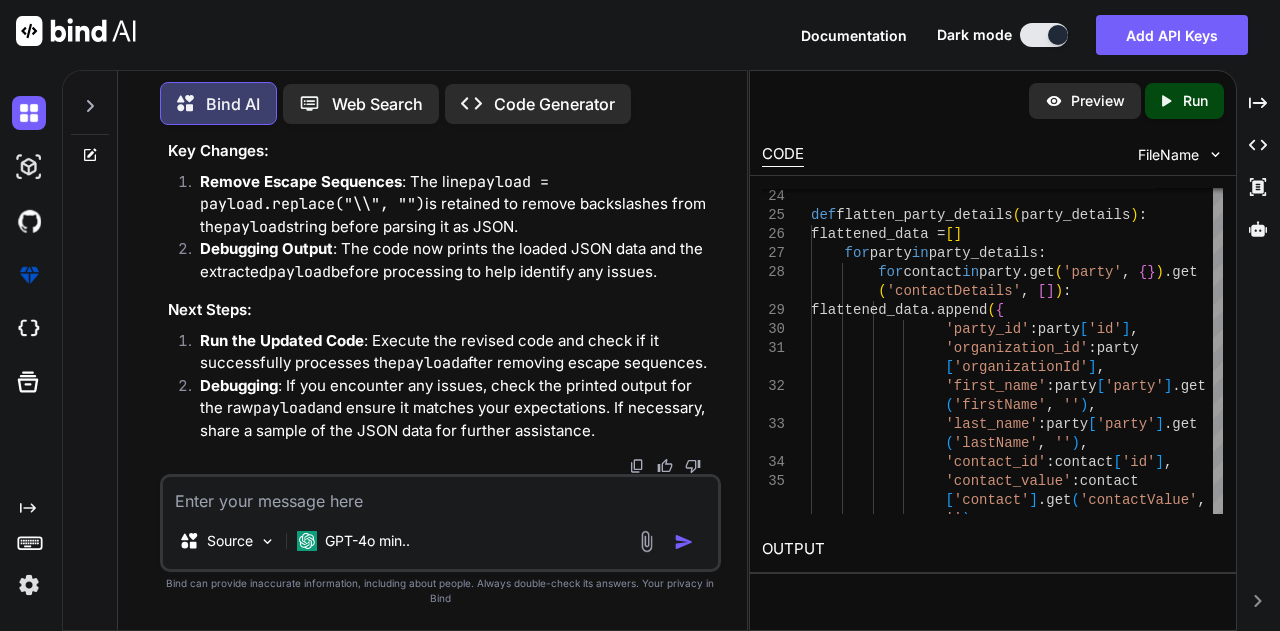 click at bounding box center (667, -740) 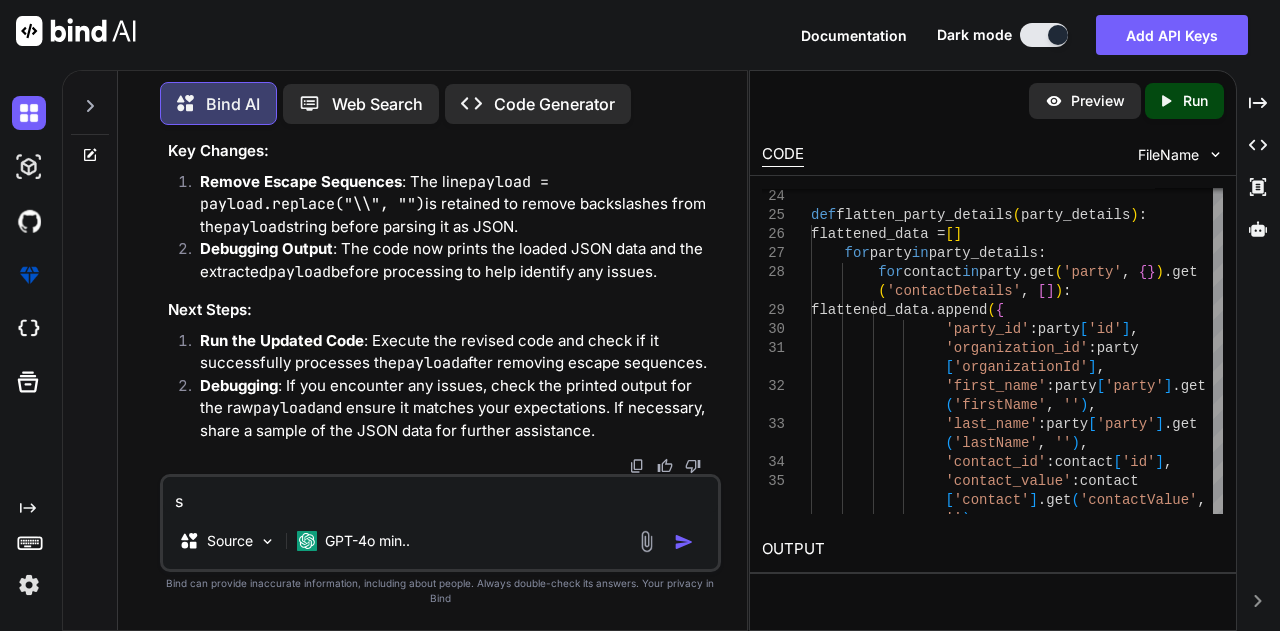 click on "s" at bounding box center (441, 495) 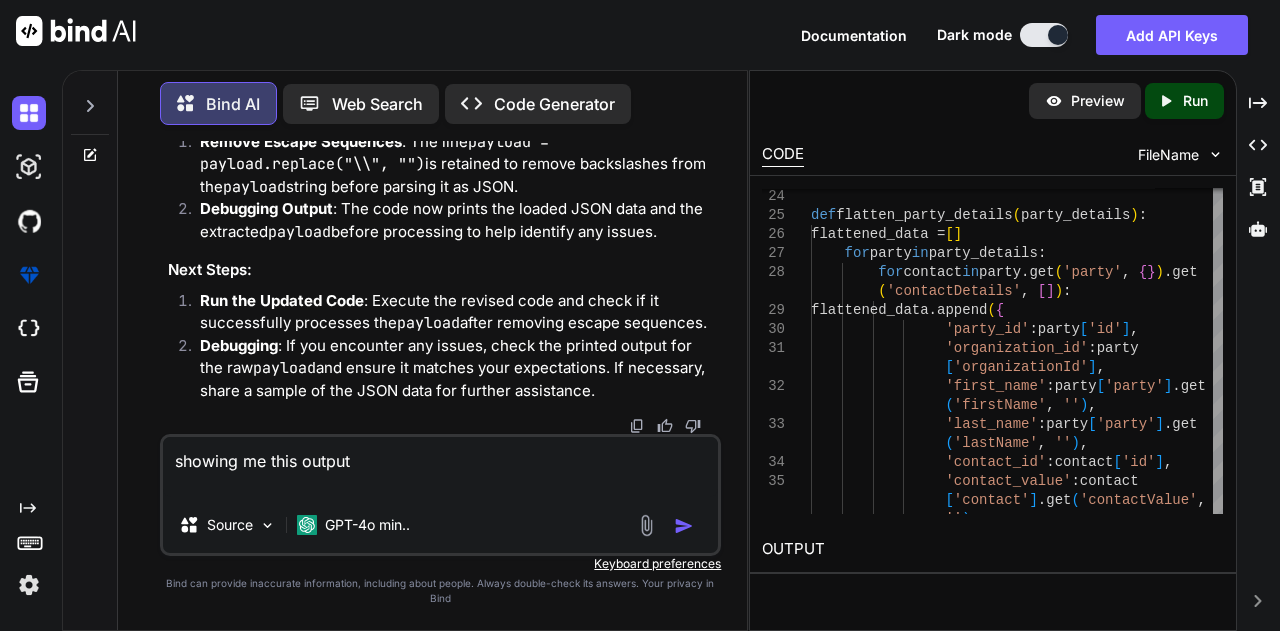 paste on "Loaded data: {
"authorization": "eyJhbGciOiJSUzUxMiJ9.eyJwZXJzb25JZCI6ImU0ZjhmM2ZhLWUzOTEtNDkxYi1hNjljLTI5NTY4ZTI1ZmRkOCIsInBlcnNvbk5hbWUiOiJSYWphdCBHYXJnIiwiZW1haWwiOiIxMTQwOTVAdGNzLmNvbSIsImpvYlRpdGxlIjoiQWRtaW4iLCJhY3RpdmUiOiJ0cnVlIiwibG9ja2VkIjoiZmFsc2UiLCJqdGkiOiIyYWJjMjBkNC1kM2NlLTQzNGQtYjc2Ni00NDExYjQ1YjVkZjQiLCJpYXQiOjE3NTQ1NDI3OTZ9.Xm_0vyRpyMNQRG3KCScngx2k6s5wR5mxmZ4jlutPBAKKYgggco--ZeqACgn5yr-cbp-MdiT5Ej9ku1C8z7Ec22peyX-p-fNJKGFPDAB9JFp0mtikKe4HMNpeDpB4ftuZDKCucKxYTF6r3zmoqueKygooevlzf_9t_nh9JoUISSbRpLMYFR9-8hn0AgIiMGVS9JLxBiF41UldMtrOh3xum2sS-HeENGgMe5sy13gT-aFl88JV4L8_85taO-7JiDAGWjhmJbXgLGWUqXrwp5vHUoWWIbJ9jGBDwpQ7RRn4avp26nAinjwJ-hInzQHkPR5E18aw4bFtFSYt4Bs2ol3qbw",
"responseBody": "{\"responseCode\":\"0000\",\"responseStatus\":\"Success\",\"data\":null,\"requestDataMap\":{\"organizationId\":5867607678}}",
"method": "PUT",
"payload": "{\"id\":5867607678,\"isMainOrg\":true,\"referenceId\":\"ORG23056086\",\"ccbPersonId\":null,\"startDate\":\"2025-08-06T06:32:13.000Z\",\"endDate\":null,\"..." 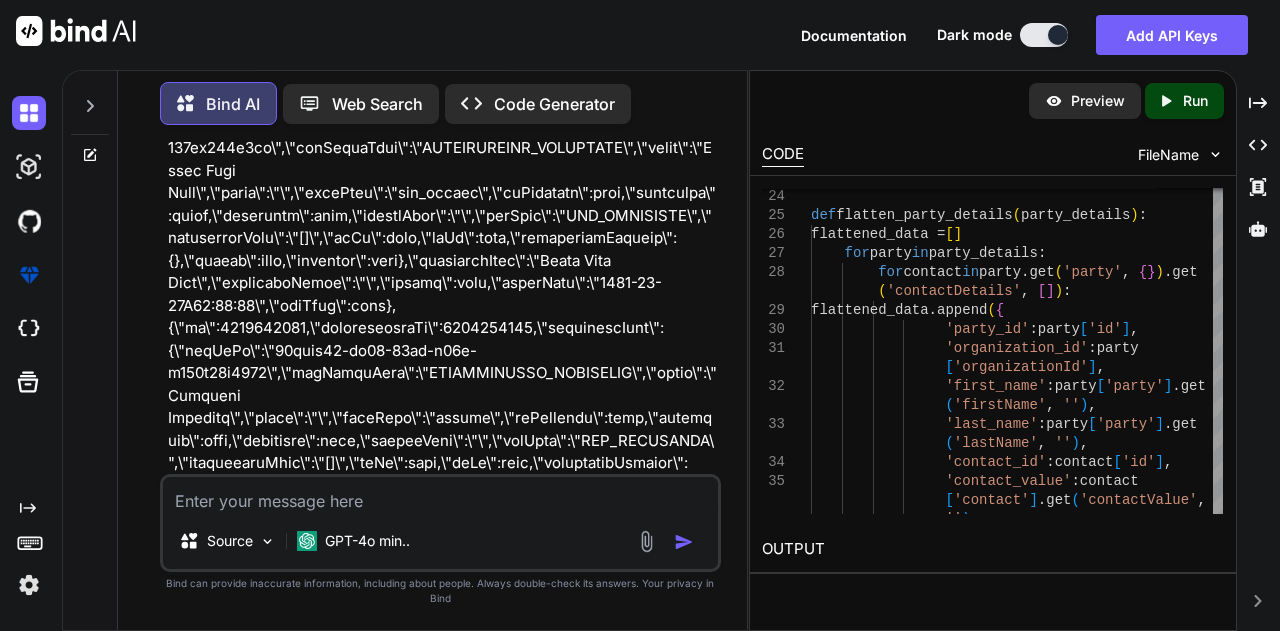 scroll, scrollTop: 0, scrollLeft: 0, axis: both 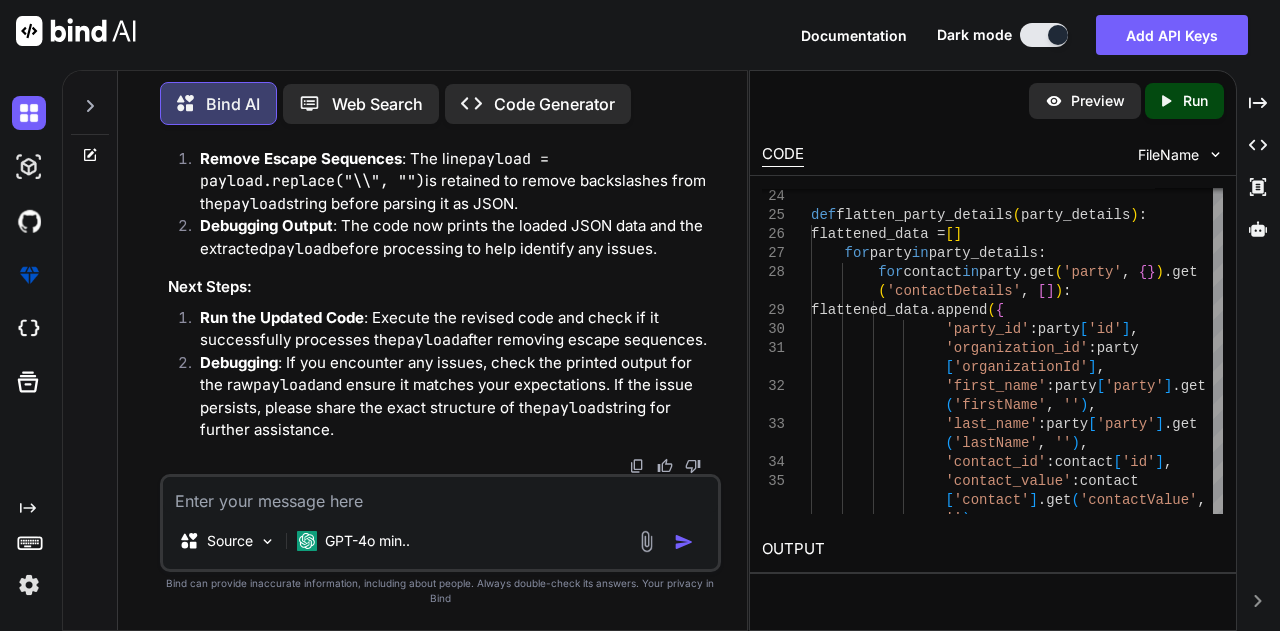 click at bounding box center (667, -763) 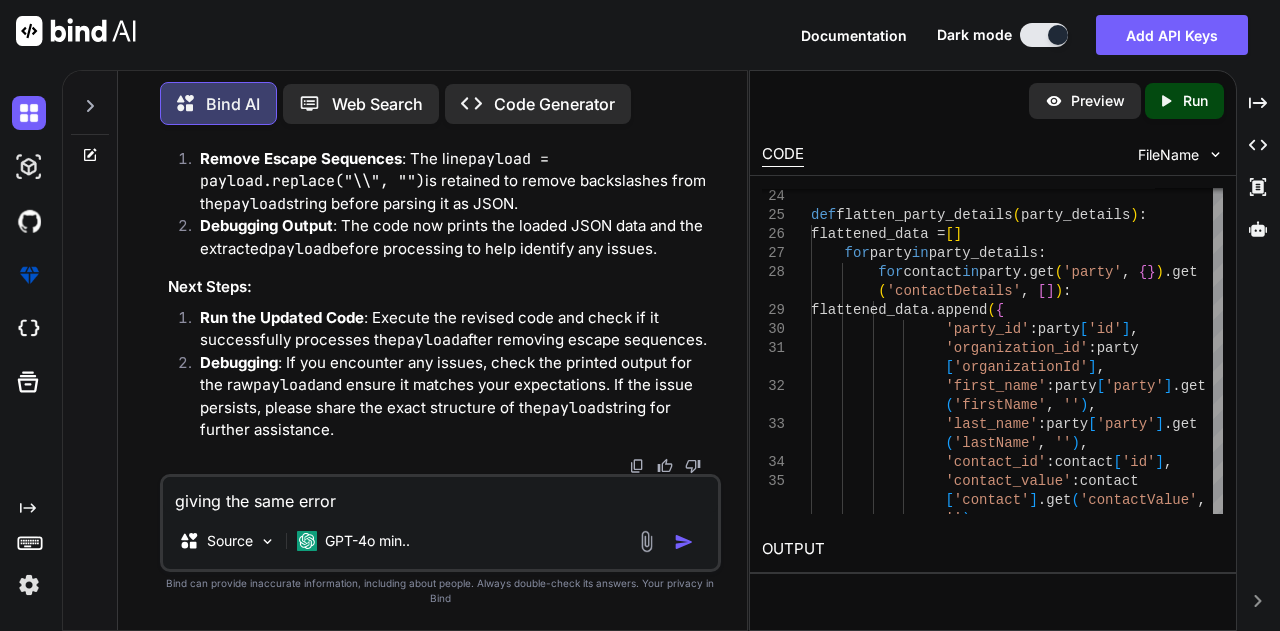 scroll, scrollTop: 166274, scrollLeft: 0, axis: vertical 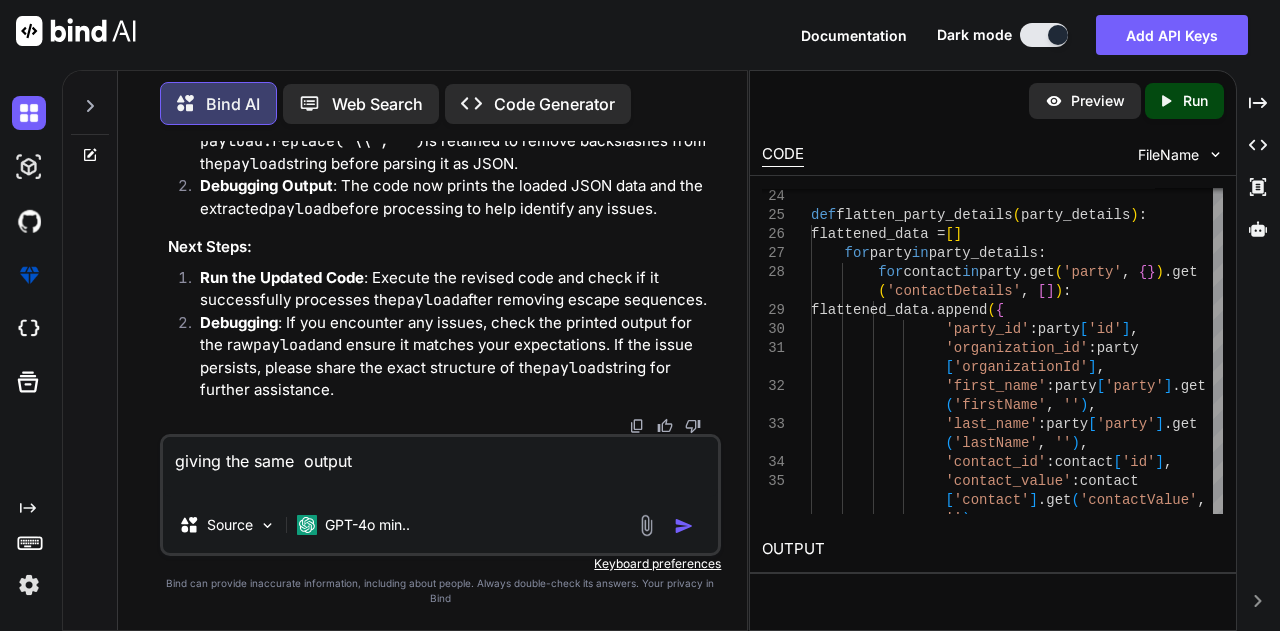 paste on "Loaded data: {
"authorization": "eyJhbGciOiJSUzUxMiJ9.eyJwZXJzb25JZCI6ImU0ZjhmM2ZhLWUzOTEtNDkxYi1hNjljLTI5NTY4ZTI1ZmRkOCIsInBlcnNvbk5hbWUiOiJSYWphdCBHYXJnIiwiZW1haWwiOiIxMTQwOTVAdGNzLmNvbSIsImpvYlRpdGxlIjoiQWRtaW4iLCJhY3RpdmUiOiJ0cnVlIiwibG9ja2VkIjoiZmFsc2UiLCJqdGkiOiIyYWJjMjBkNC1kM2NlLTQzNGQtYjc2Ni00NDExYjQ1YjVkZjQiLCJpYXQiOjE3NTQ1NDI3OTZ9.Xm_0vyRpyMNQRG3KCScngx2k6s5wR5mxmZ4jlutPBAKKYgggco--ZeqACgn5yr-cbp-MdiT5Ej9ku1C8z7Ec22peyX-p-fNJKGFPDAB9JFp0mtikKe4HMNpeDpB4ftuZDKCucKxYTF6r3zmoqueKygooevlzf_9t_nh9JoUISSbRpLMYFR9-8hn0AgIiMGVS9JLxBiF41UldMtrOh3xum2sS-HeENGgMe5sy13gT-aFl88JV4L8_85taO-7JiDAGWjhmJbXgLGWUqXrwp5vHUoWWIbJ9jGBDwpQ7RRn4avp26nAinjwJ-hInzQHkPR5E18aw4bFtFSYt4Bs2ol3qbw",
"responseBody": "{\"responseCode\":\"0000\",\"responseStatus\":\"Success\",\"data\":null,\"requestDataMap\":{\"organizationId\":5867607678}}",
"method": "PUT",
"payload": "{\"id\":5867607678,\"isMainOrg\":true,\"referenceId\":\"ORG23056086\",\"ccbPersonId\":null,\"startDate\":\"2025-08-06T06:32:13.000Z\",\"endDate\":null,\"..." 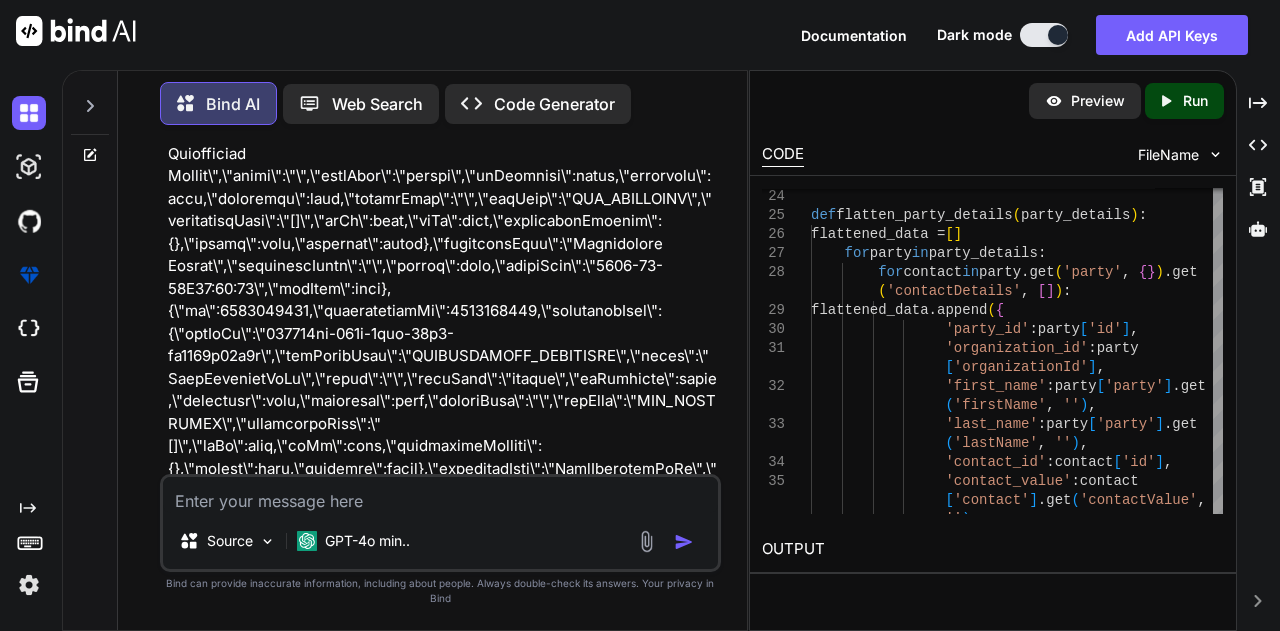 scroll, scrollTop: 0, scrollLeft: 0, axis: both 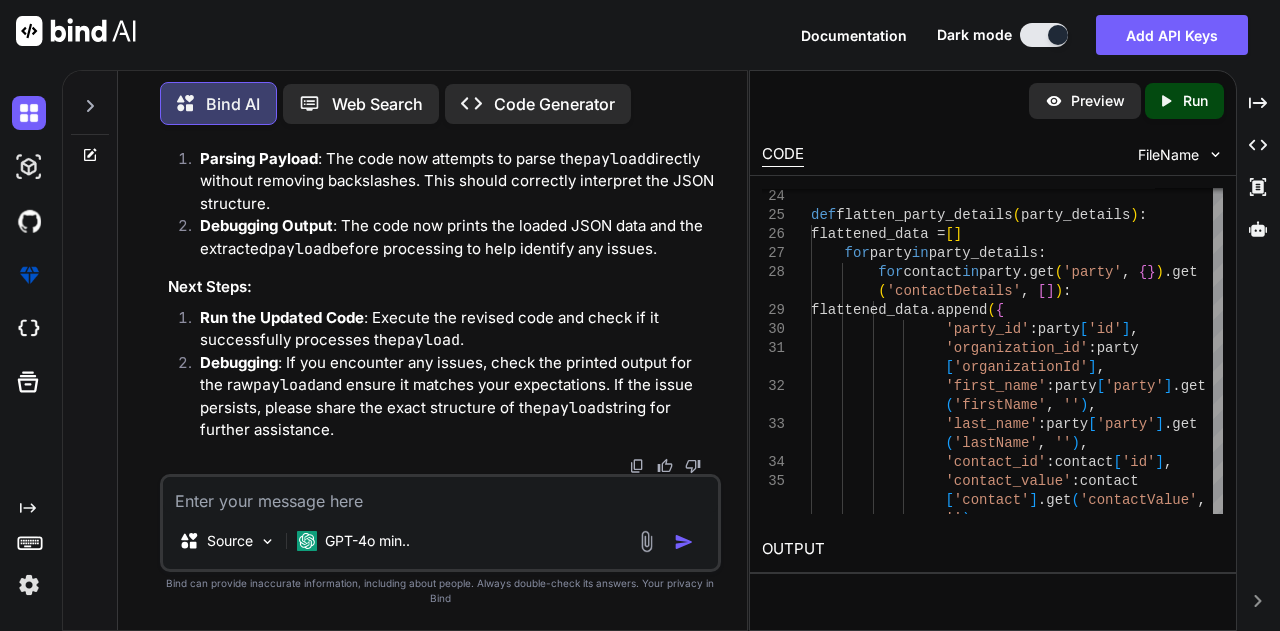 click at bounding box center [667, -662] 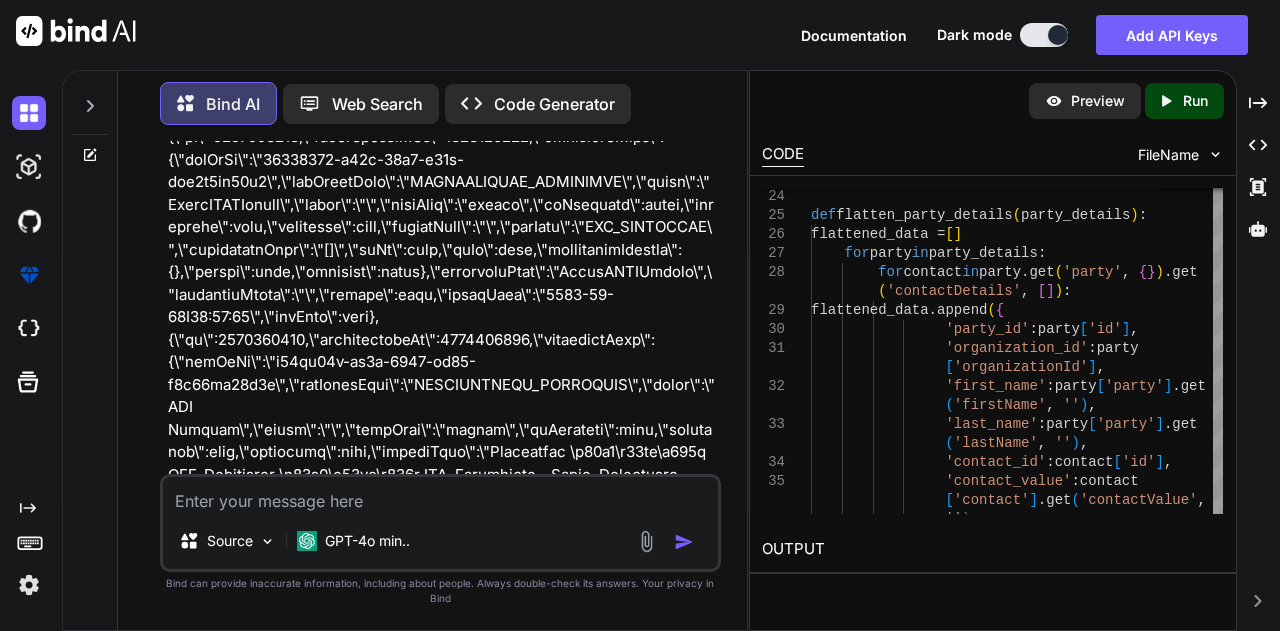 scroll, scrollTop: 0, scrollLeft: 0, axis: both 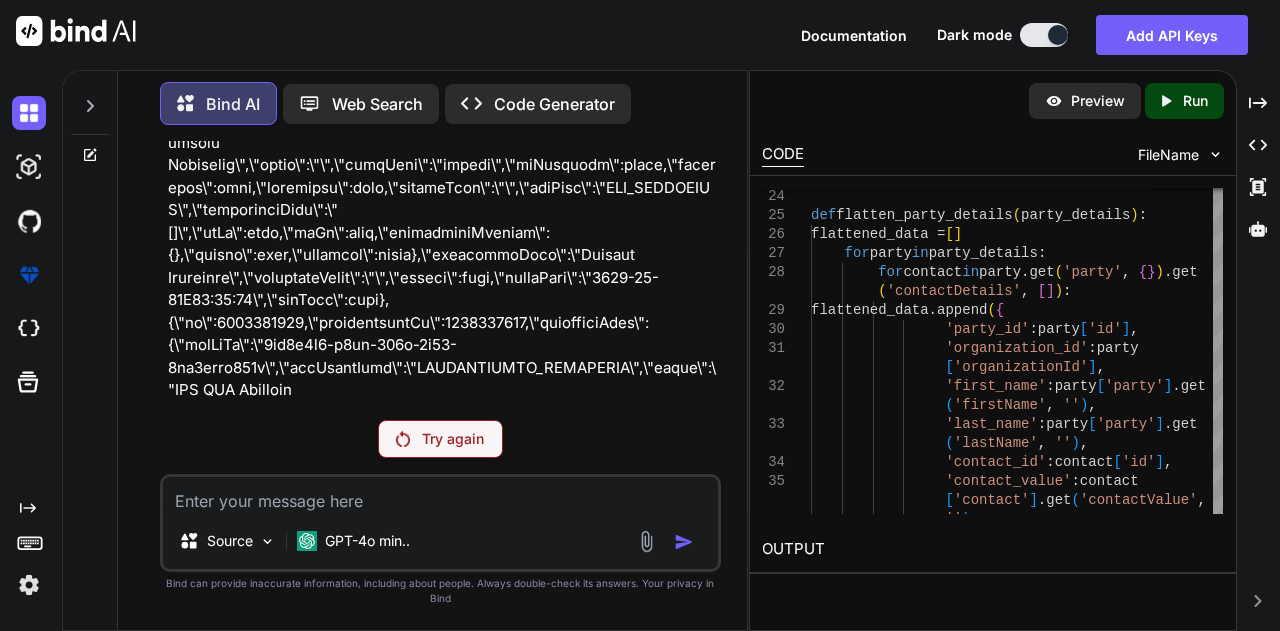 click on "Try again" at bounding box center (440, 439) 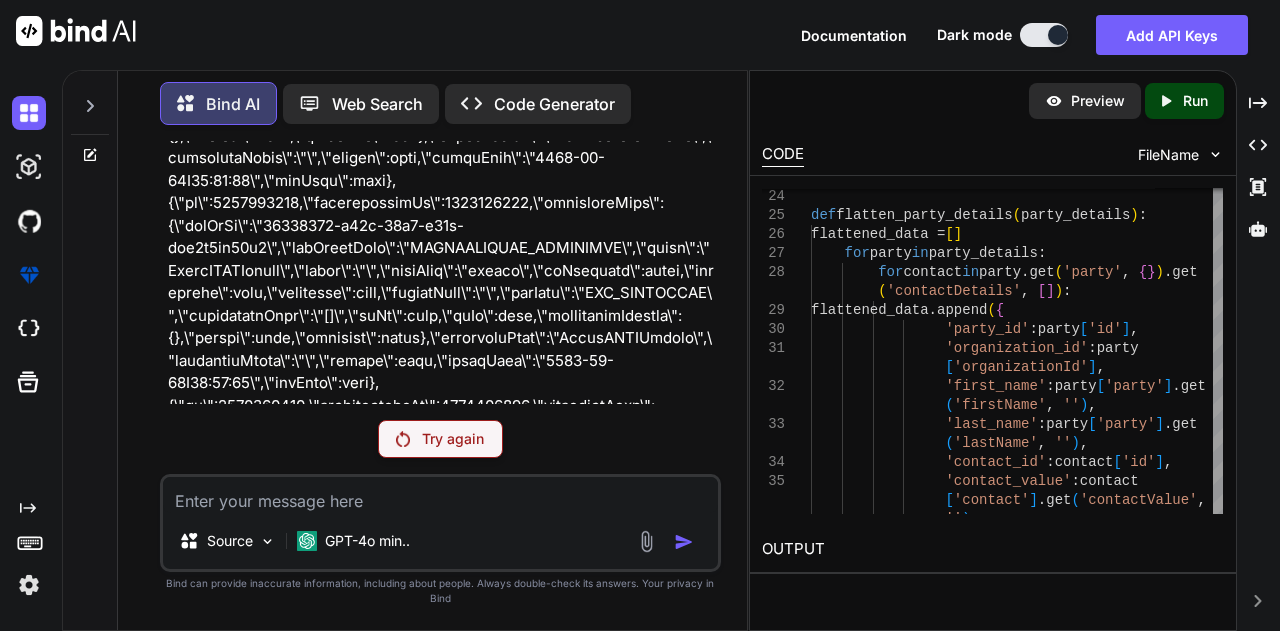 scroll, scrollTop: 209999, scrollLeft: 0, axis: vertical 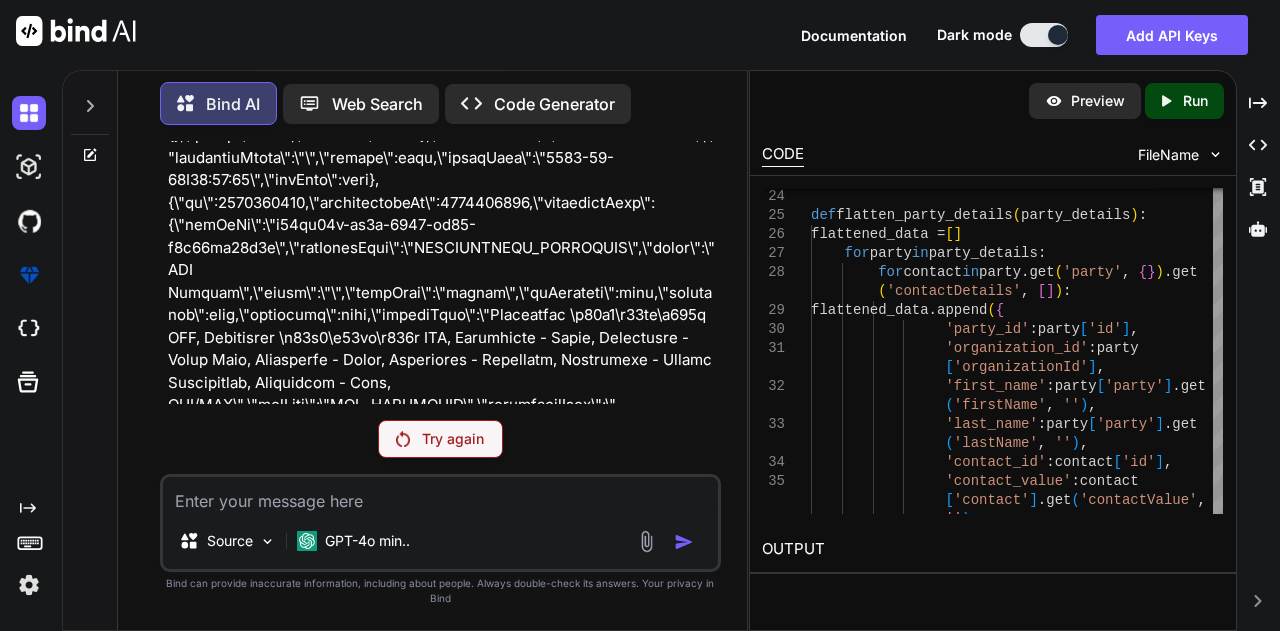 click at bounding box center (441, 495) 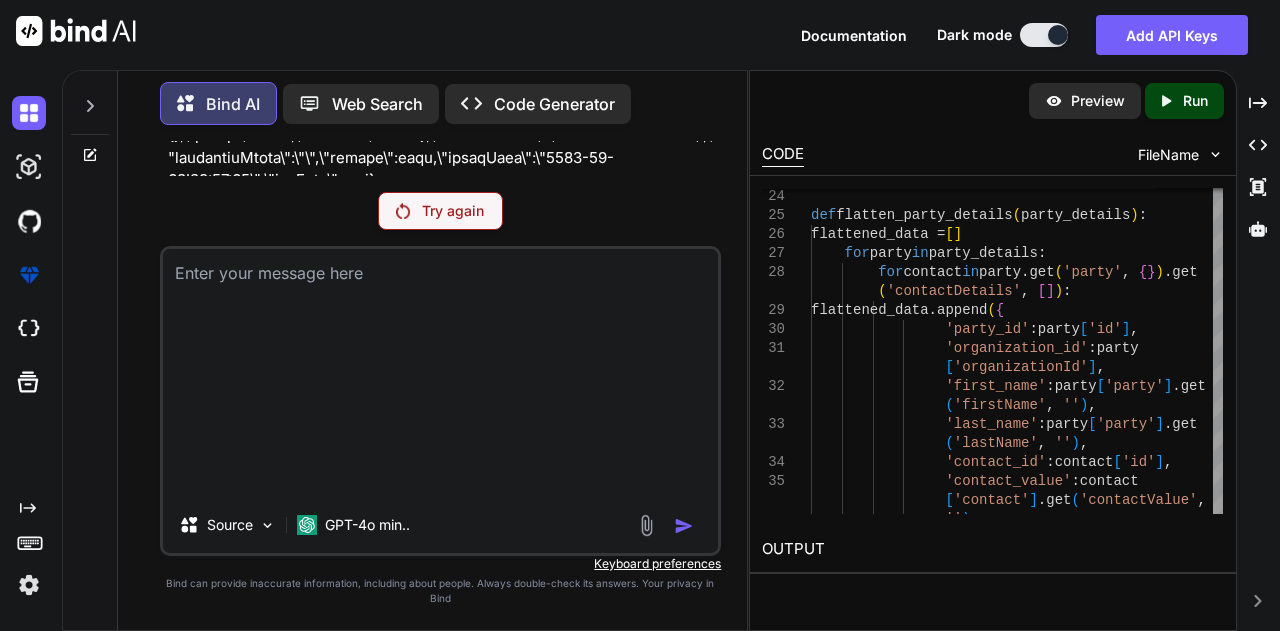 scroll, scrollTop: 0, scrollLeft: 0, axis: both 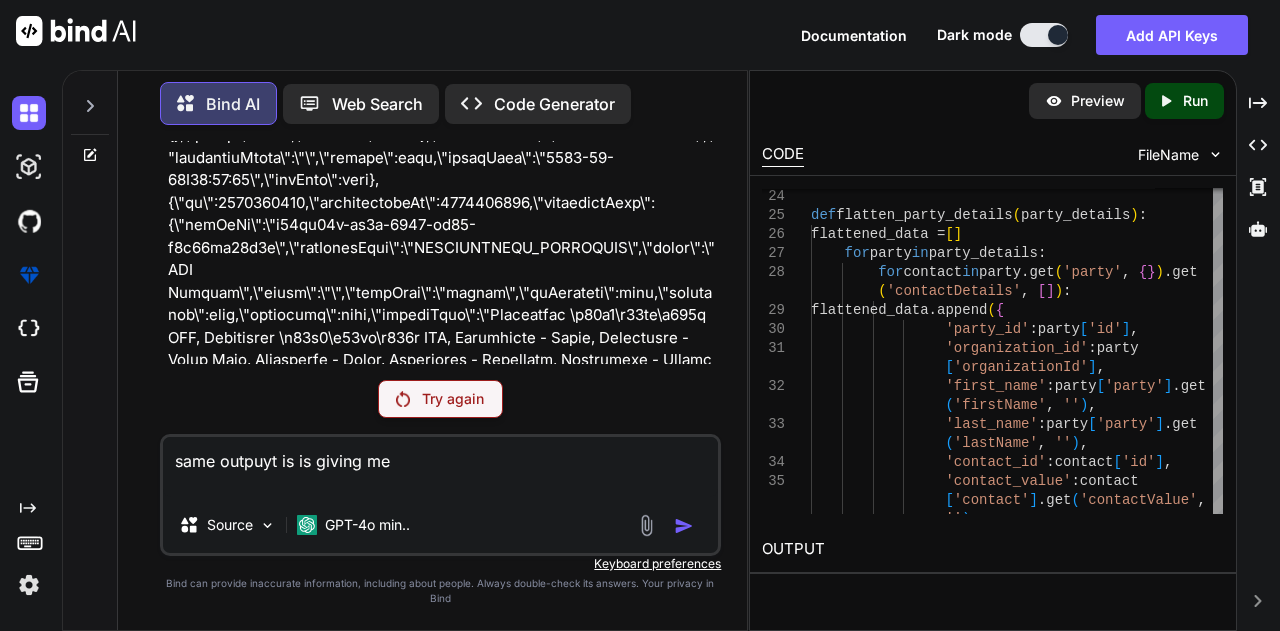 click on "same outpuyt is is giving me" at bounding box center [441, 467] 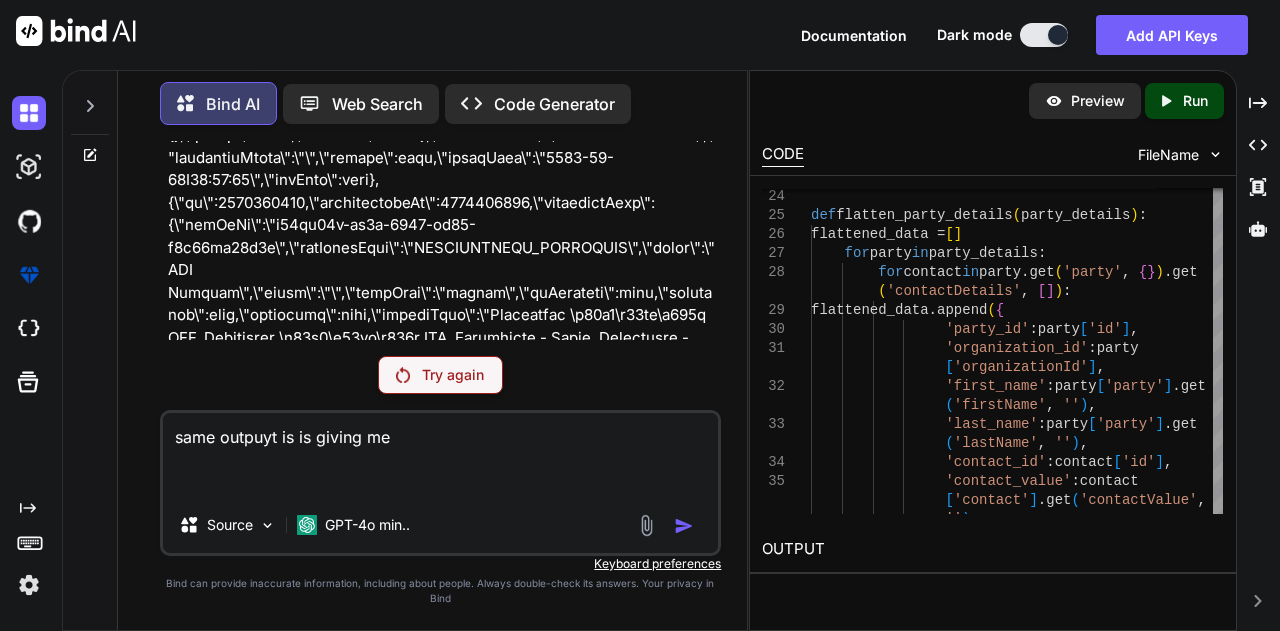 click on "Try again" at bounding box center [453, 375] 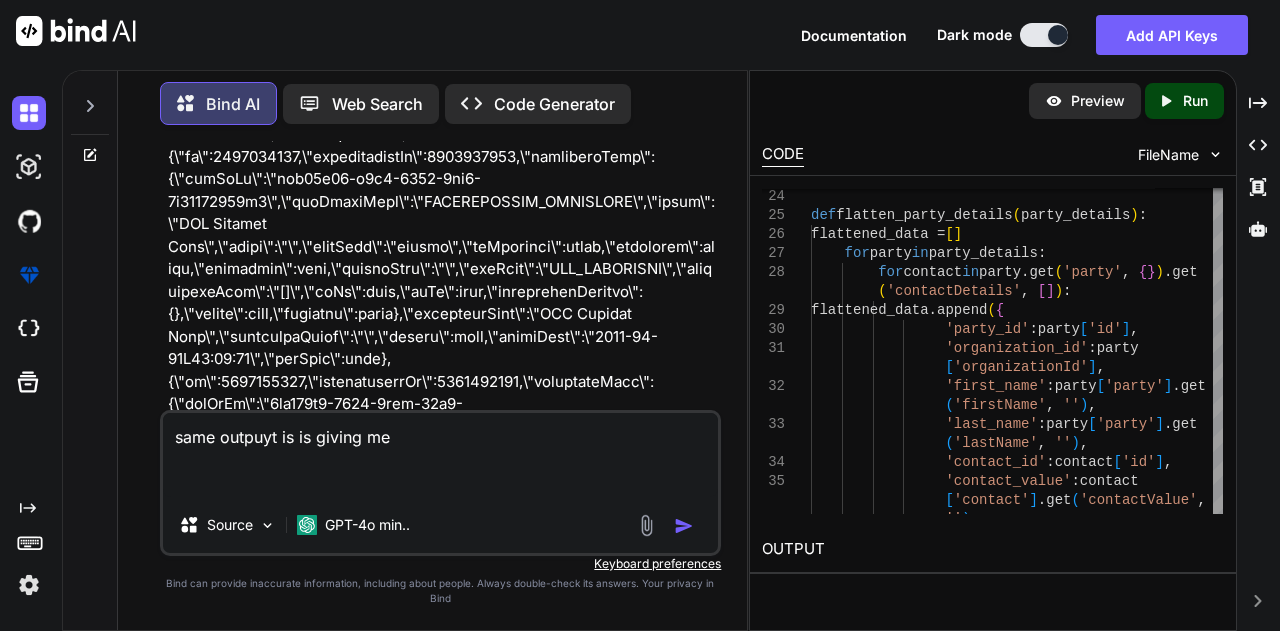 scroll, scrollTop: 210934, scrollLeft: 0, axis: vertical 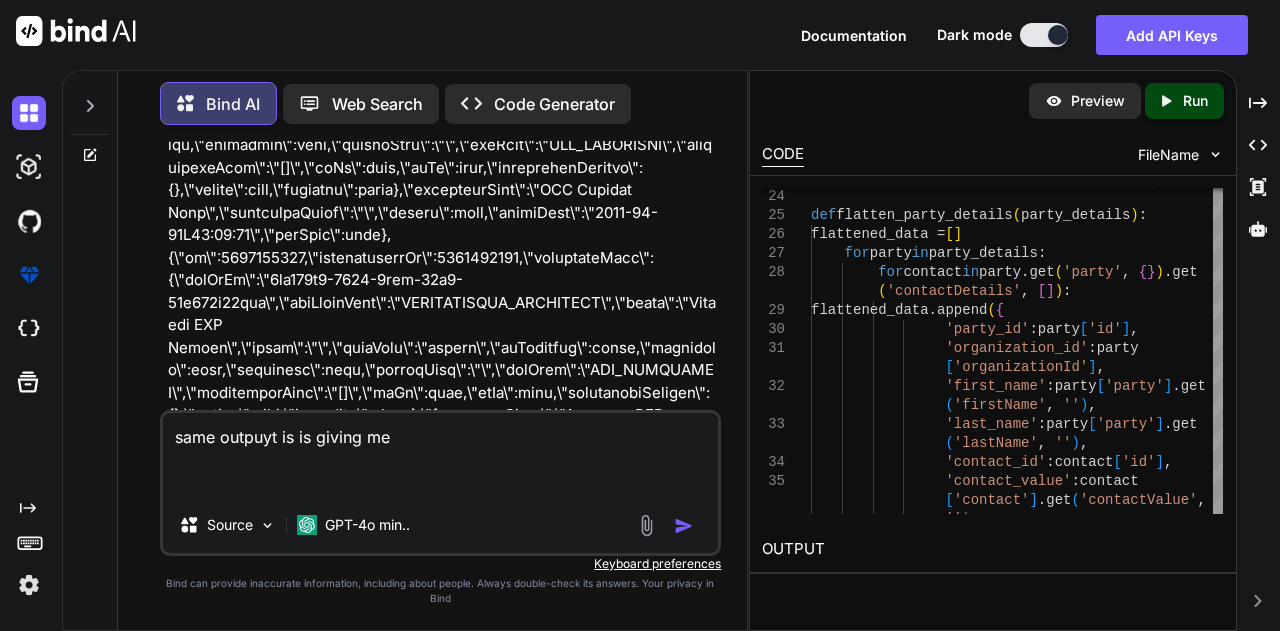 click at bounding box center (684, 526) 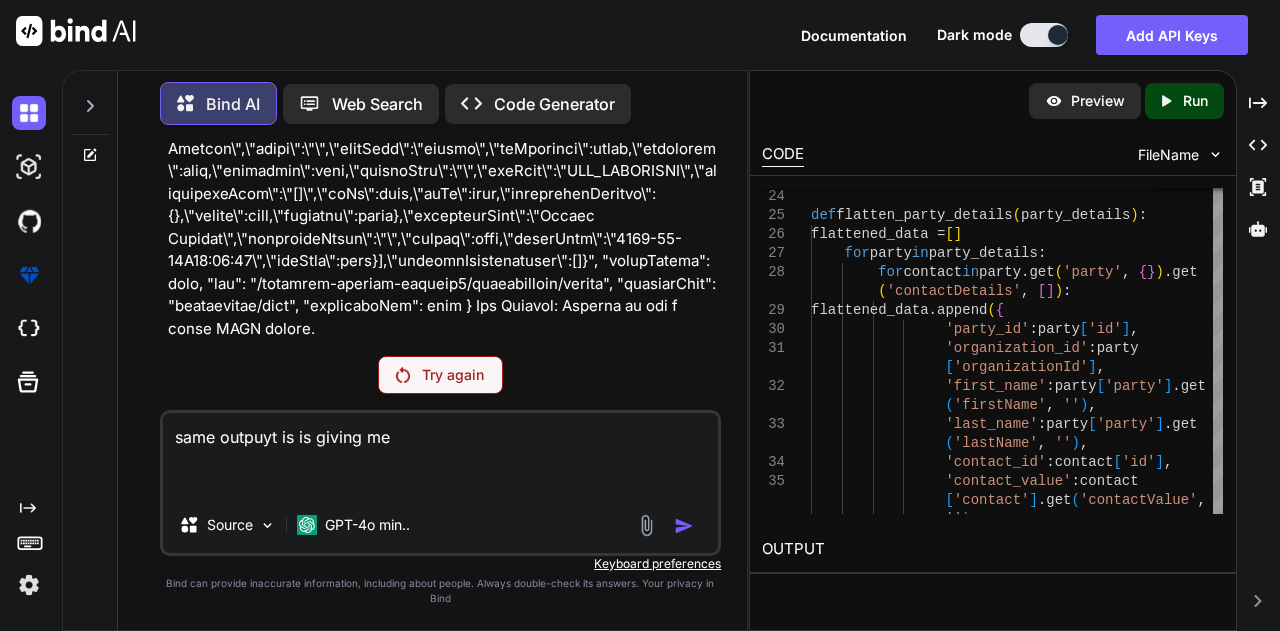 scroll, scrollTop: 250169, scrollLeft: 0, axis: vertical 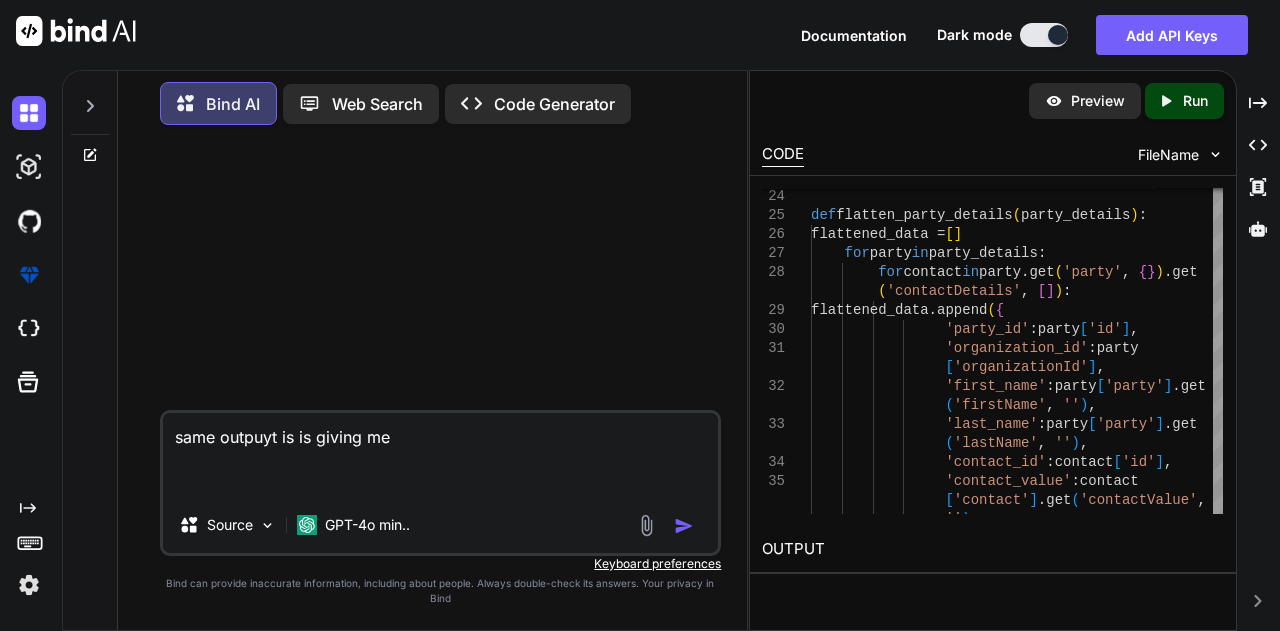 click on "same outpuyt is is giving me" at bounding box center [441, 455] 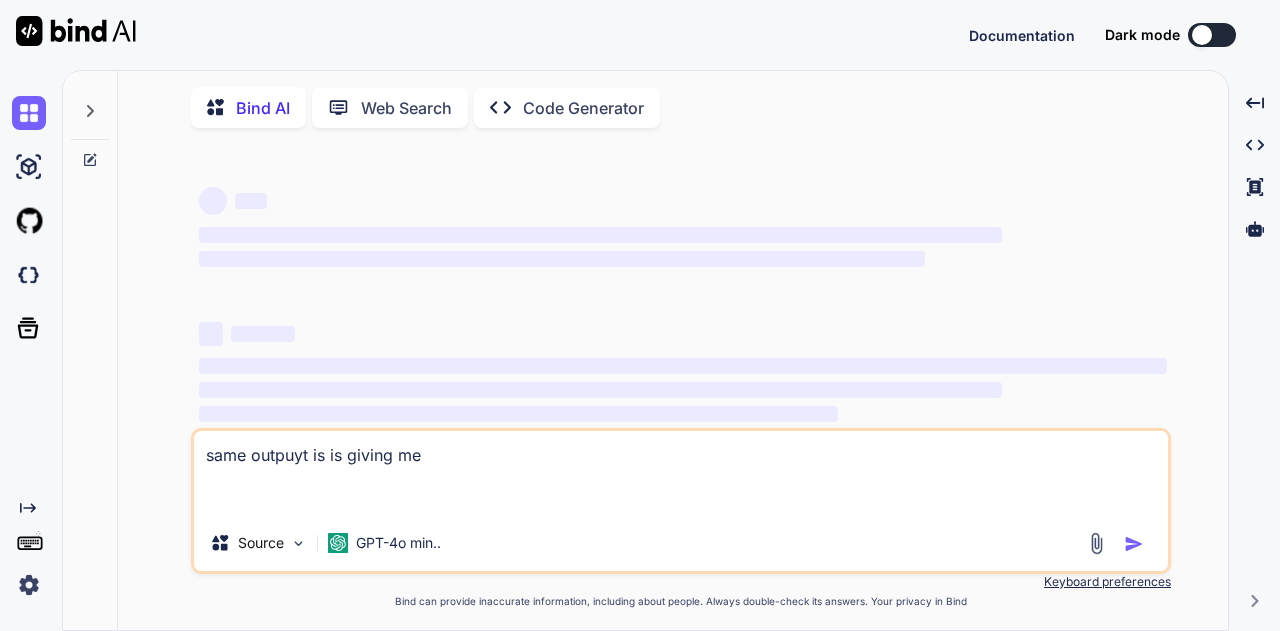 scroll, scrollTop: 0, scrollLeft: 0, axis: both 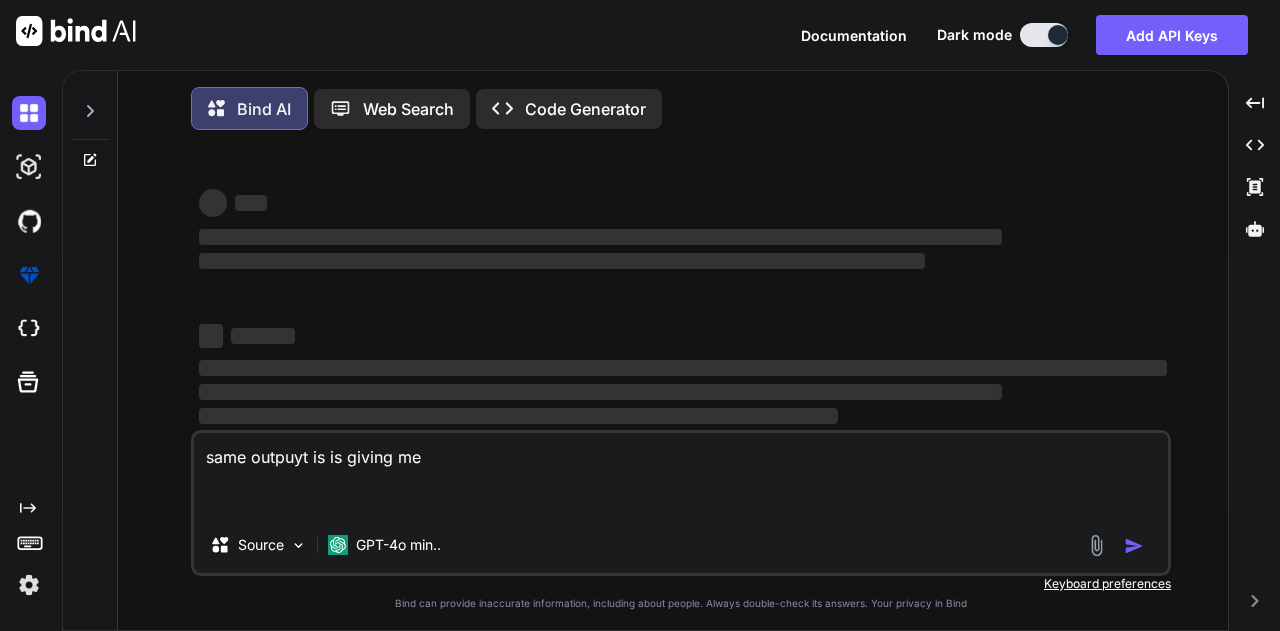 type on "x" 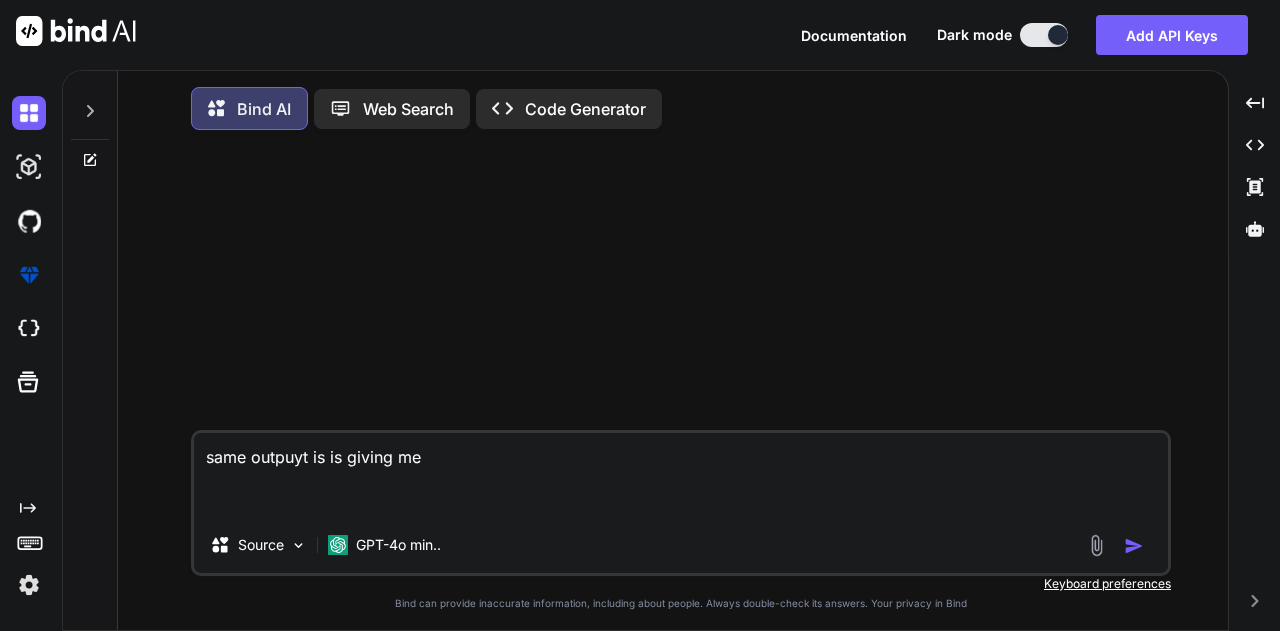 click on "same outpuyt is is giving me" at bounding box center [681, 475] 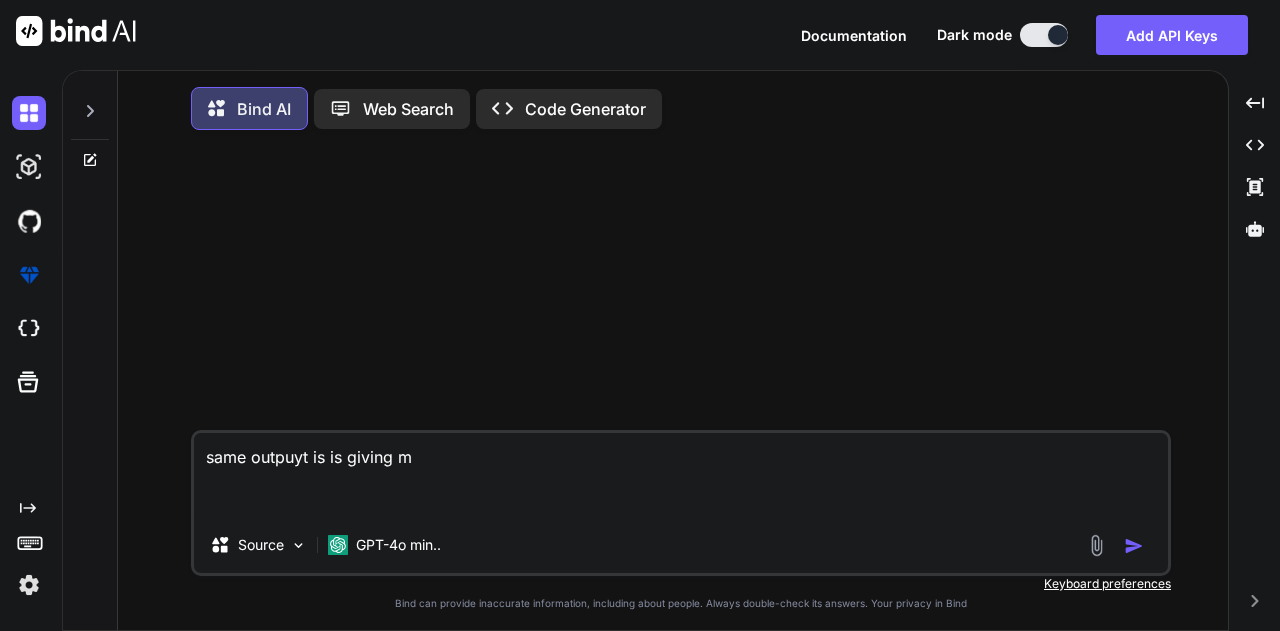 type on "same outpuyt is is giving" 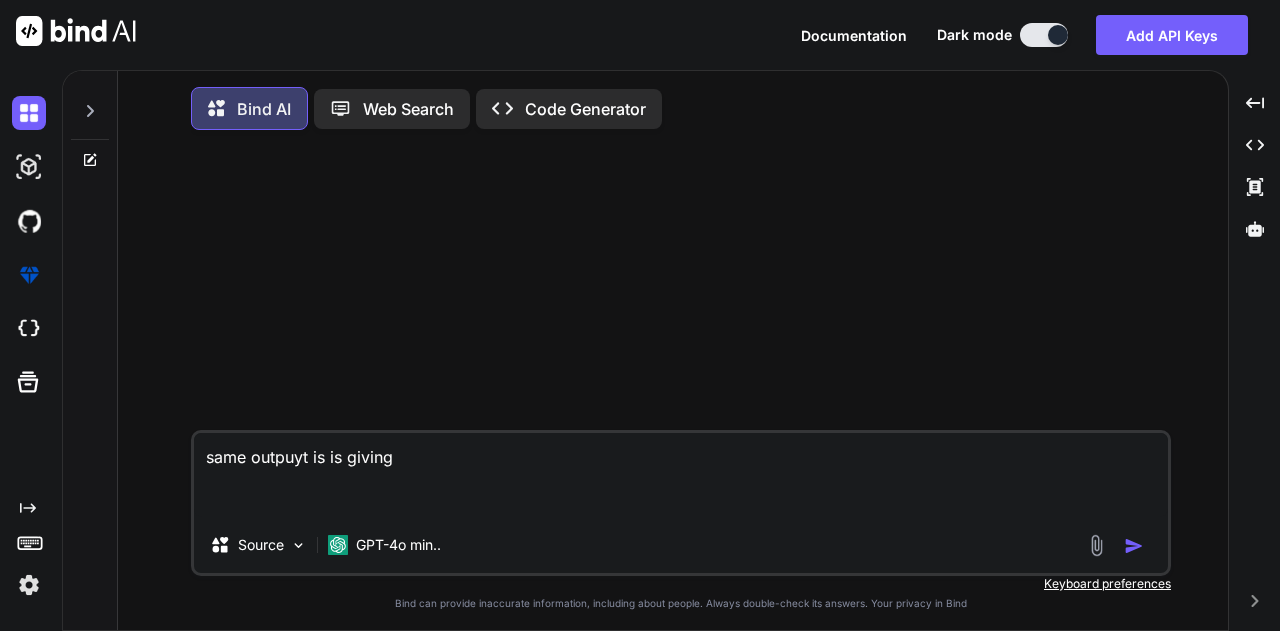 type on "same outpuyt is is giving" 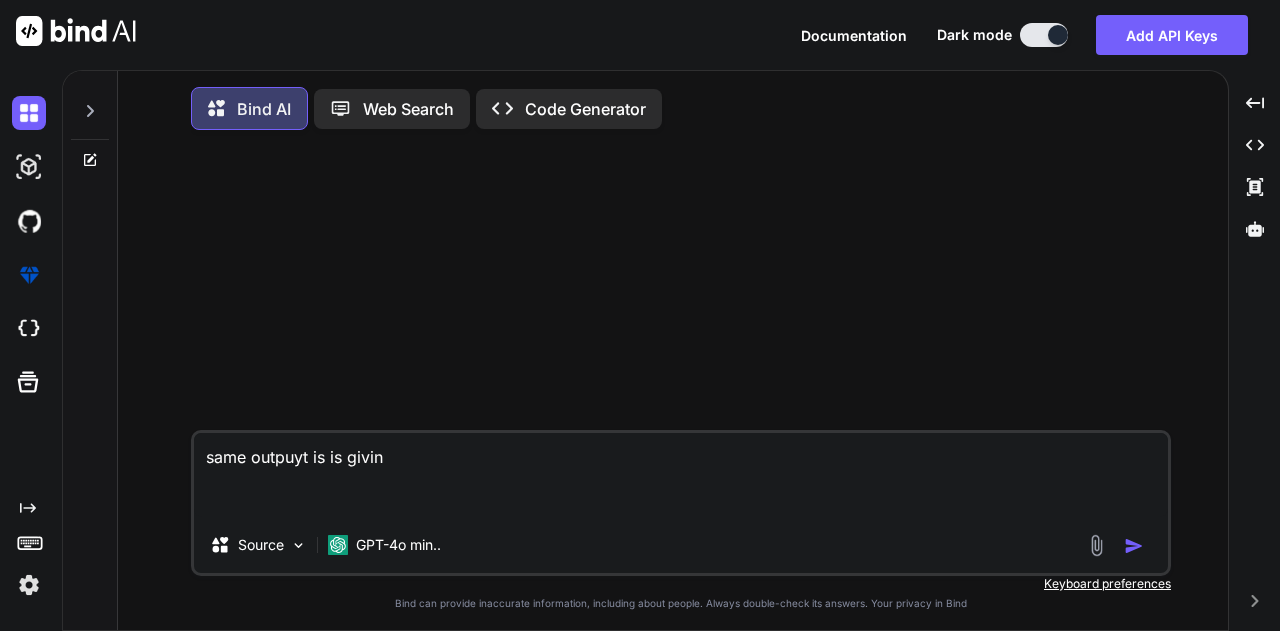 type on "same outpuyt is is givi" 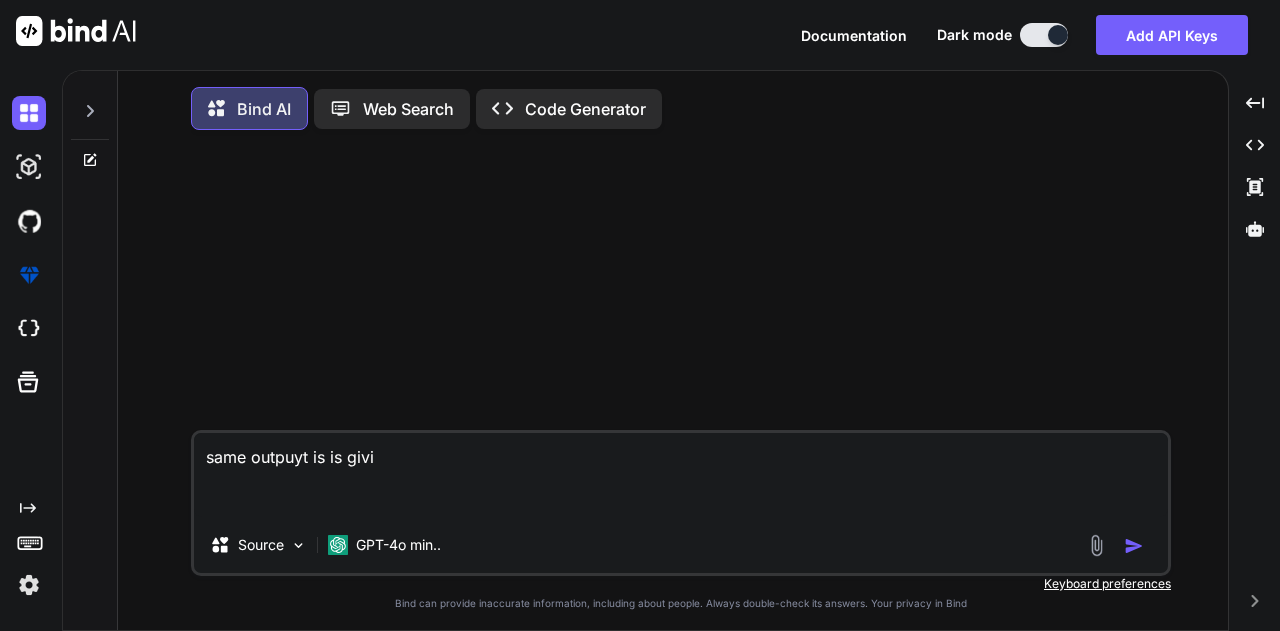 type on "same outpuyt is is giv" 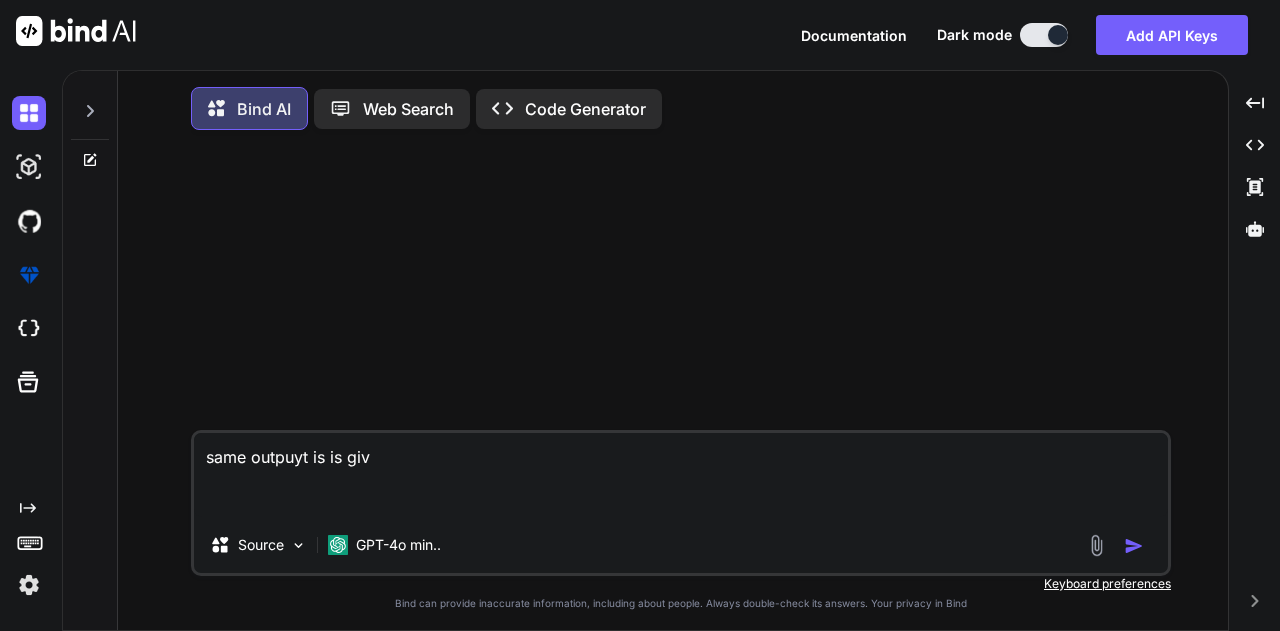 type on "same outpuyt is is gi" 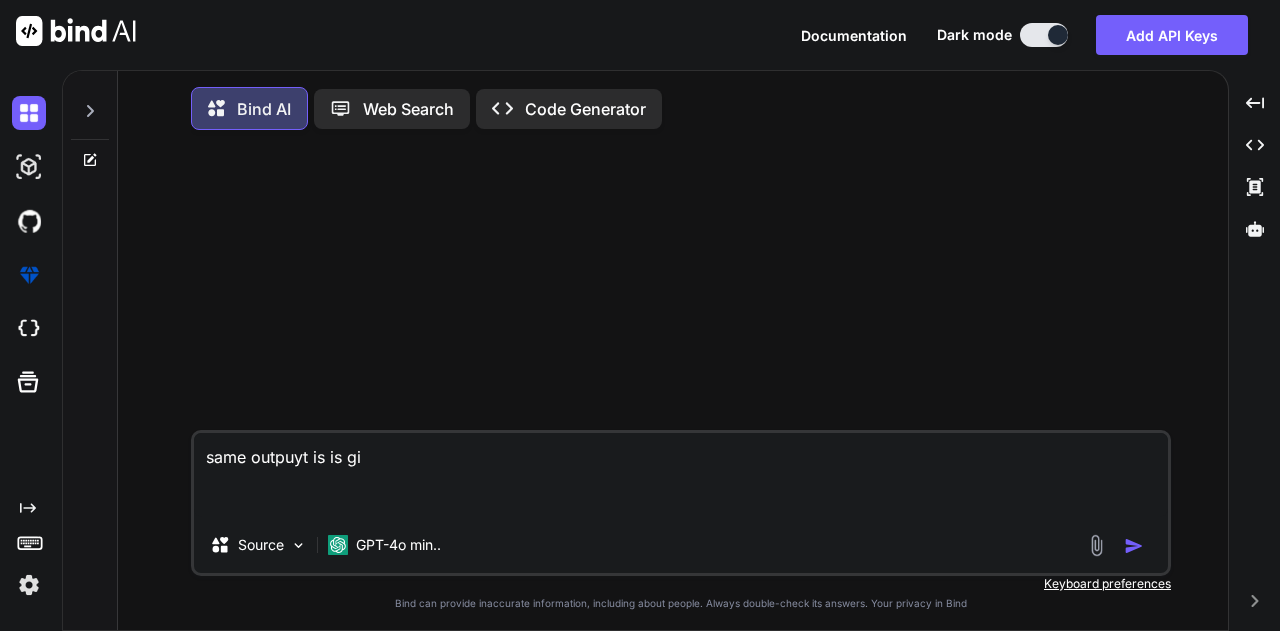 type on "same outpuyt is is g" 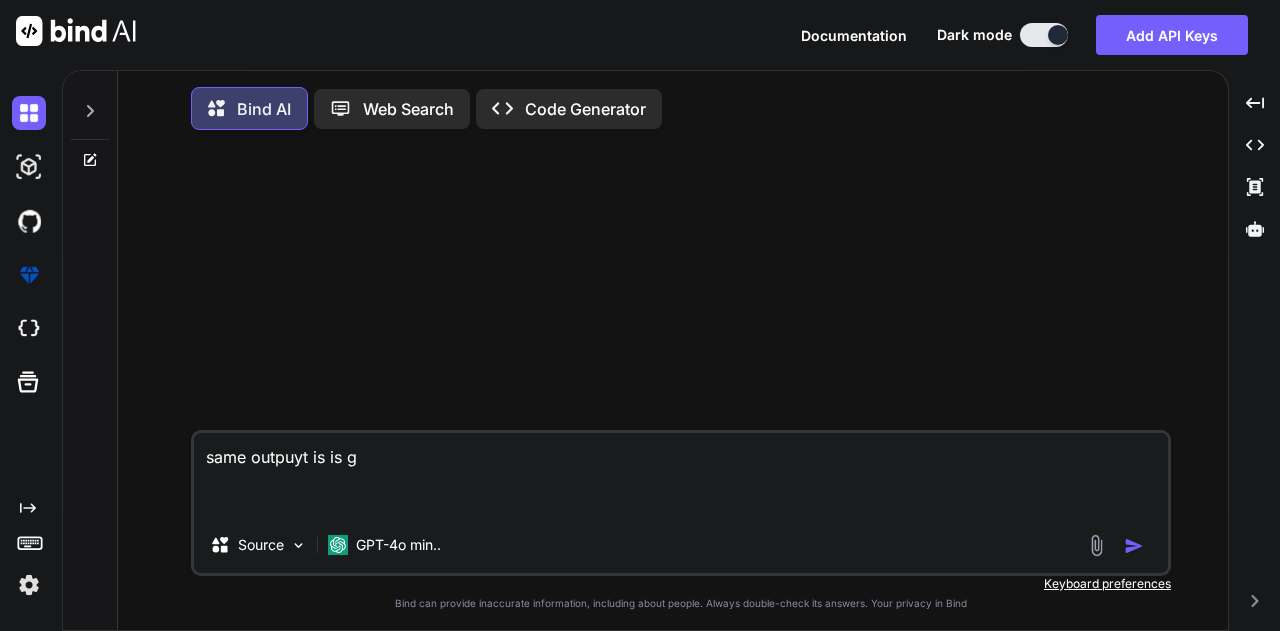 type on "same outpuyt is is" 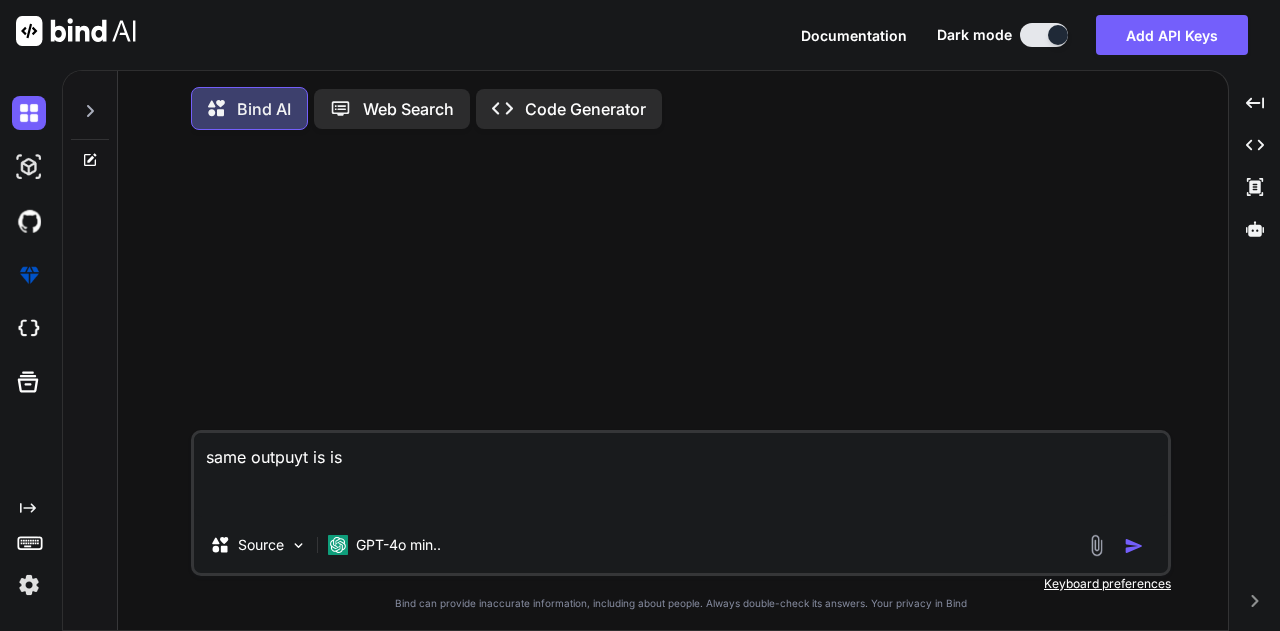 type on "same outpuyt is is" 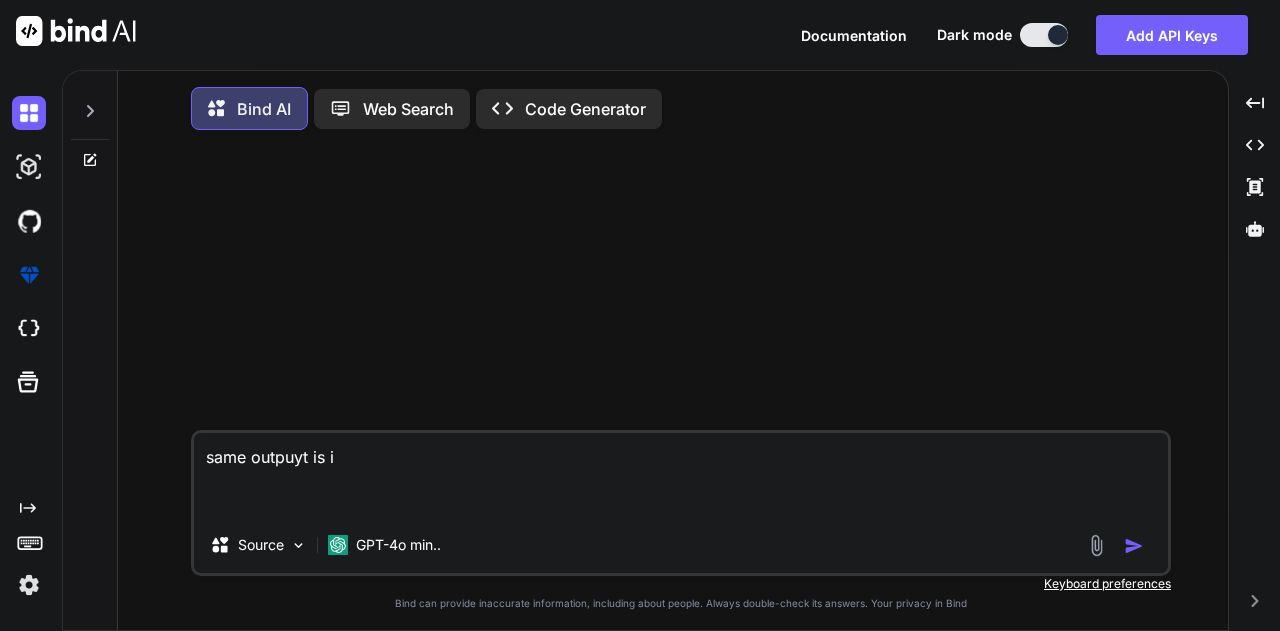 type on "same outpuyt is" 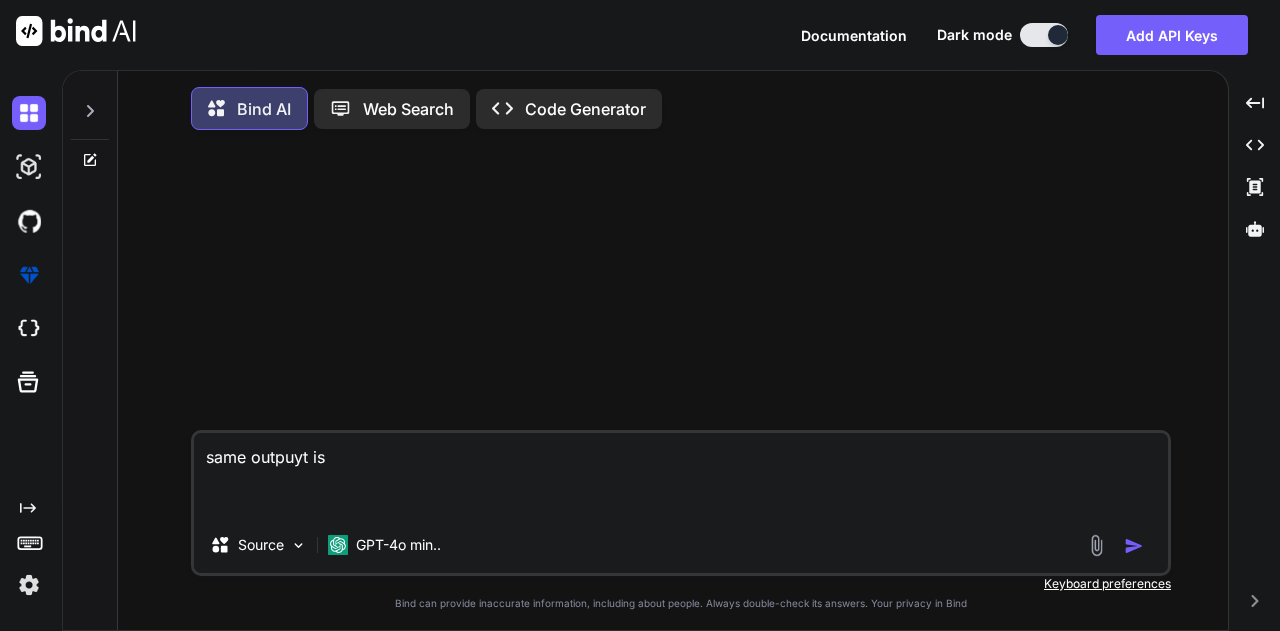 type on "same outpuyt is" 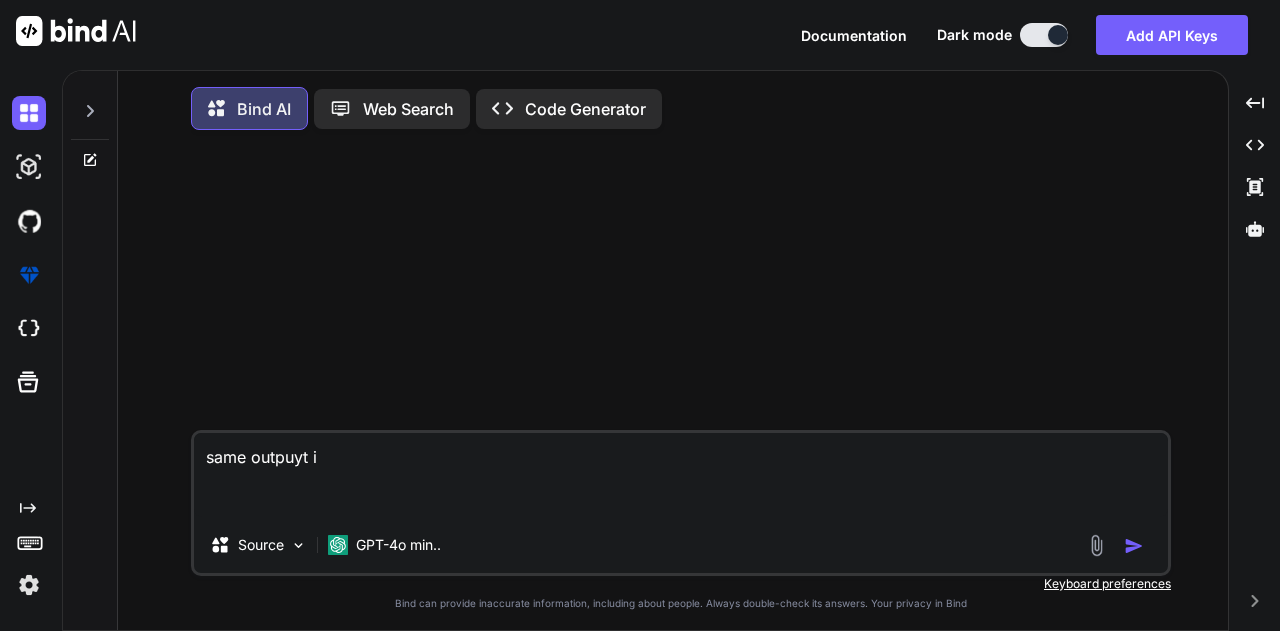type on "same outpuyt" 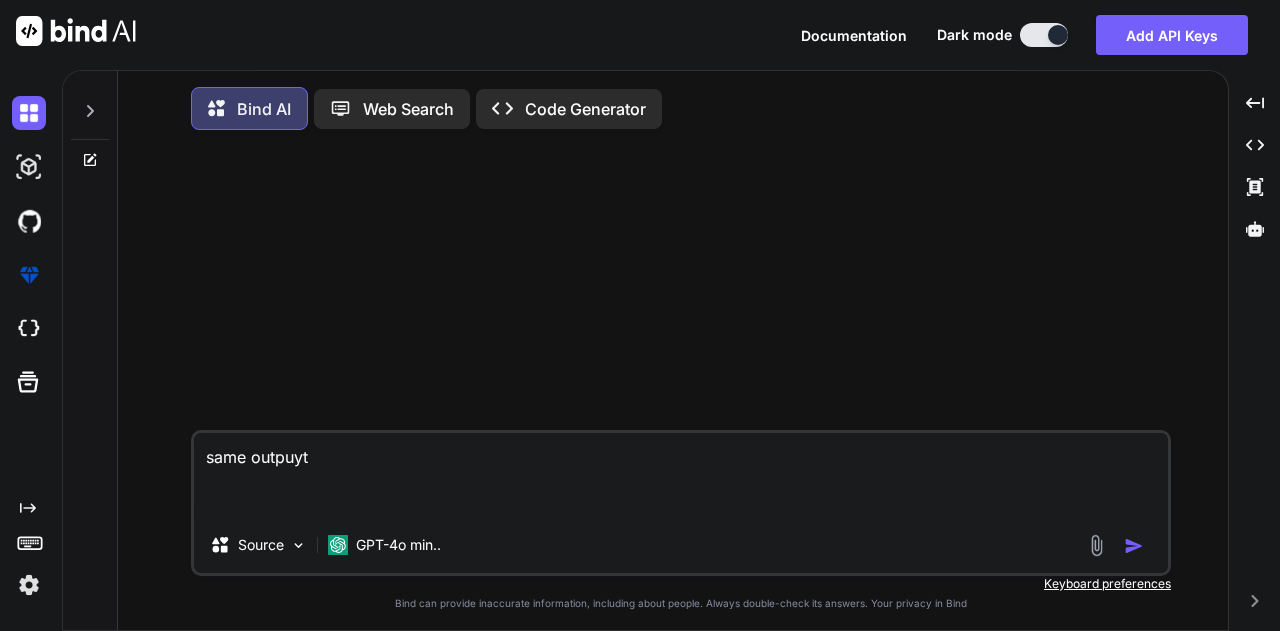 type on "same outpuyt" 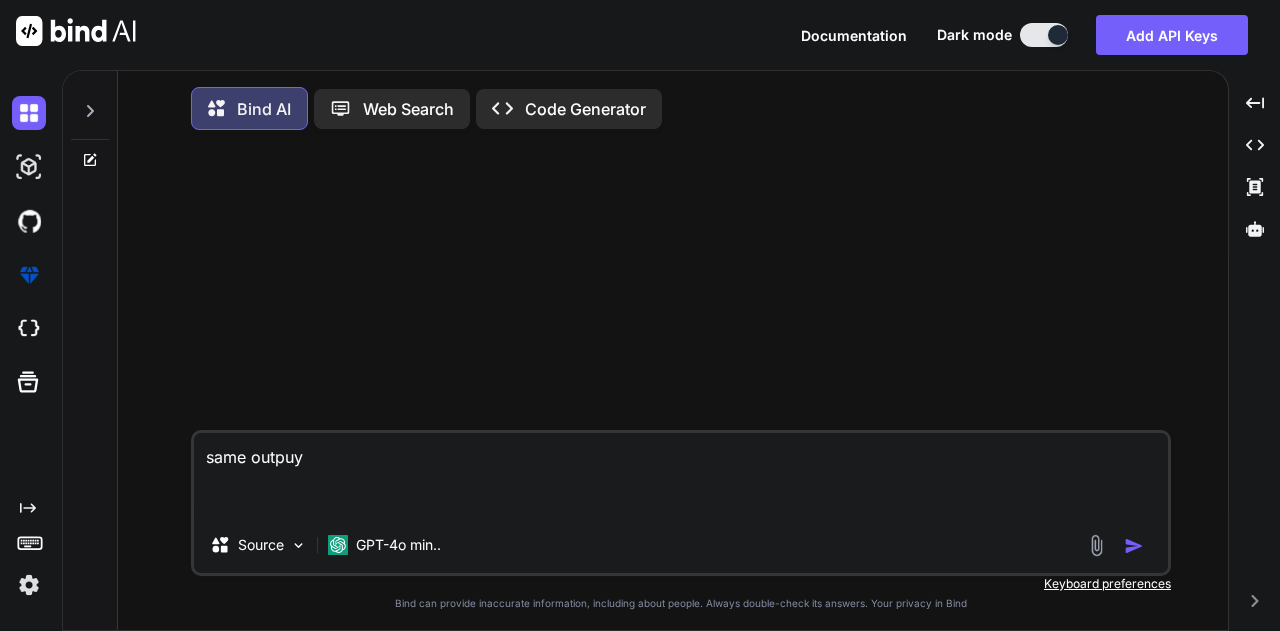 type on "same outpu" 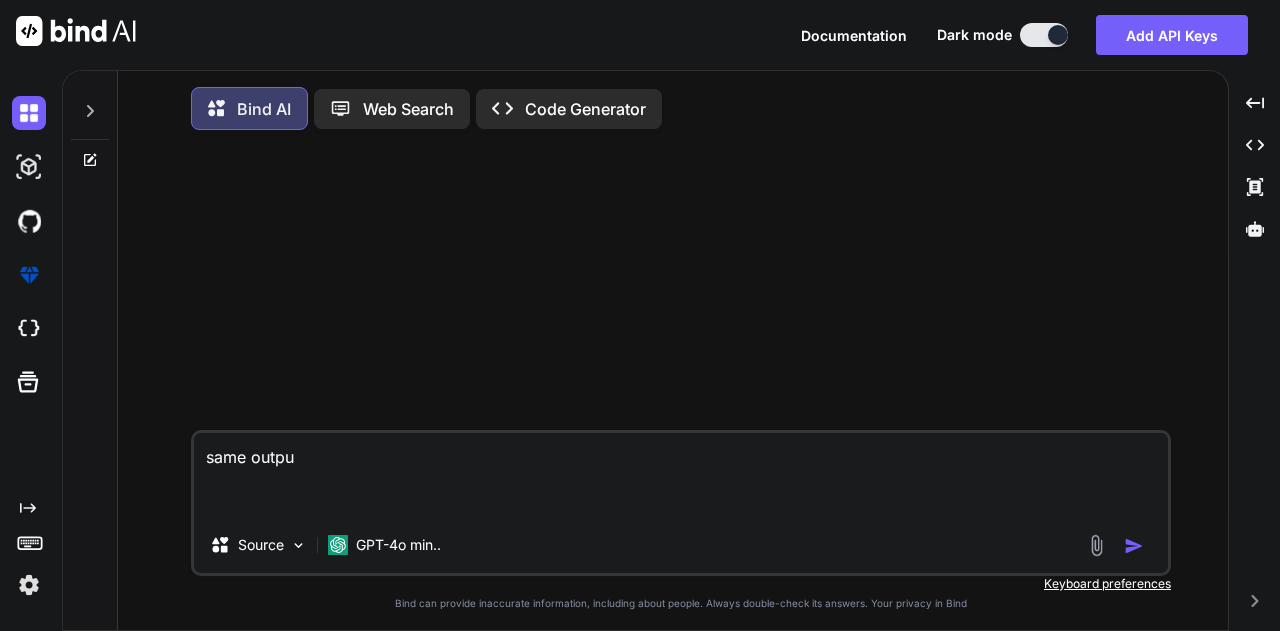 type on "same outp" 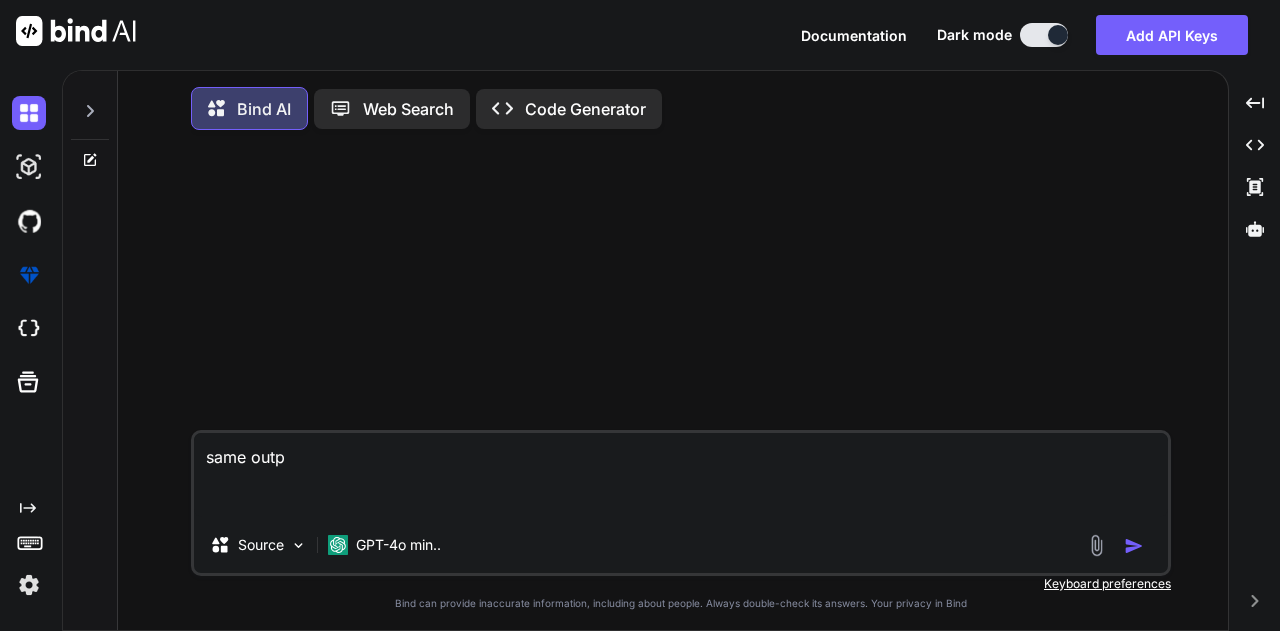 type on "same out" 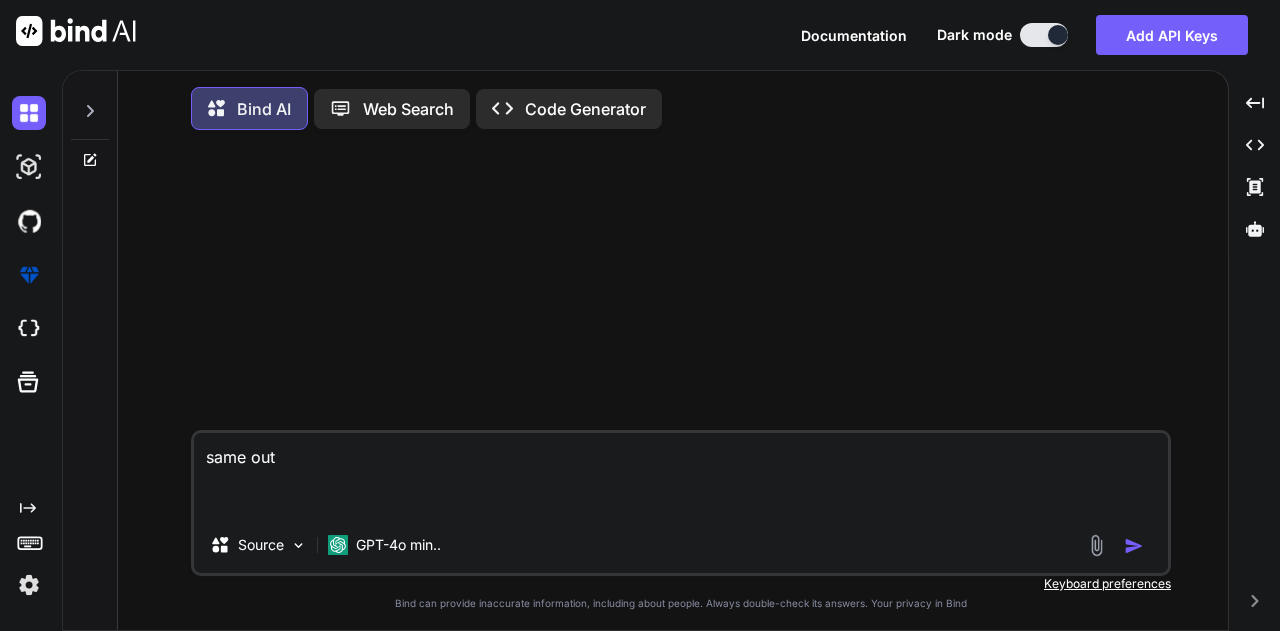 type on "same ou" 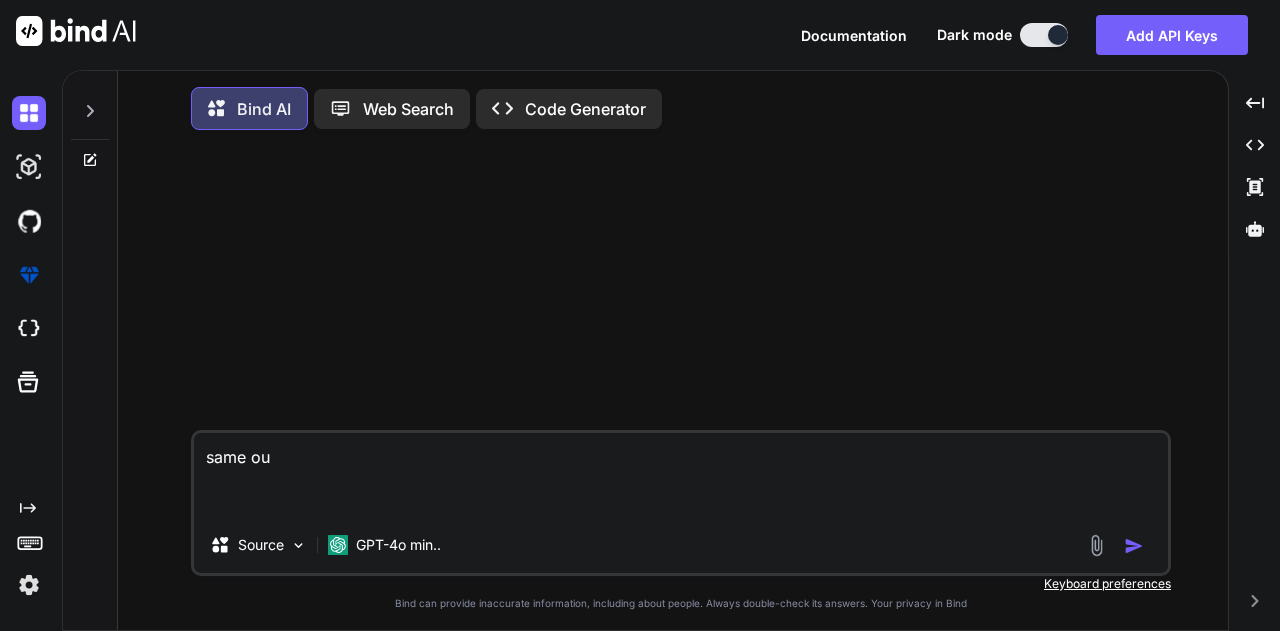 type on "same o" 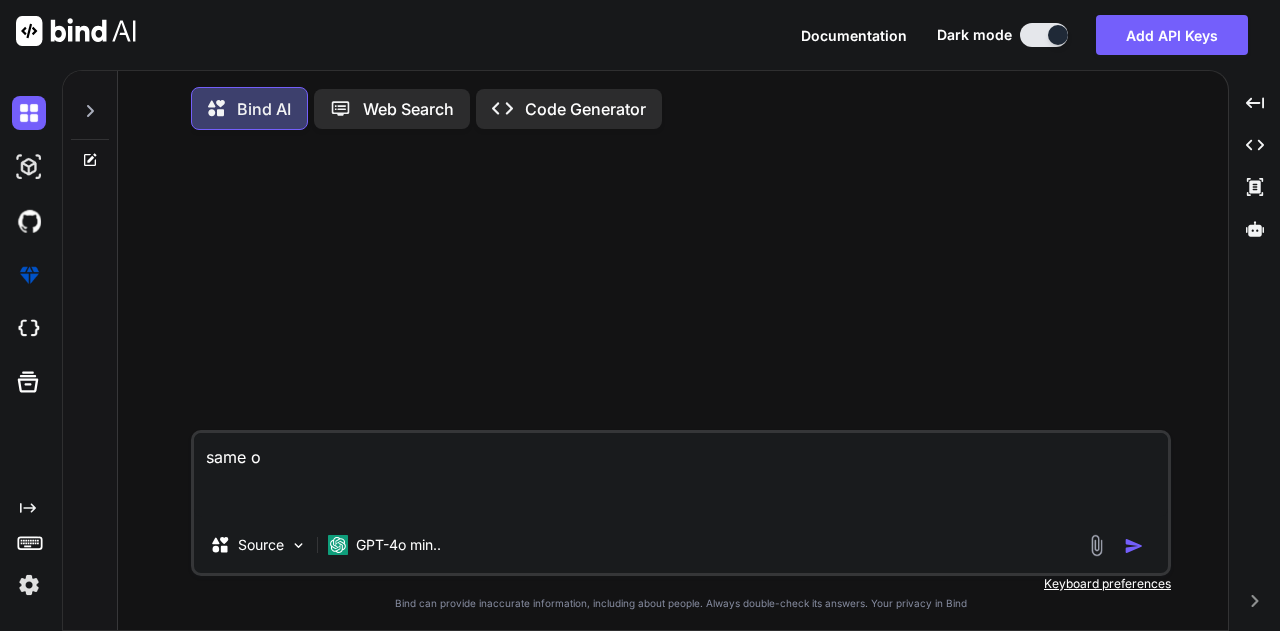 type on "same" 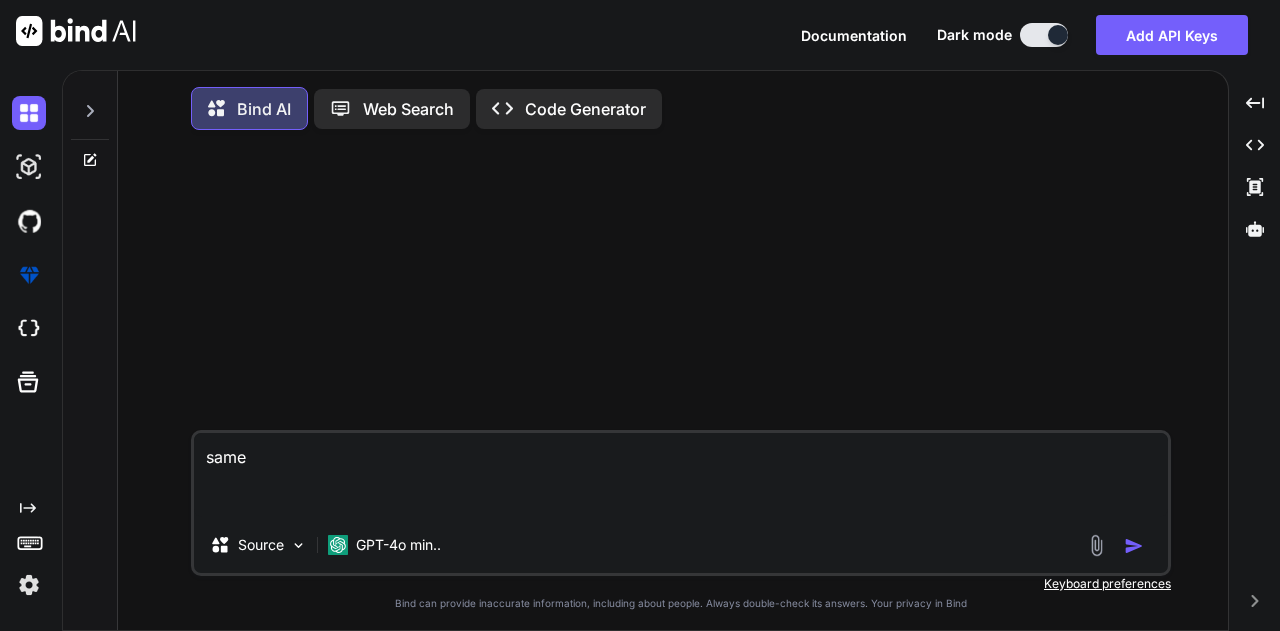 type on "same" 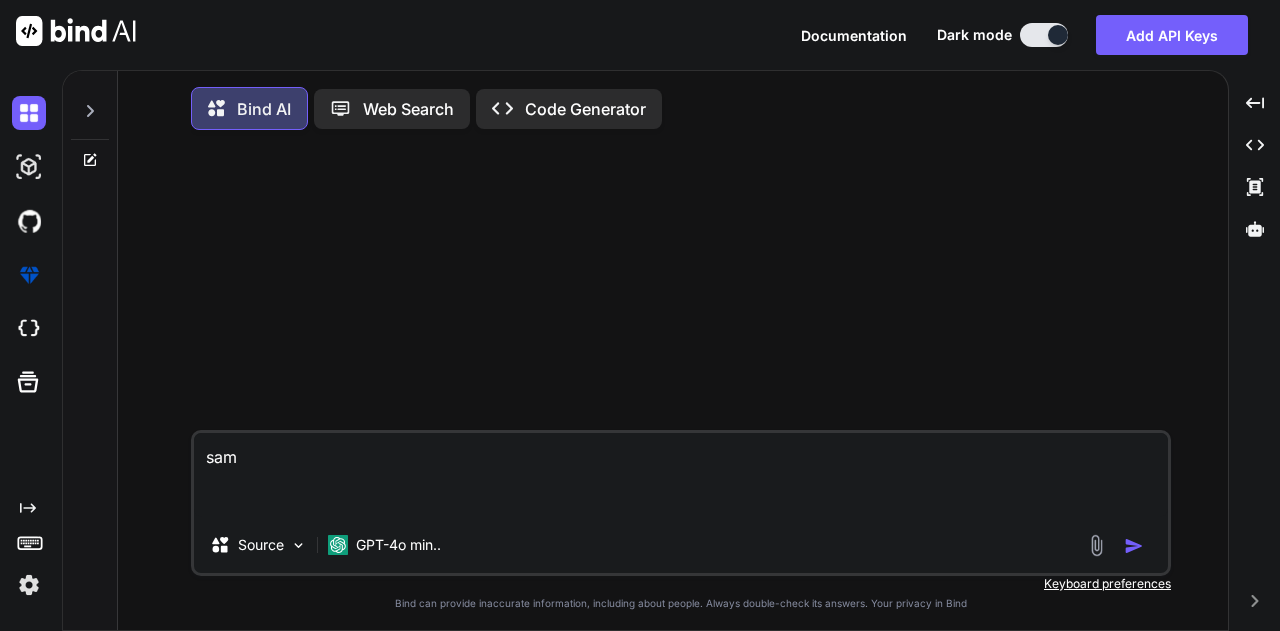 type on "samt" 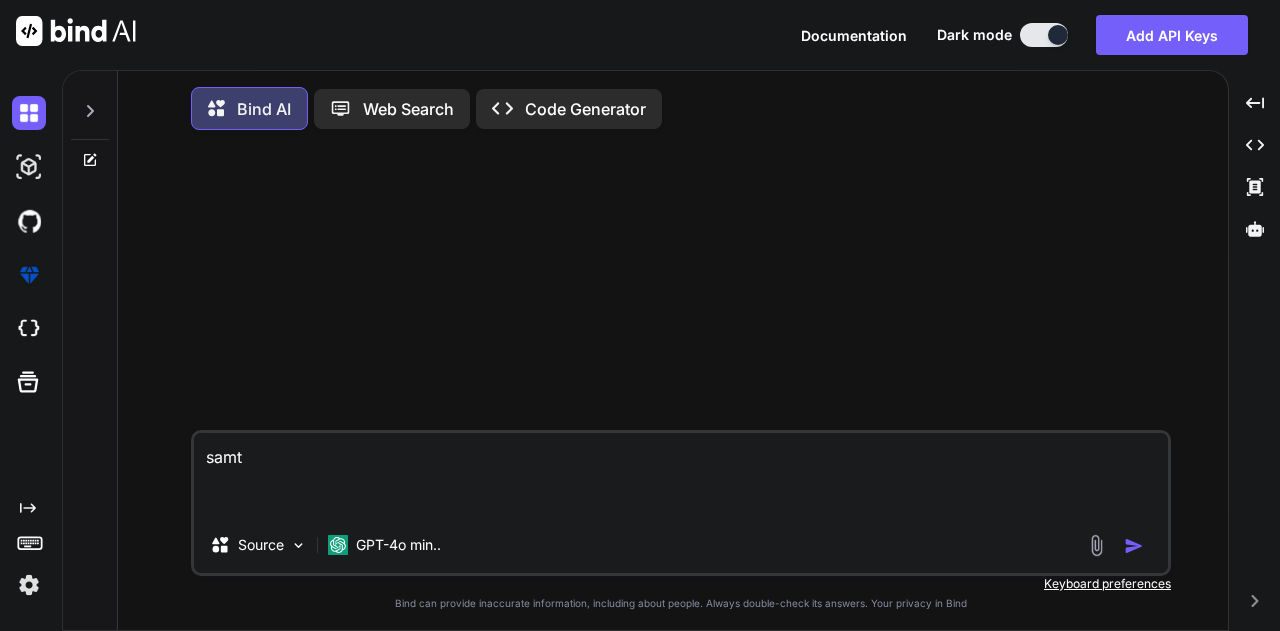 type on "sam" 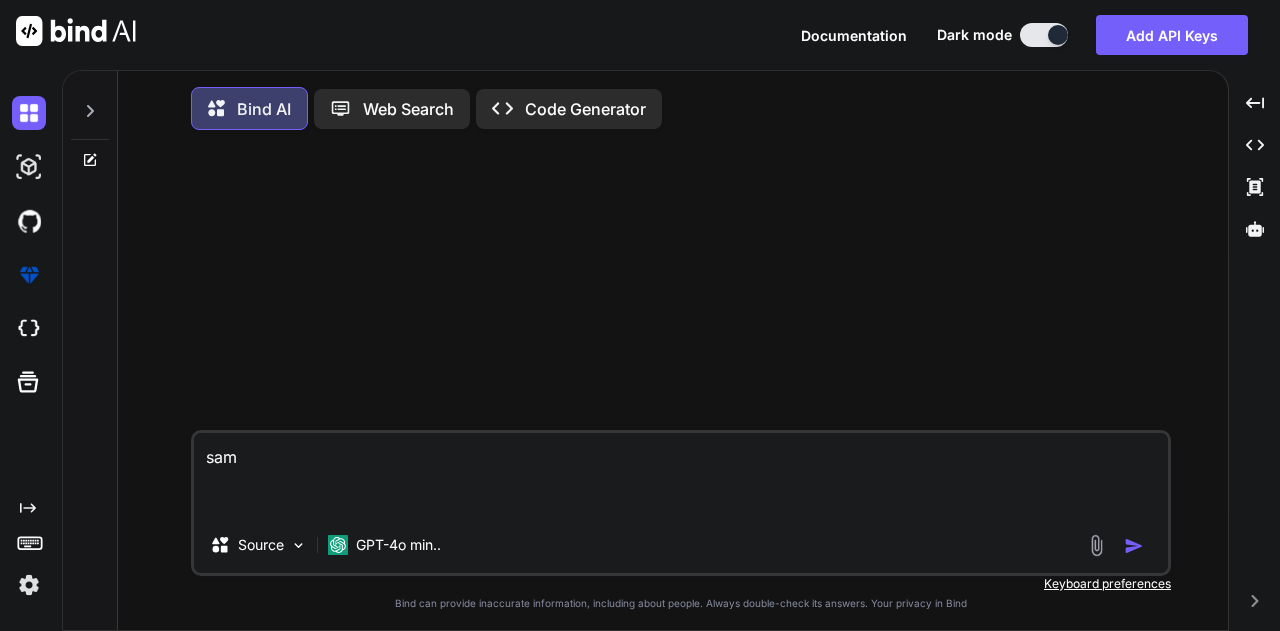 type on "sa" 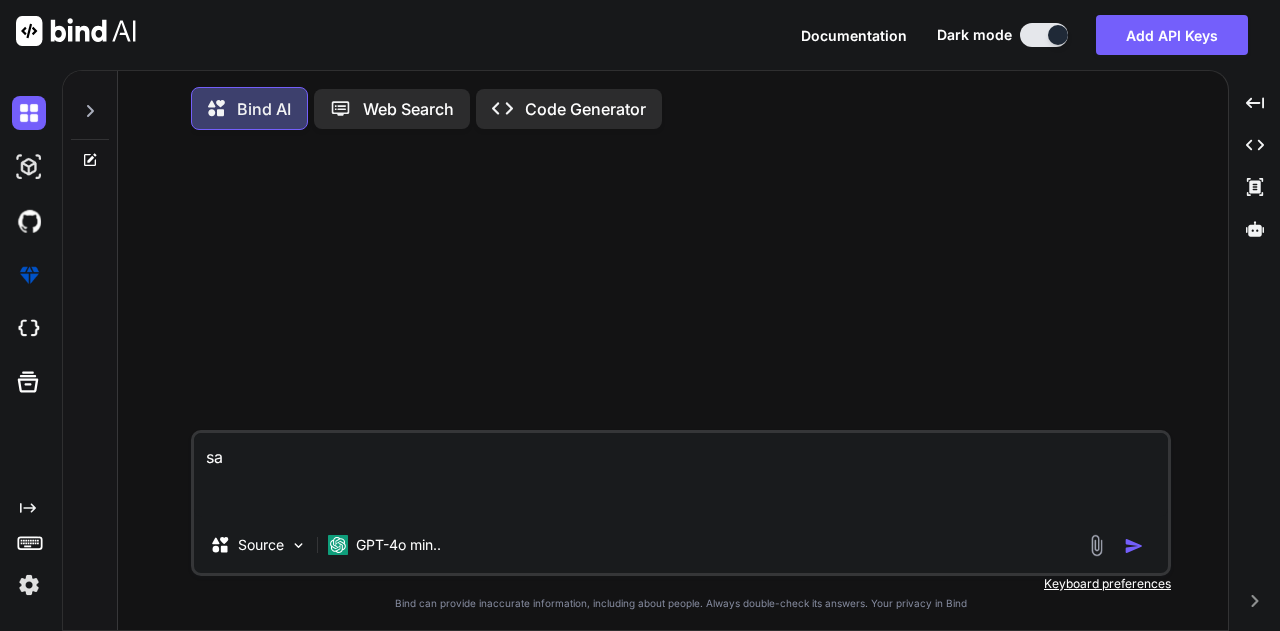 type on "x" 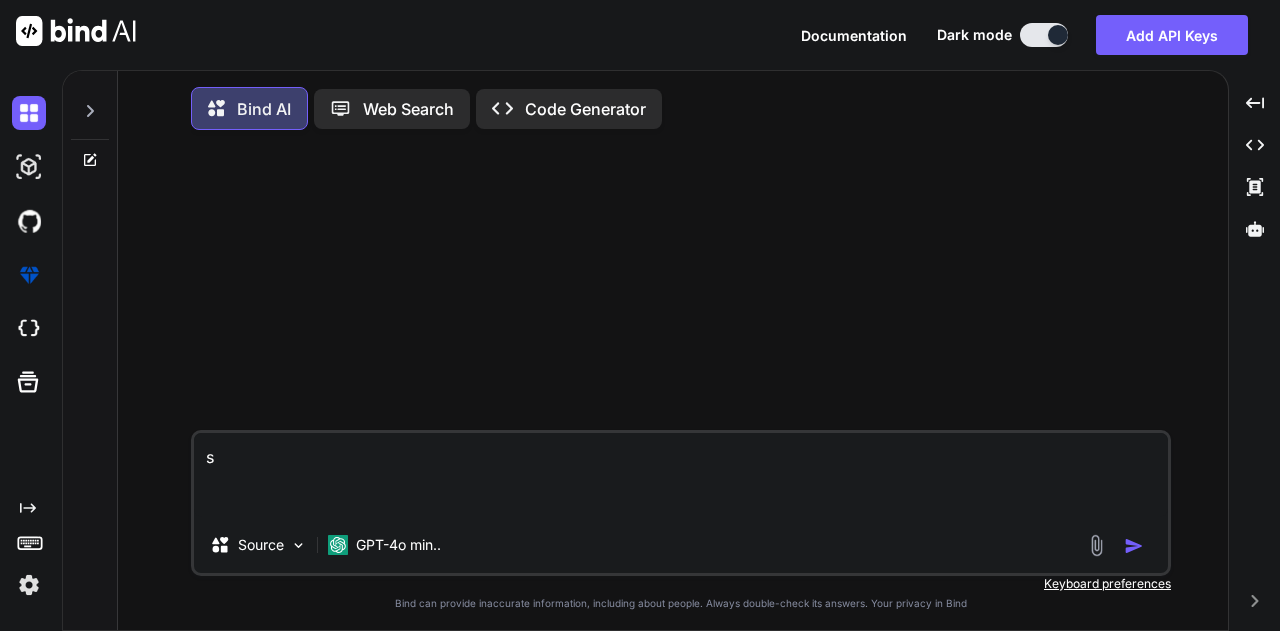 type 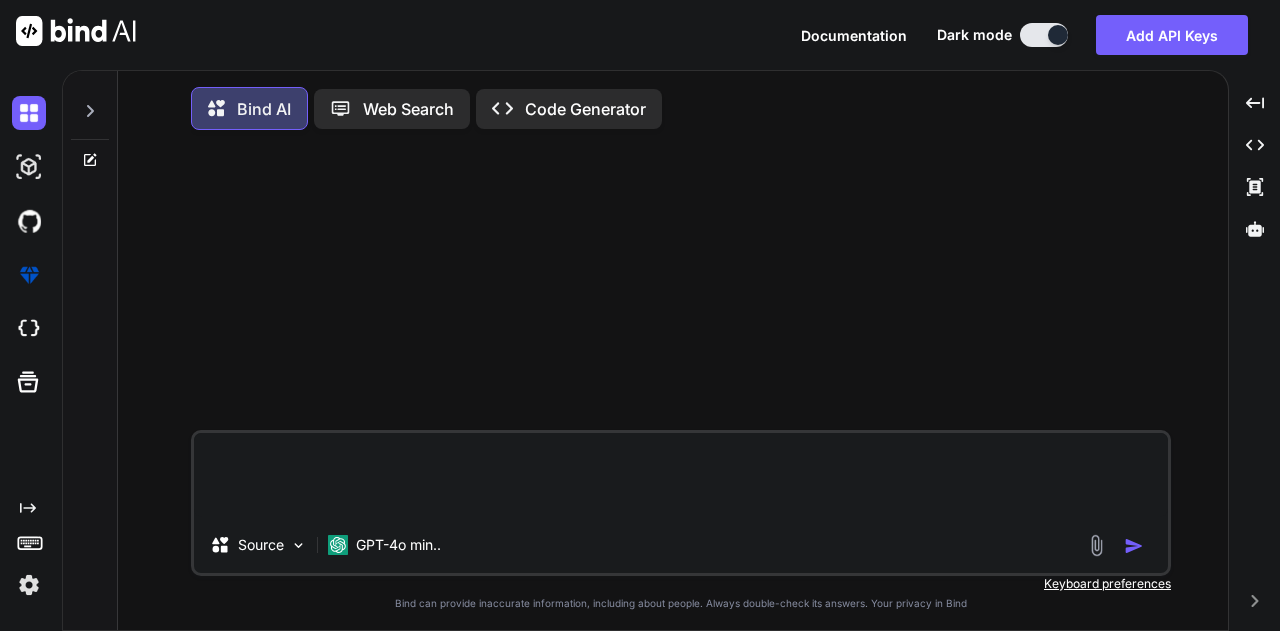 type on "t" 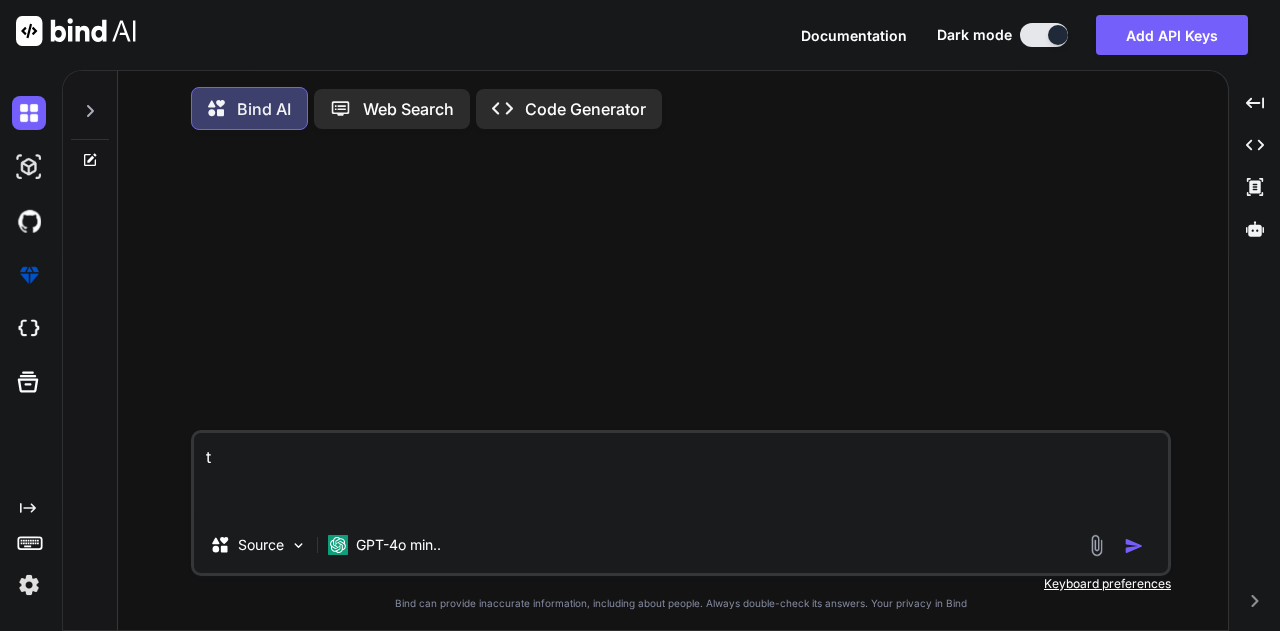type on "th" 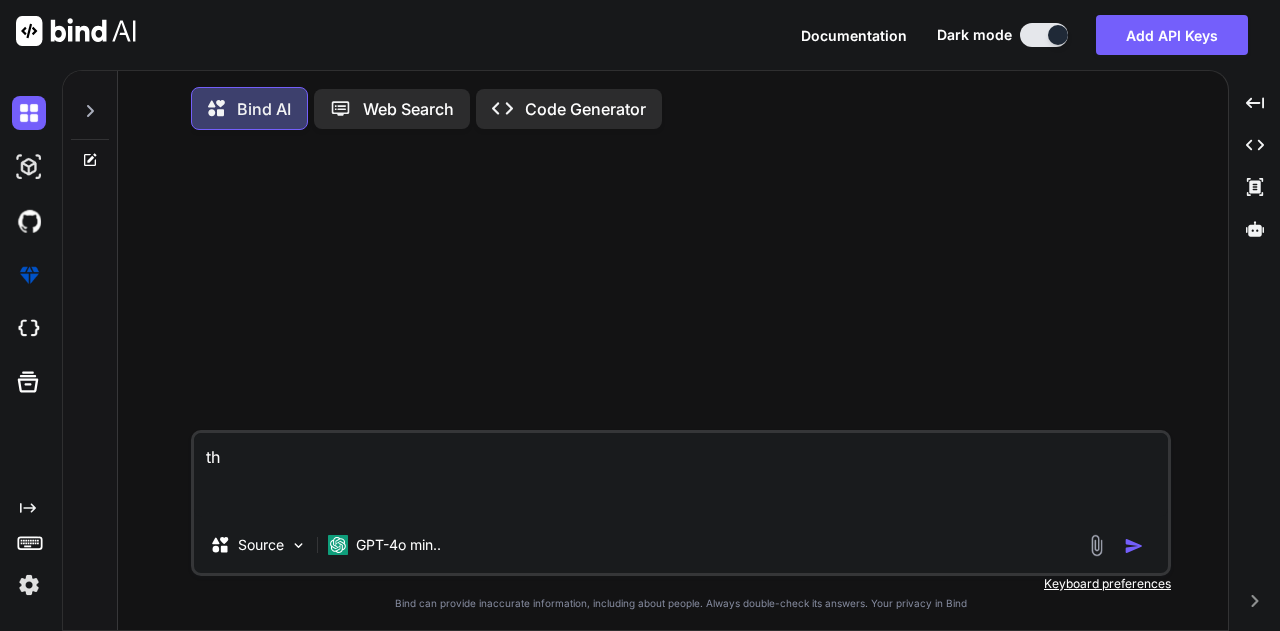 type on "thi" 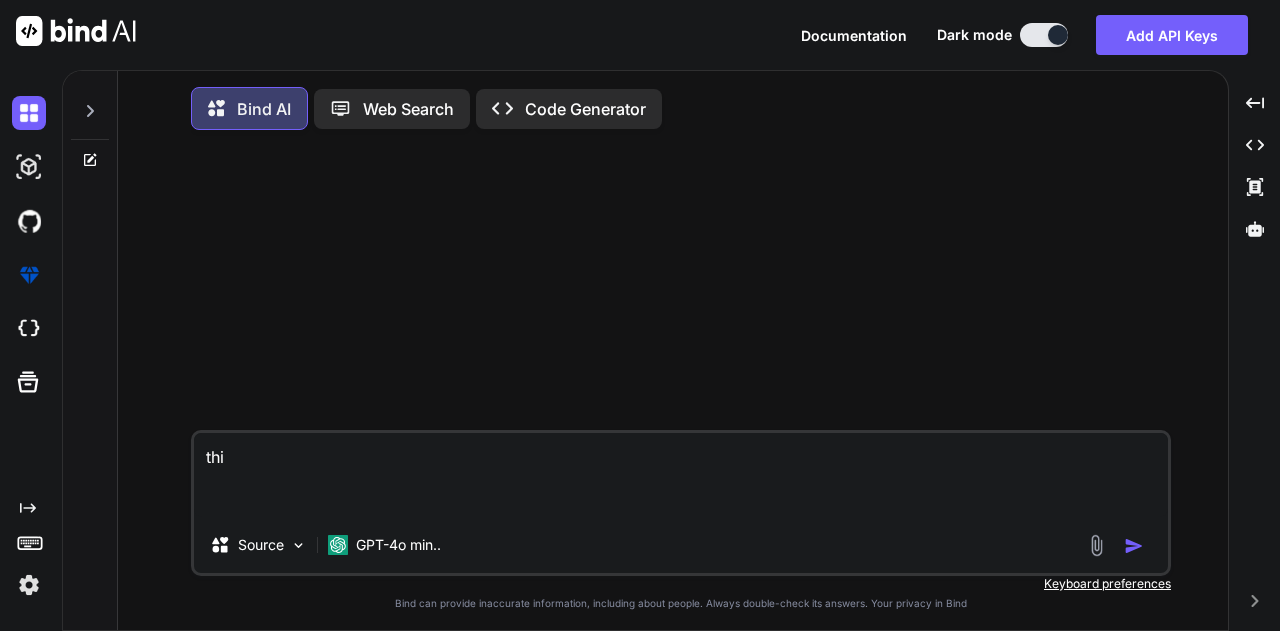 type on "this" 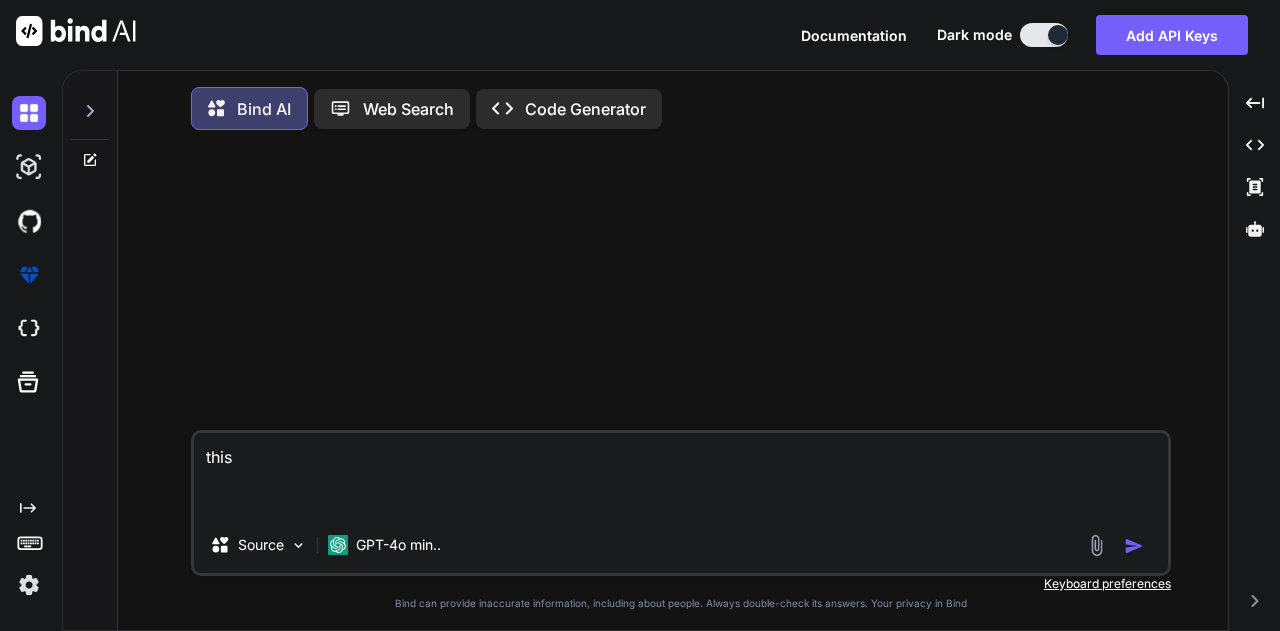 type on "this" 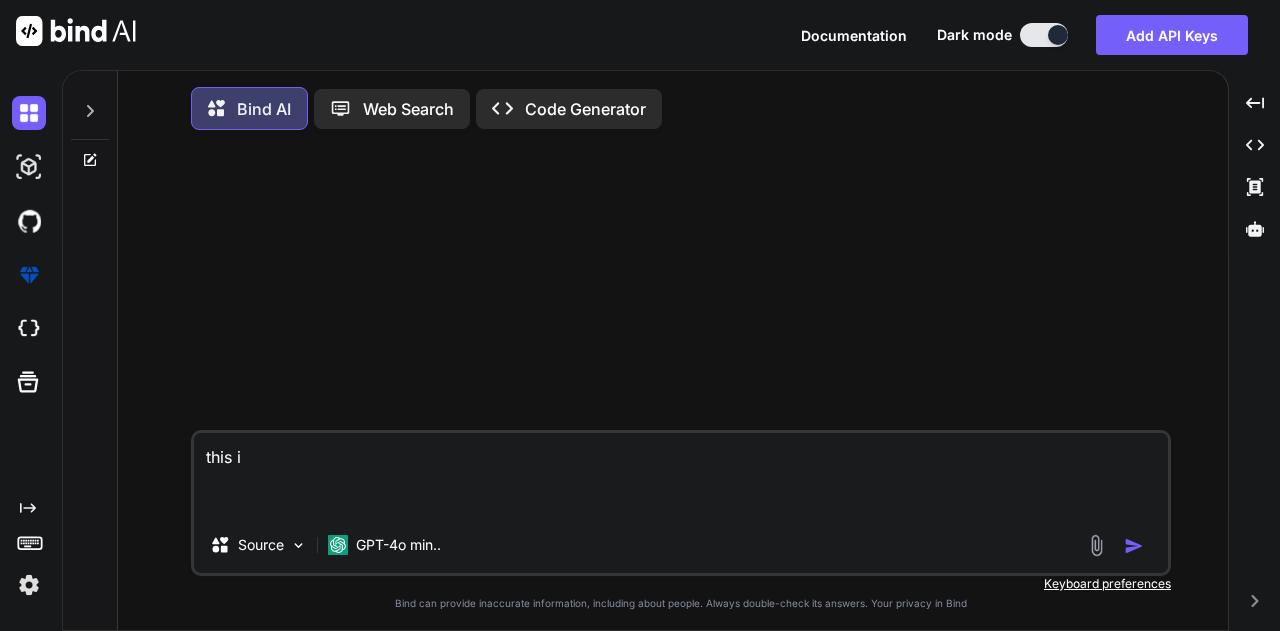 type on "this is" 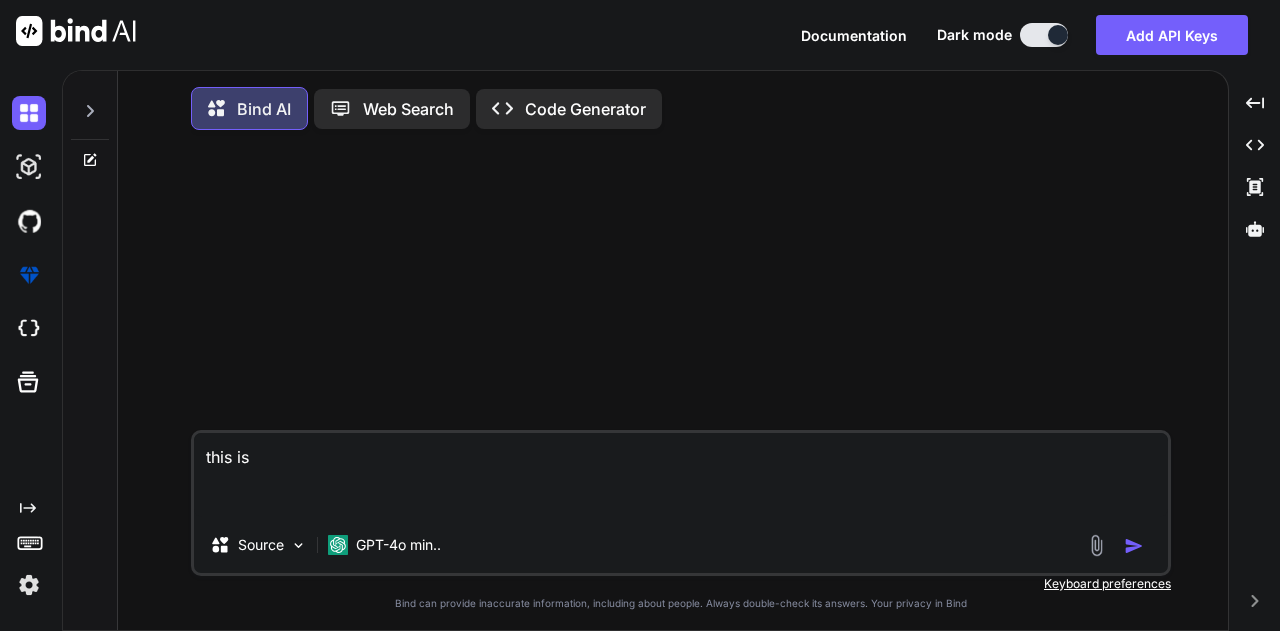 type on "this is" 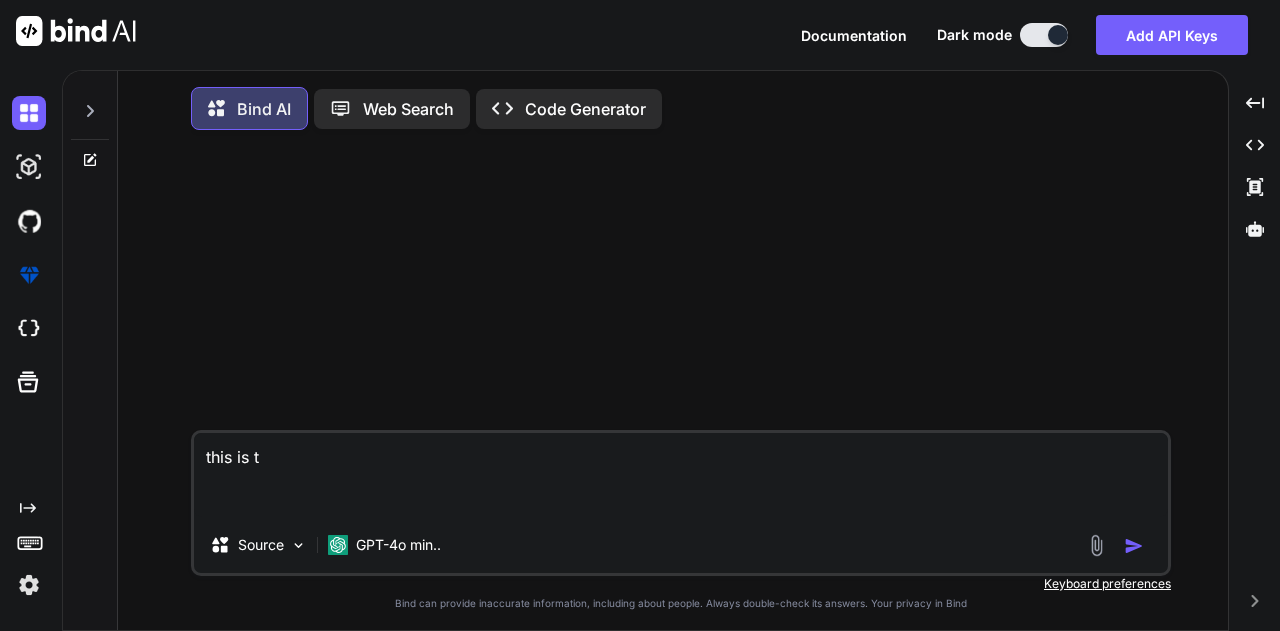 type on "this is th" 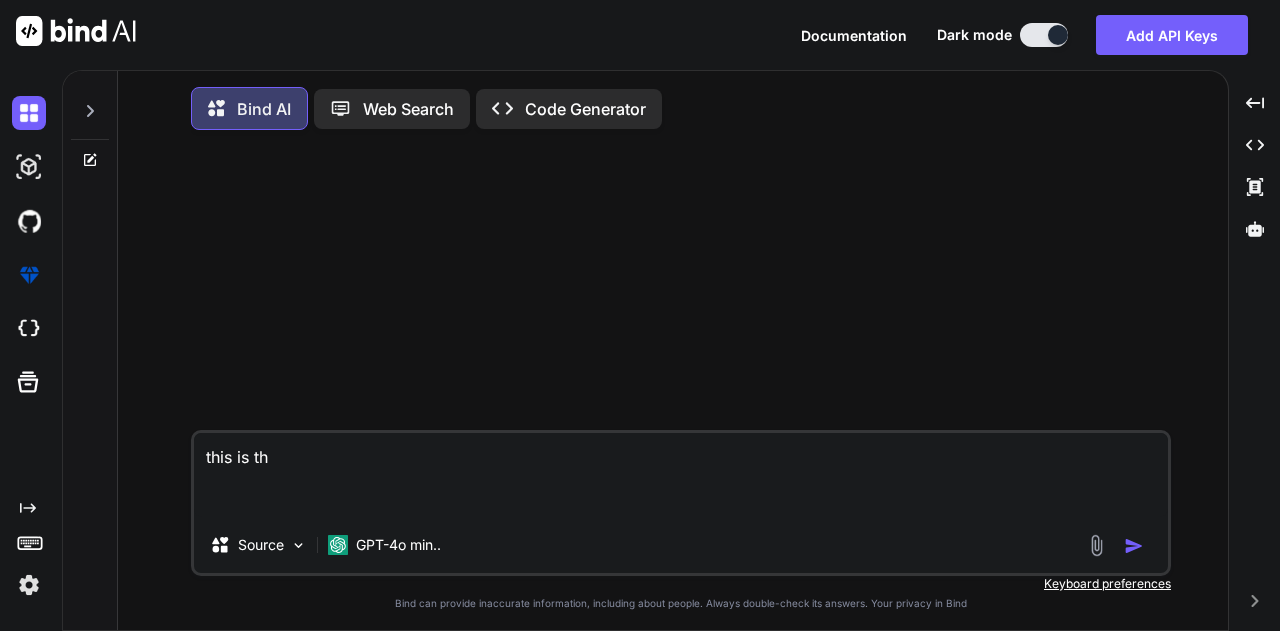 type on "this is the" 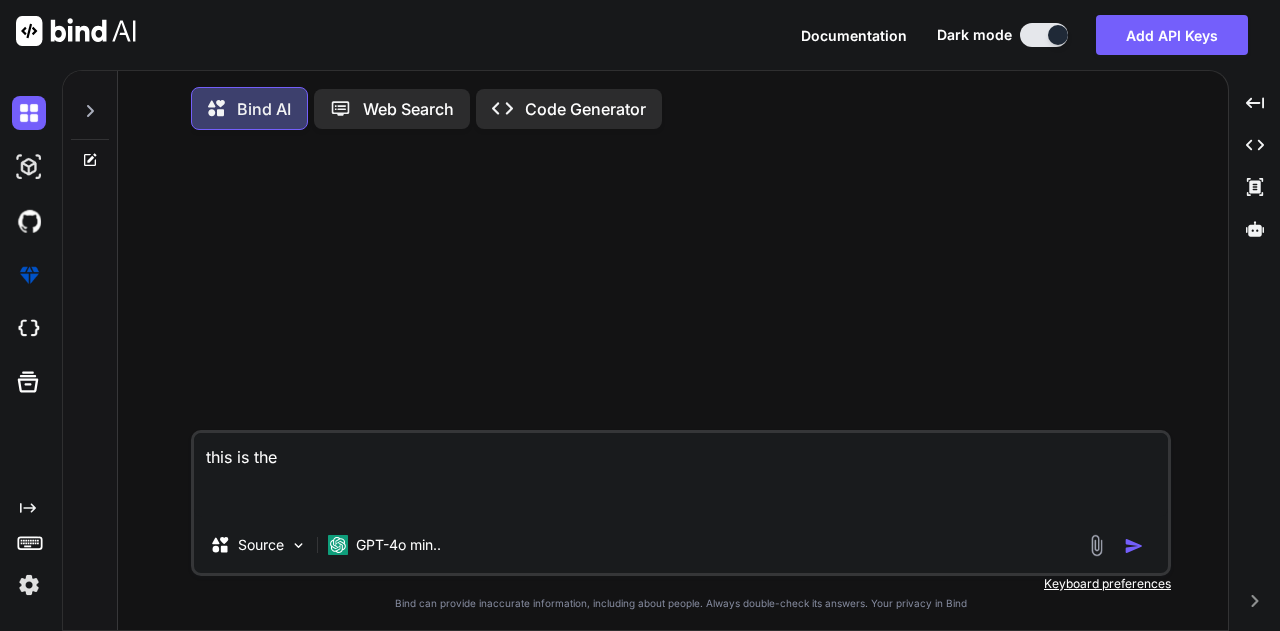 type on "this is the" 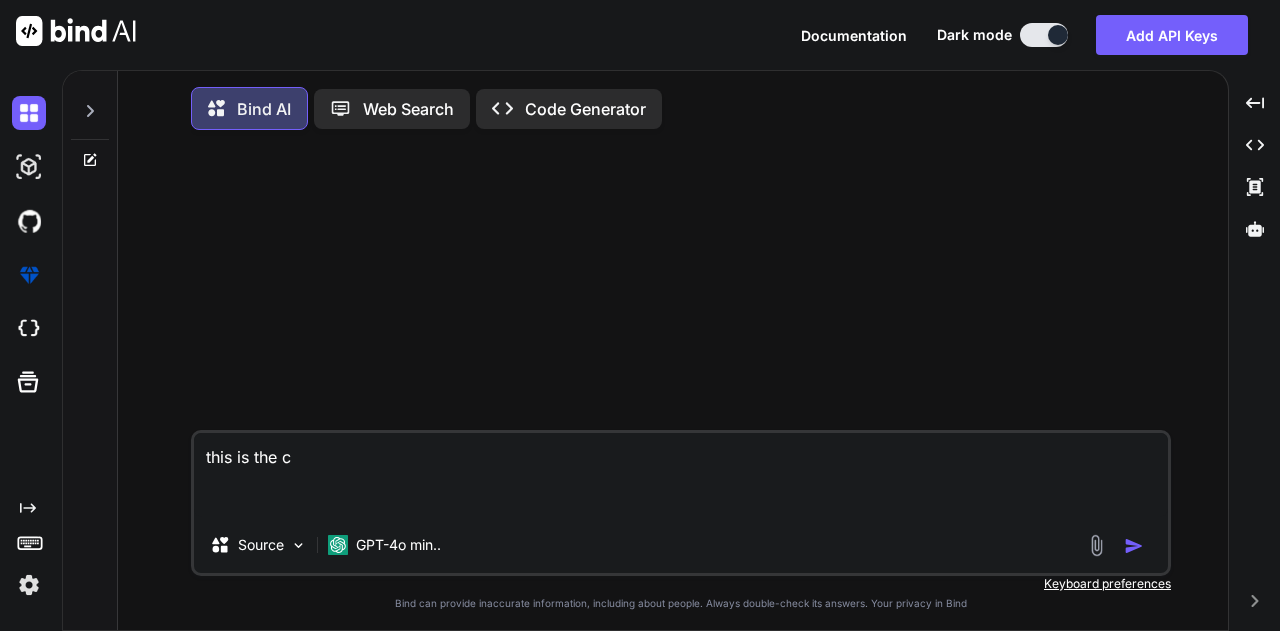 type on "x" 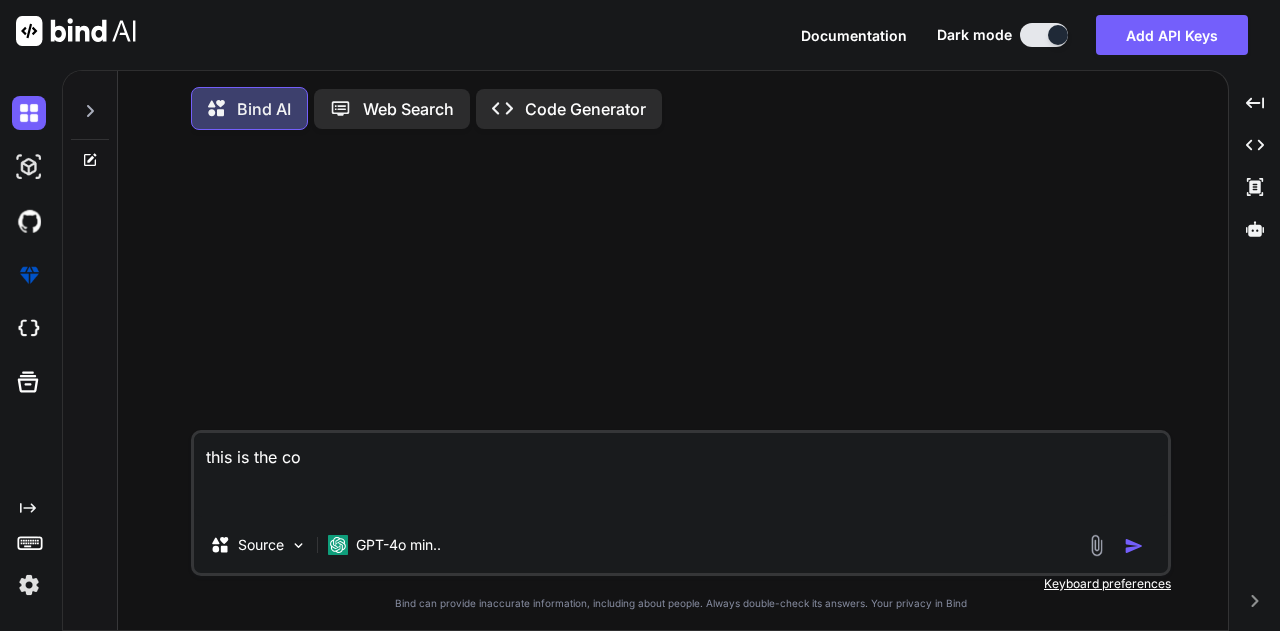 type on "this is the cod" 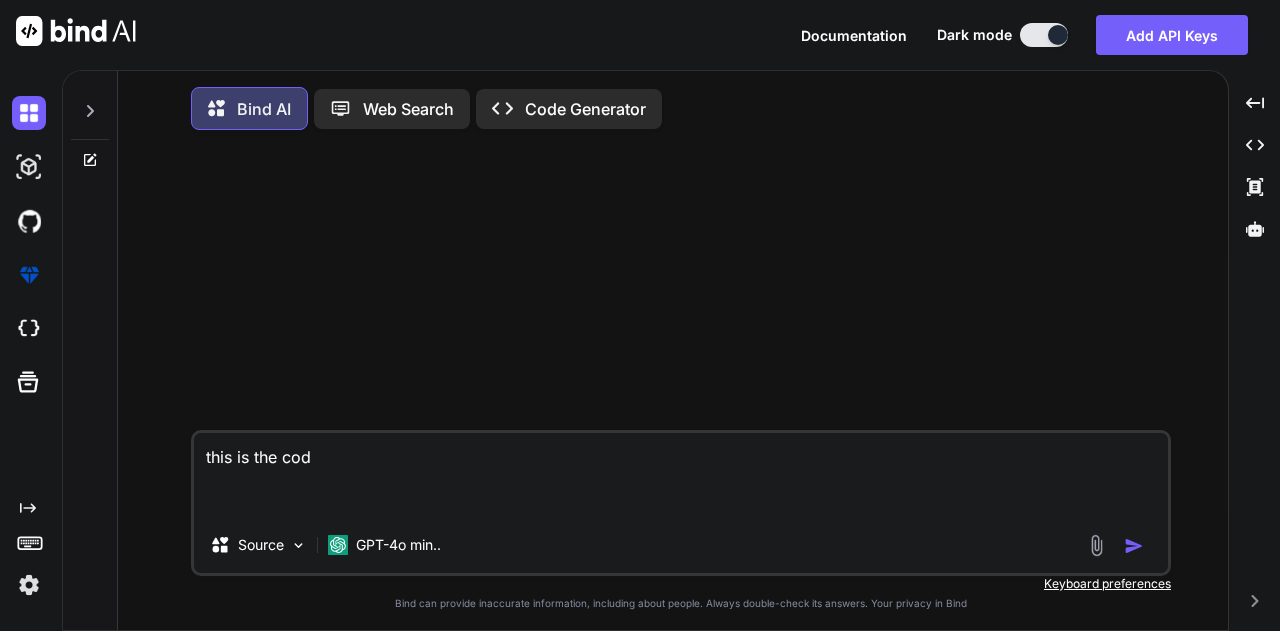 type on "this is the code" 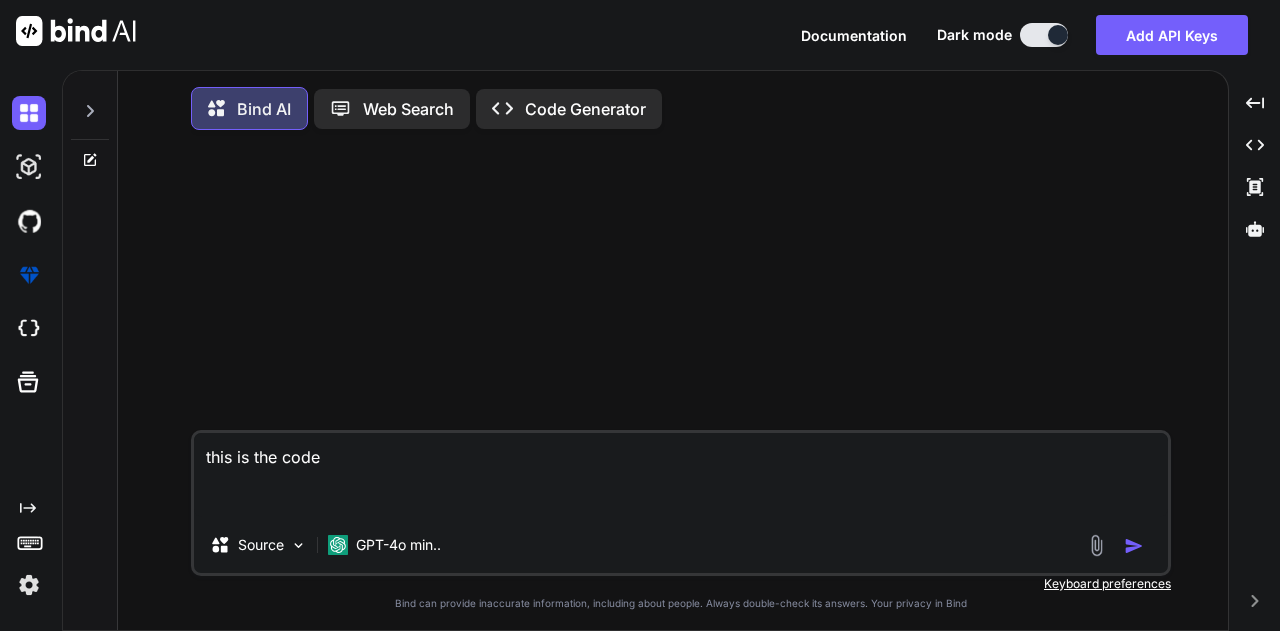 type on "x" 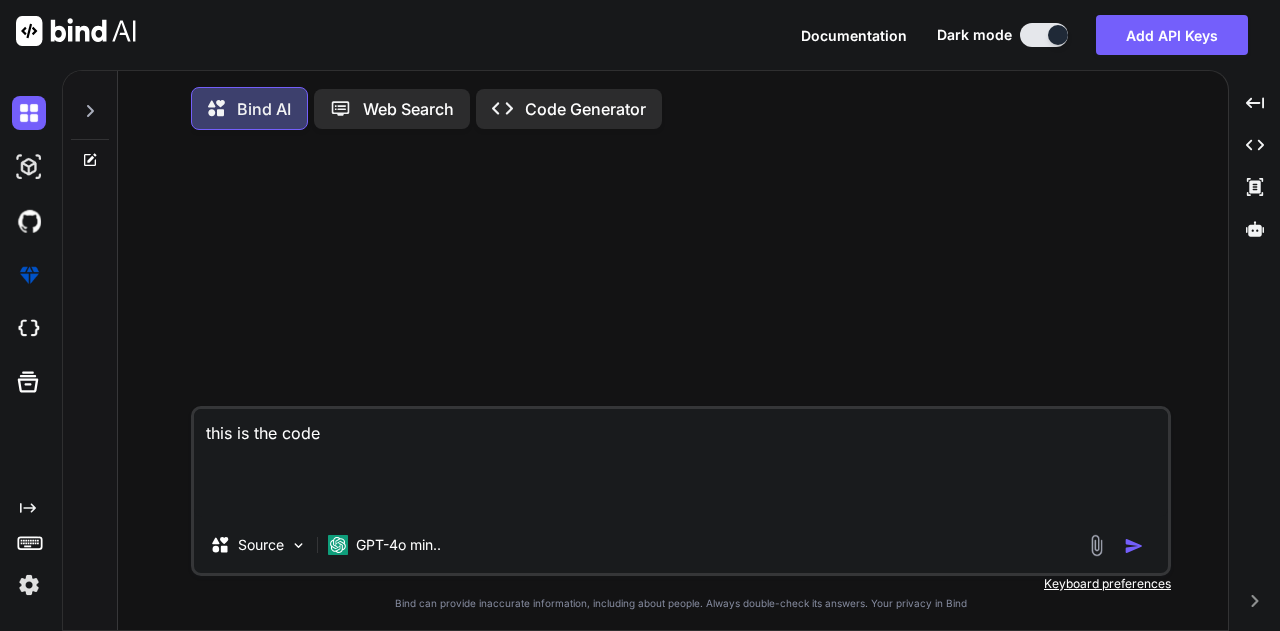 paste on "import json
import csv
import os
def flatten_address_details(address_details):
flattened_data = []
for address in address_details:
for contact in address.get('address', {}).get('contactDetails', []):
flattened_data.append({
'address_id': address['id'],
'organization_id': address['organizationId'],
'address_line1': address['address'].get('addressLine1', ''),
'address_line2': address['address'].get('addressLine2', ''),
'city': address['address'].get('city', ''),
'state': address['address'].get('state', ''),
'country': address['address'].get('country', ''),
'zip_code': address['address'].get('zipCode', ''),
'contact_id': contact['id'],
'contact_value': contact['contact'].get('contactValue', ''),
'contact_type': contact['contact'].get('contactType', {}).get('contactTypeName', ''),
'primary_con..." 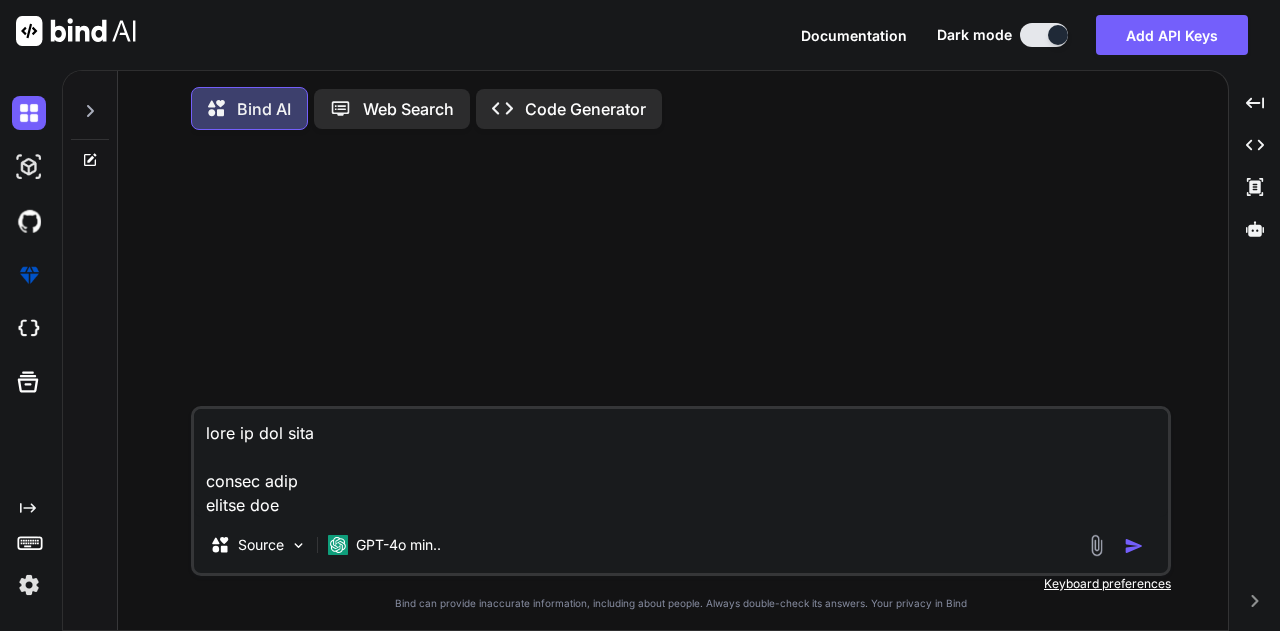 scroll, scrollTop: 2953, scrollLeft: 0, axis: vertical 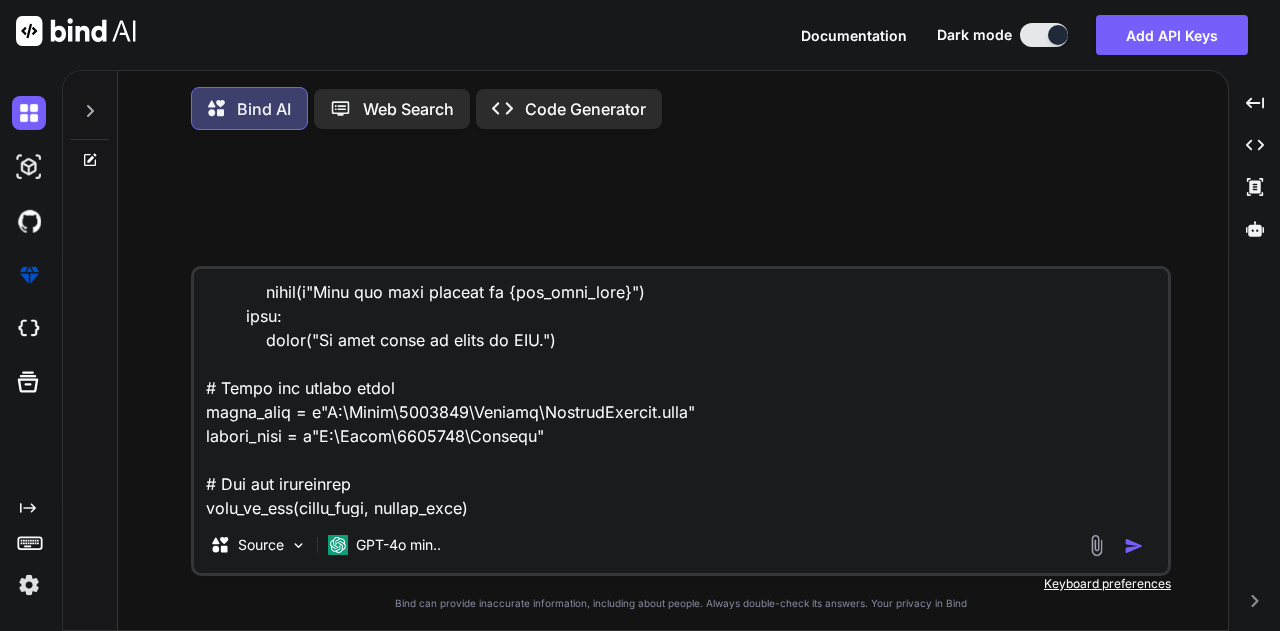 type on "x" 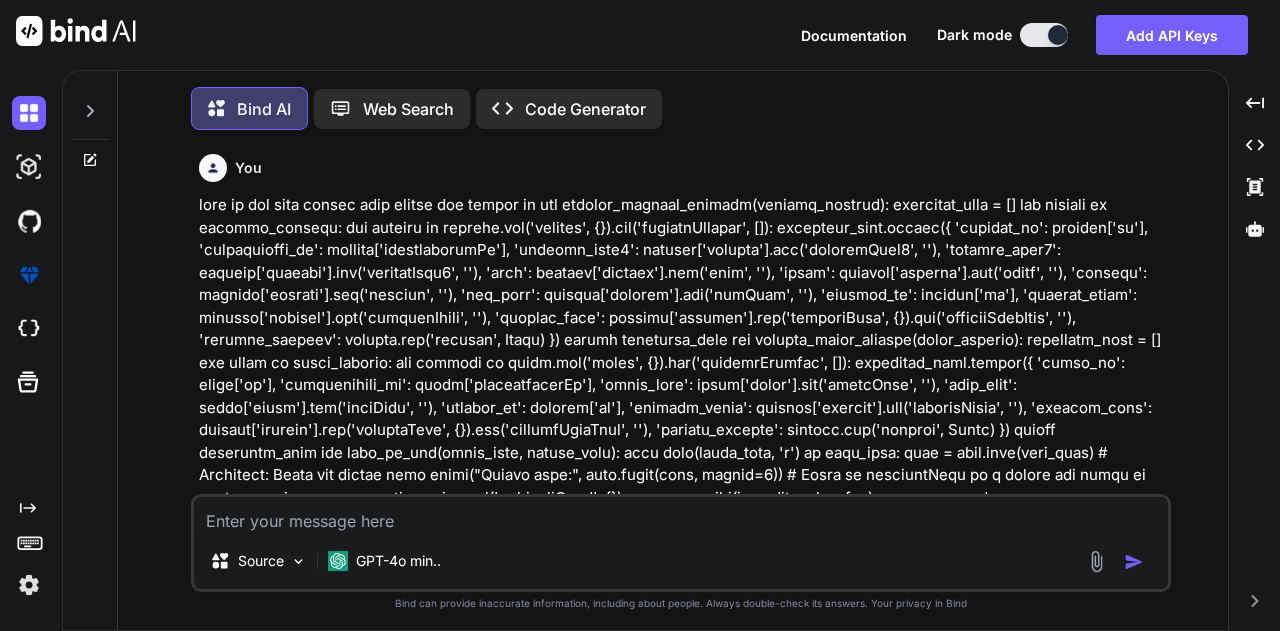 scroll, scrollTop: 0, scrollLeft: 0, axis: both 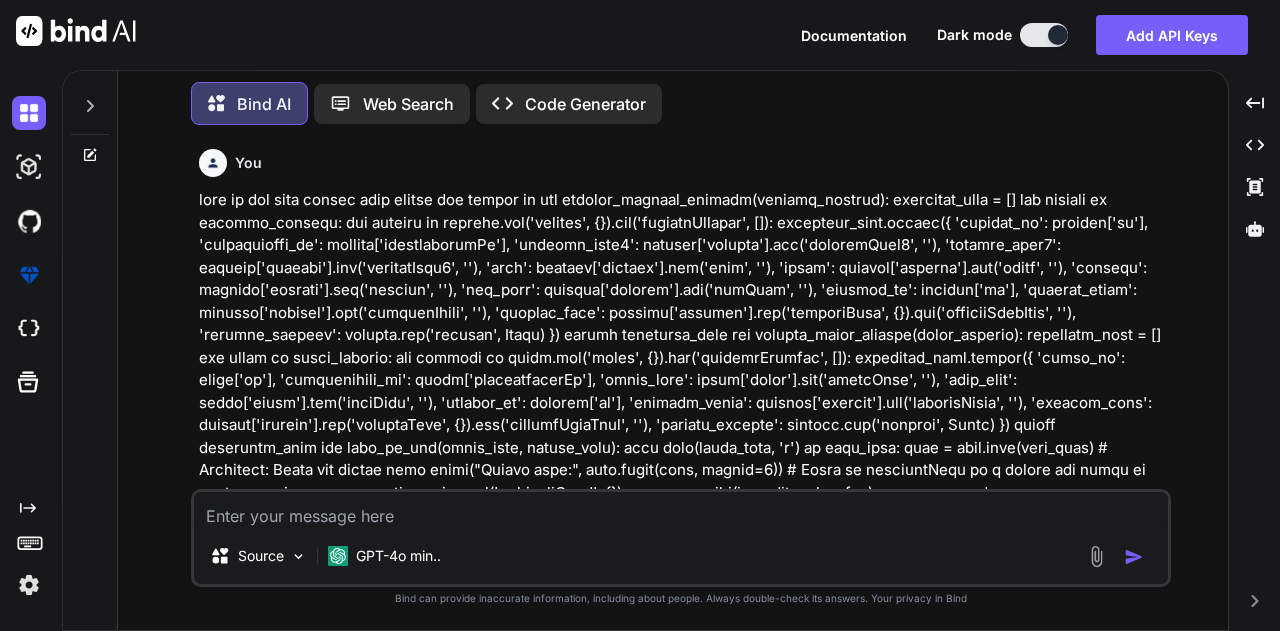 type on "t" 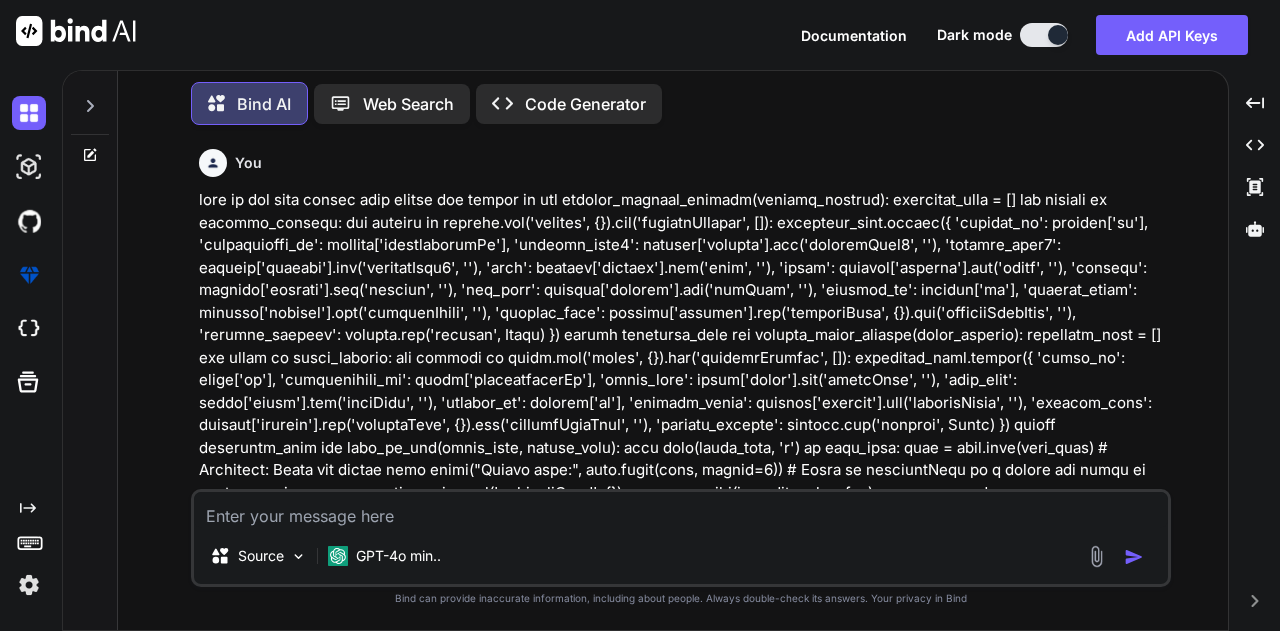 type on "x" 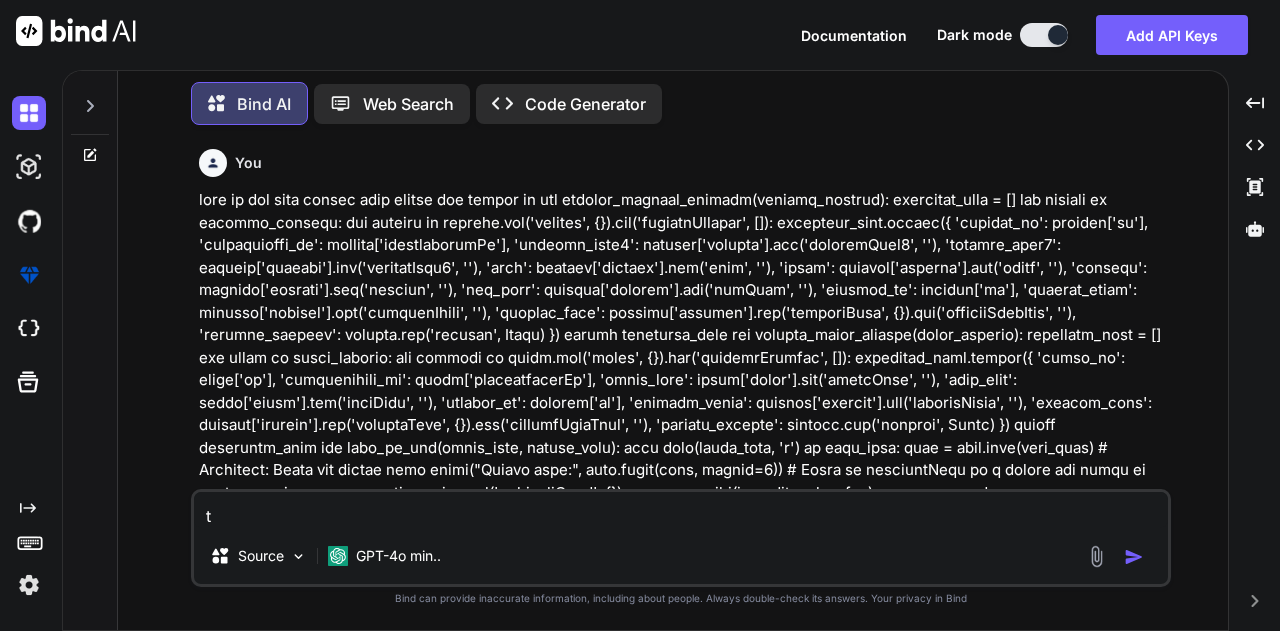 type on "th" 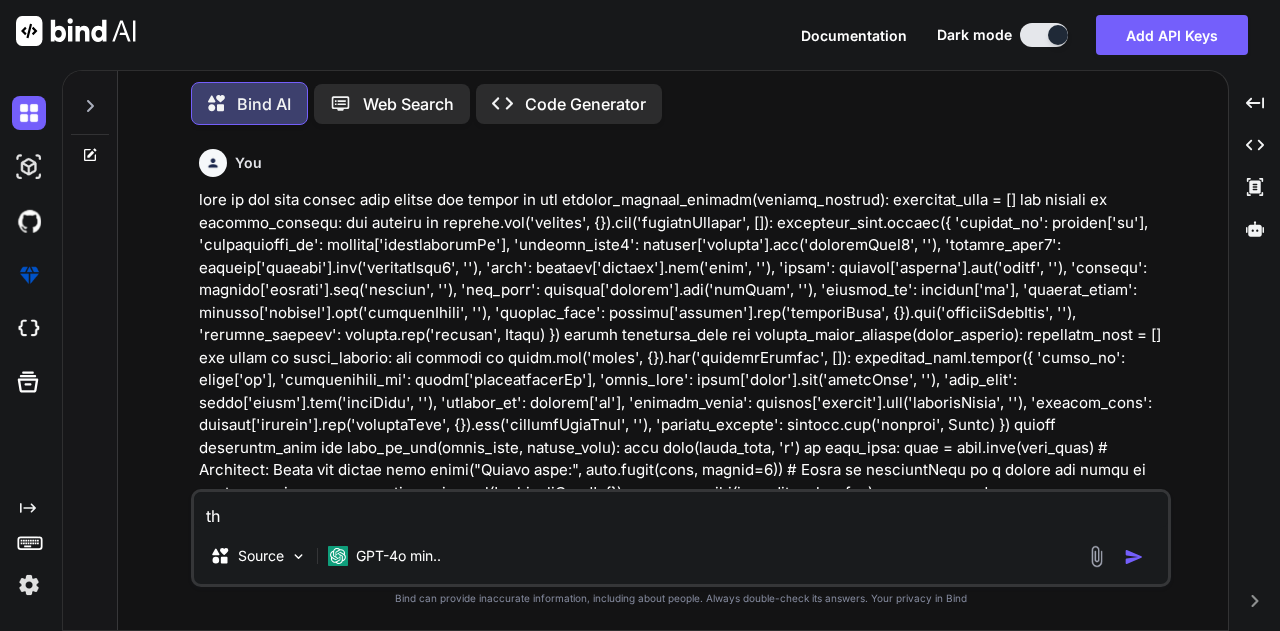 type on "ths" 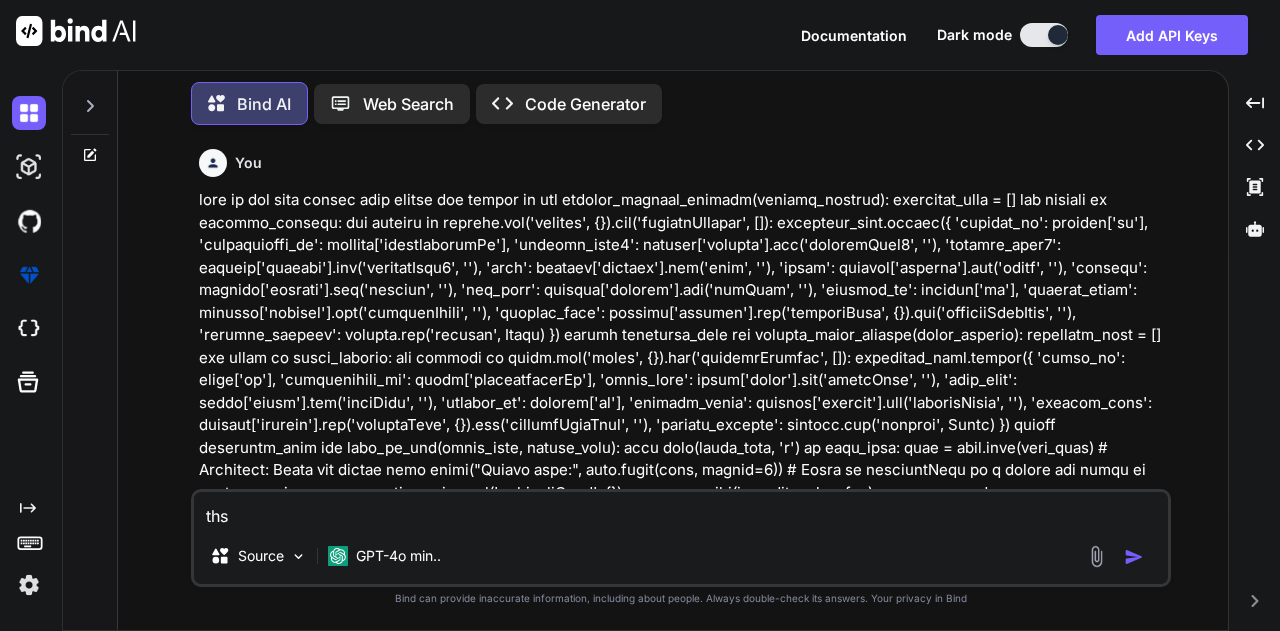 type on "thsi" 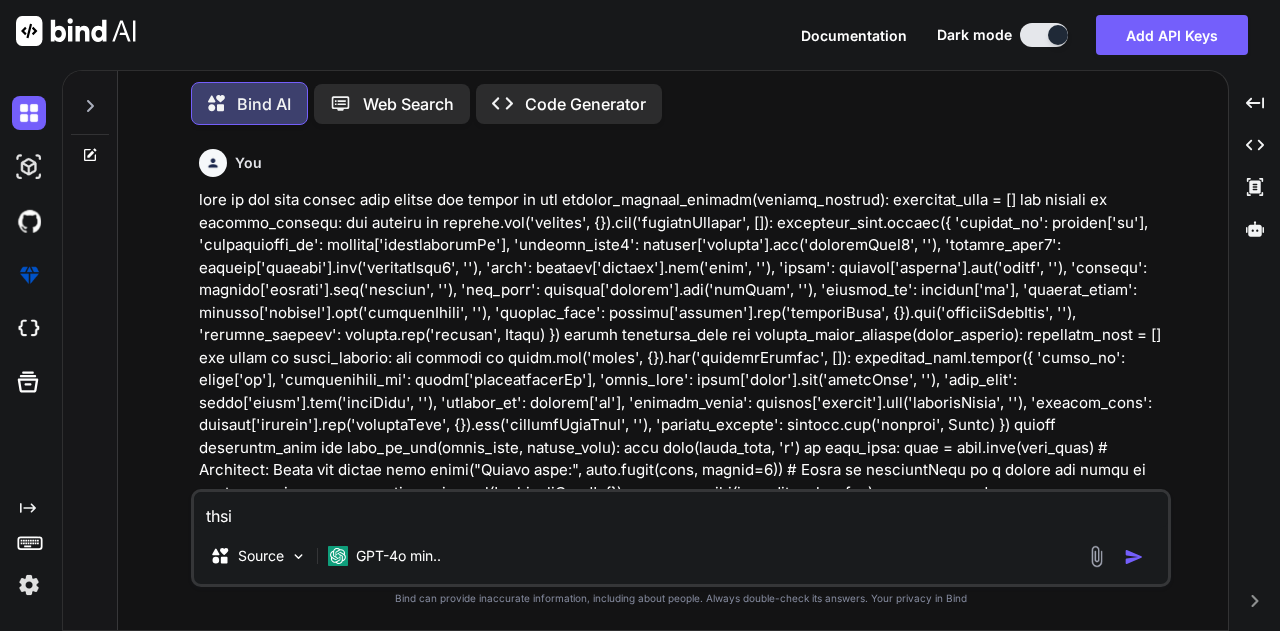 type on "thsi" 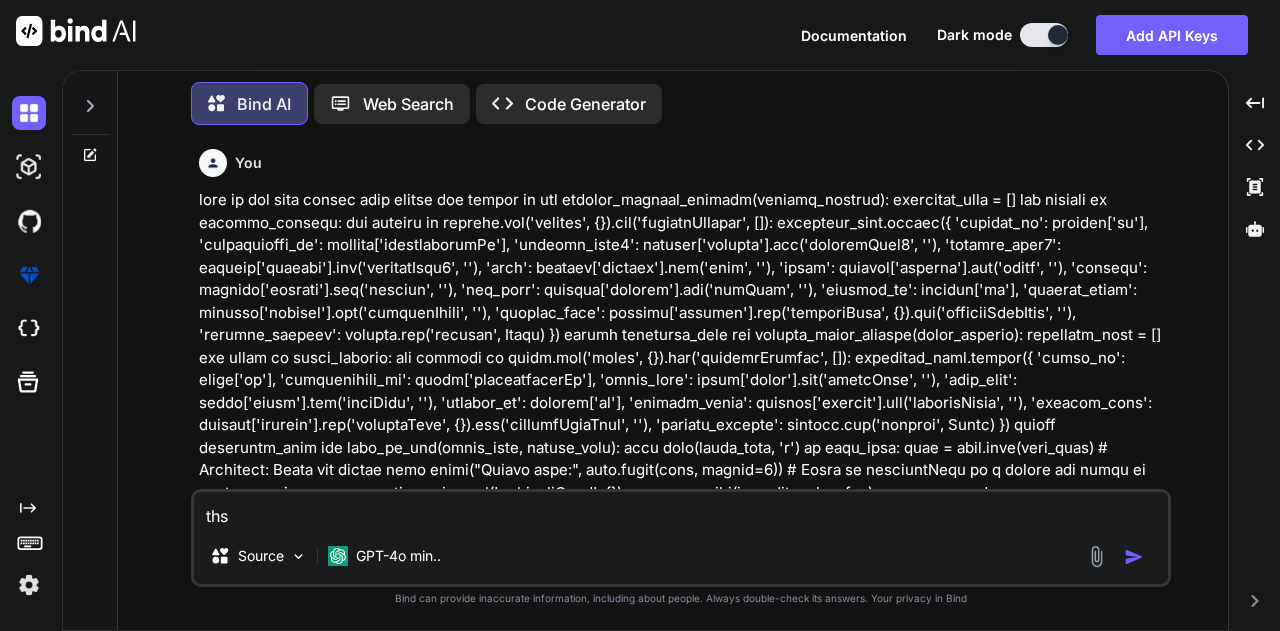 type on "th" 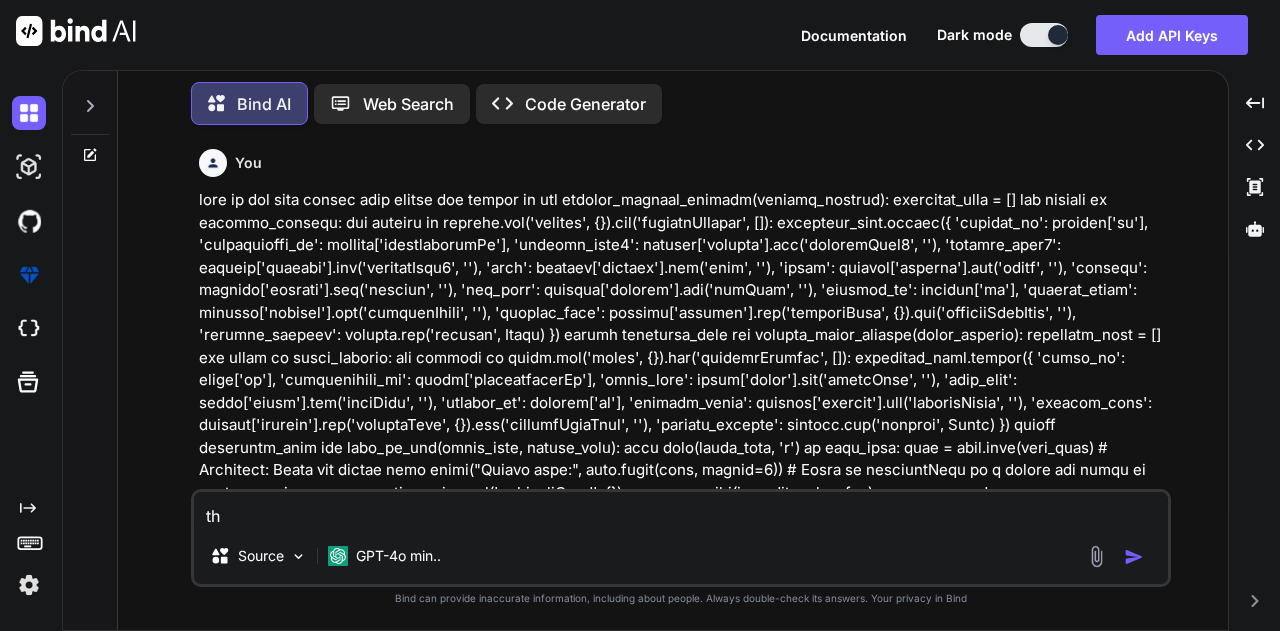 type on "thi" 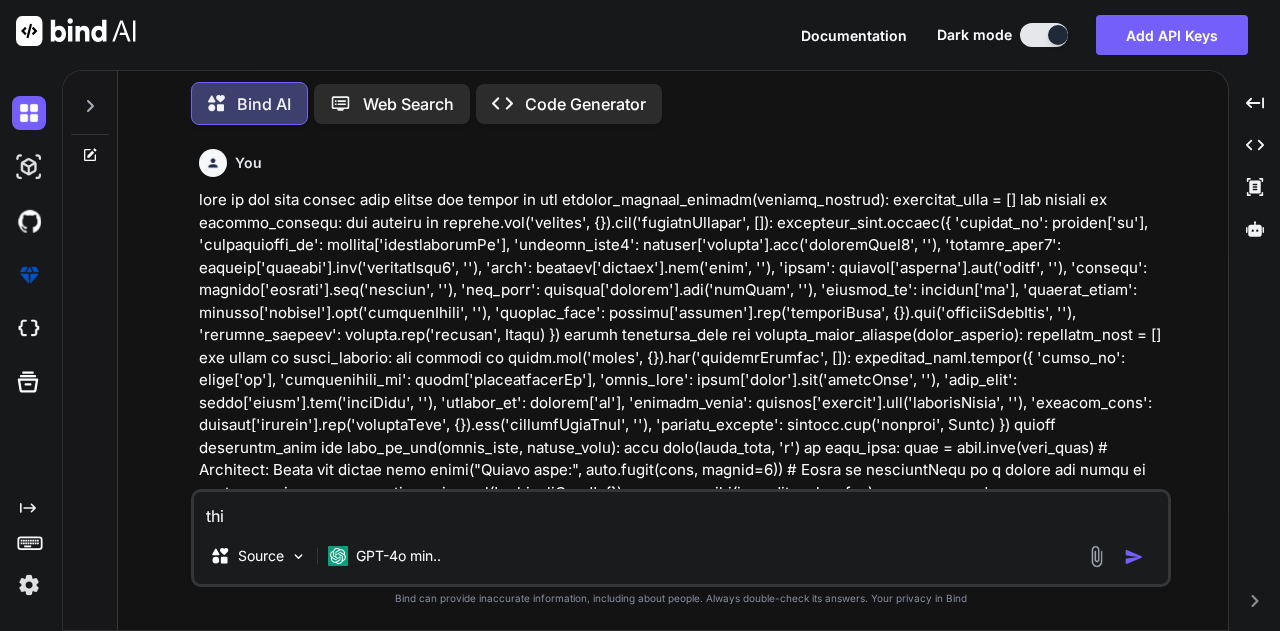 type on "this" 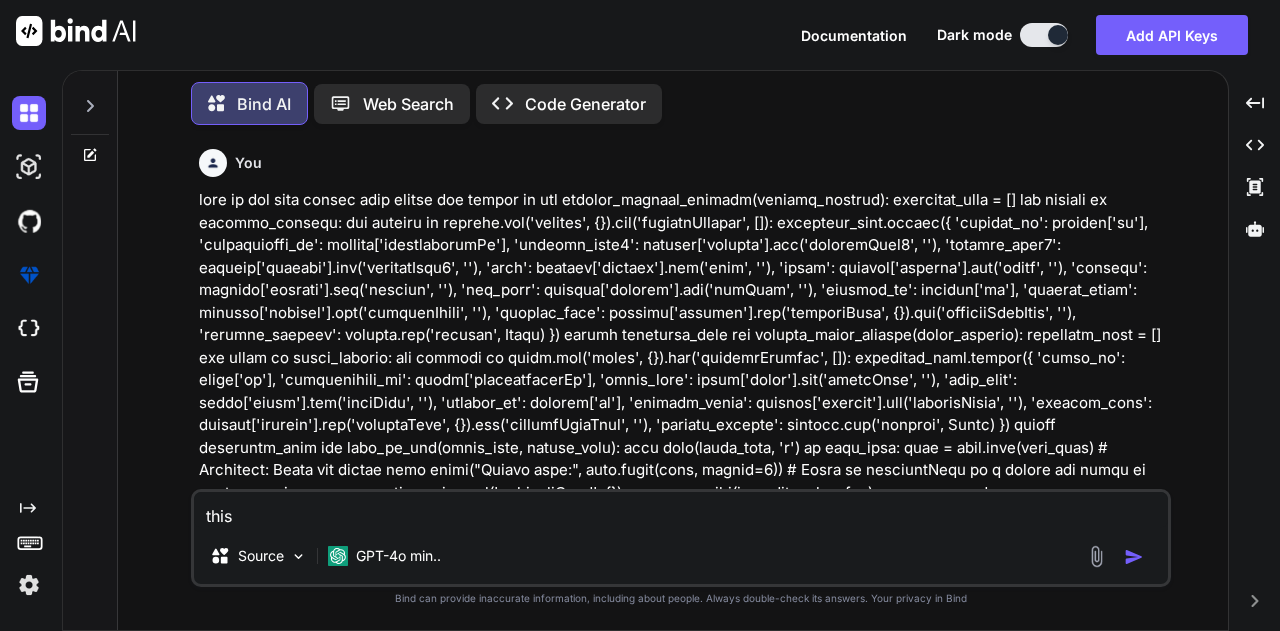 type on "this" 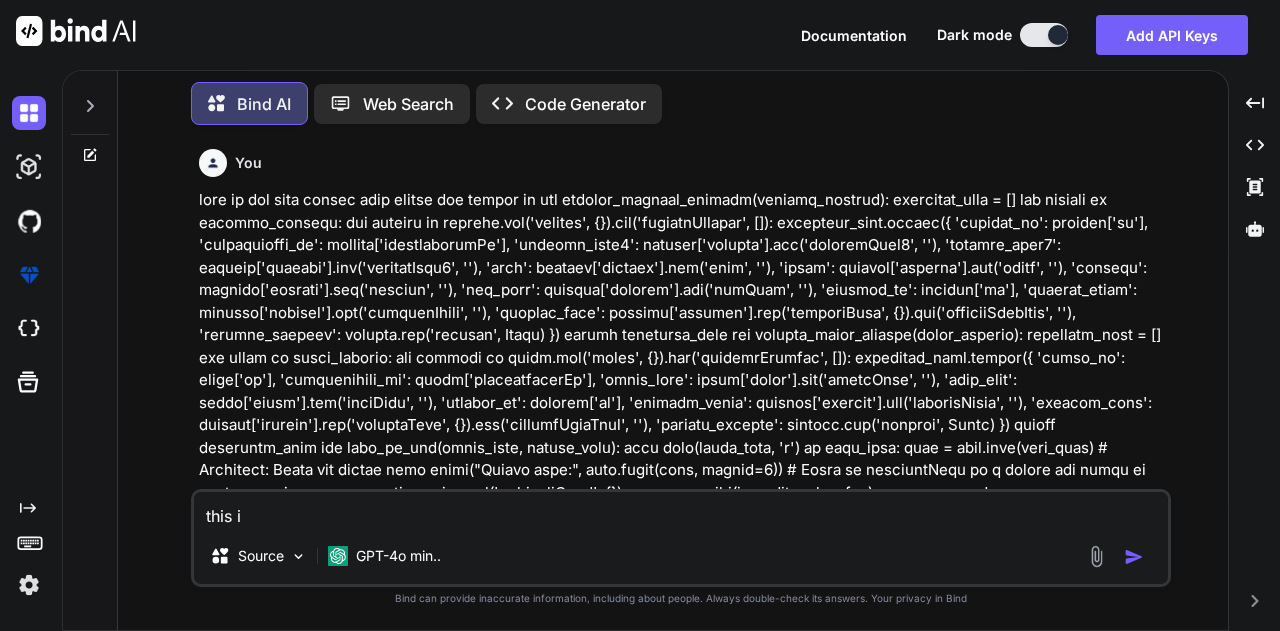 type on "this is" 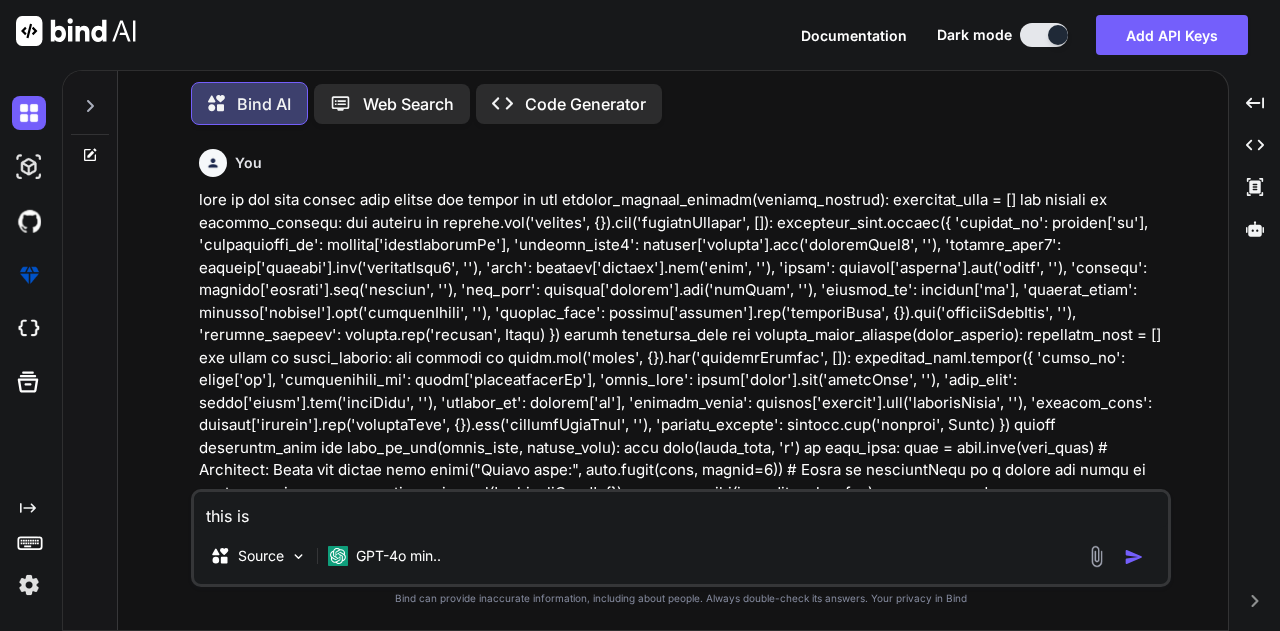 type on "this is" 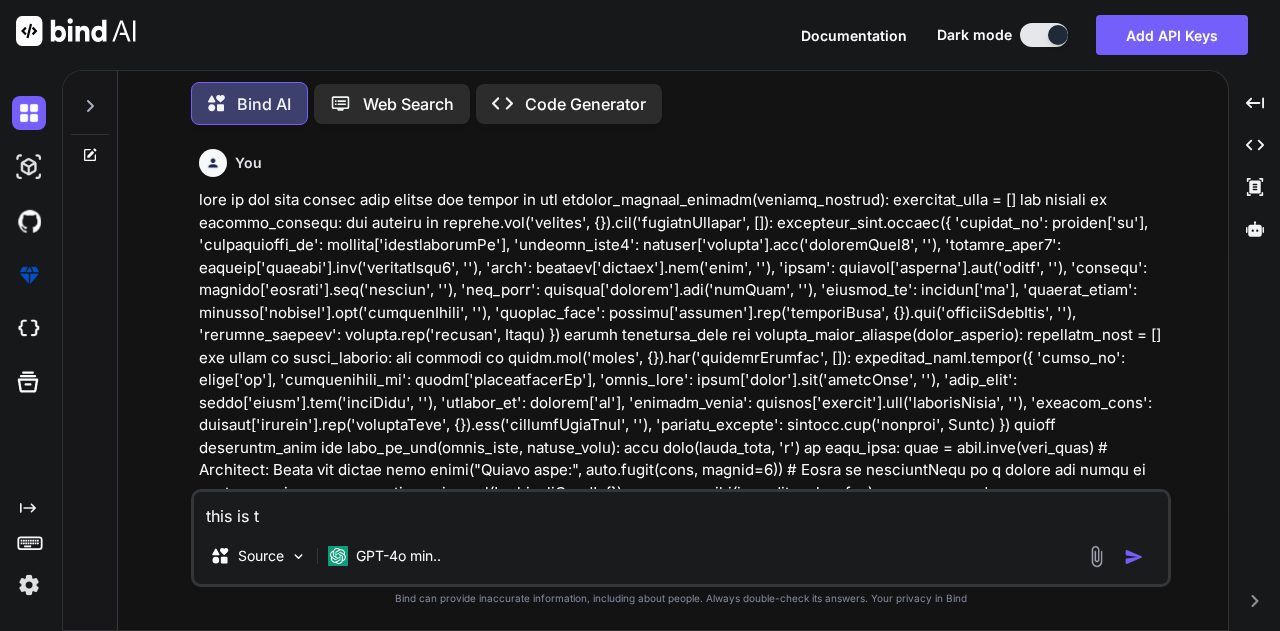 type on "this is th" 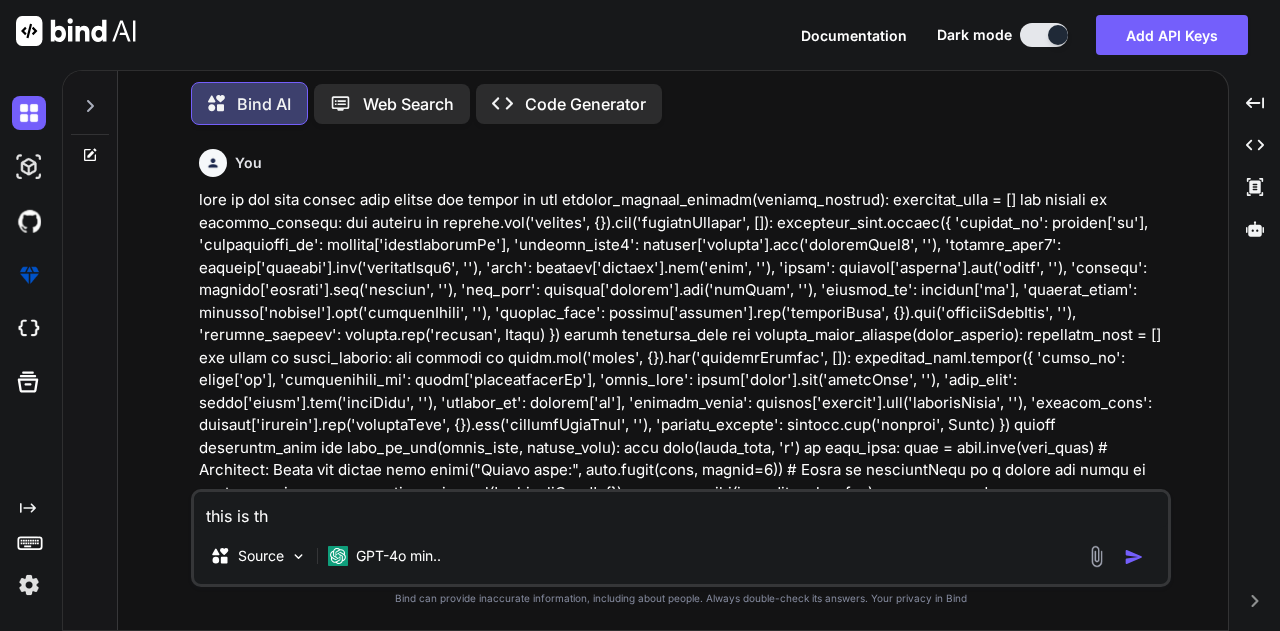 type on "this is the" 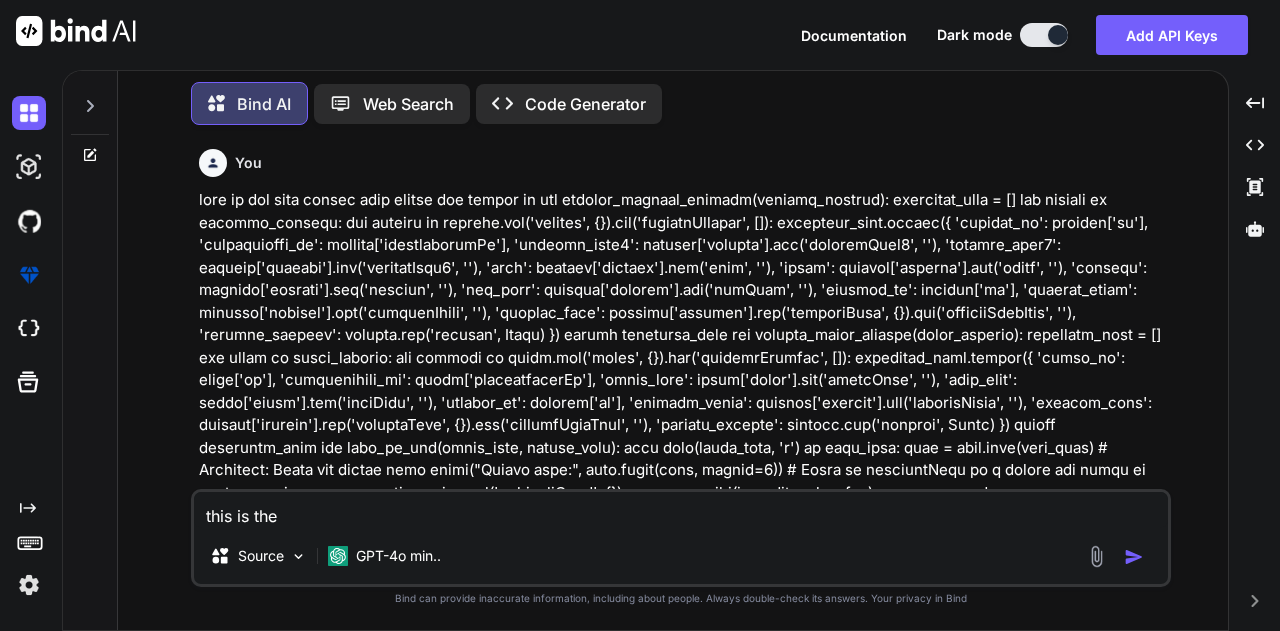 type on "this is the" 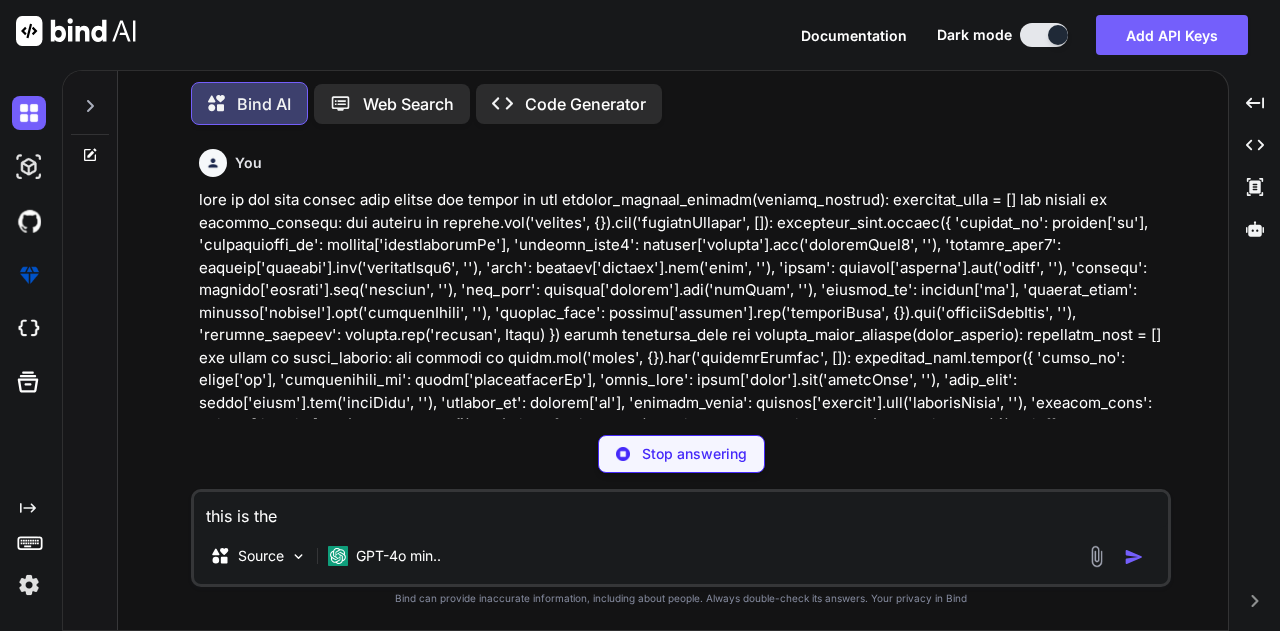 type on "this is the o" 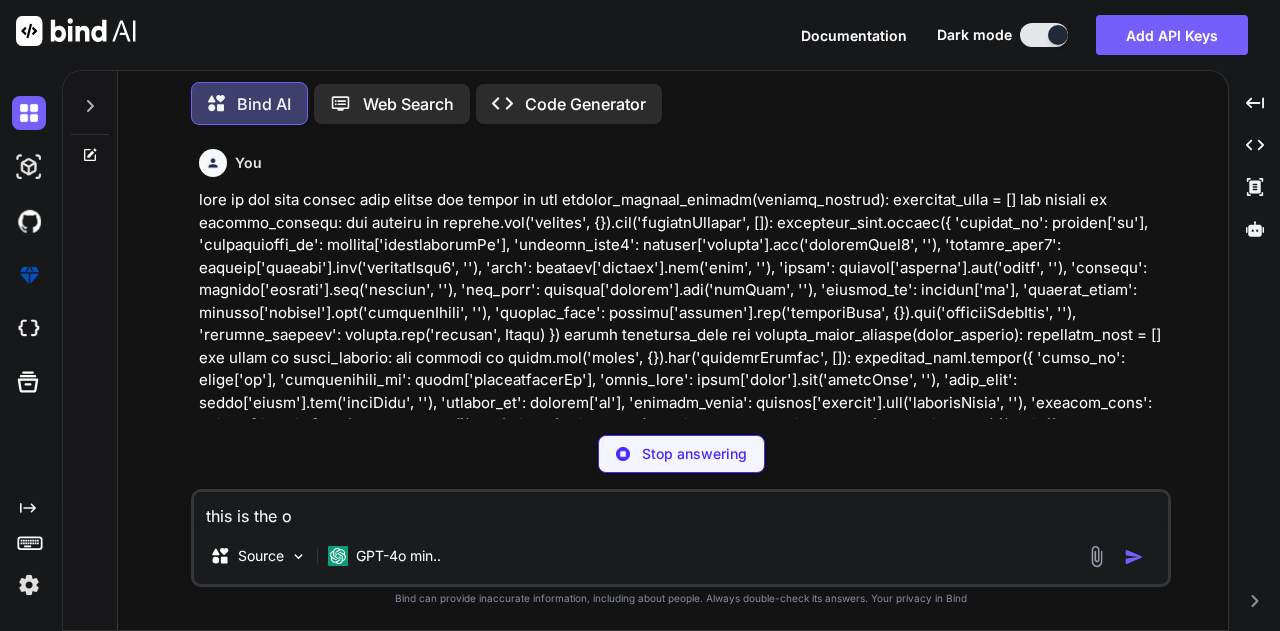 type on "x" 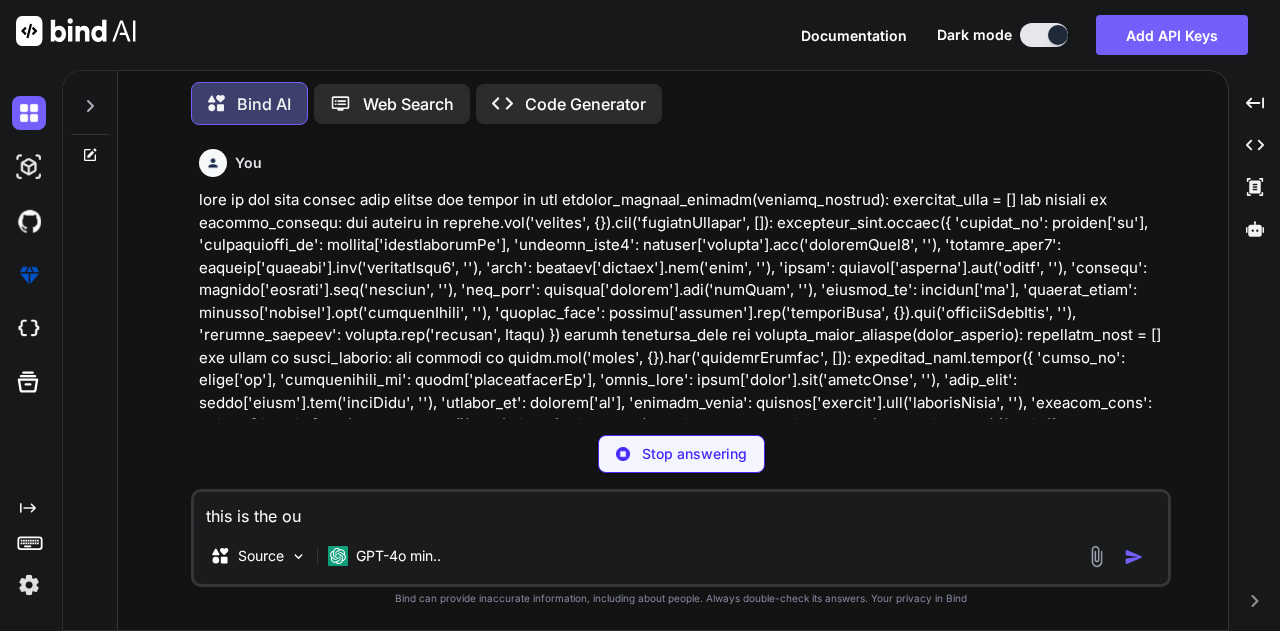type on "x" 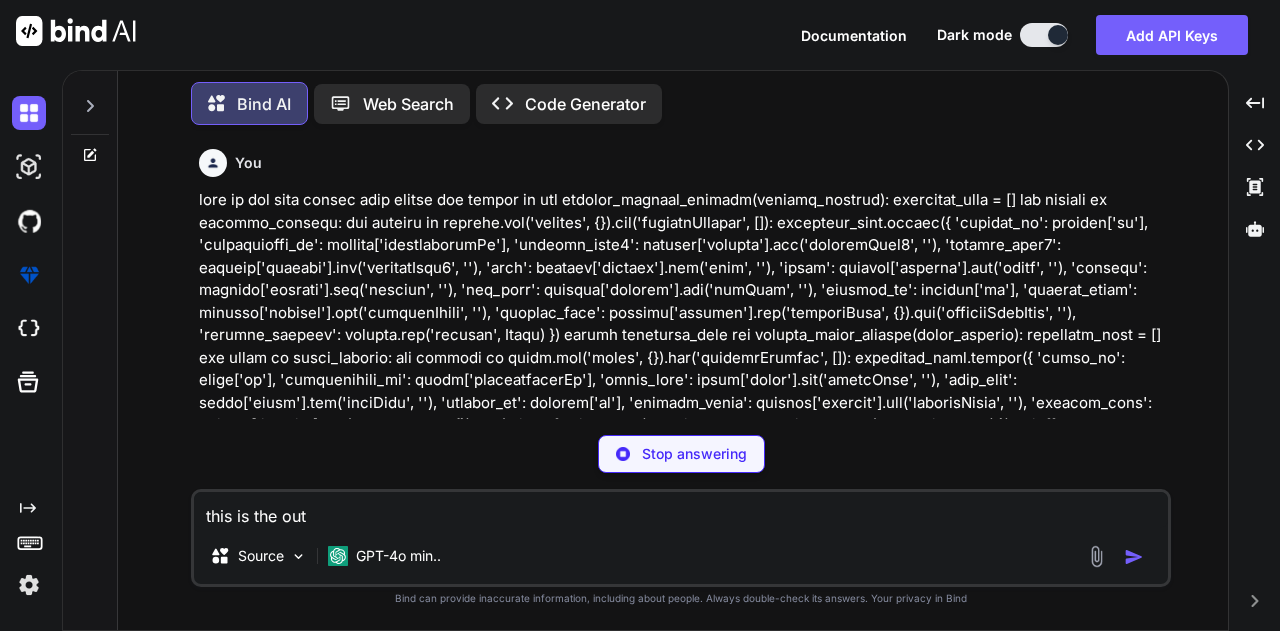 type on "x" 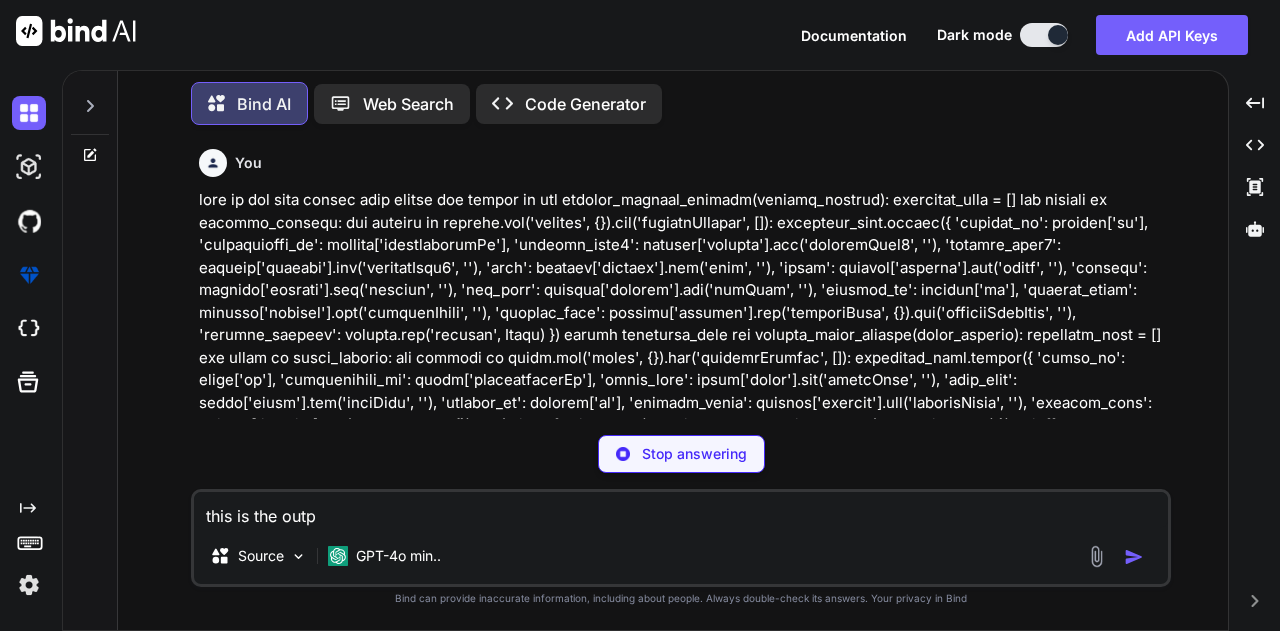 type on "x" 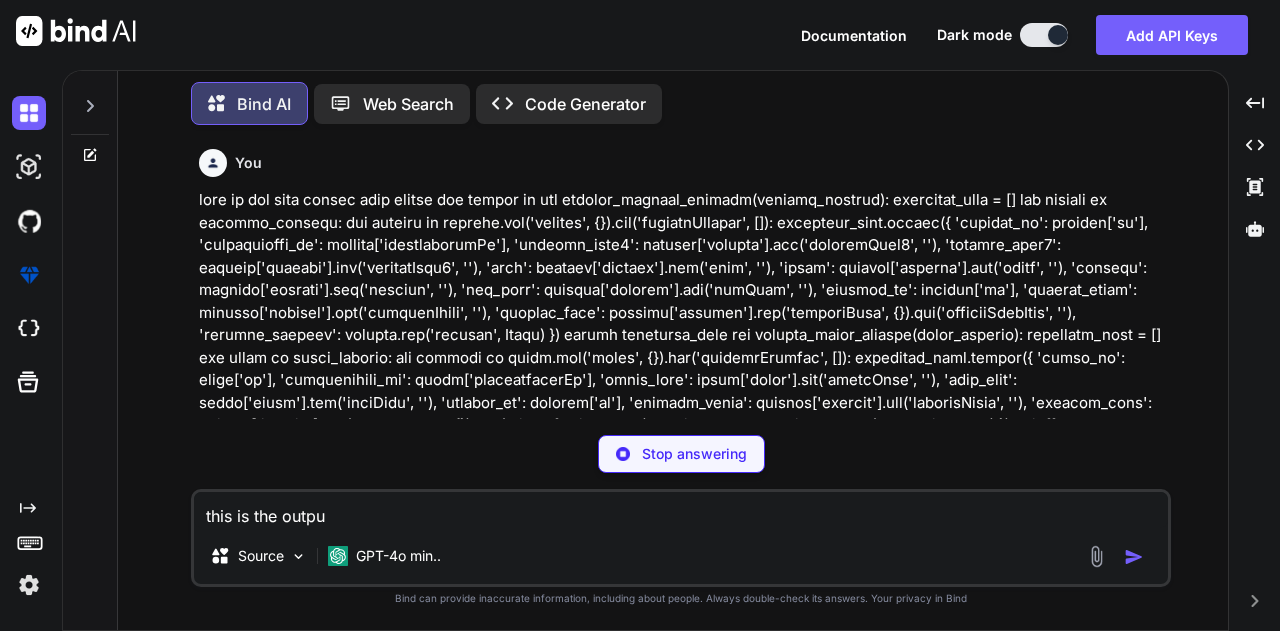 type on "x" 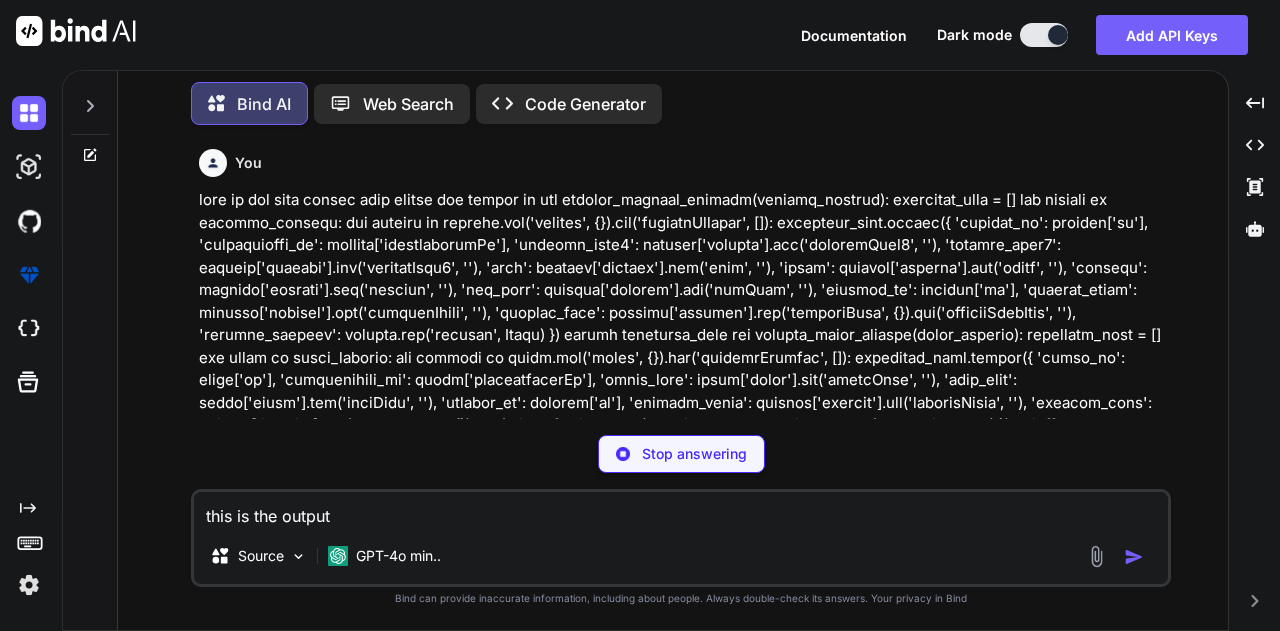 type on "x" 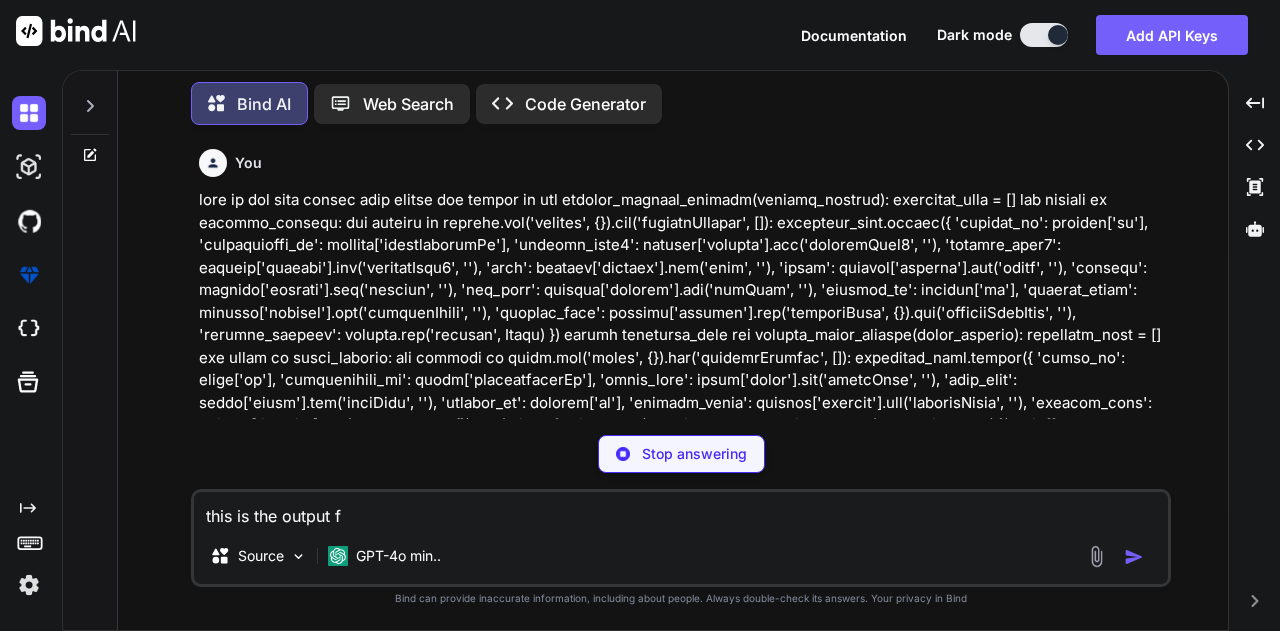 type on "x" 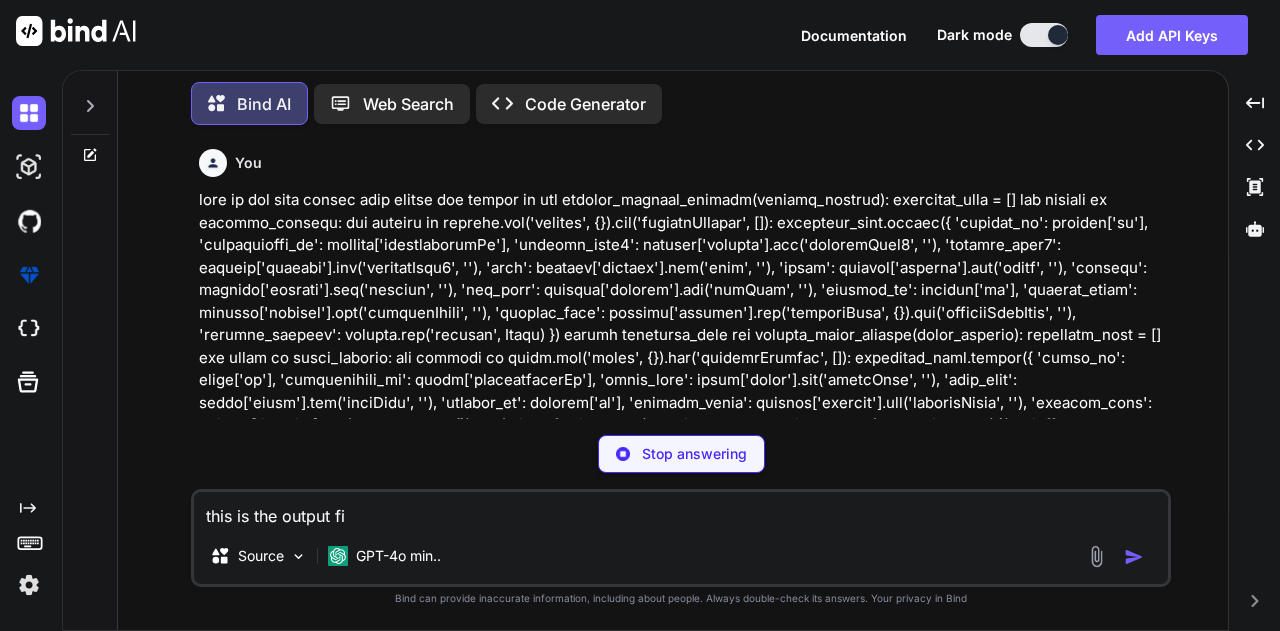 type on "x" 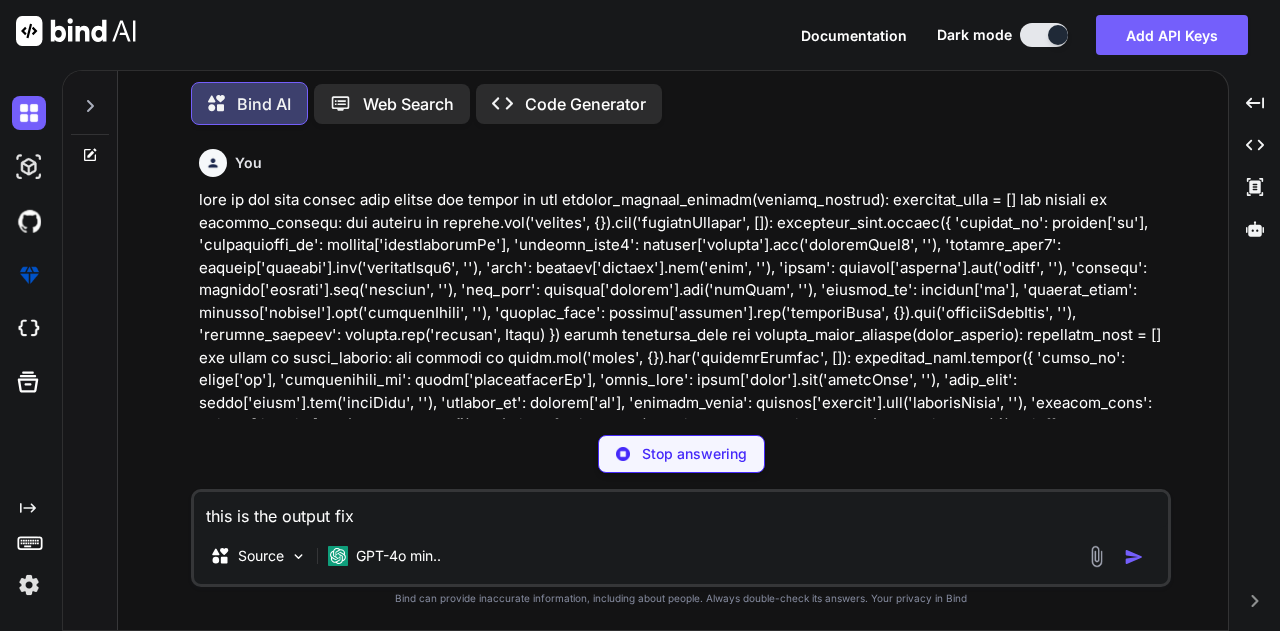 type on "x" 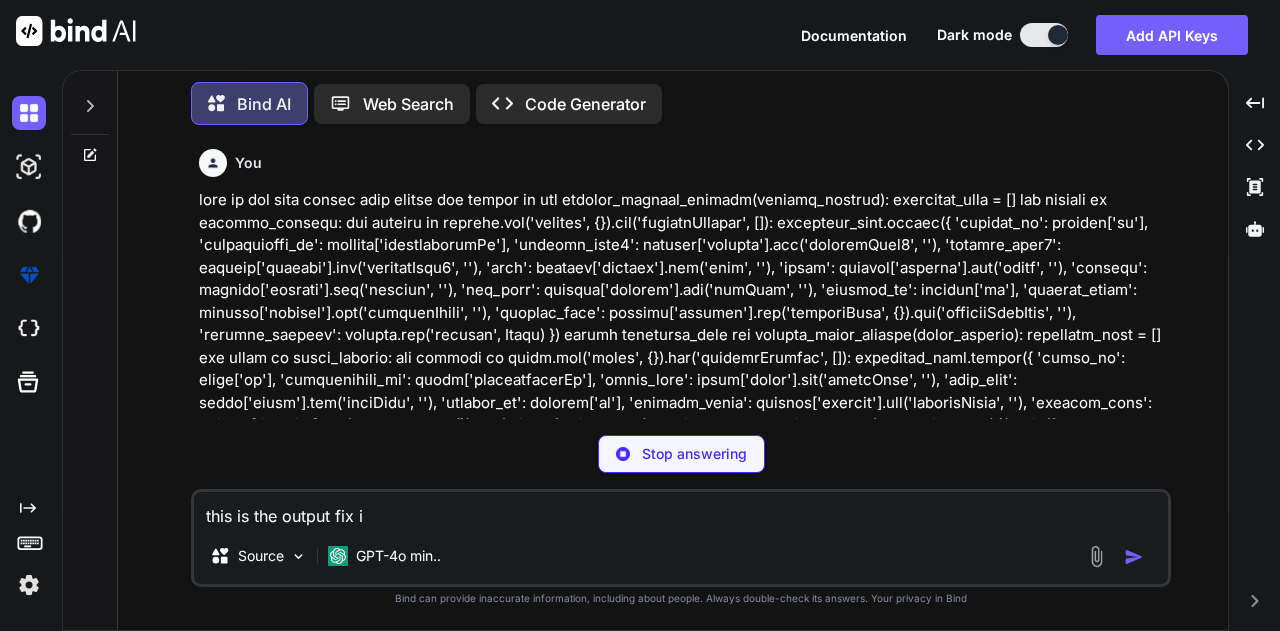 type on "x" 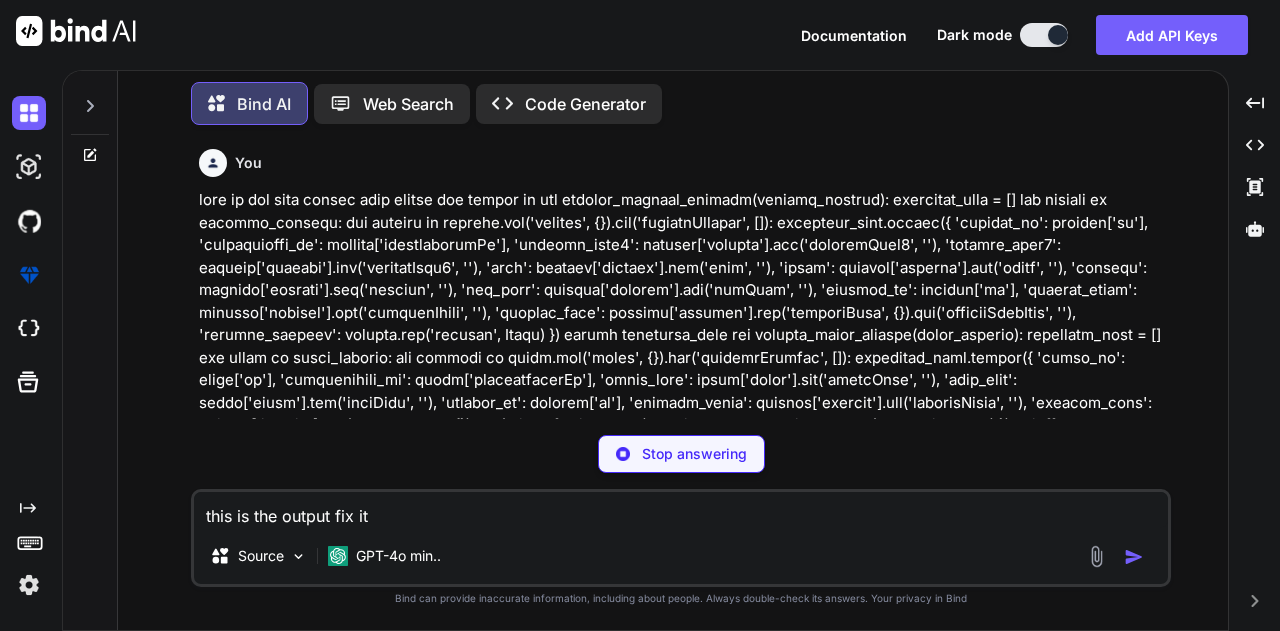 type on "x" 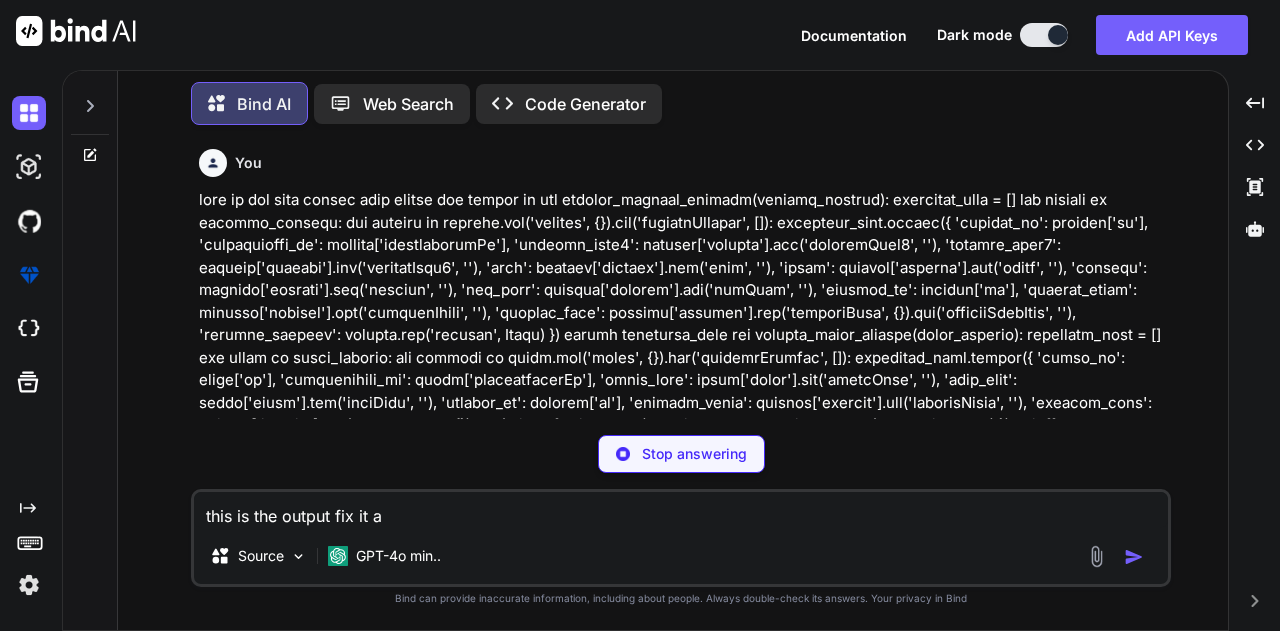type on "x" 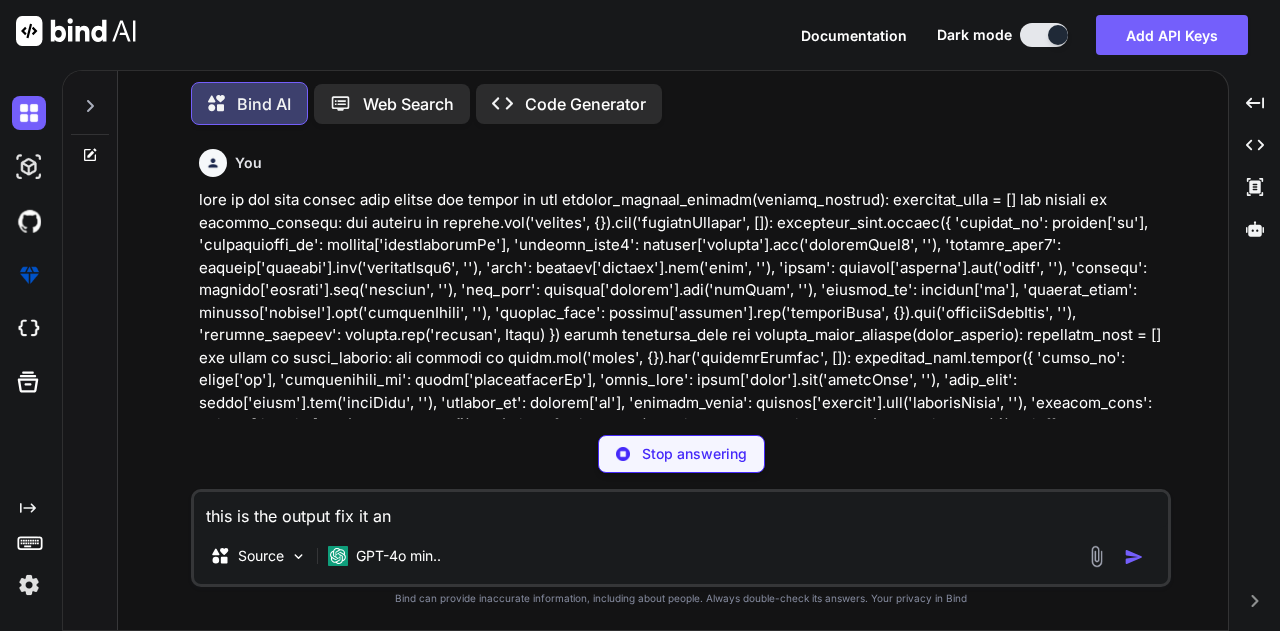 type on "x" 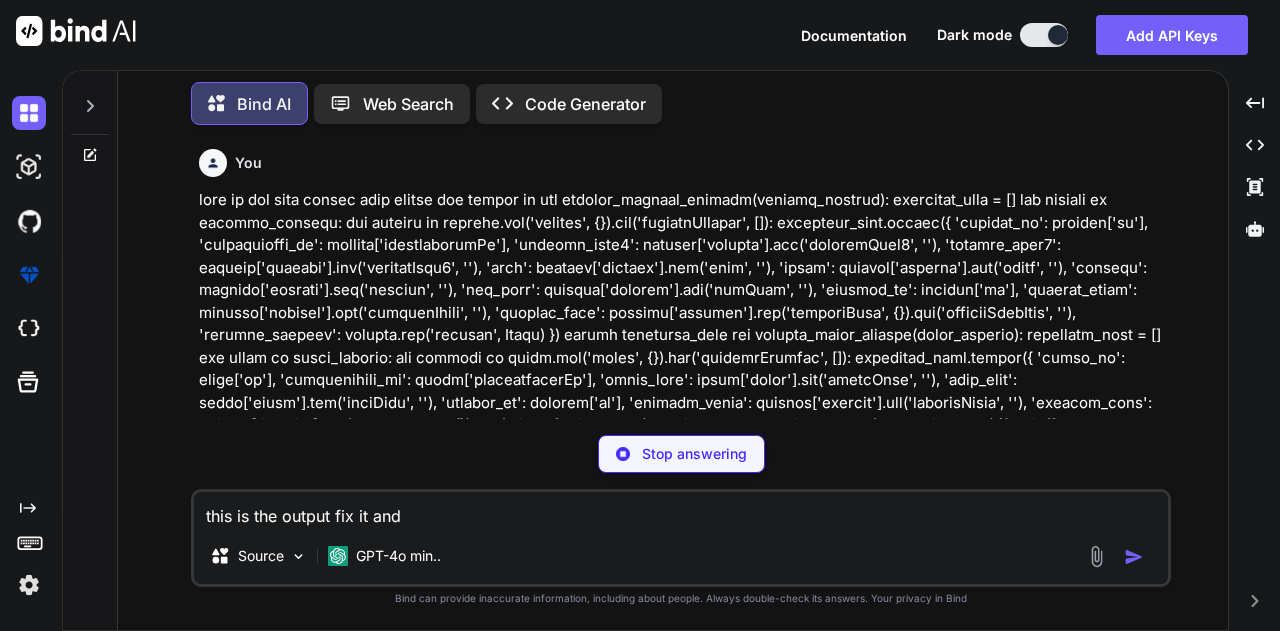 type on "x" 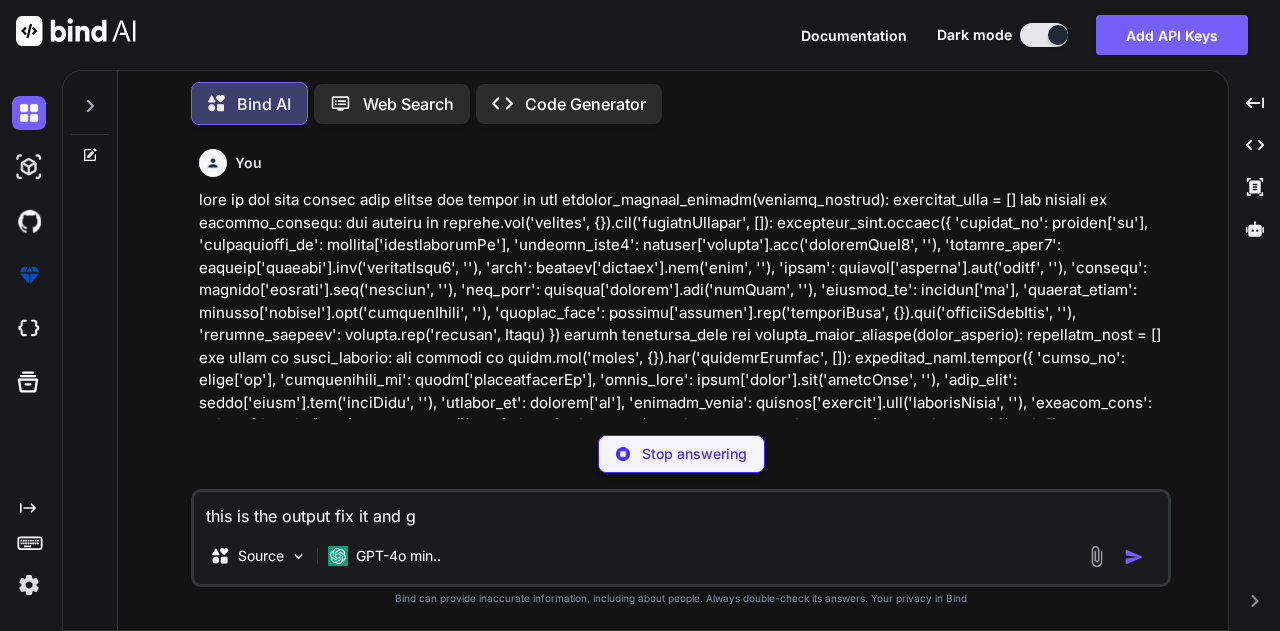 type on "x" 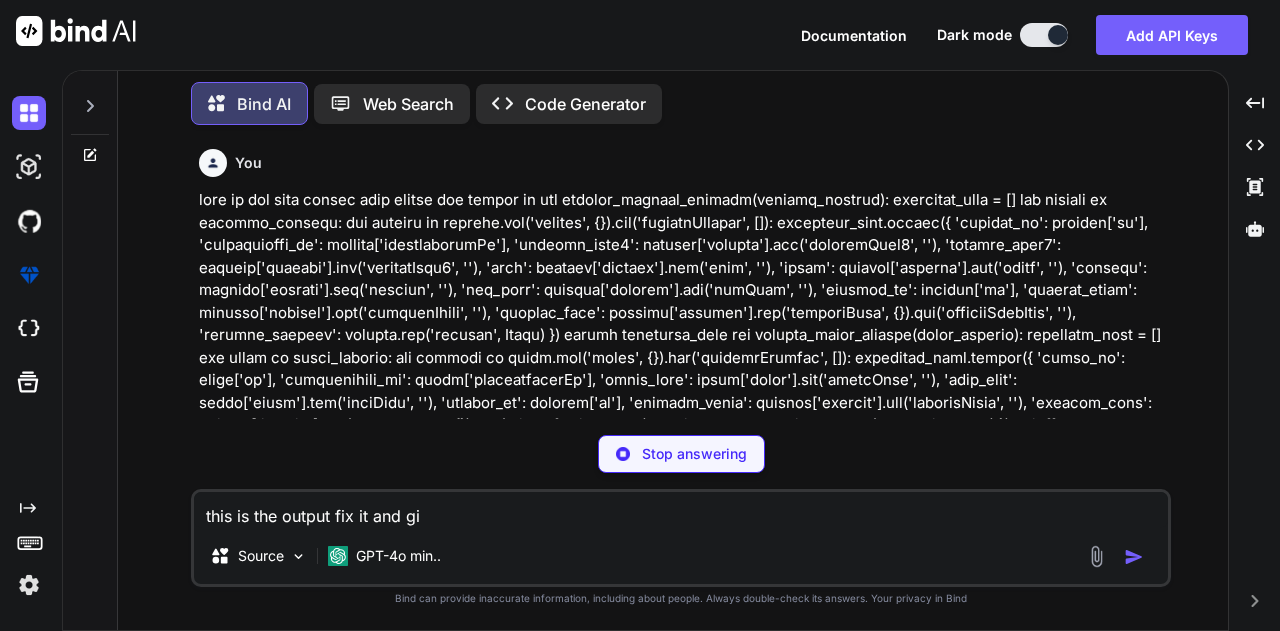 type on "x" 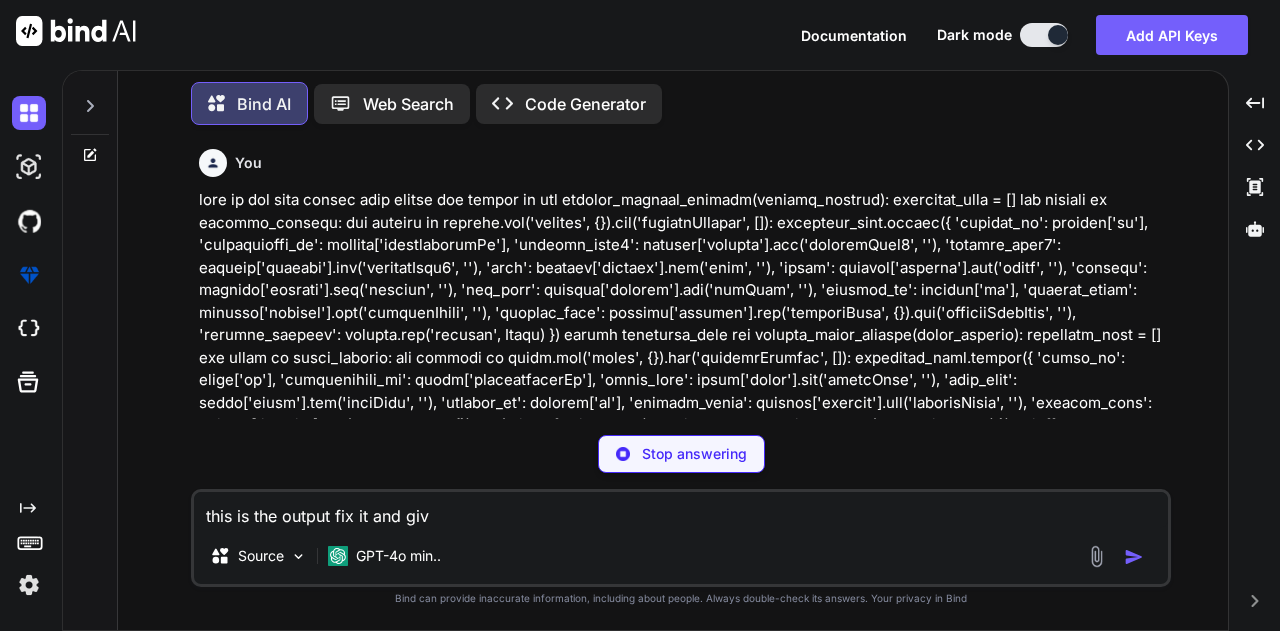 type on "x" 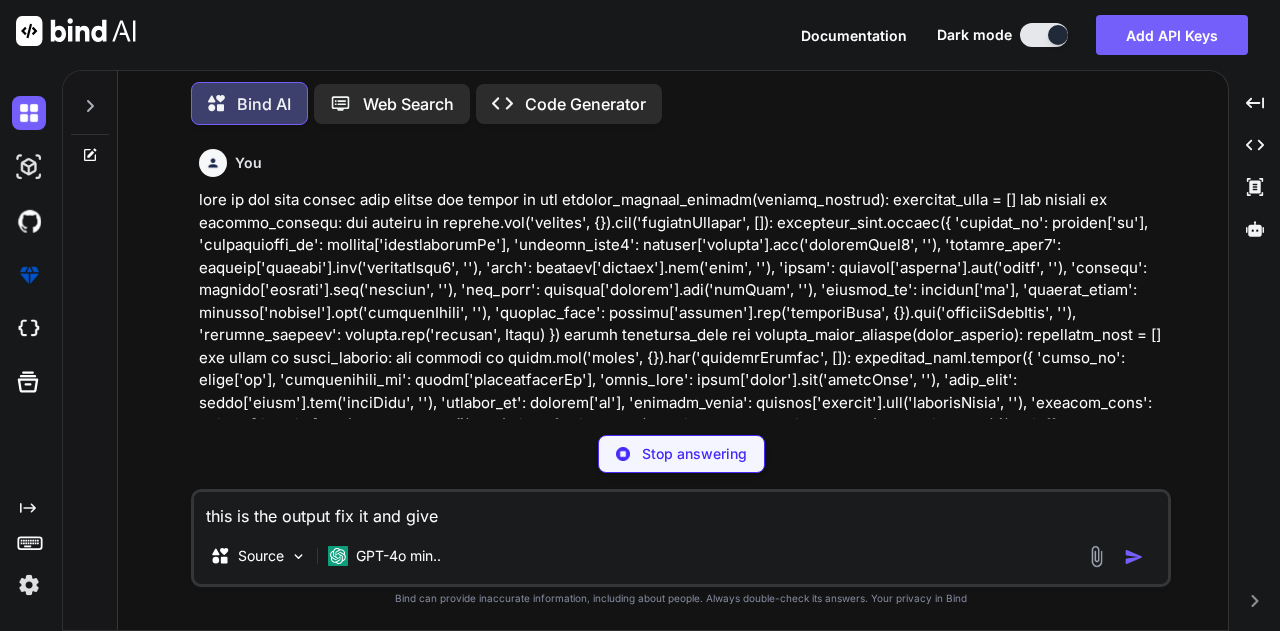 type on "x" 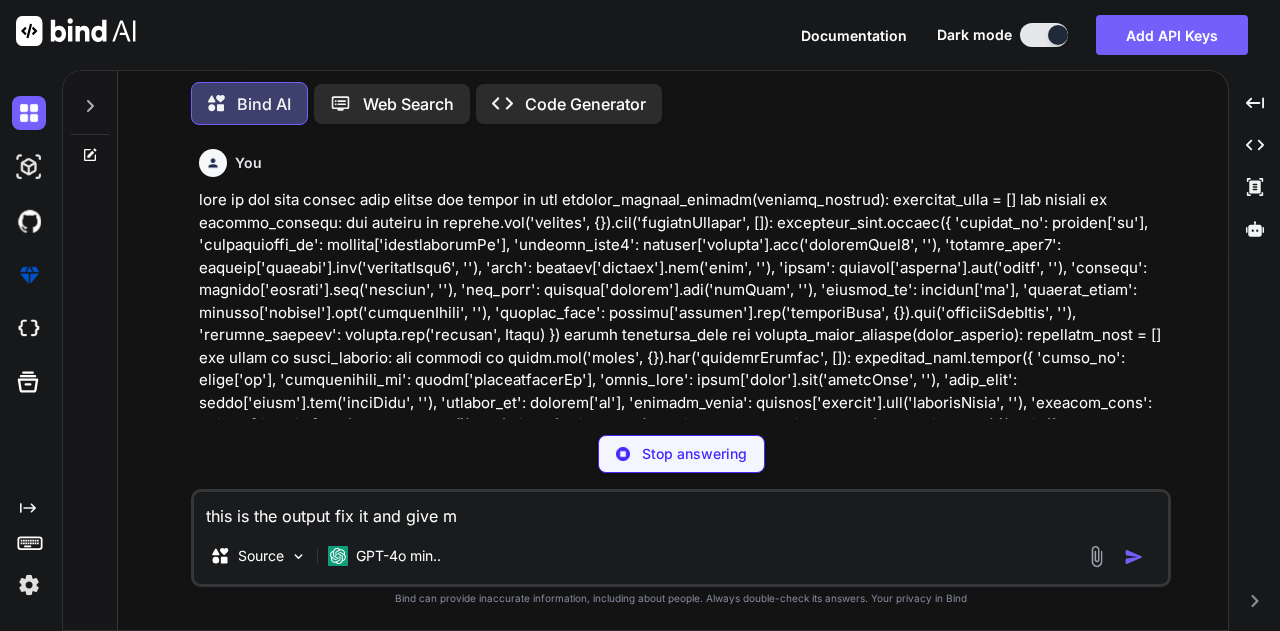 type on "x" 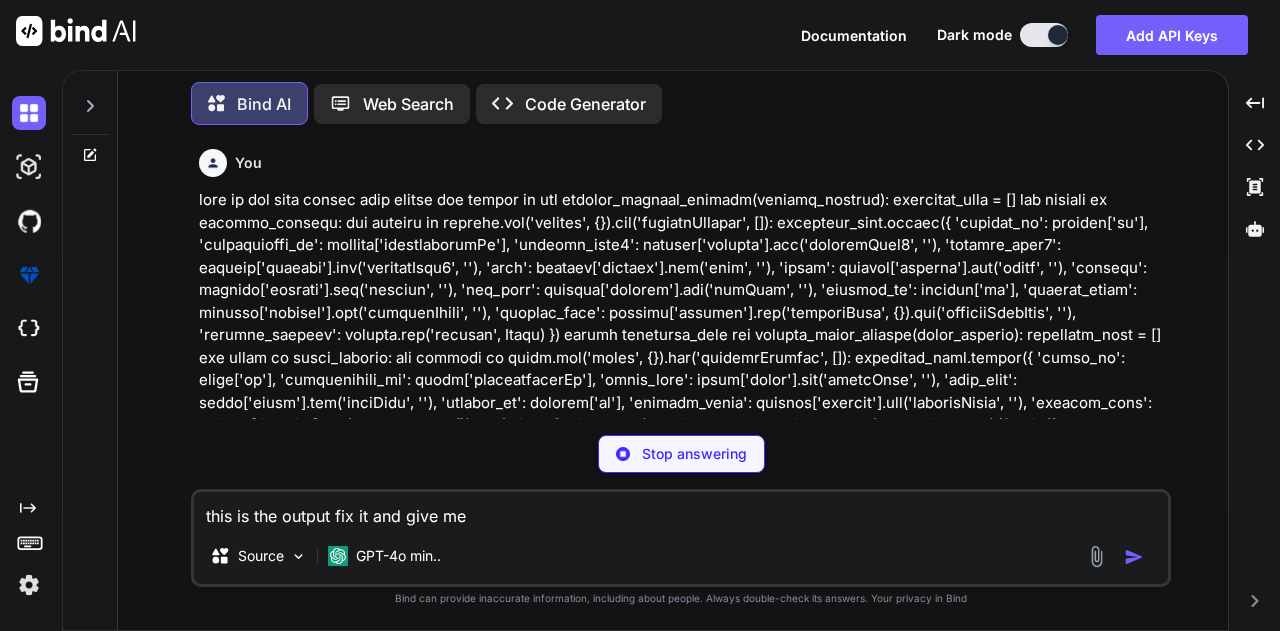 type on "x" 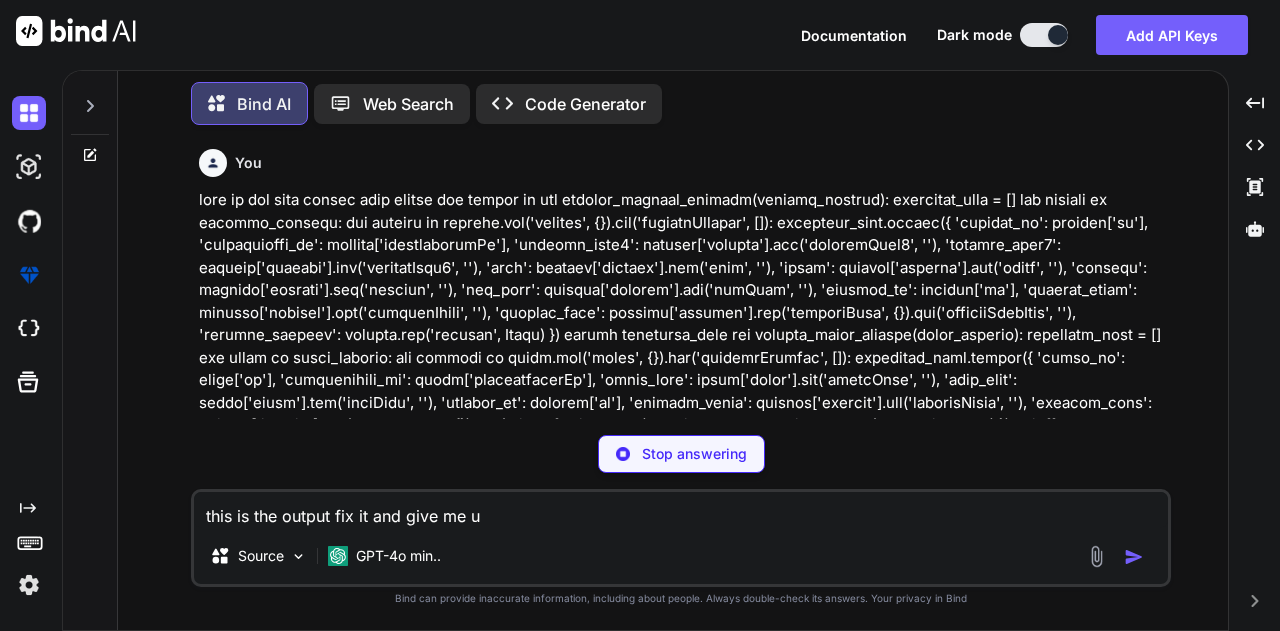type on "x" 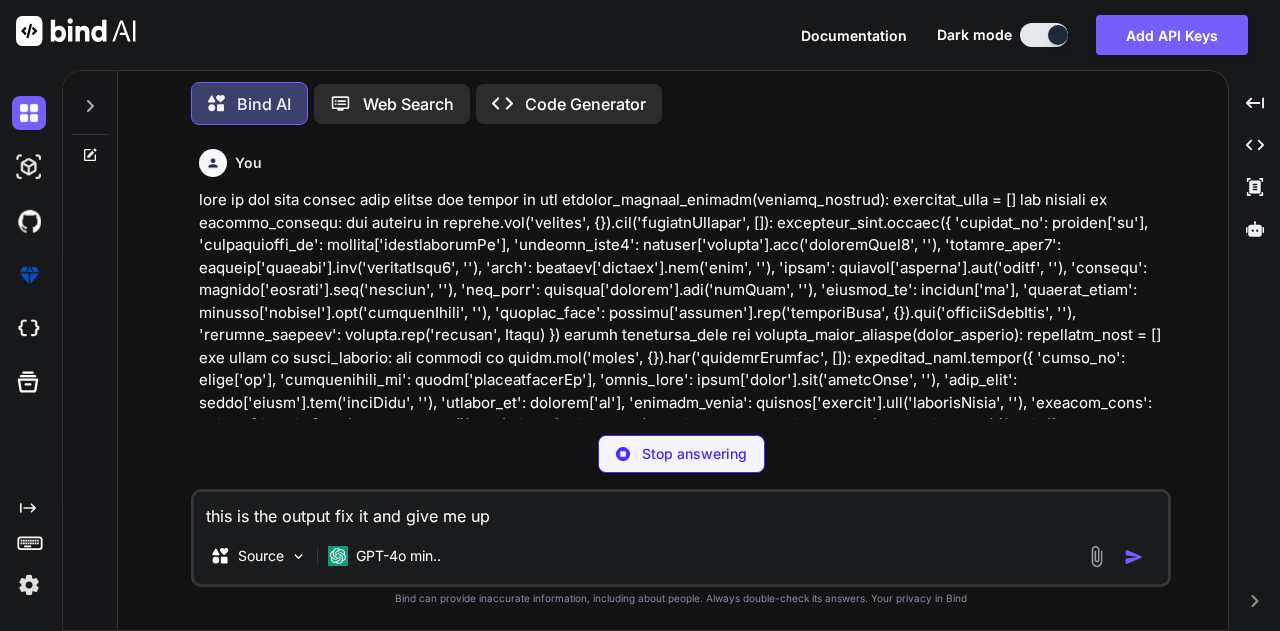 type on "x" 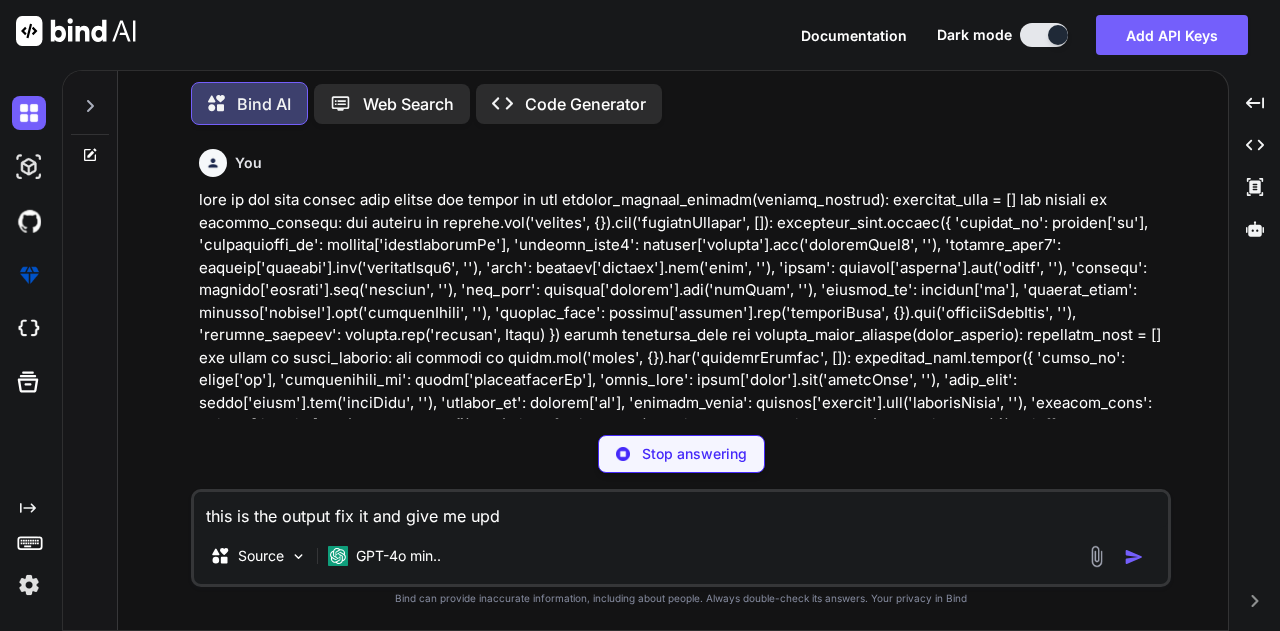 type on "this is the output fix it and give me upda" 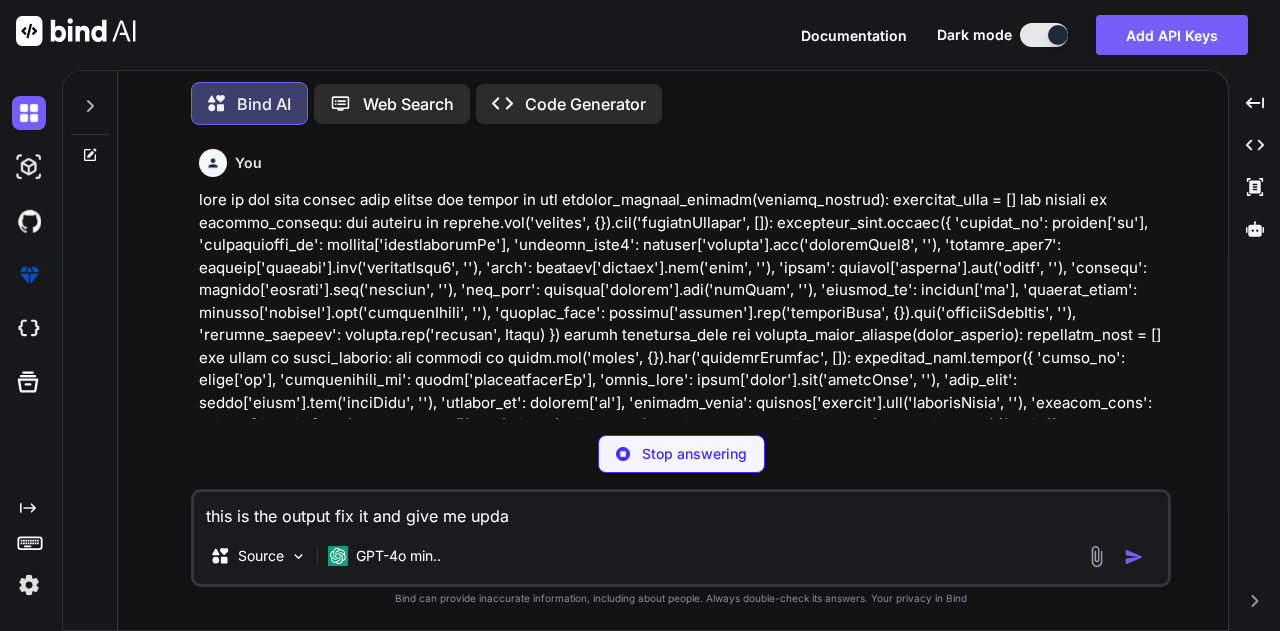 type on "x" 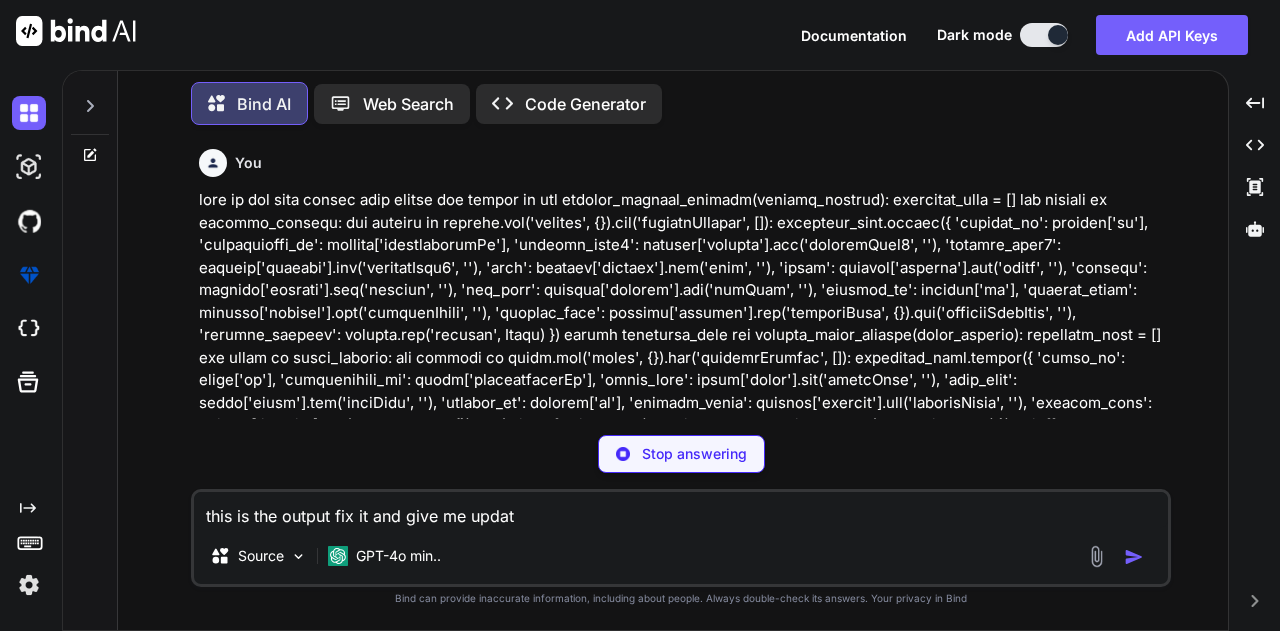 type on "x" 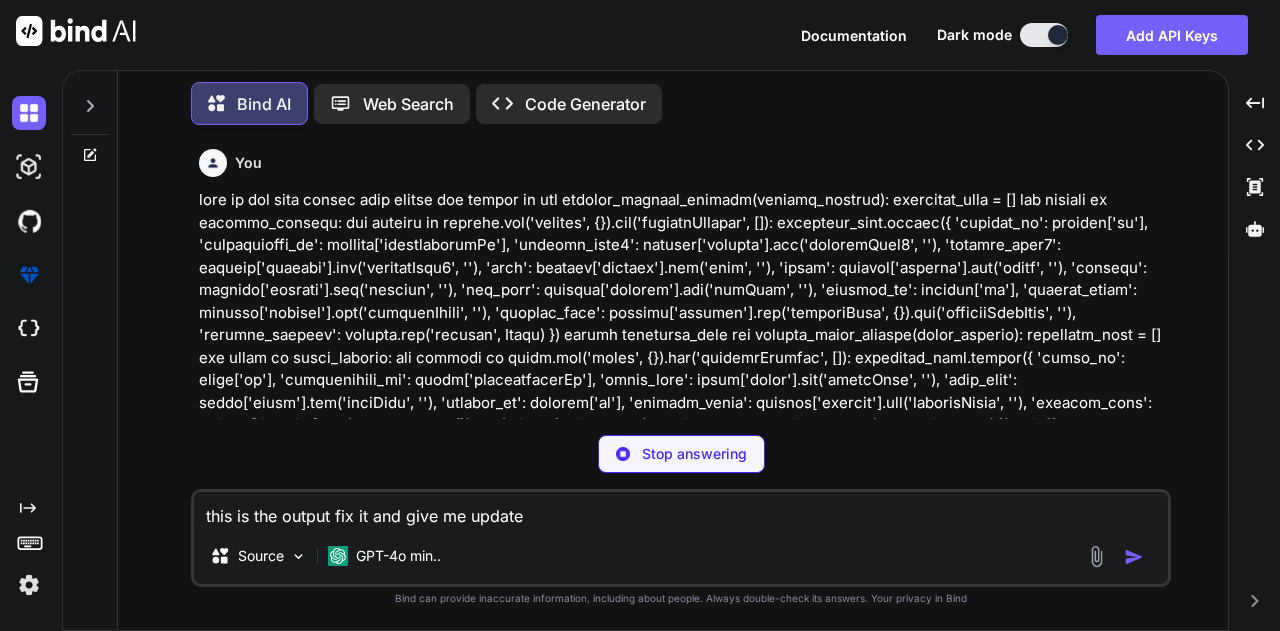type on "x" 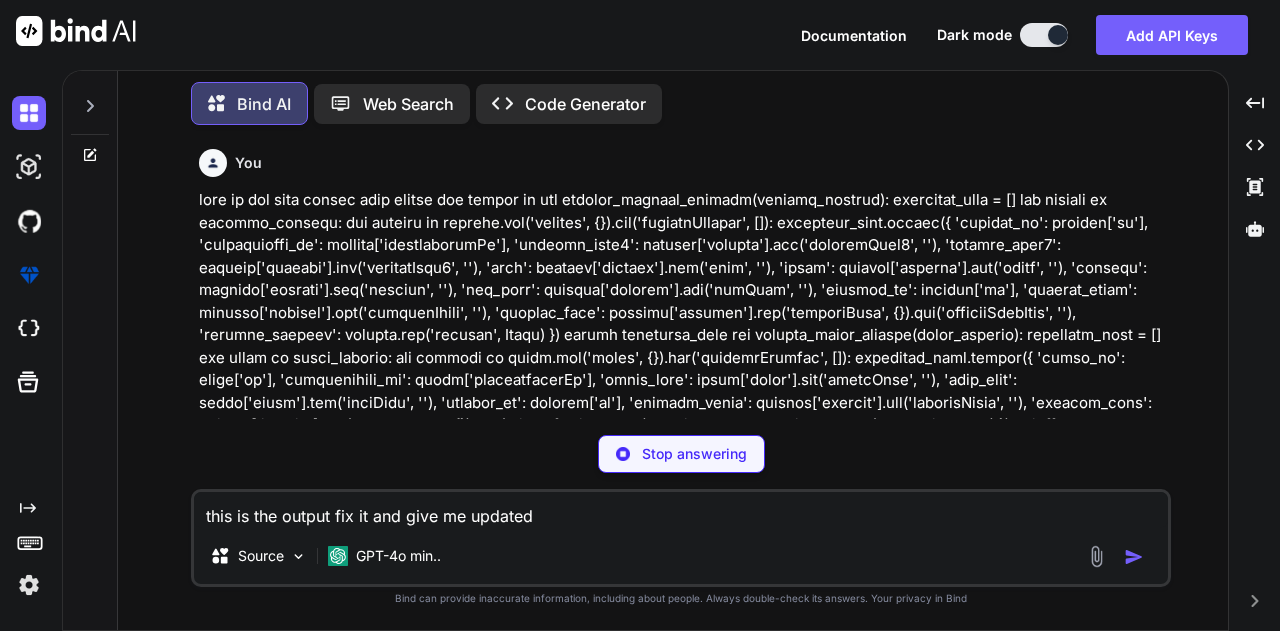 type on "x" 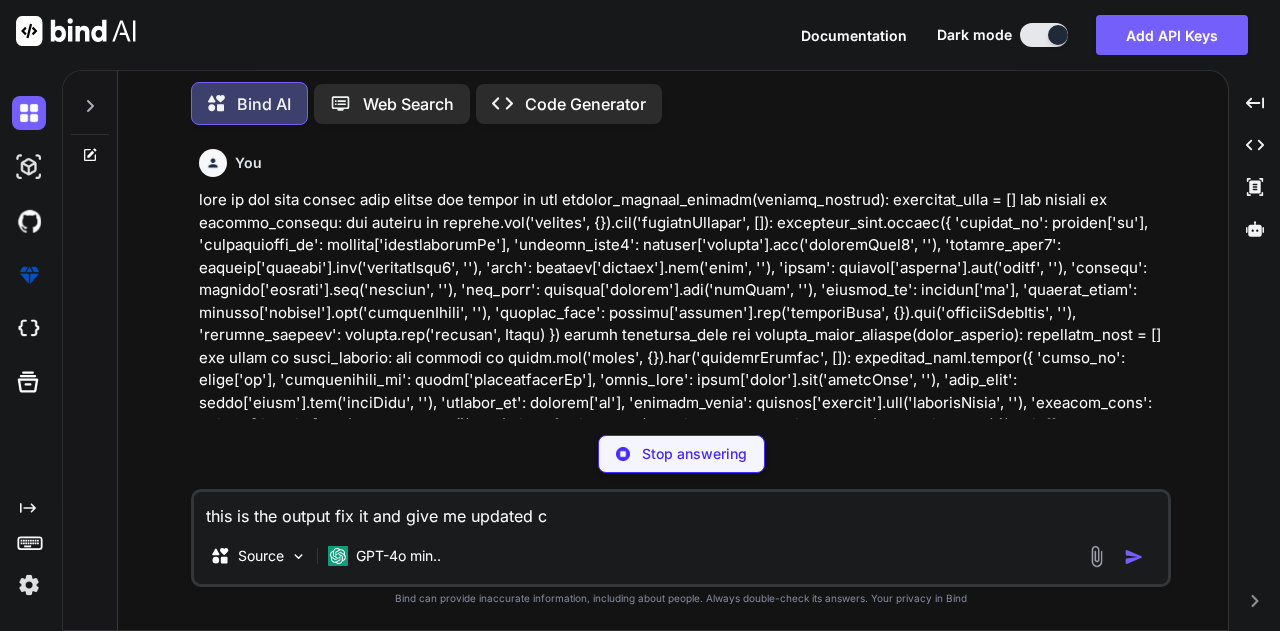 type 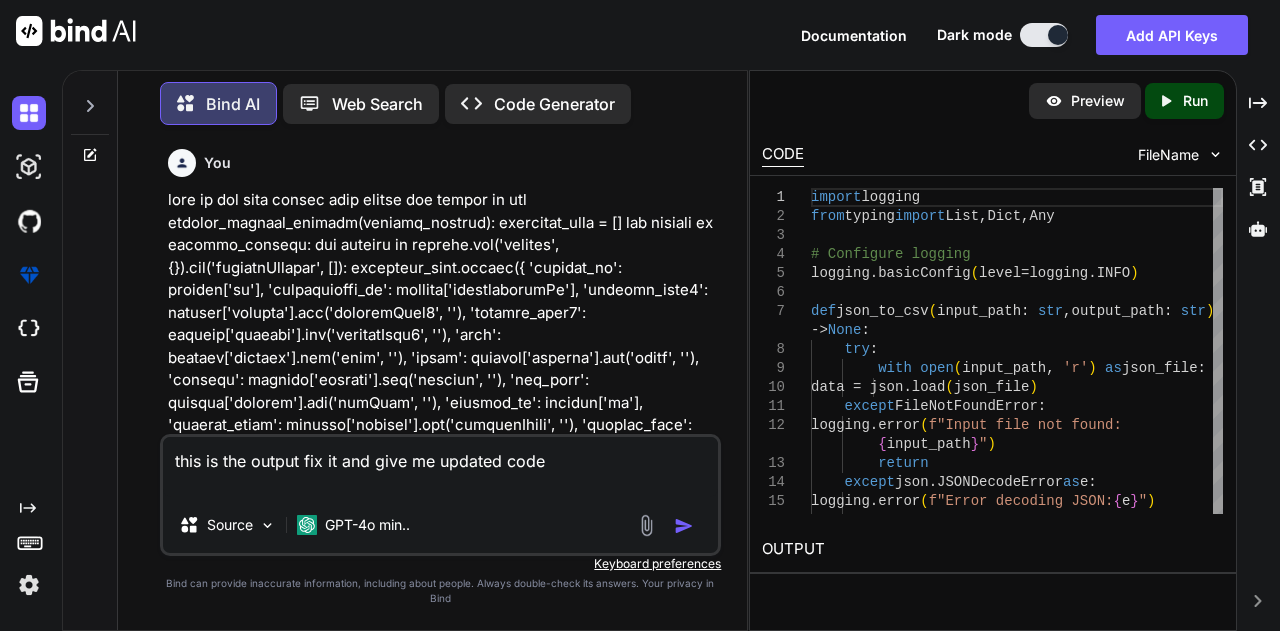 paste on "Loaded data: {
"authorization": "eyJhbGciOiJSUzUxMiJ9.eyJwZXJzb25JZCI6ImU0ZjhmM2ZhLWUzOTEtNDkxYi1hNjljLTI5NTY4ZTI1ZmRkOCIsInBlcnNvbk5hbWUiOiJSYWphdCBHYXJnIiwiZW1haWwiOiIxMTQwOTVAdGNzLmNvbSIsImpvYlRpdGxlIjoiQWRtaW4iLCJhY3RpdmUiOiJ0cnVlIiwibG9ja2VkIjoiZmFsc2UiLCJqdGkiOiIyYWJjMjBkNC1kM2NlLTQzNGQtYjc2Ni00NDExYjQ1YjVkZjQiLCJpYXQiOjE3NTQ1NDI3OTZ9.Xm_0vyRpyMNQRG3KCScngx2k6s5wR5mxmZ4jlutPBAKKYgggco--ZeqACgn5yr-cbp-MdiT5Ej9ku1C8z7Ec22peyX-p-fNJKGFPDAB9JFp0mtikKe4HMNpeDpB4ftuZDKCucKxYTF6r3zmoqueKygooevlzf_9t_nh9JoUISSbRpLMYFR9-8hn0AgIiMGVS9JLxBiF41UldMtrOh3xum2sS-HeENGgMe5sy13gT-aFl88JV4L8_85taO-7JiDAGWjhmJbXgLGWUqXrwp5vHUoWWIbJ9jGBDwpQ7RRn4avp26nAinjwJ-hInzQHkPR5E18aw4bFtFSYt4Bs2ol3qbw",
"responseBody": "{\"responseCode\":\"0000\",\"responseStatus\":\"Success\",\"data\":null,\"requestDataMap\":{\"organizationId\":5867607678}}",
"method": "PUT",
"payload": "{\"id\":5867607678,\"isMainOrg\":true,\"referenceId\":\"ORG23056086\",\"ccbPersonId\":null,\"startDate\":\"2025-08-06T06:32:13.000Z\",\"endDate\":null,\"..." 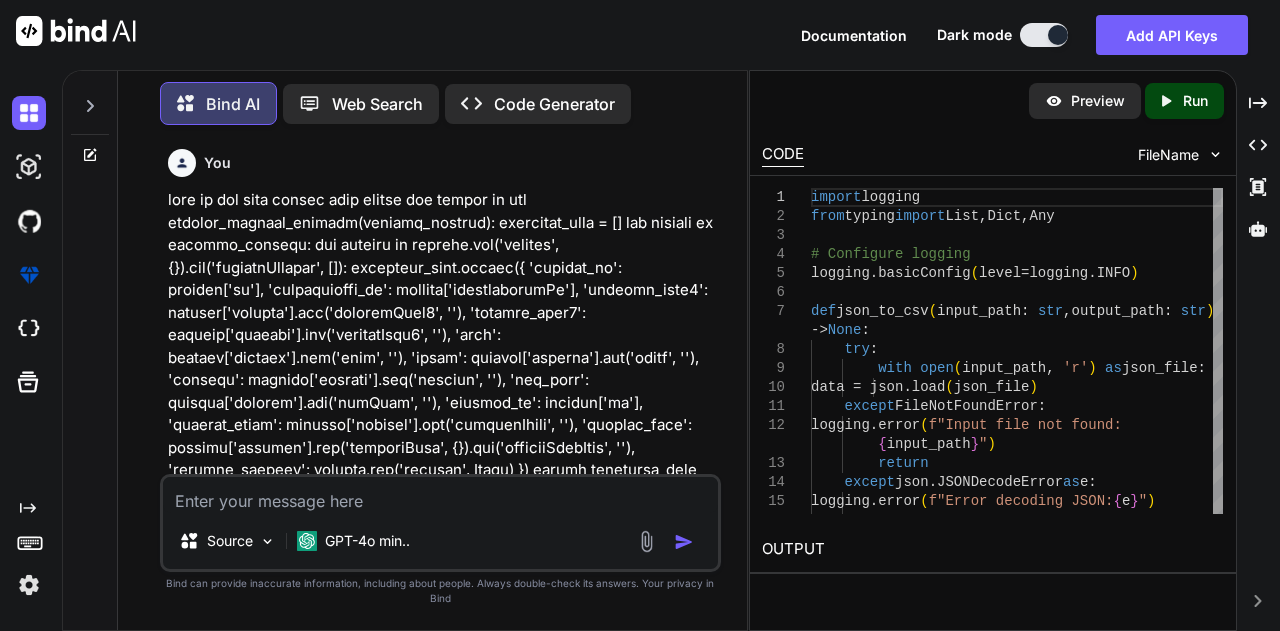 scroll, scrollTop: 0, scrollLeft: 0, axis: both 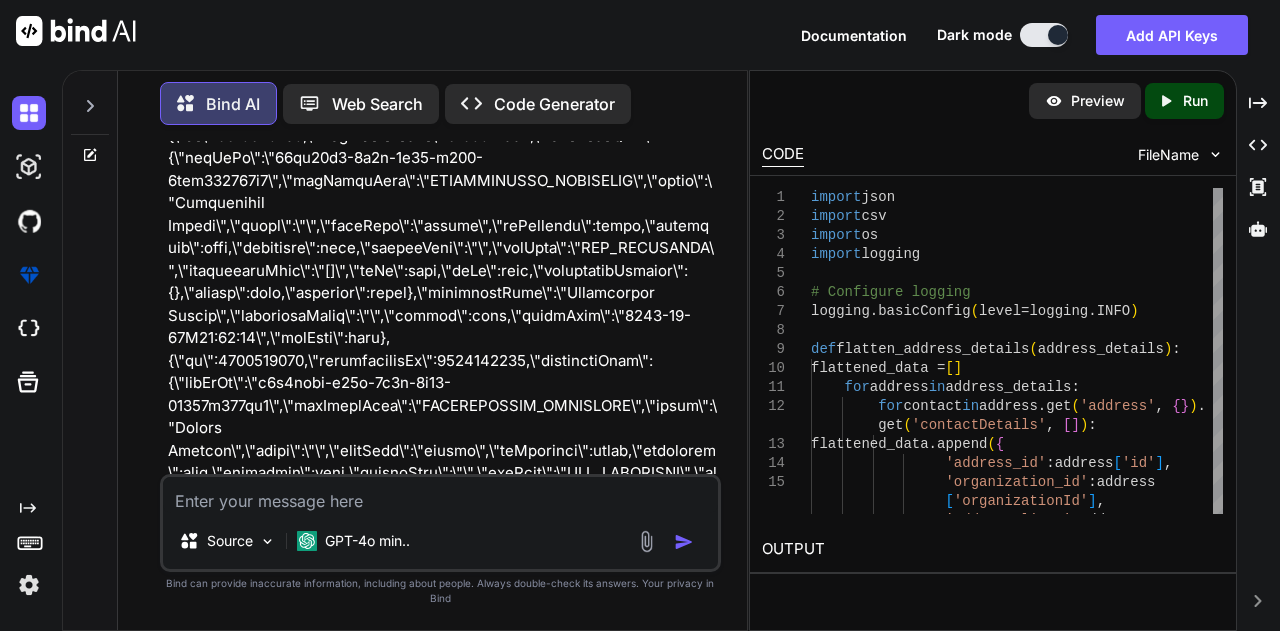 click at bounding box center (667, 857) 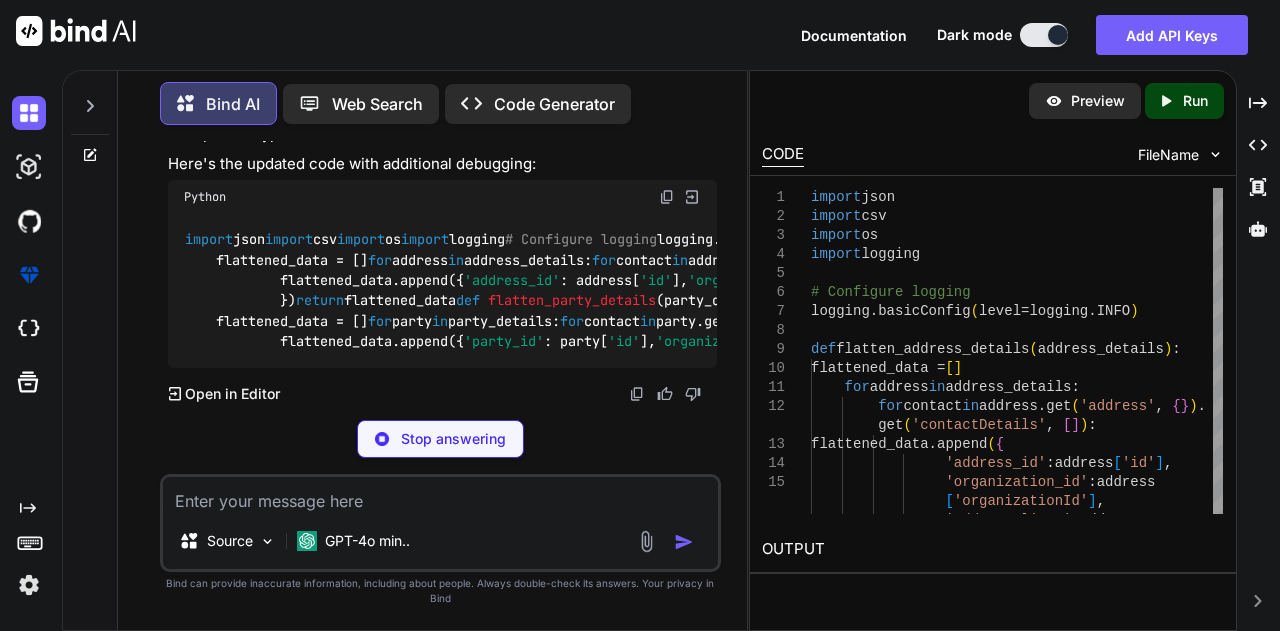 scroll, scrollTop: 48254, scrollLeft: 0, axis: vertical 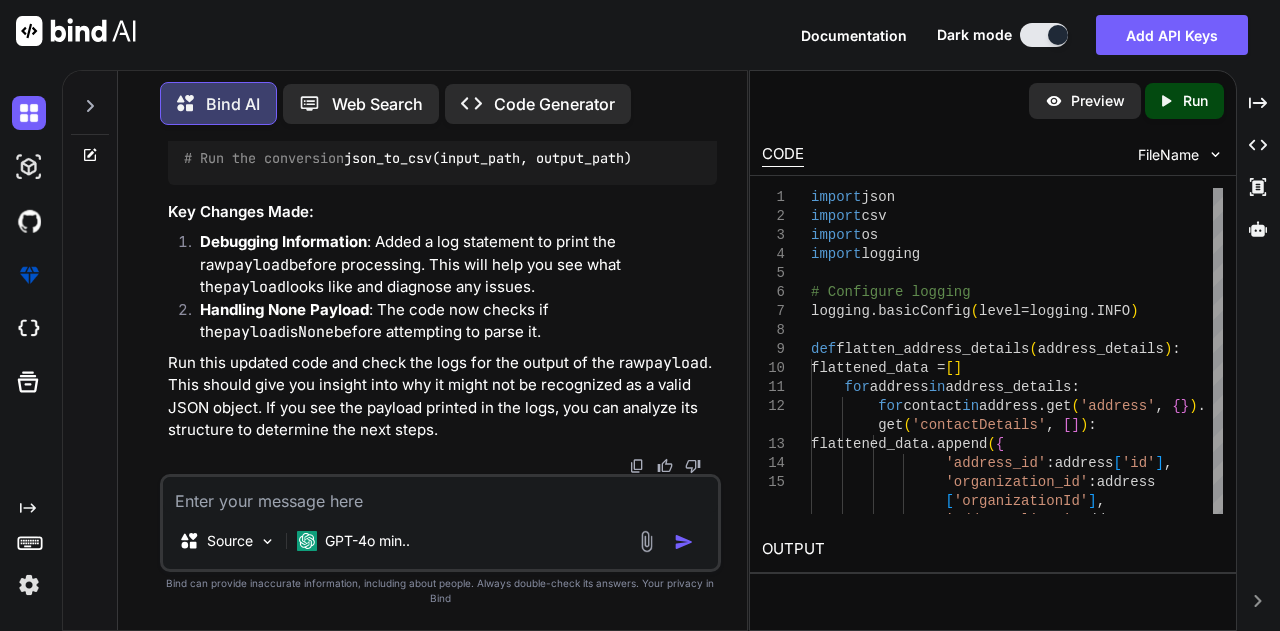 click at bounding box center (441, 495) 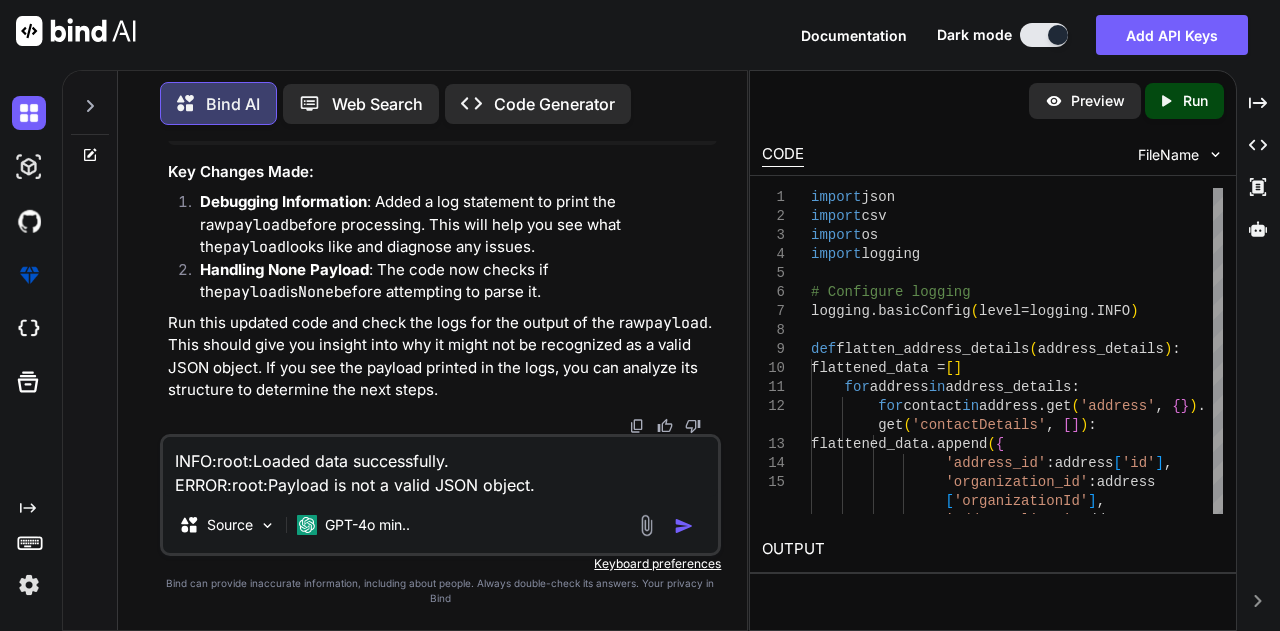scroll, scrollTop: 50129, scrollLeft: 0, axis: vertical 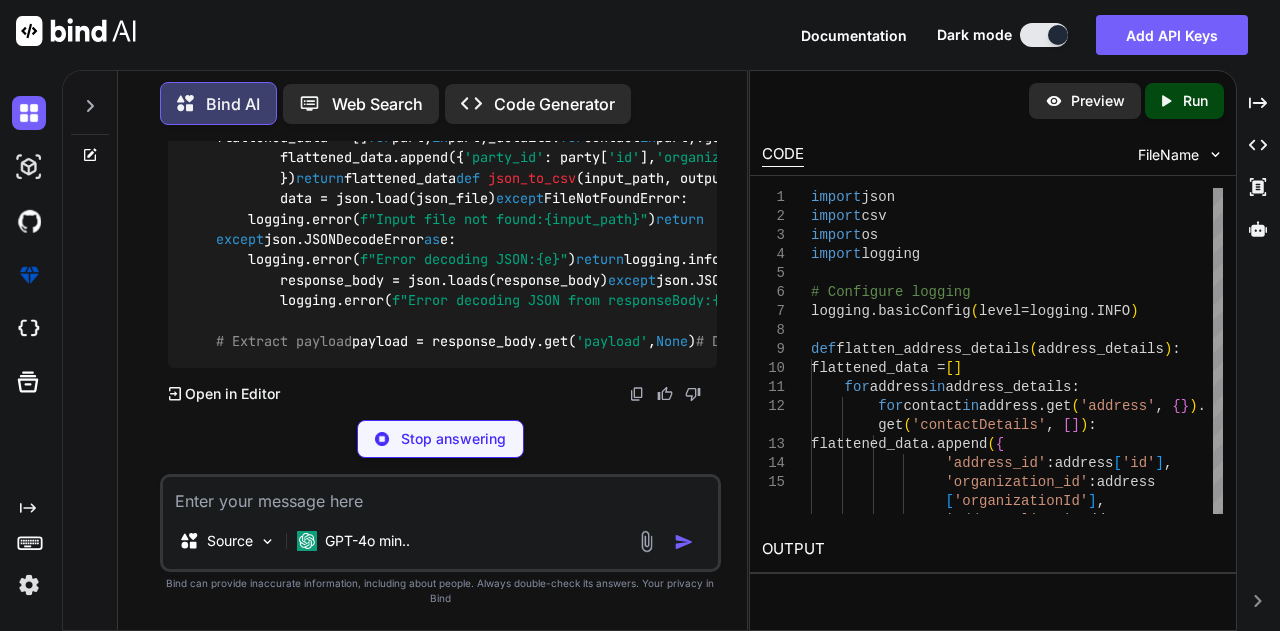 click at bounding box center [667, 13] 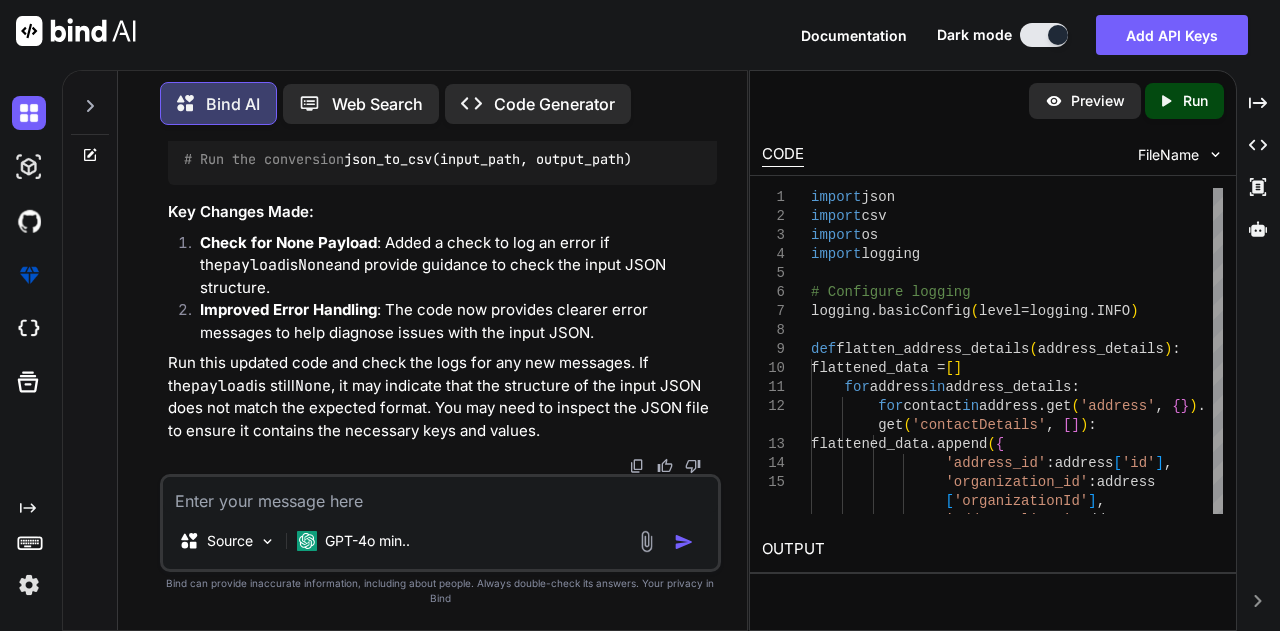 scroll, scrollTop: 50703, scrollLeft: 0, axis: vertical 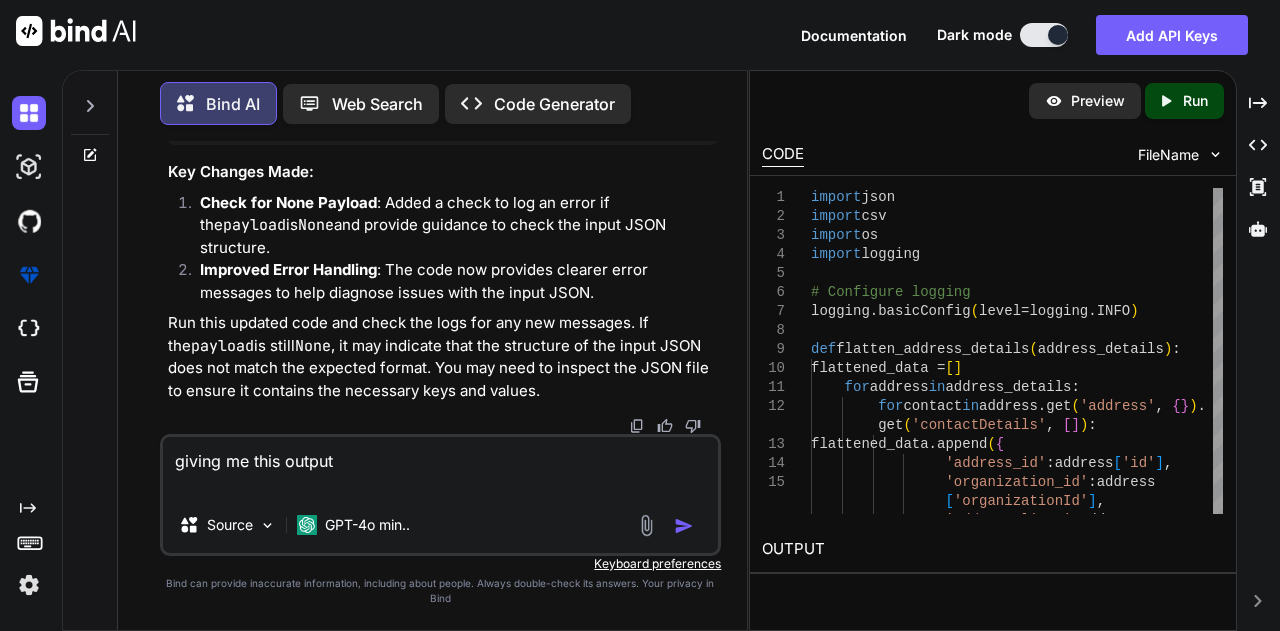 paste on "INFO:root:Loaded data successfully.
INFO:root:Raw Payload: None
ERROR:root:Payload is None. Please check the input JSON structure." 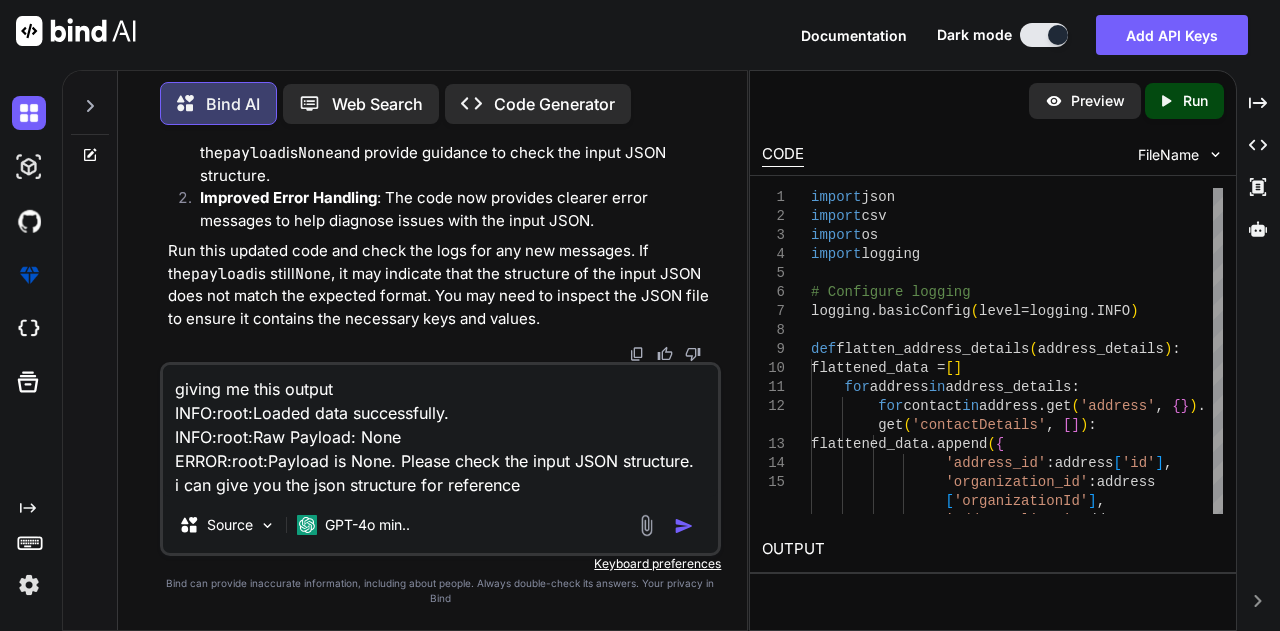 click on "giving me this output
INFO:root:Loaded data successfully.
INFO:root:Raw Payload: None
ERROR:root:Payload is None. Please check the input JSON structure.
i can give you the json structure for reference" at bounding box center (441, 431) 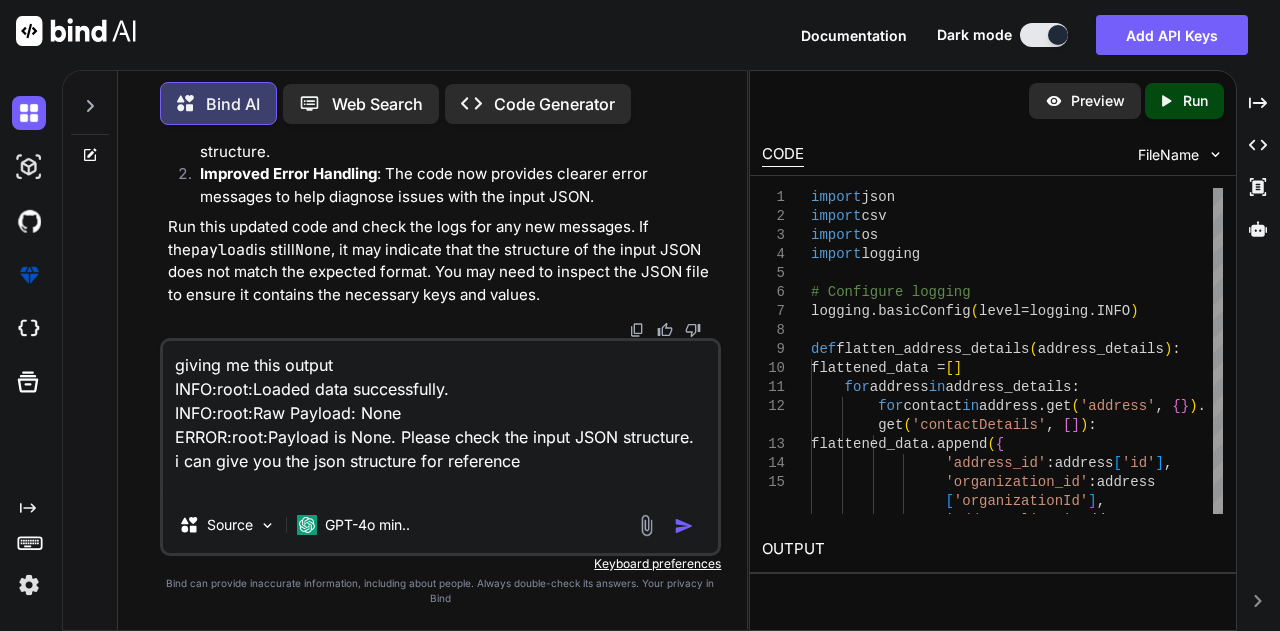 paste on "{
"authorization": "eyJhbGciOiJSUzUxMiJ9.eyJwZXJzb25JZCI6ImU0ZjhmM2ZhLWUzOTEtNDkxYi1hNjljLTI5NTY4ZTI1ZmRkOCIsInBlcnNvbk5hbWUiOiJSYWphdCBHYXJnIiwiZW1haWwiOiIxMTQwOTVAdGNzLmNvbSIsImpvYlRpdGxlIjoiQWRtaW4iLCJhY3RpdmUiOiJ0cnVlIiwibG9ja2VkIjoiZmFsc2UiLCJqdGkiOiIyYWJjMjBkNC1kM2NlLTQzNGQtYjc2Ni00NDExYjQ1YjVkZjQiLCJpYXQiOjE3NTQ1NDI3OTZ9.Xm_0vyRpyMNQRG3KCScngx2k6s5wR5mxmZ4jlutPBAKKYgggco--ZeqACgn5yr-cbp-MdiT5Ej9ku1C8z7Ec22peyX-p-fNJKGFPDAB9JFp0mtikKe4HMNpeDpB4ftuZDKCucKxYTF6r3zmoqueKygooevlzf_9t_nh9JoUISSbRpLMYFR9-8hn0AgIiMGVS9JLxBiF41UldMtrOh3xum2sS-HeENGgMe5sy13gT-aFl88JV4L8_85taO-7JiDAGWjhmJbXgLGWUqXrwp5vHUoWWIbJ9jGBDwpQ7RRn4avp26nAinjwJ-hInzQHkPR5E18aw4bFtFSYt4Bs2ol3qbw",
"responseBody": "{"responseCode":"0000","responseStatus":"Success","data":null,"requestDataMap":{"organizationId":5867607678}}",
"method": "PUT",
"payload": "{"id":5867607678,"isMainOrg":true,"referenceId":"ORG23056086","ccbPersonId":null,"addressDetails":[{"id":5867607854,"organizationId":5867607678,"address":{"id":5867607849,"addressT..." 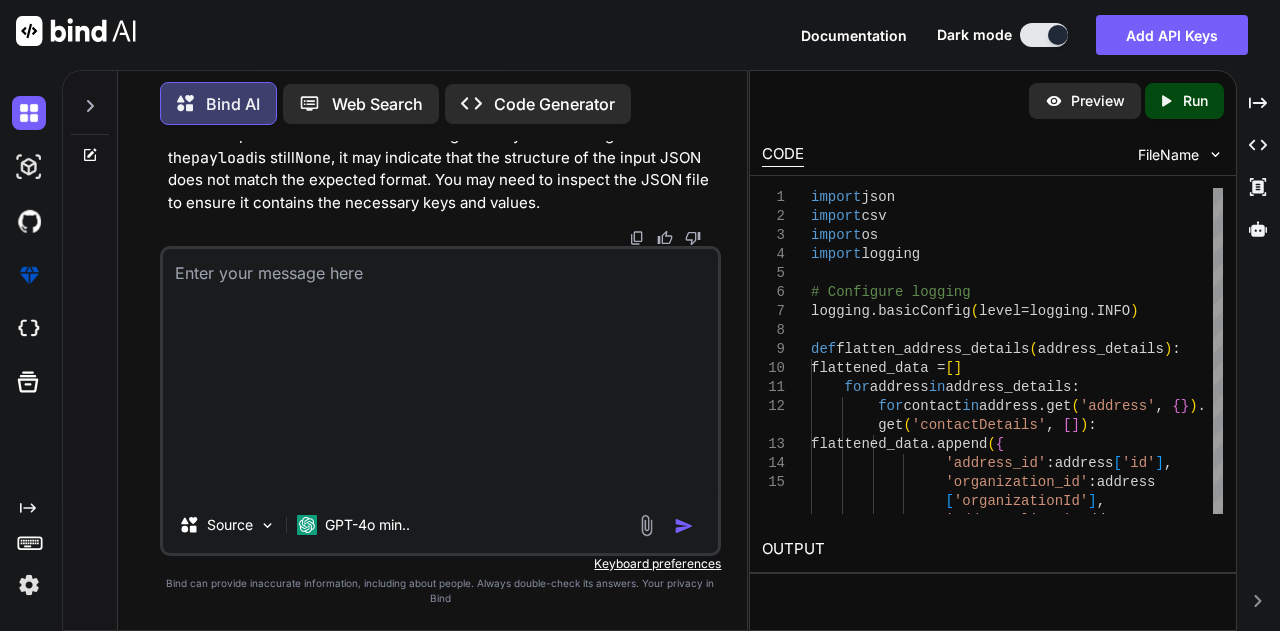 scroll, scrollTop: 0, scrollLeft: 0, axis: both 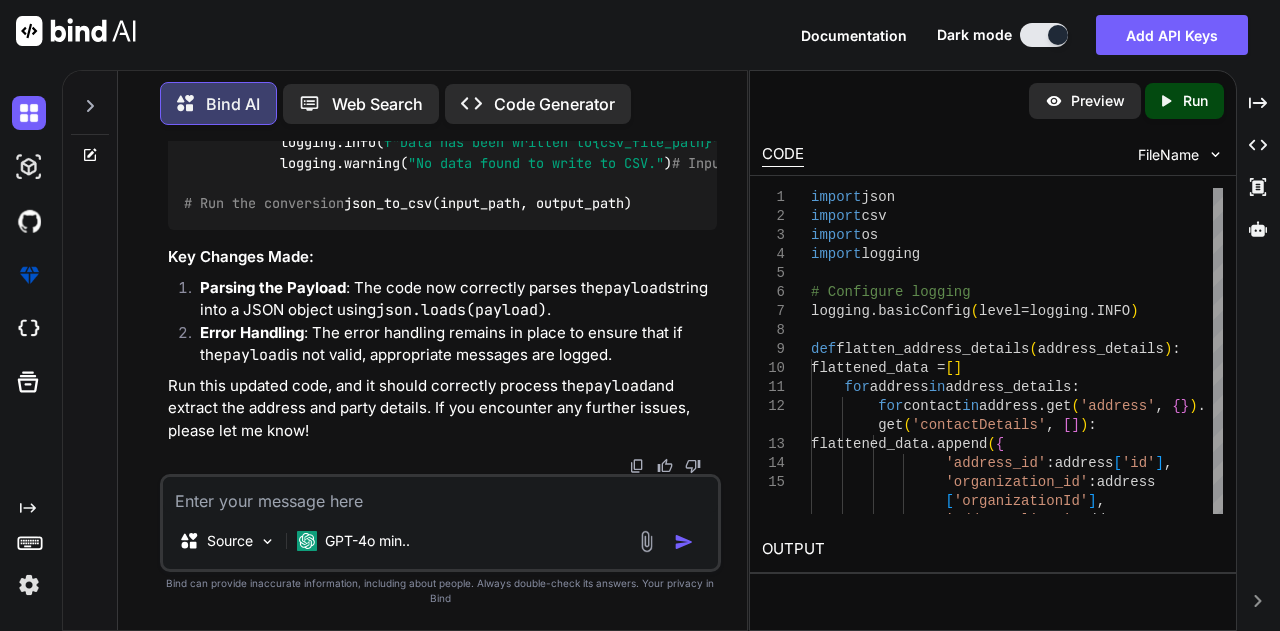 click at bounding box center [667, -696] 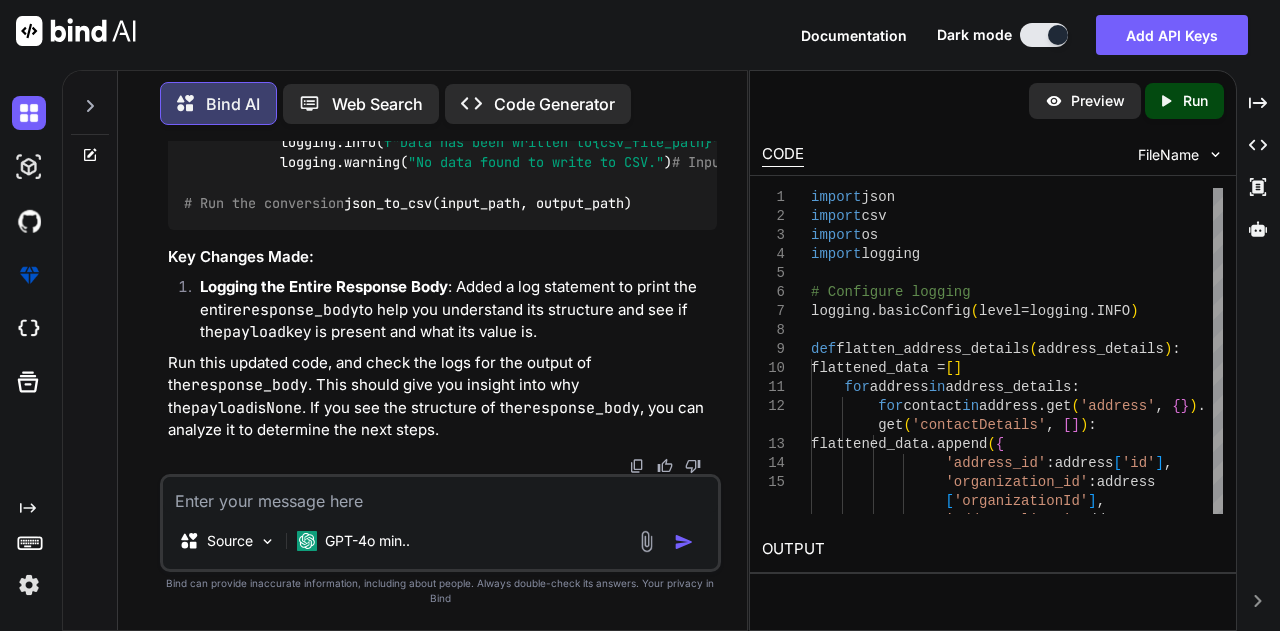scroll, scrollTop: 60400, scrollLeft: 0, axis: vertical 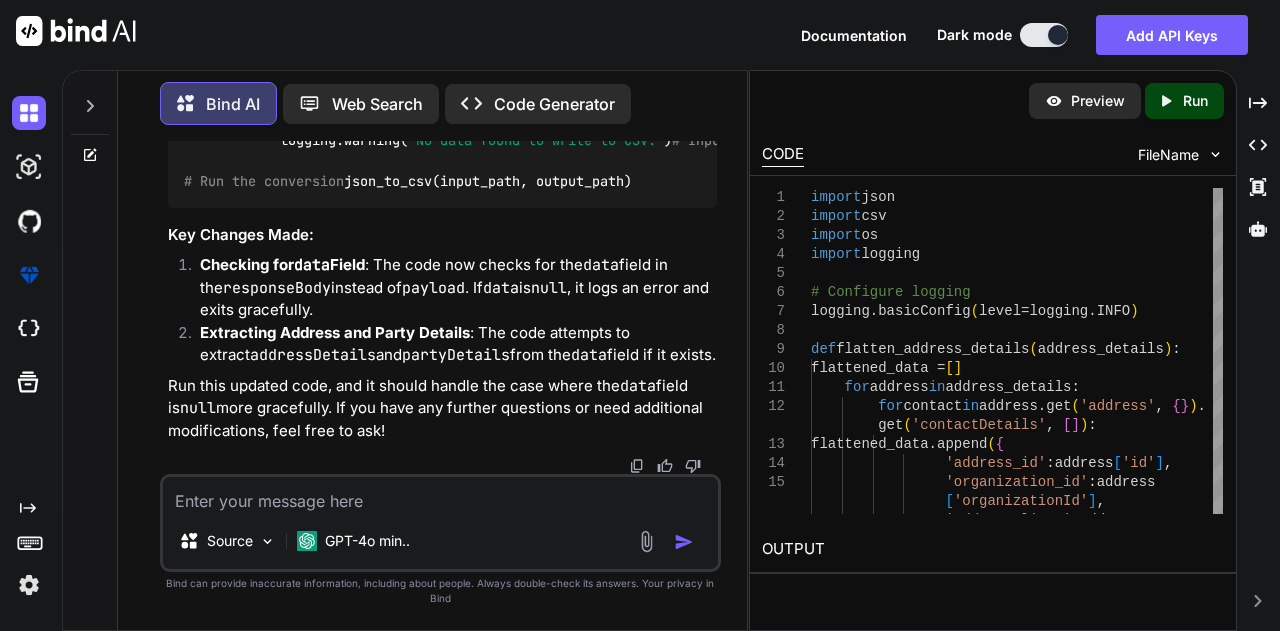 click at bounding box center [667, -575] 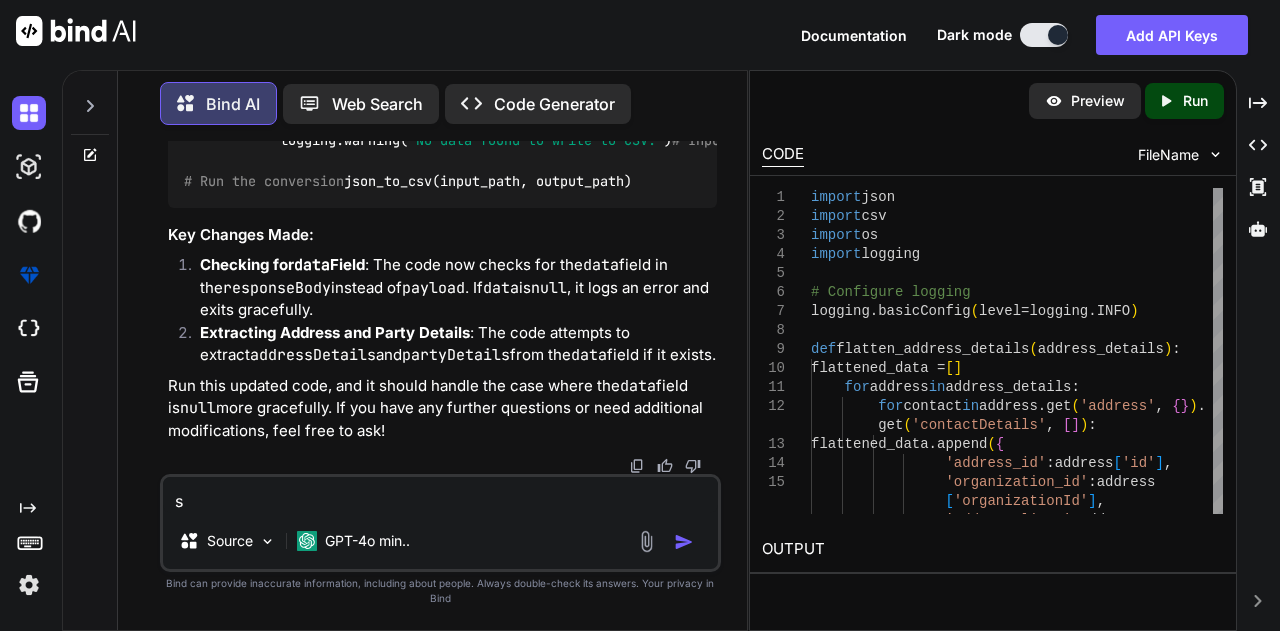 click on "s" at bounding box center [441, 495] 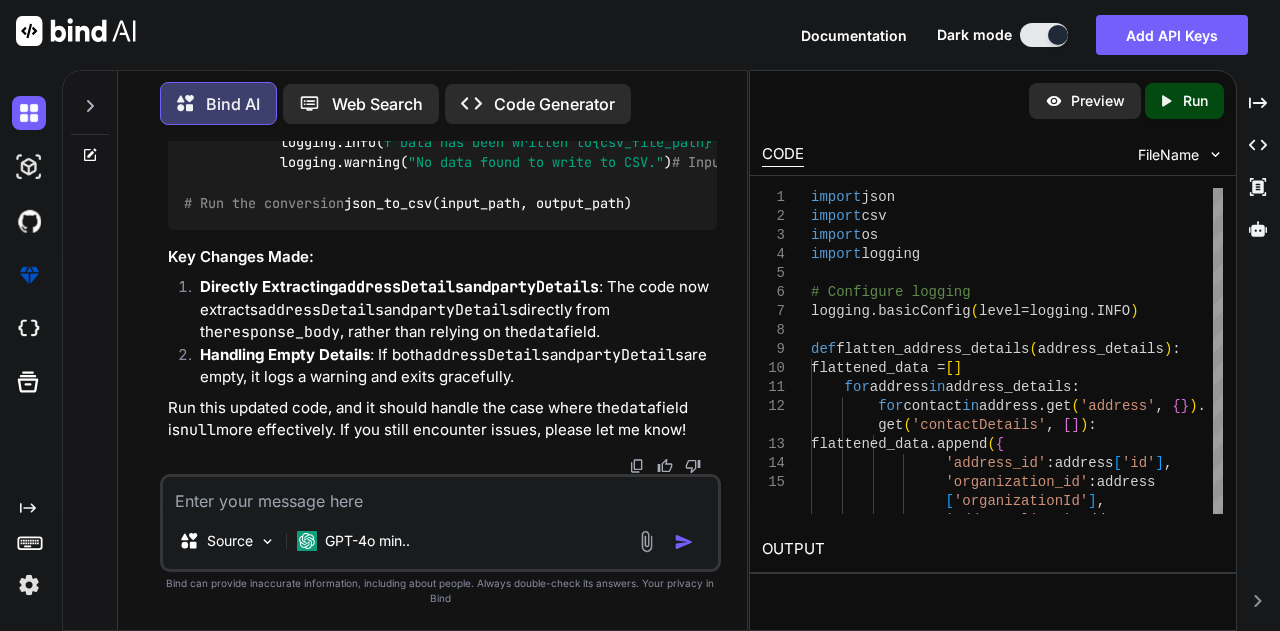 scroll, scrollTop: 66898, scrollLeft: 0, axis: vertical 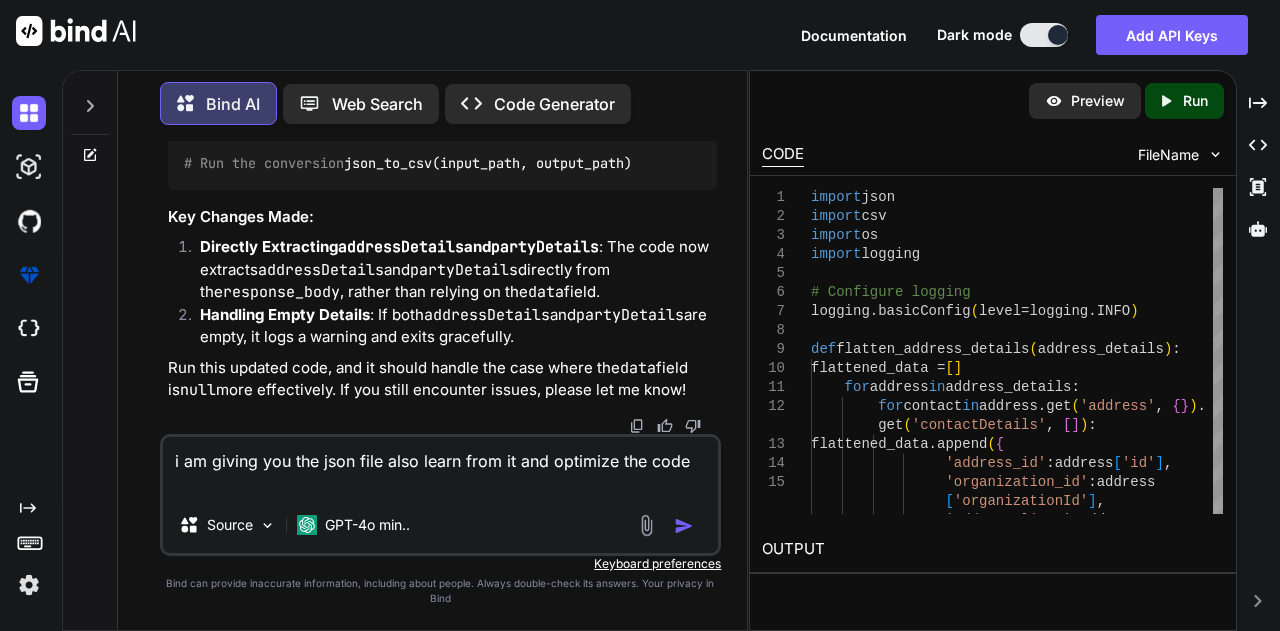 click on "i am giving you the json file also learn from it and optimize the code" at bounding box center (441, 467) 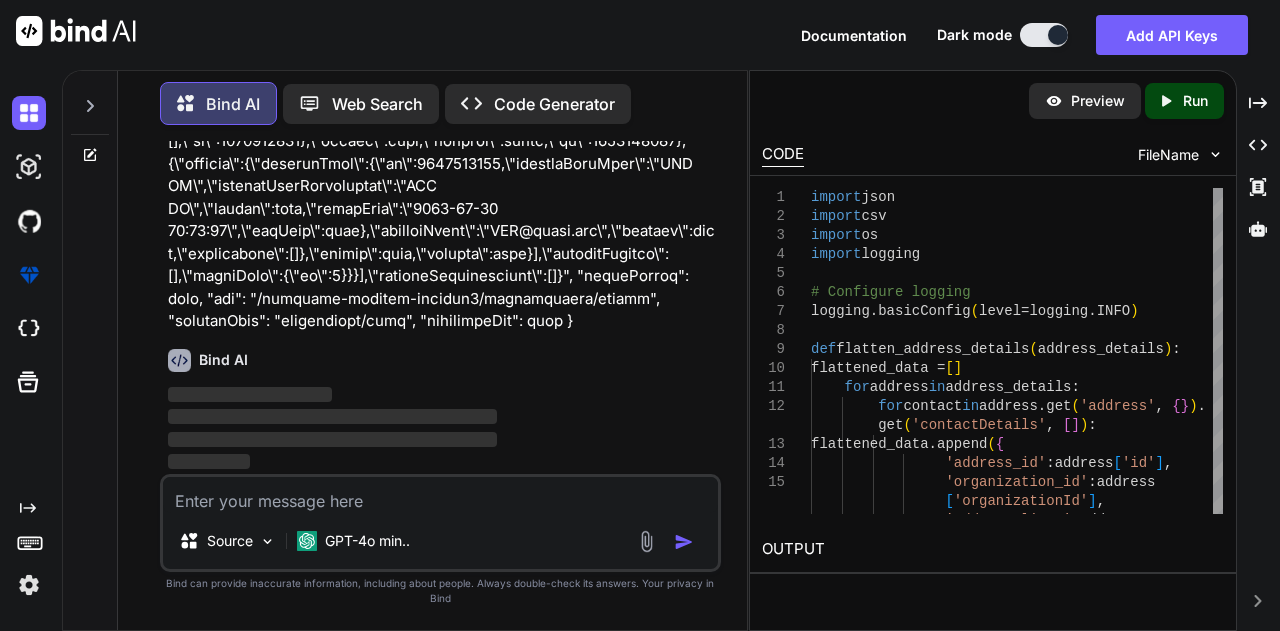 scroll, scrollTop: 0, scrollLeft: 0, axis: both 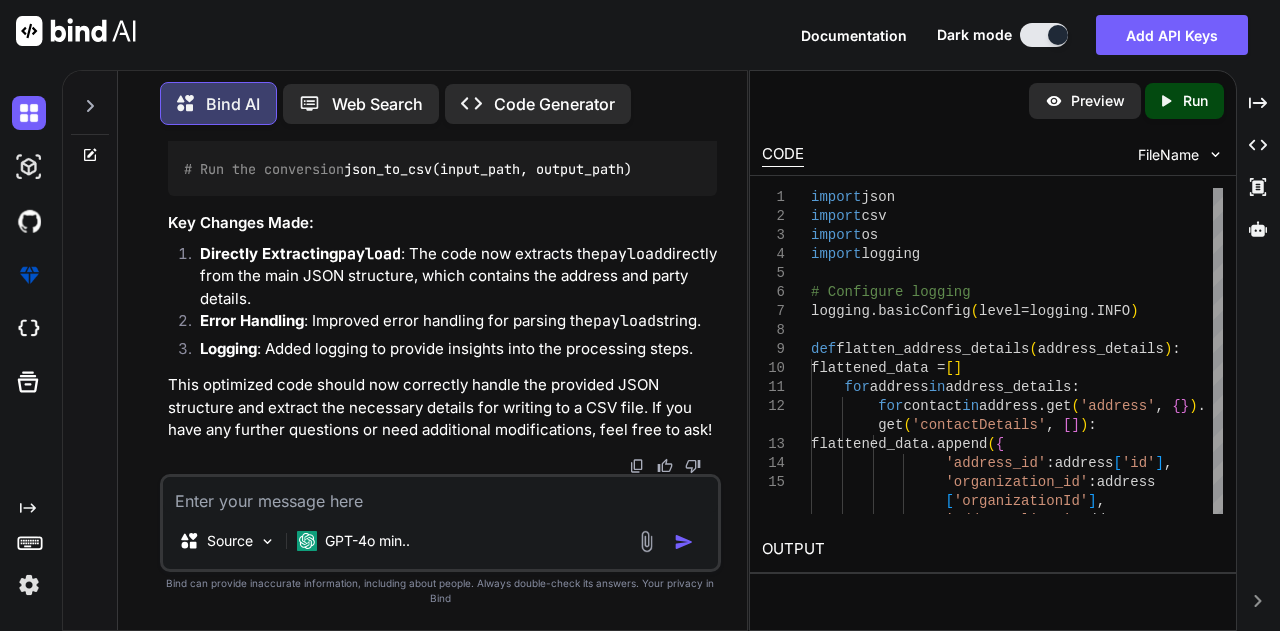 click at bounding box center (667, -689) 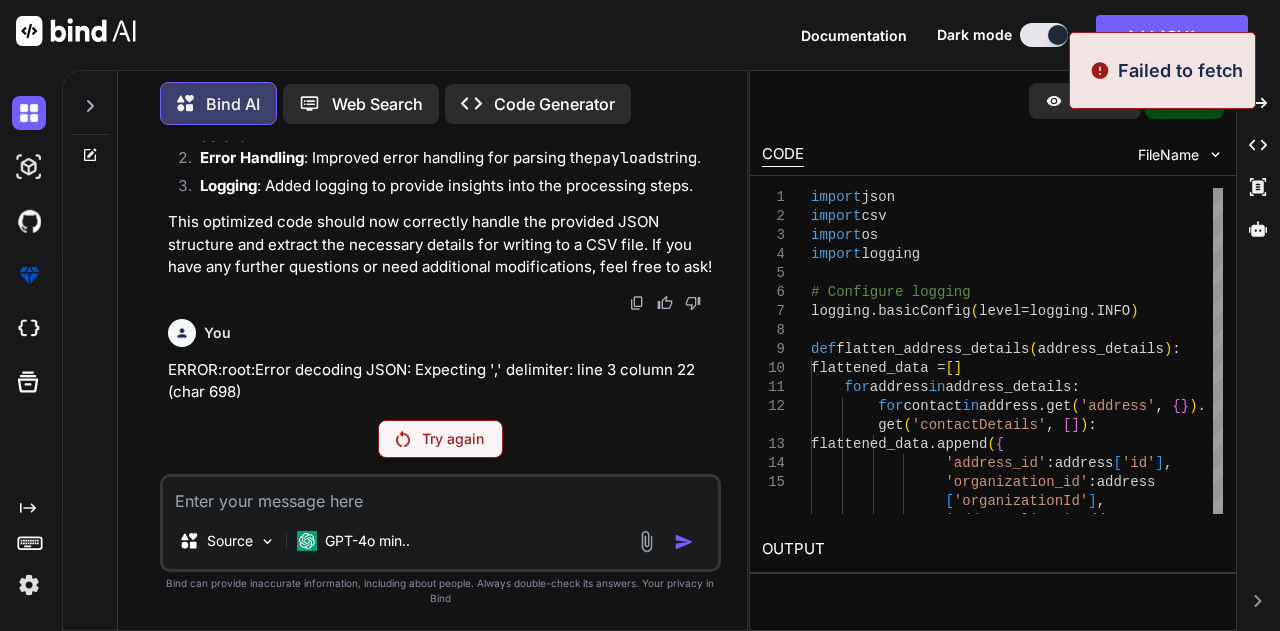 scroll, scrollTop: 73122, scrollLeft: 0, axis: vertical 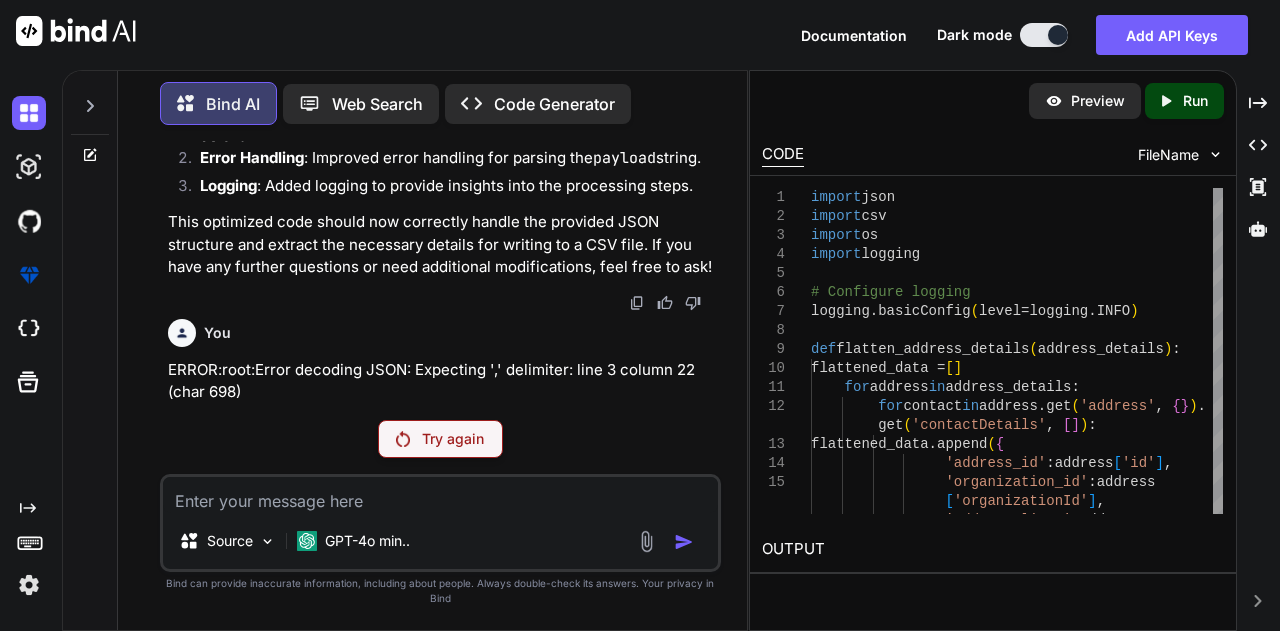 click on "Try again" at bounding box center (440, 439) 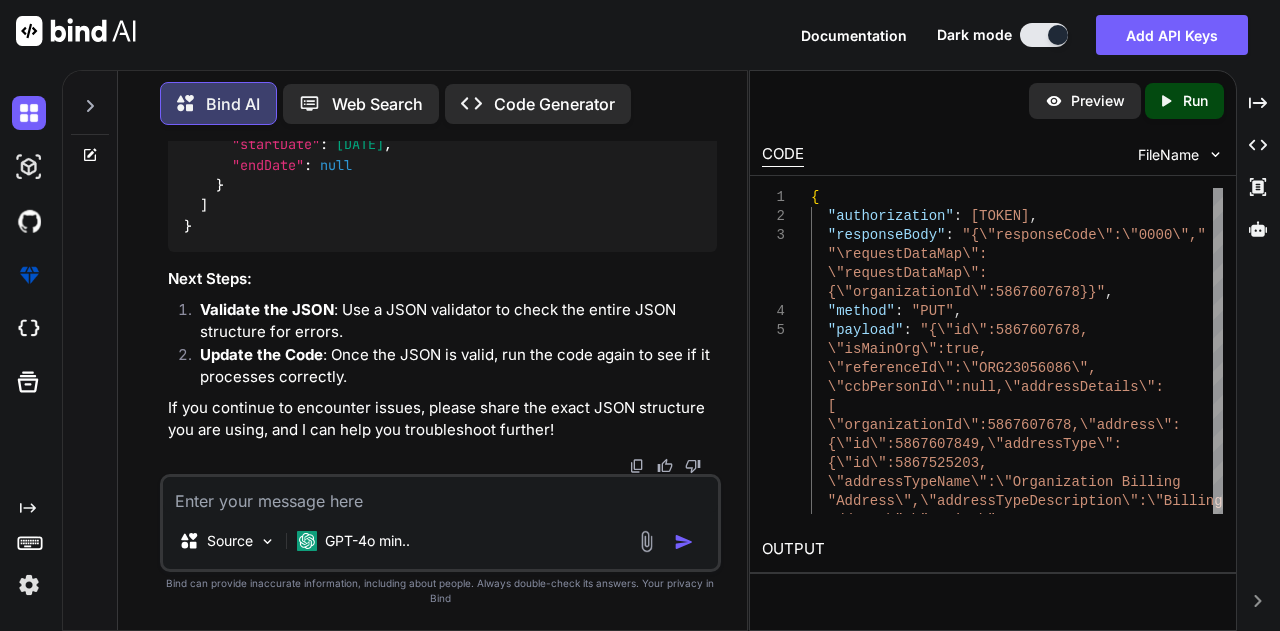 scroll, scrollTop: 77994, scrollLeft: 0, axis: vertical 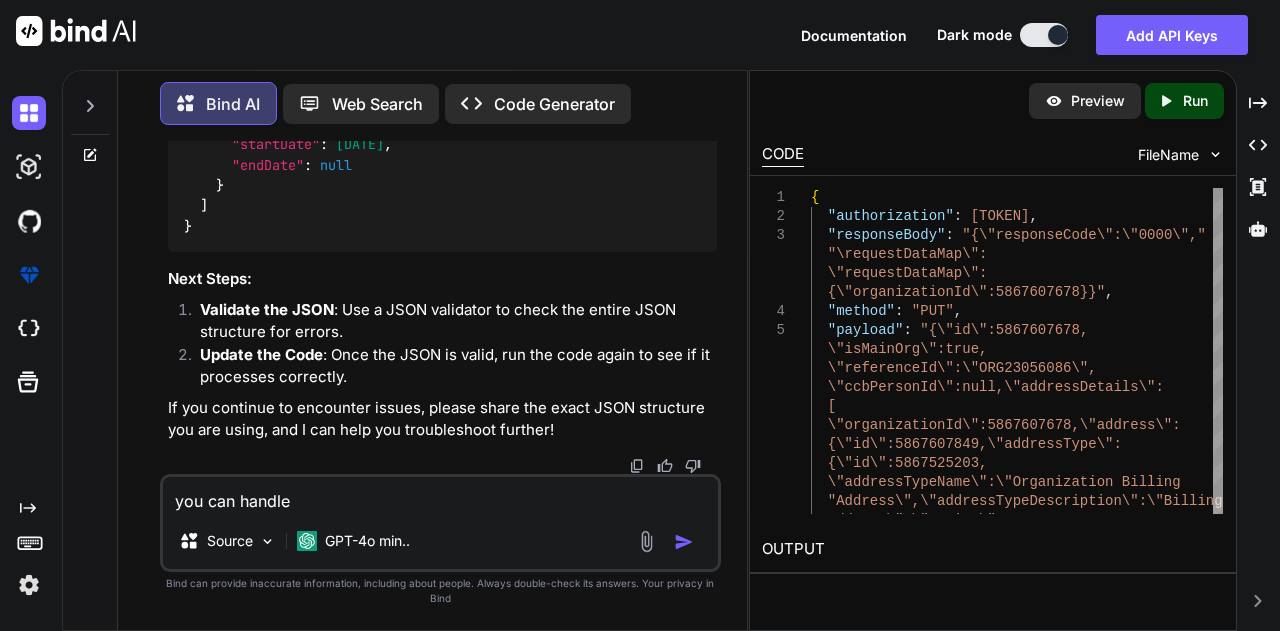 click on "you can handle" at bounding box center (441, 495) 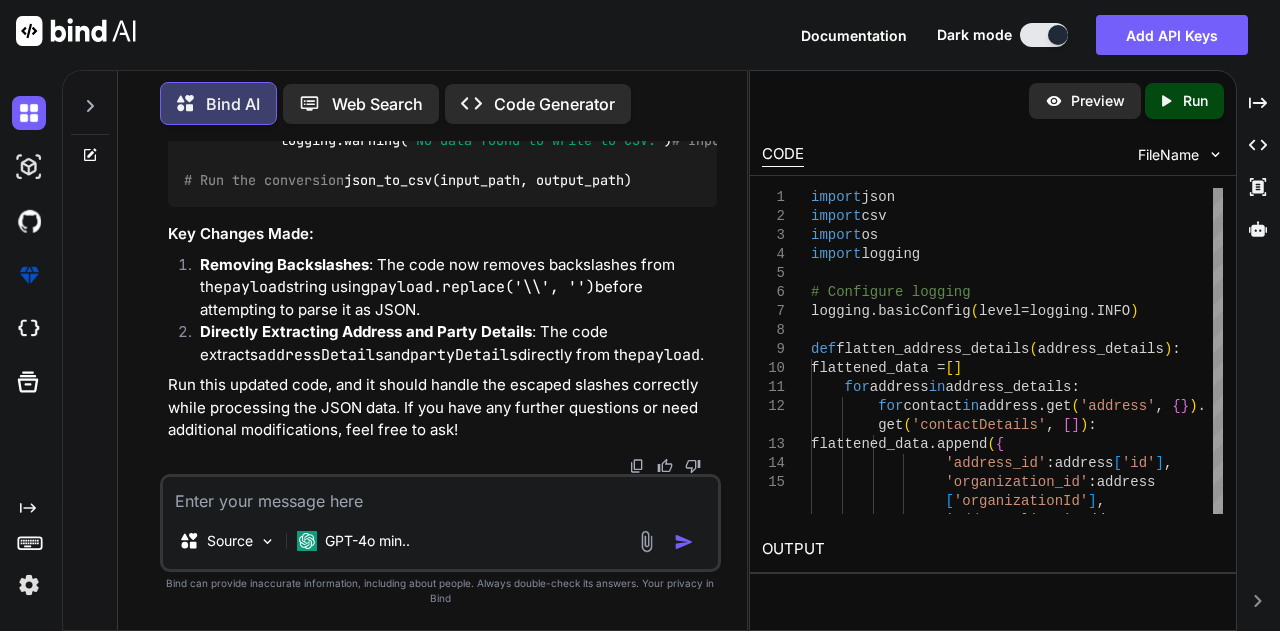 scroll, scrollTop: 79028, scrollLeft: 0, axis: vertical 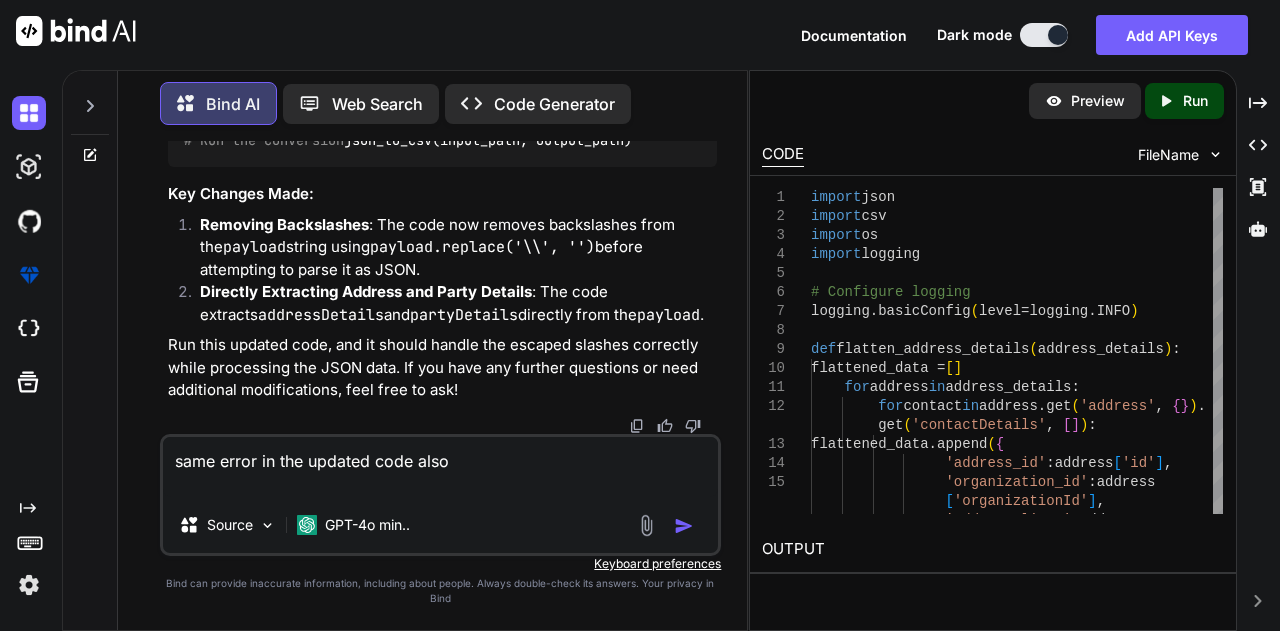 drag, startPoint x: 442, startPoint y: 461, endPoint x: 390, endPoint y: 477, distance: 54.405884 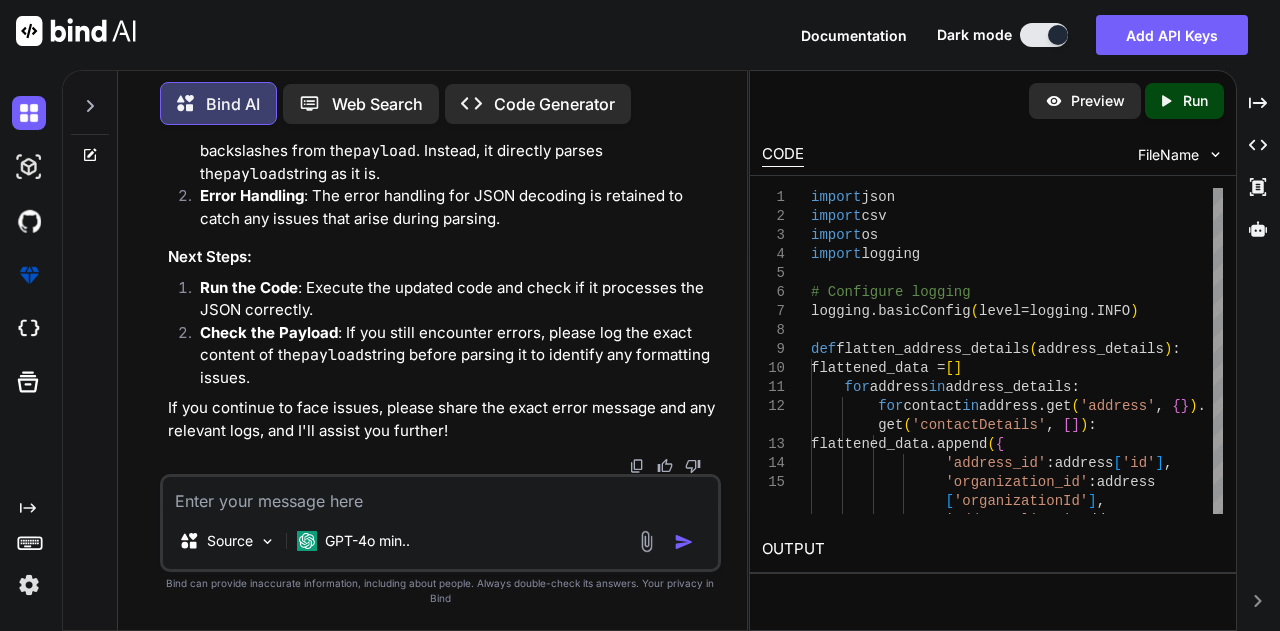 scroll, scrollTop: 82486, scrollLeft: 0, axis: vertical 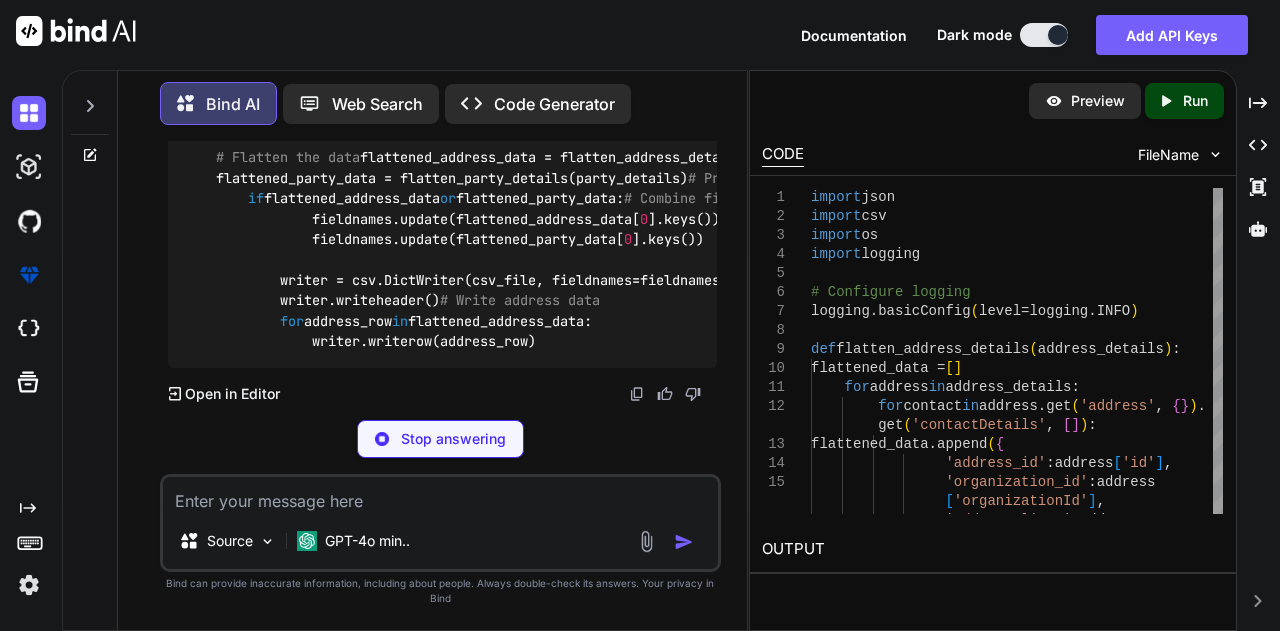 click at bounding box center (667, -415) 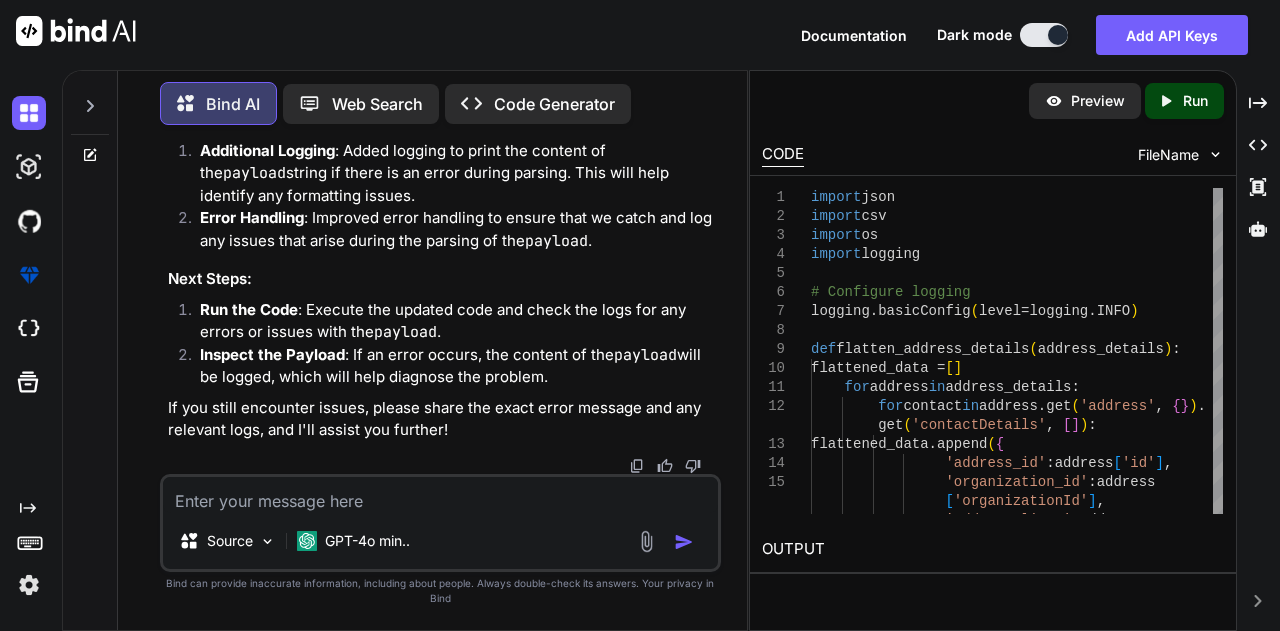 scroll, scrollTop: 85950, scrollLeft: 0, axis: vertical 